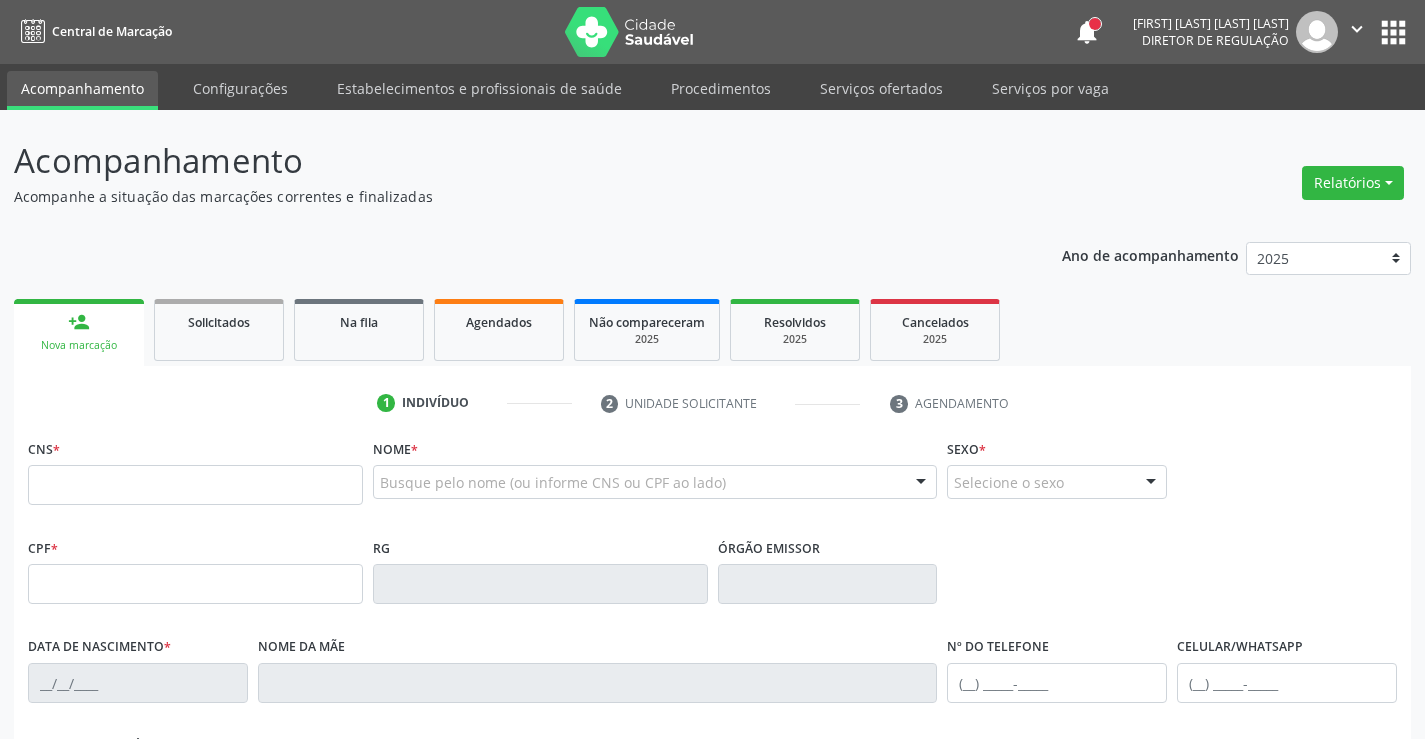 scroll, scrollTop: 0, scrollLeft: 0, axis: both 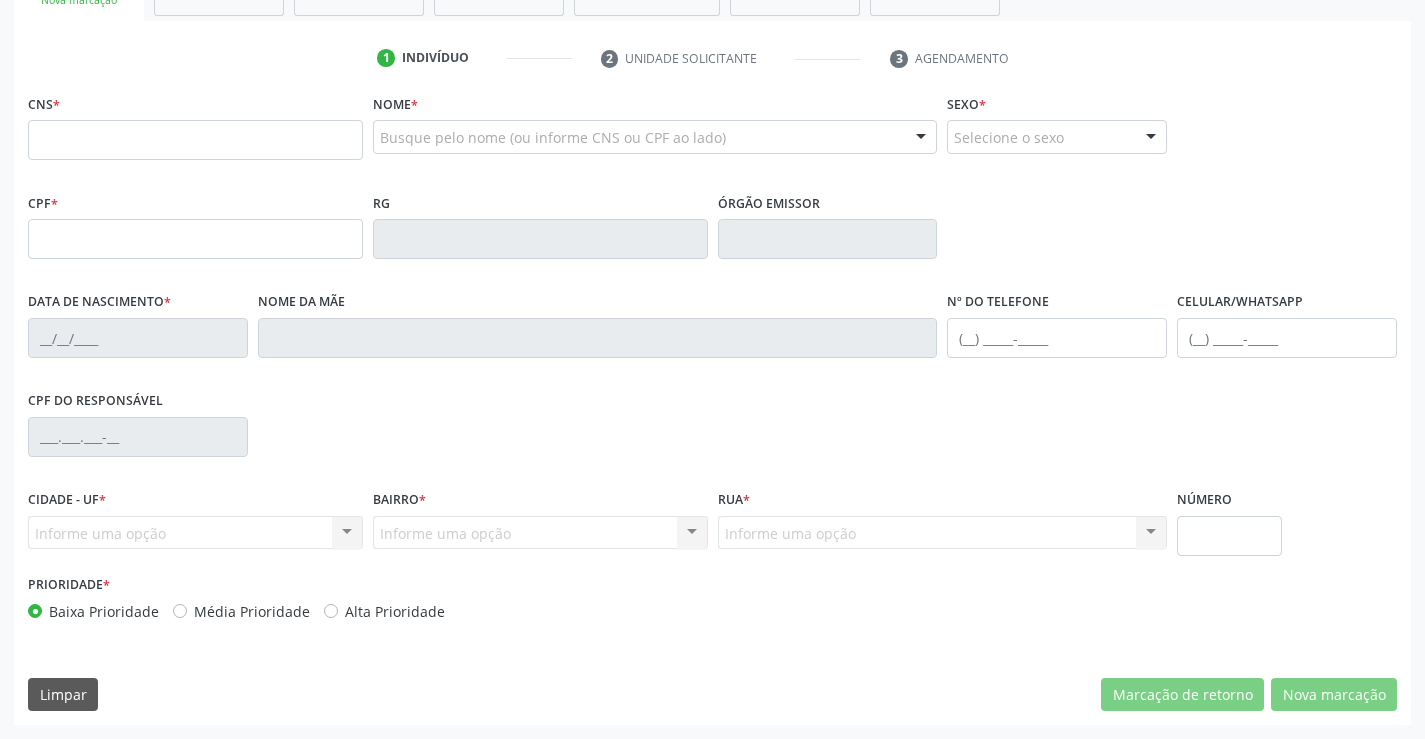 click on "CPF do responsável" at bounding box center [712, 435] 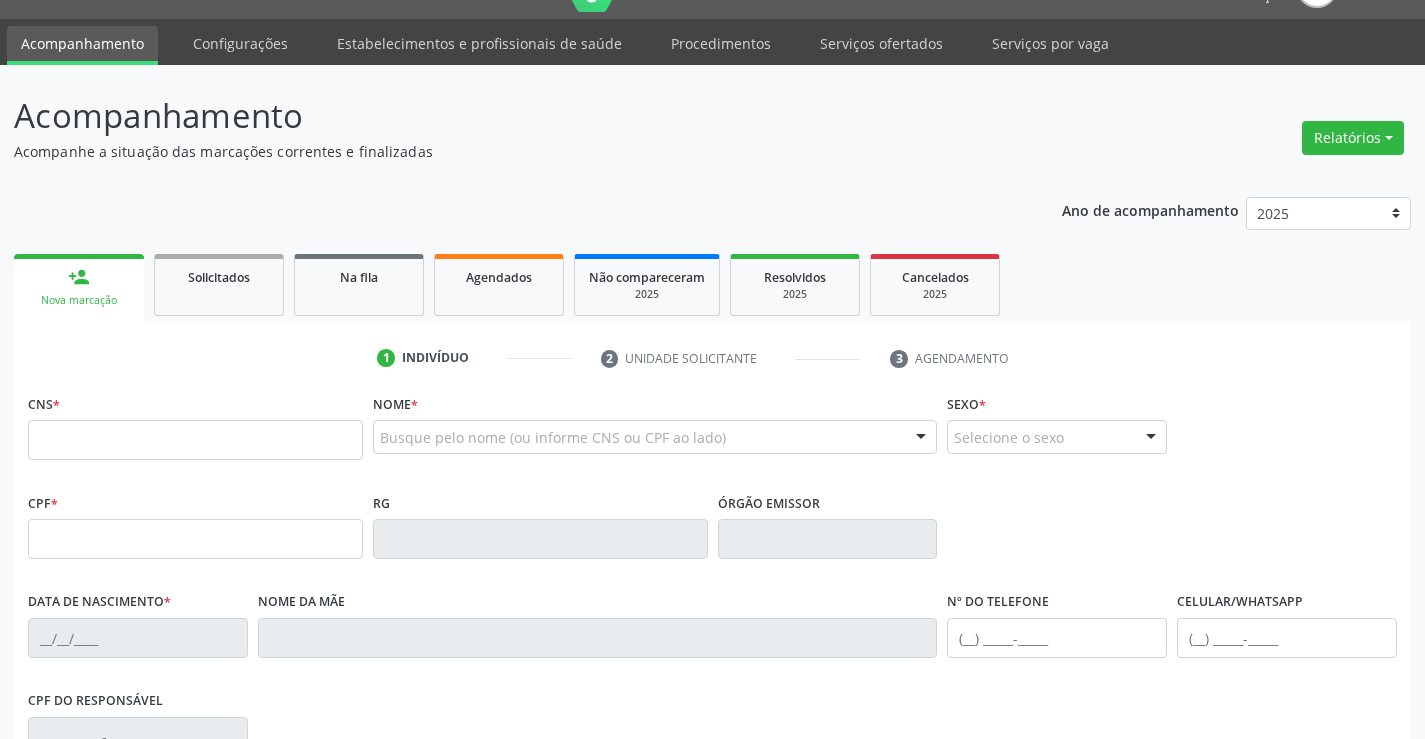 scroll, scrollTop: 0, scrollLeft: 0, axis: both 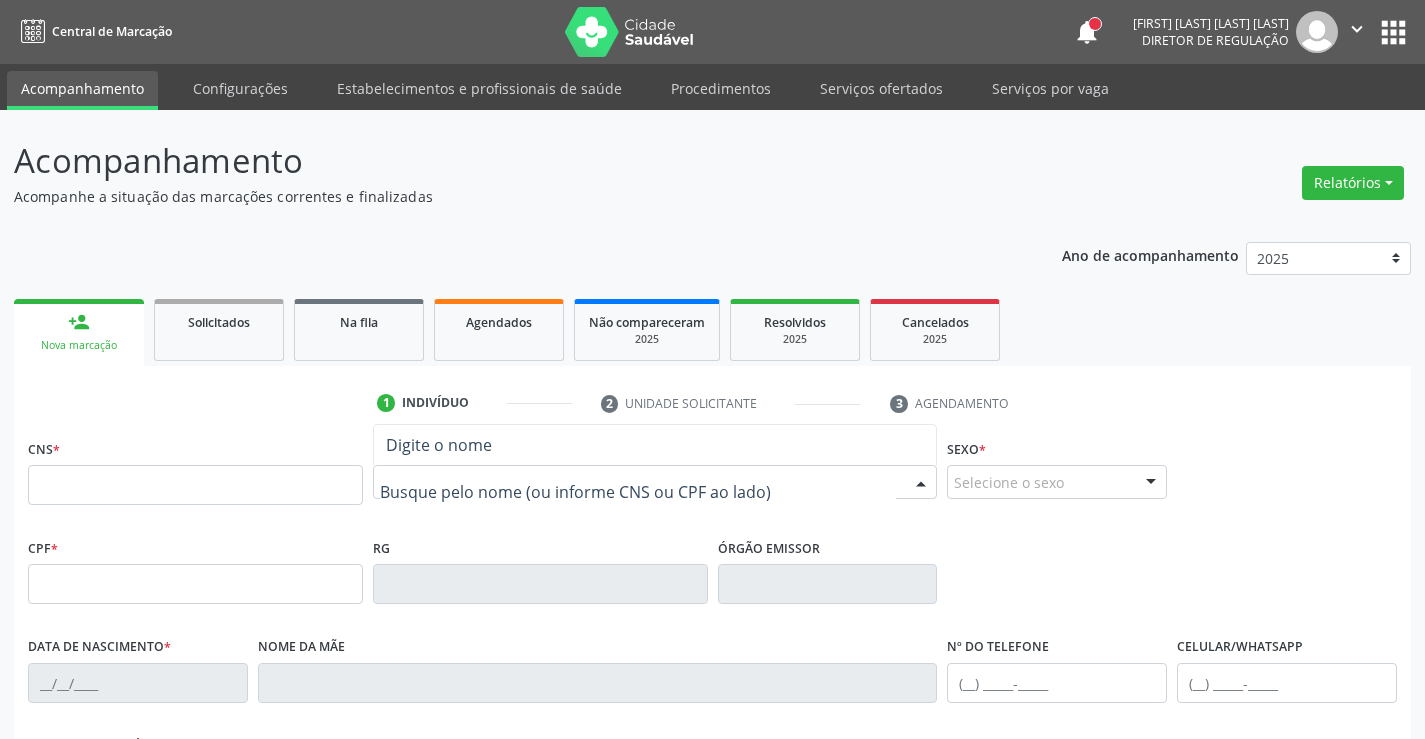click at bounding box center [655, 482] 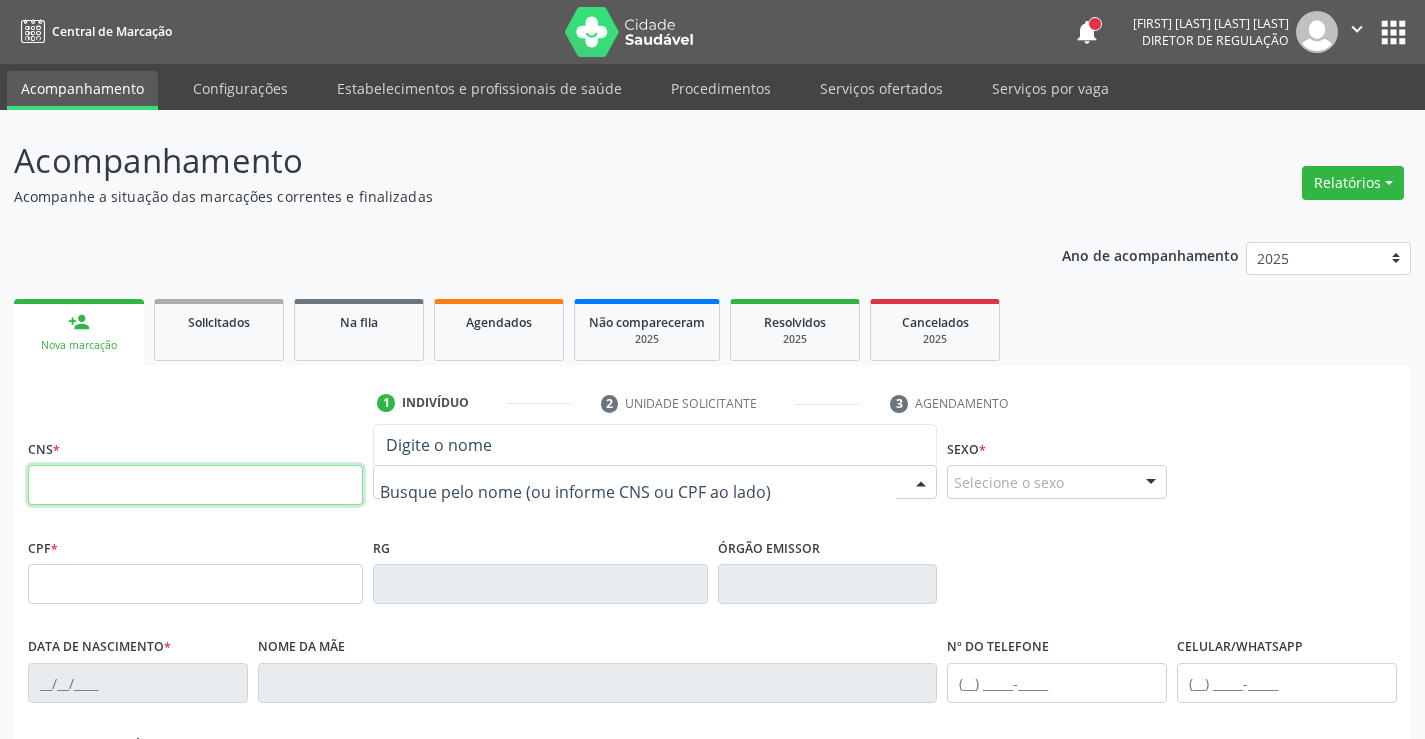 click at bounding box center [195, 485] 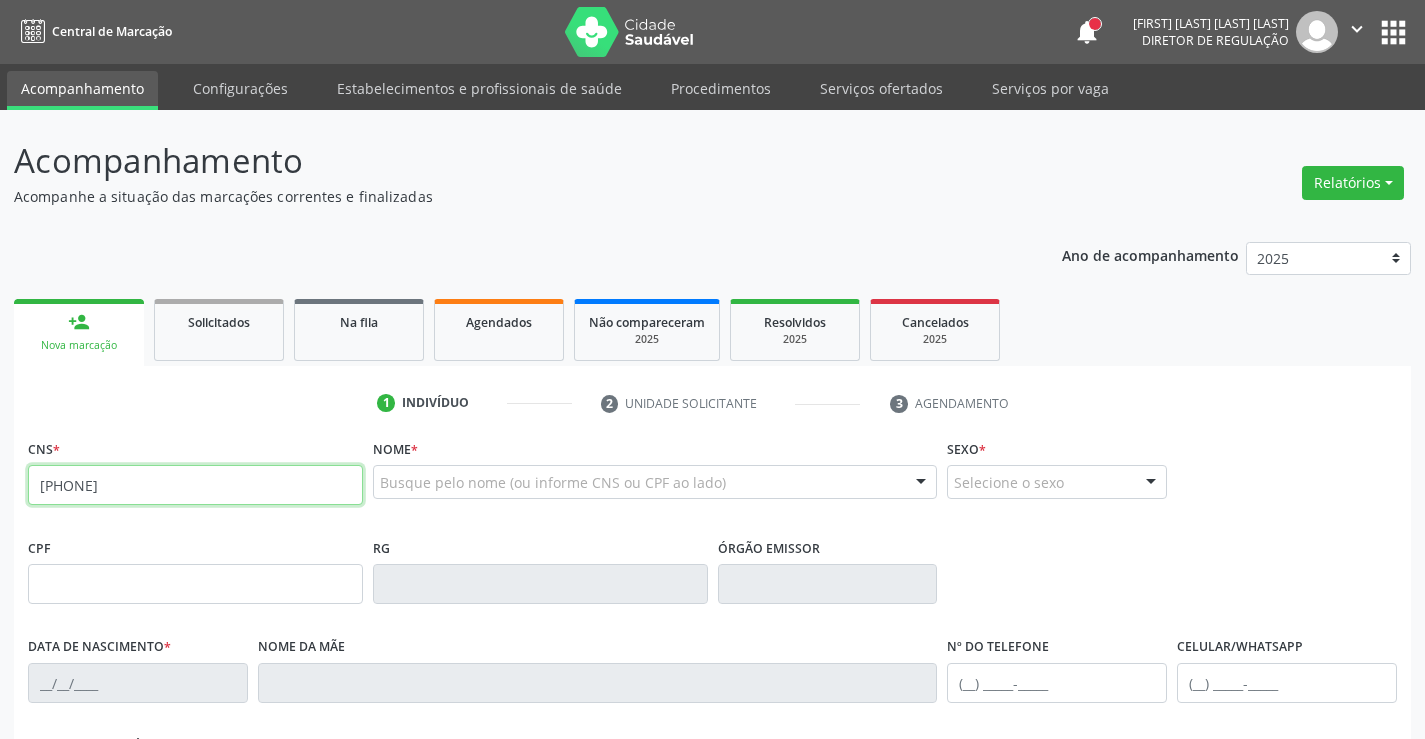type on "700 0009 7415 7109" 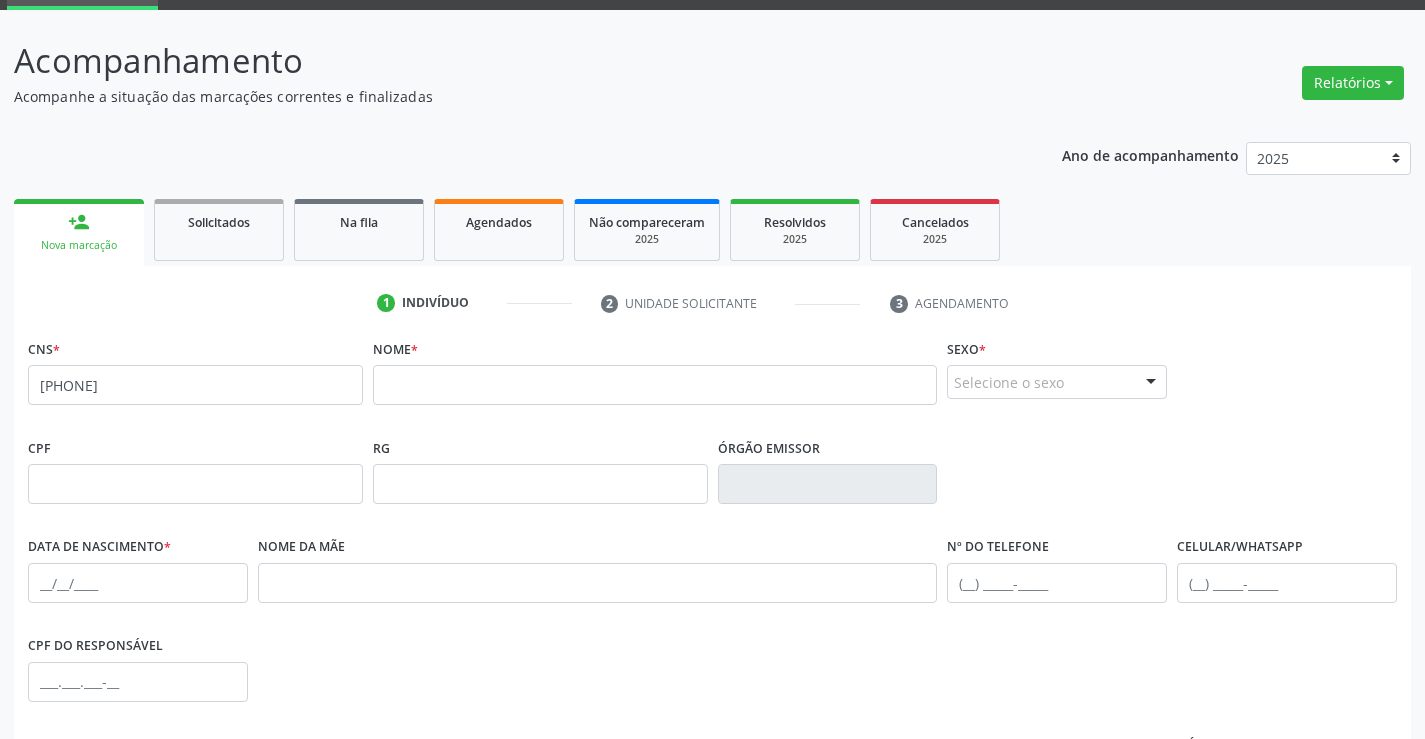 scroll, scrollTop: 200, scrollLeft: 0, axis: vertical 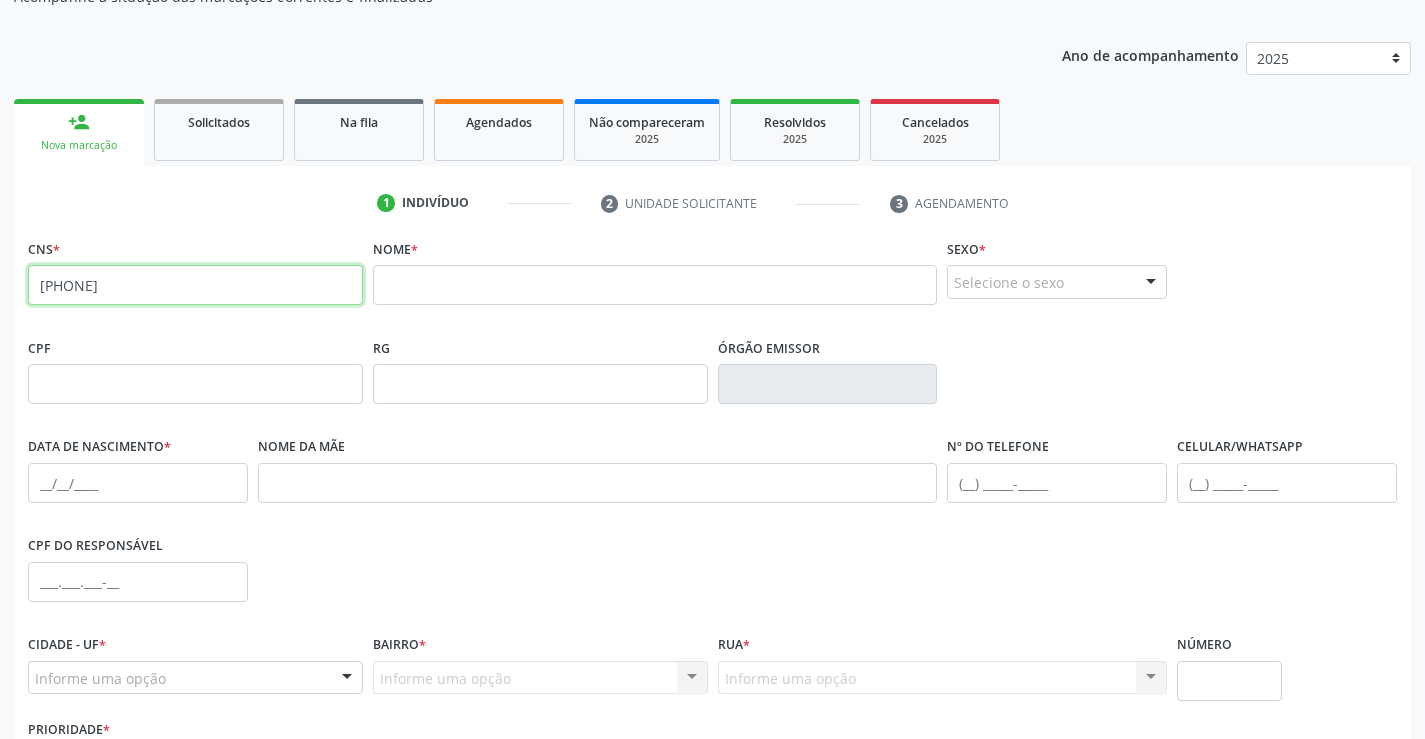 click on "700 0009 7415 7109" at bounding box center (195, 285) 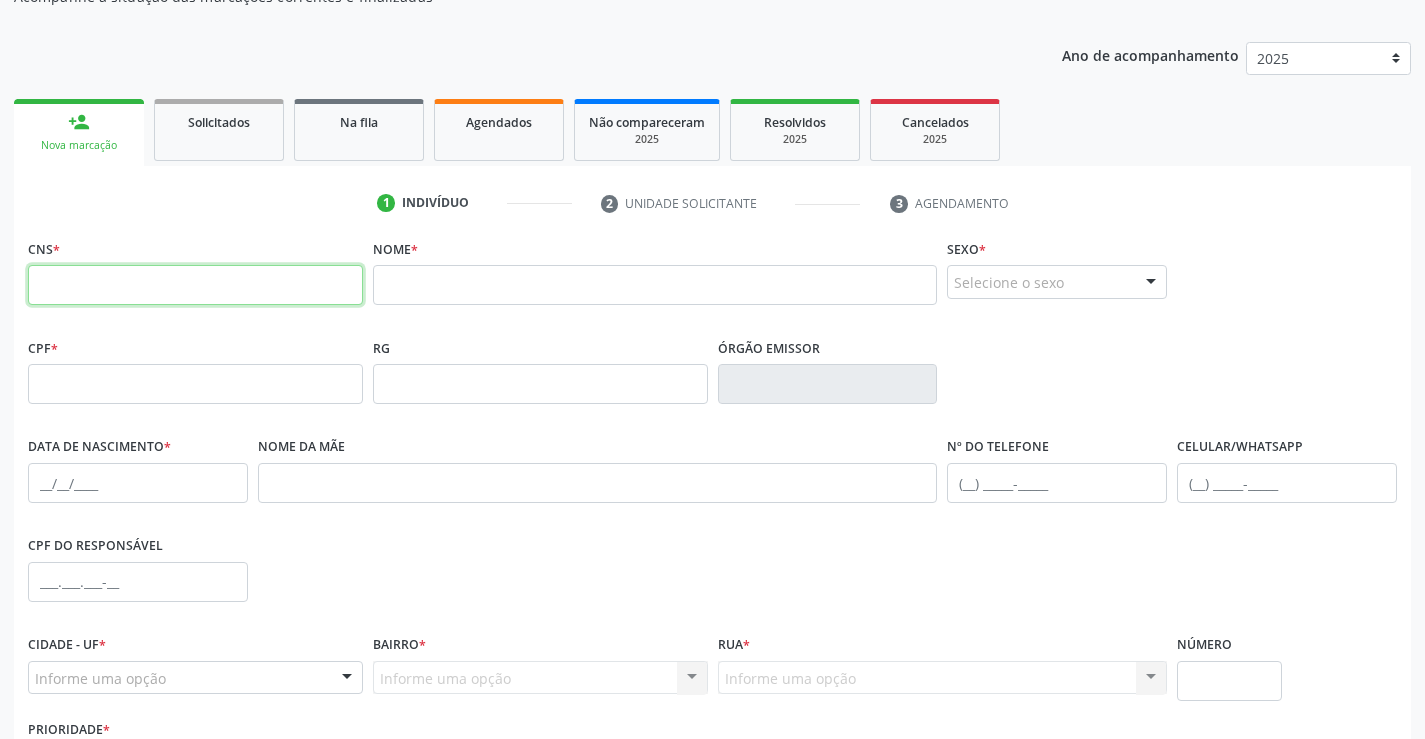 type 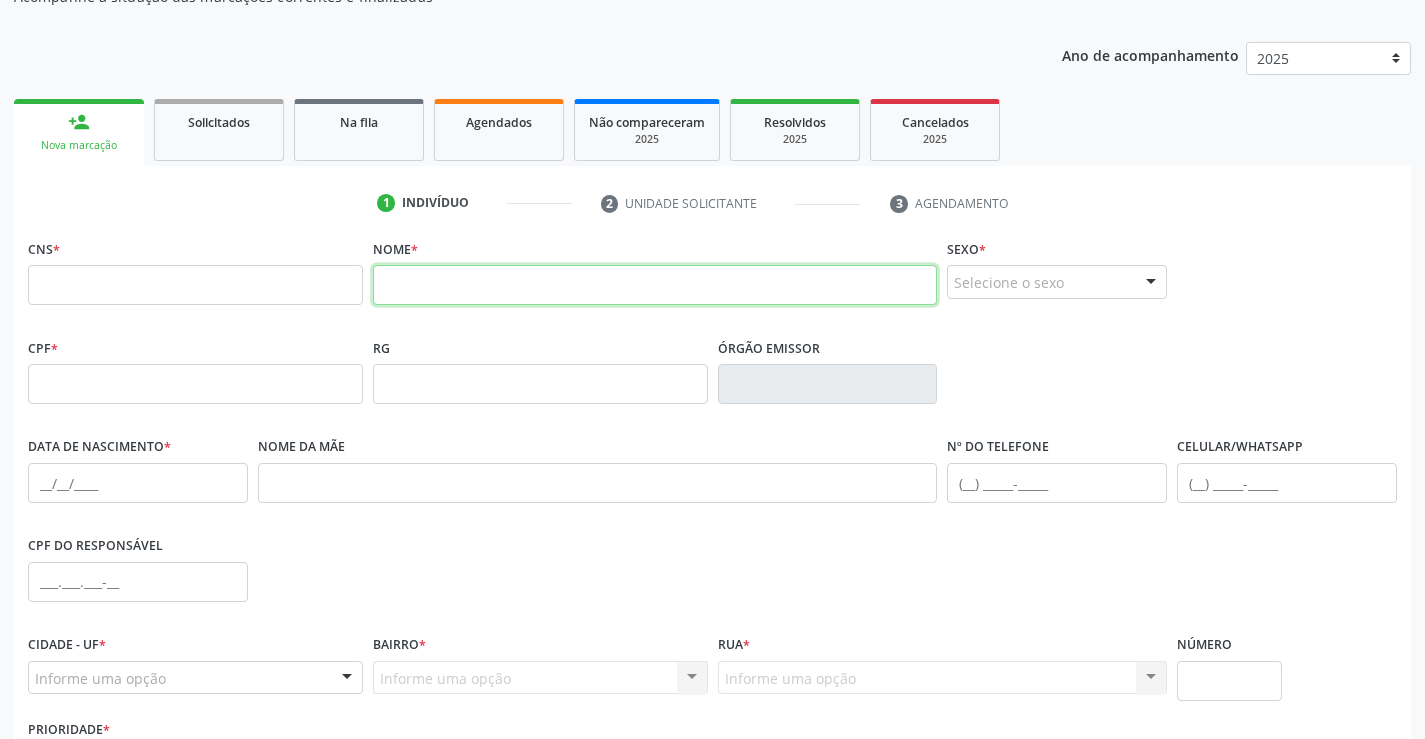 click at bounding box center (655, 285) 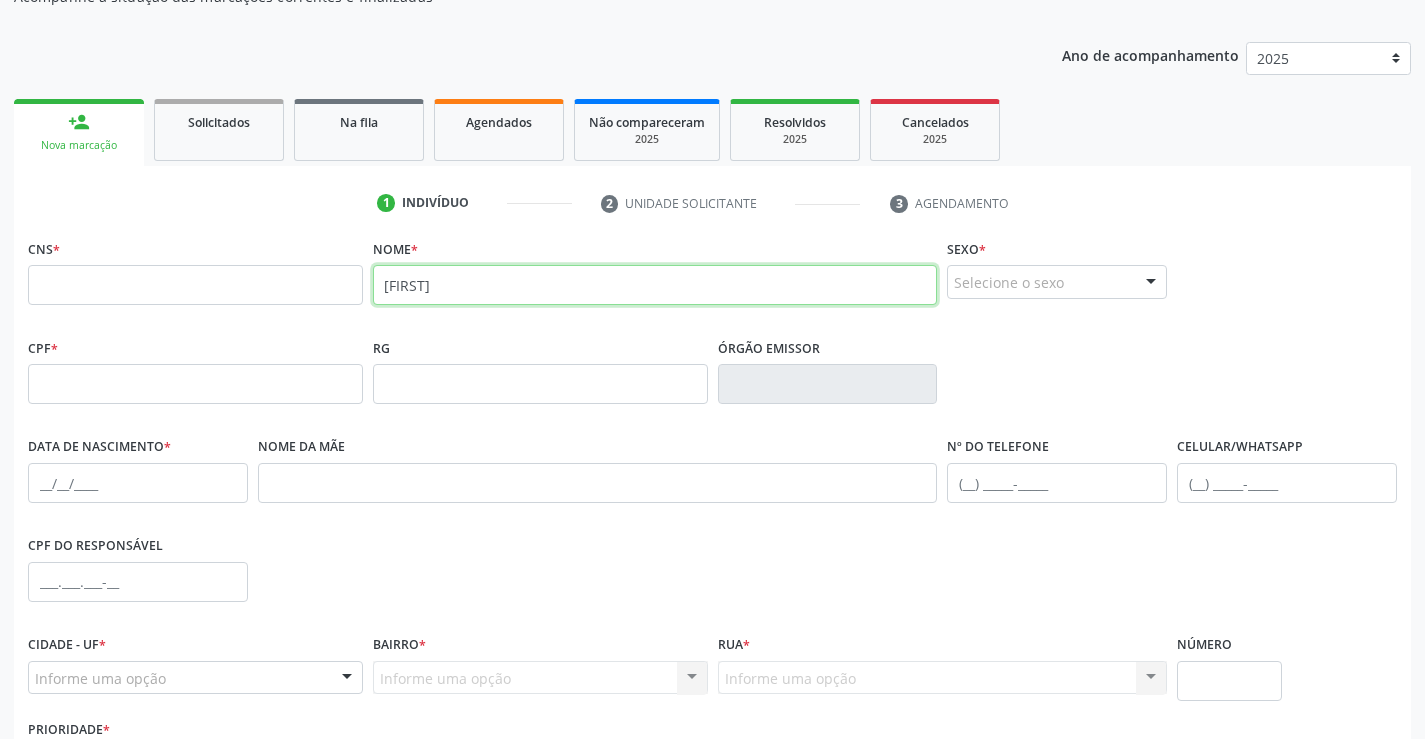 type on "thaynna v" 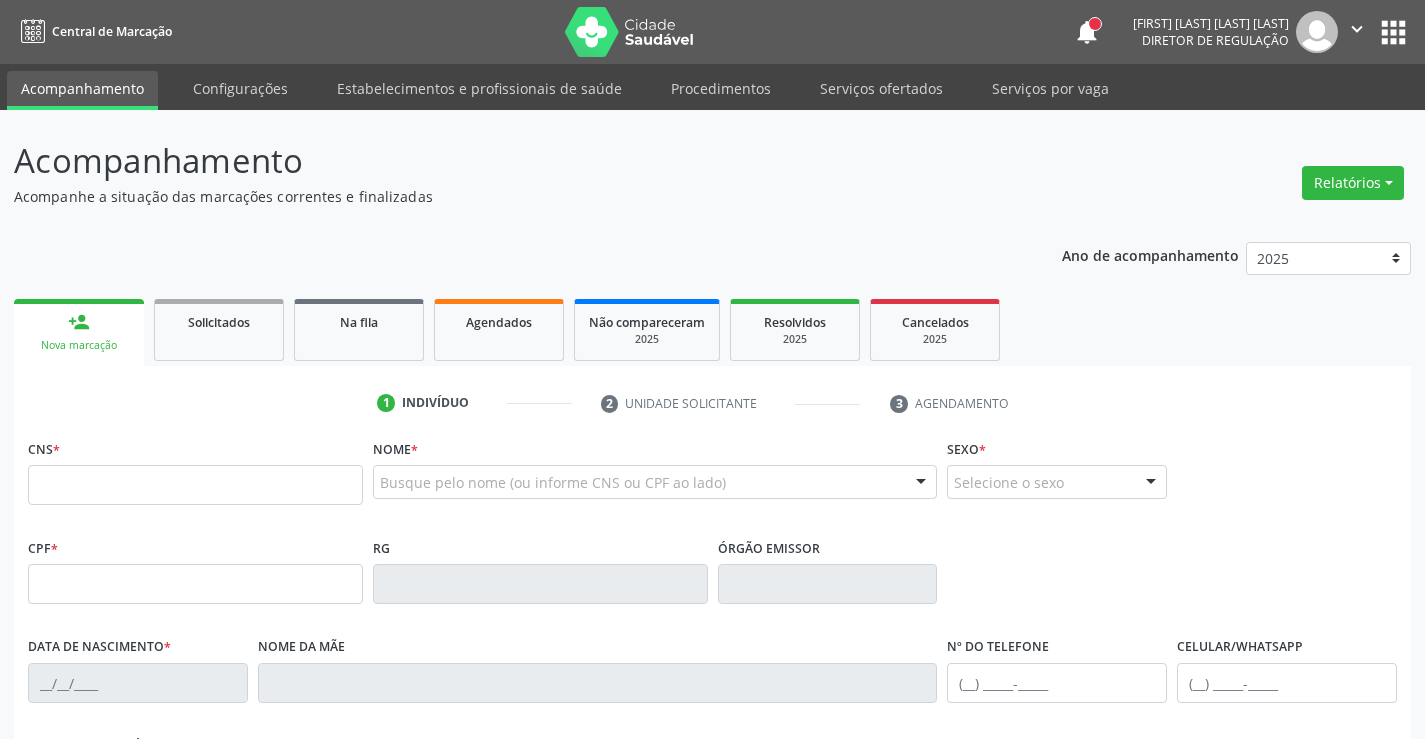 scroll, scrollTop: 199, scrollLeft: 0, axis: vertical 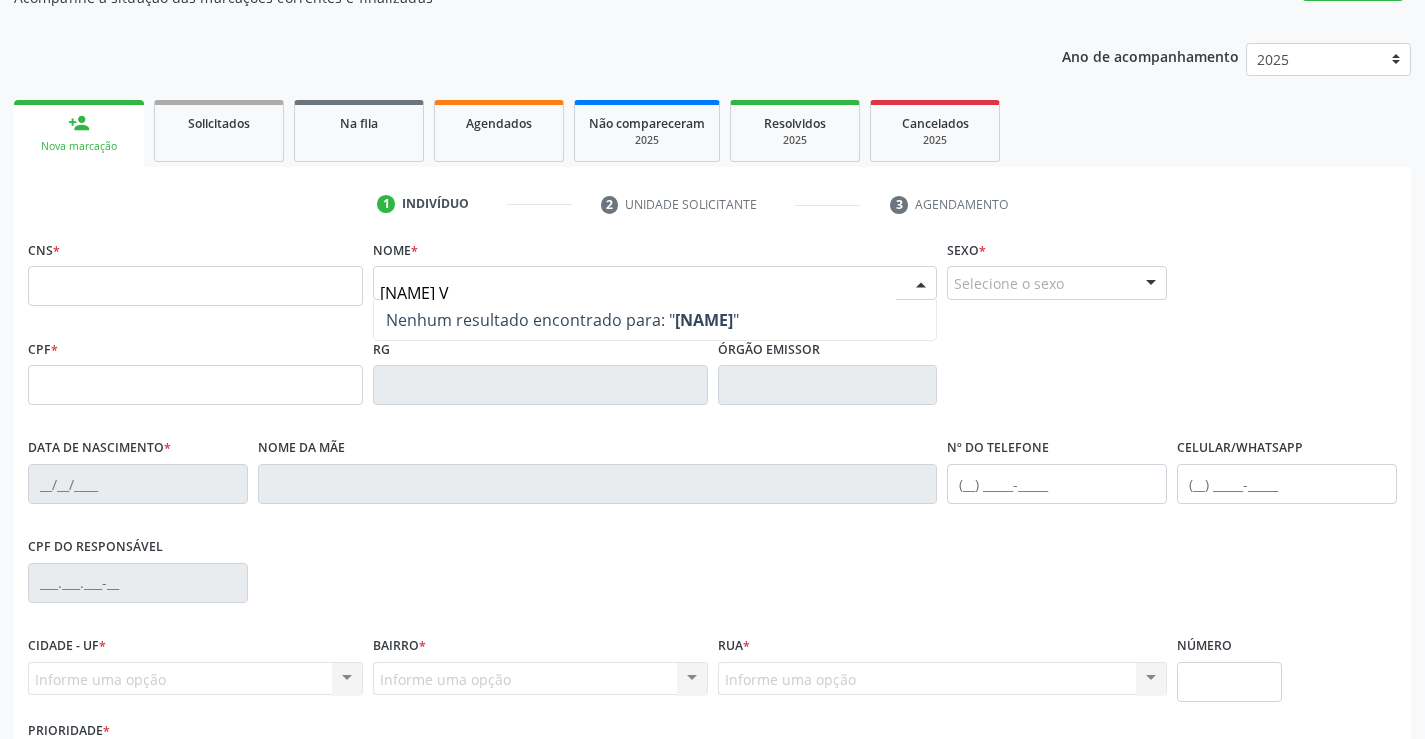 type on "[NAME] VA" 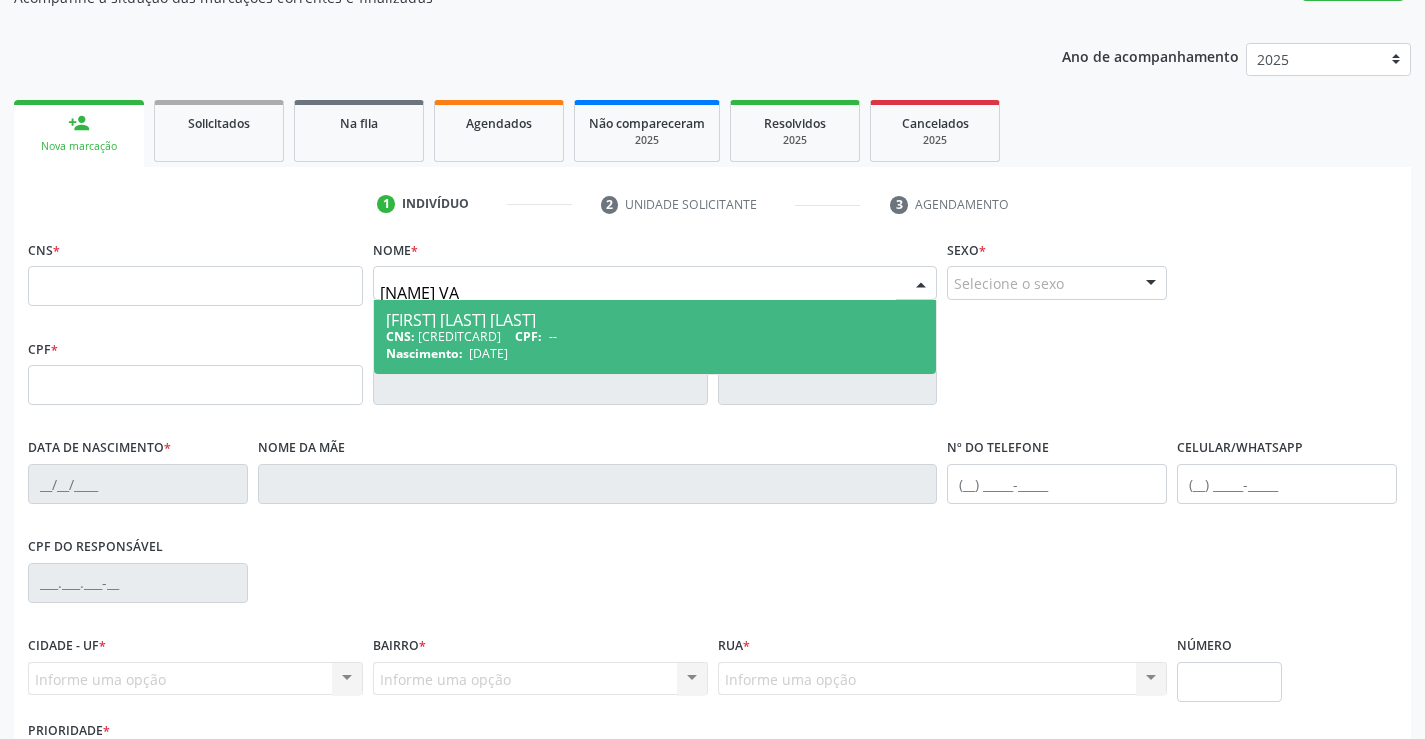 drag, startPoint x: 672, startPoint y: 333, endPoint x: 694, endPoint y: 341, distance: 23.409399 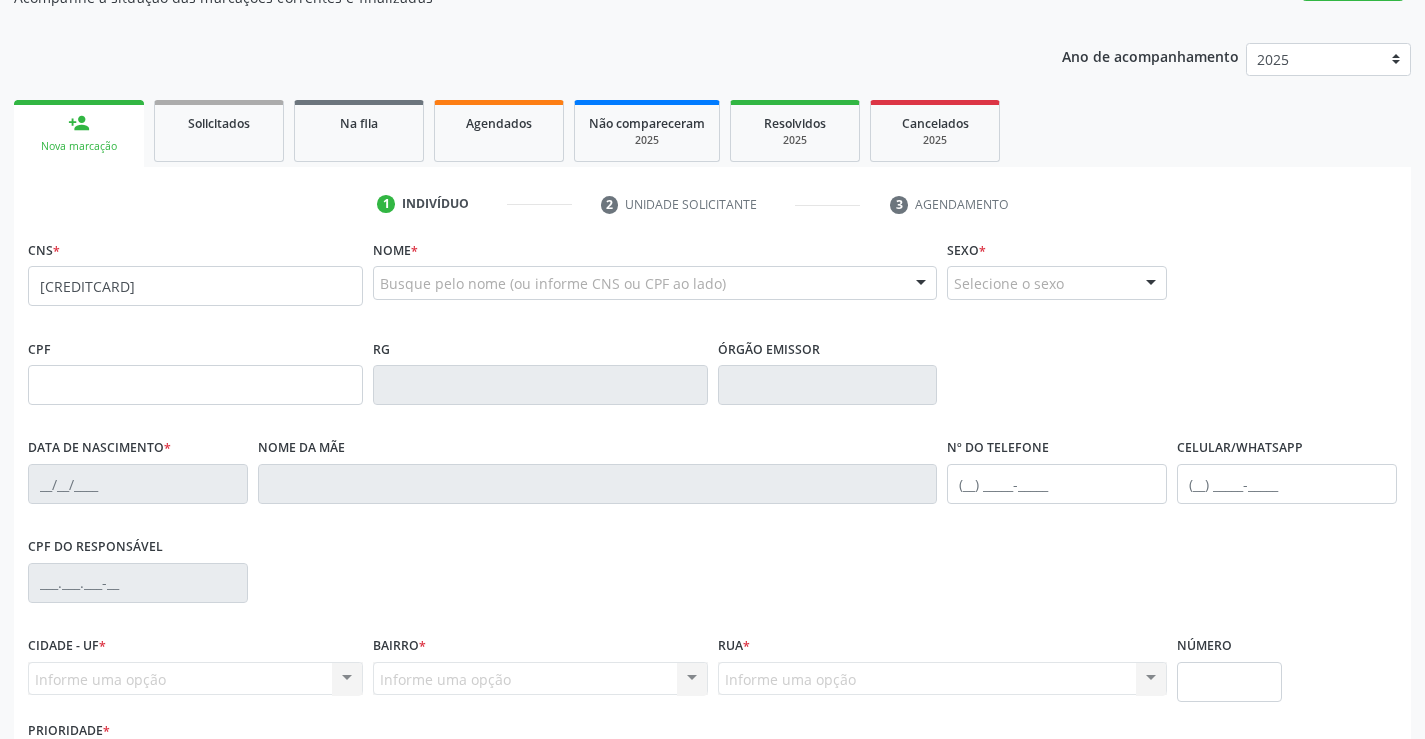 scroll, scrollTop: 345, scrollLeft: 0, axis: vertical 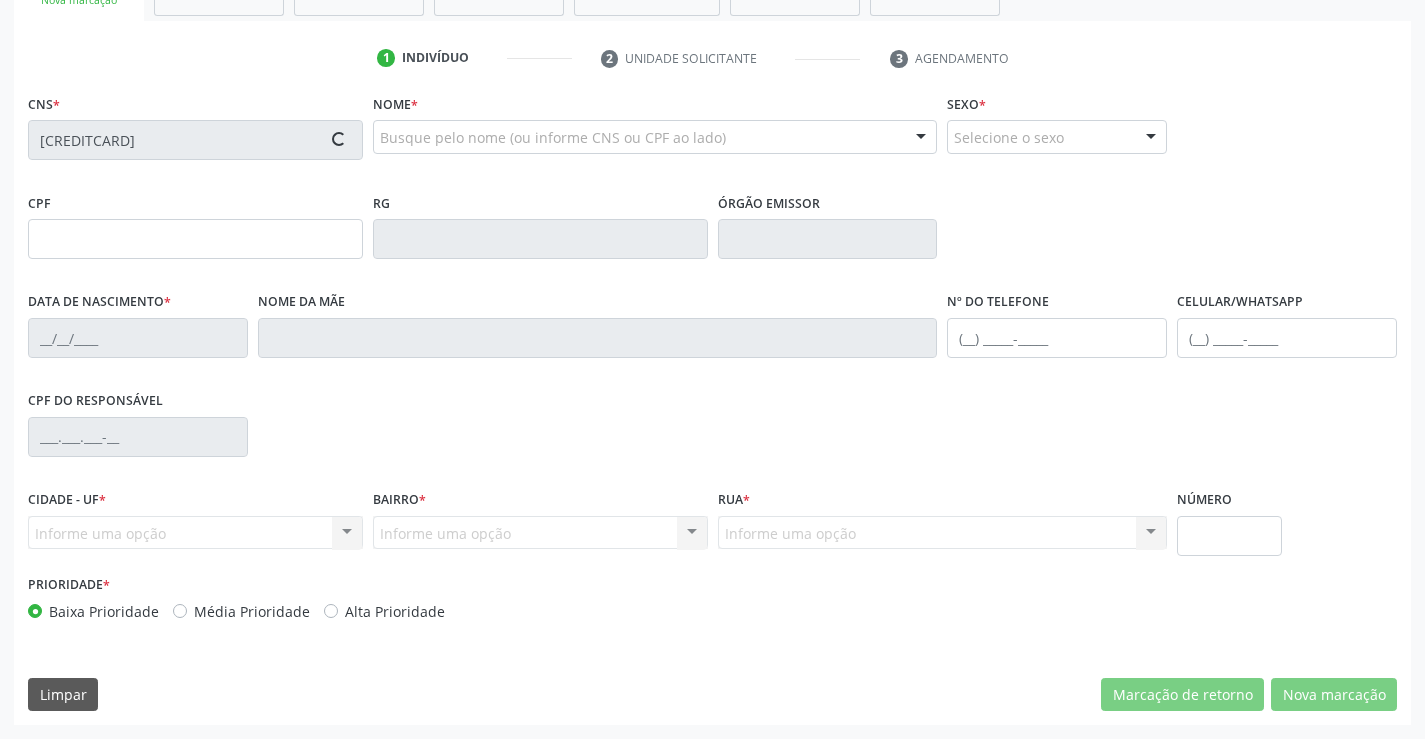 type on "[DATE]" 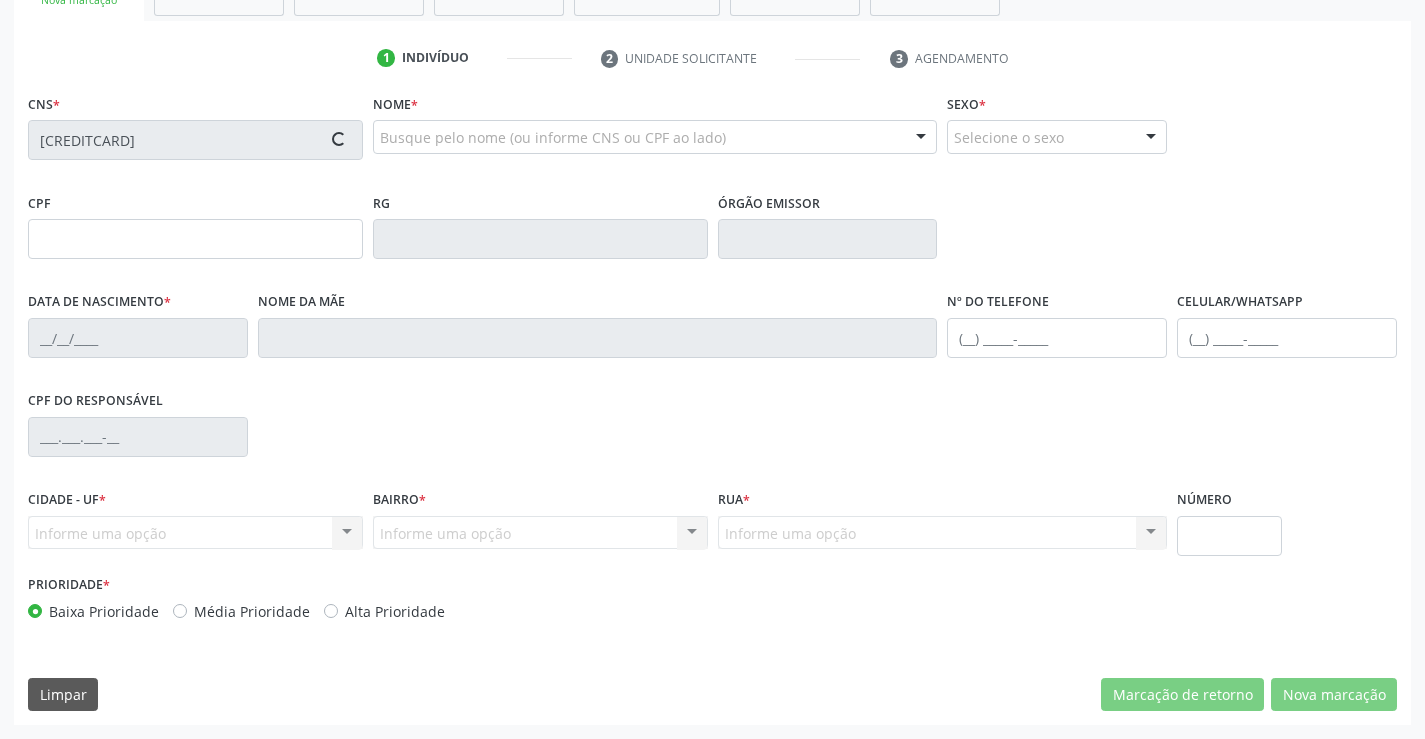 type on "[FIRST] [LAST]" 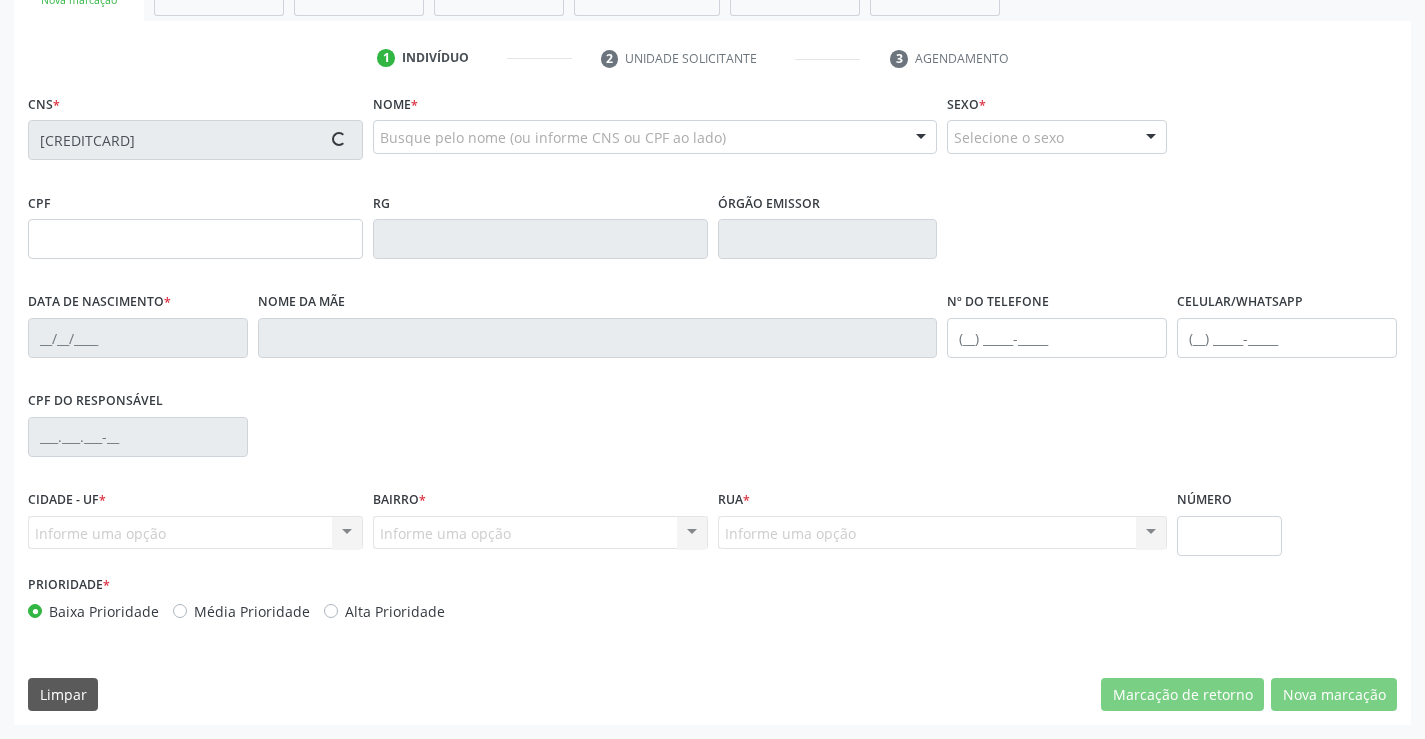 type on "040.207.004-60" 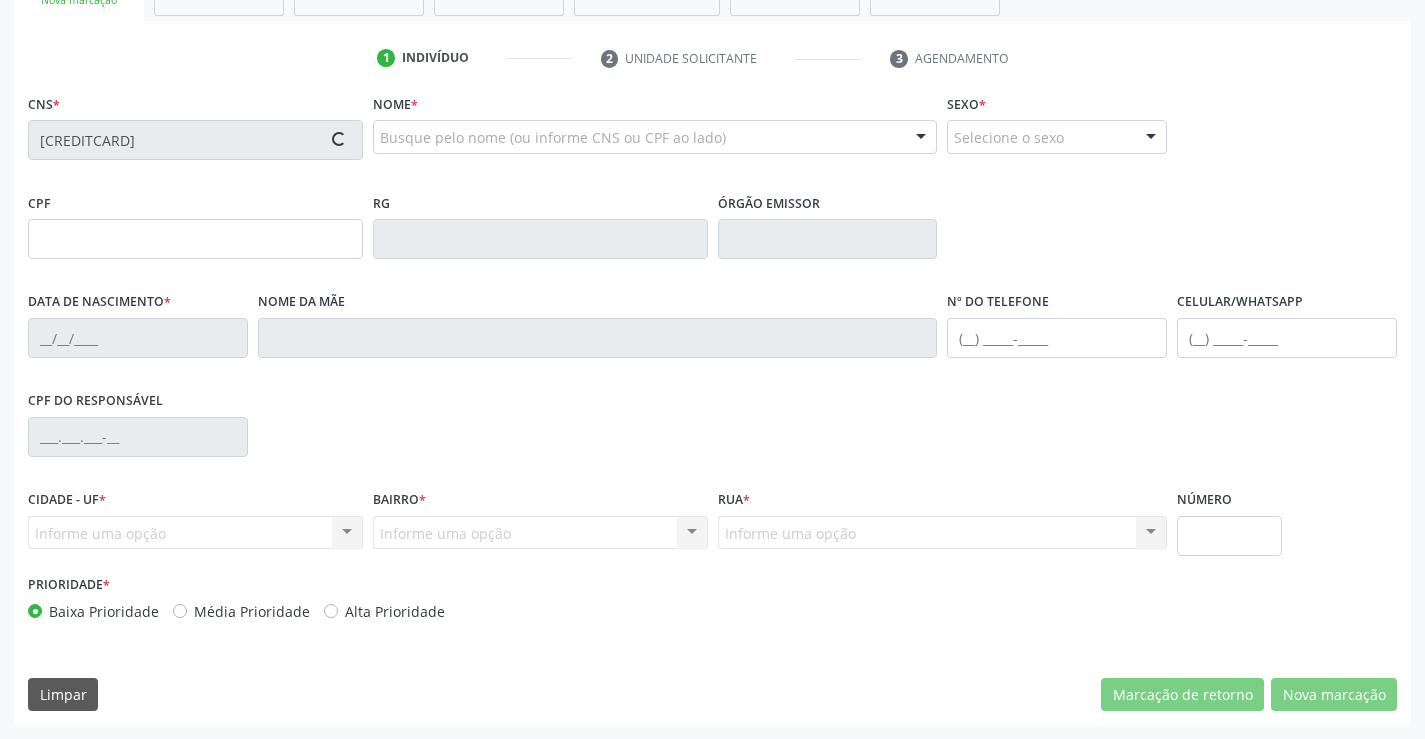 type on "367" 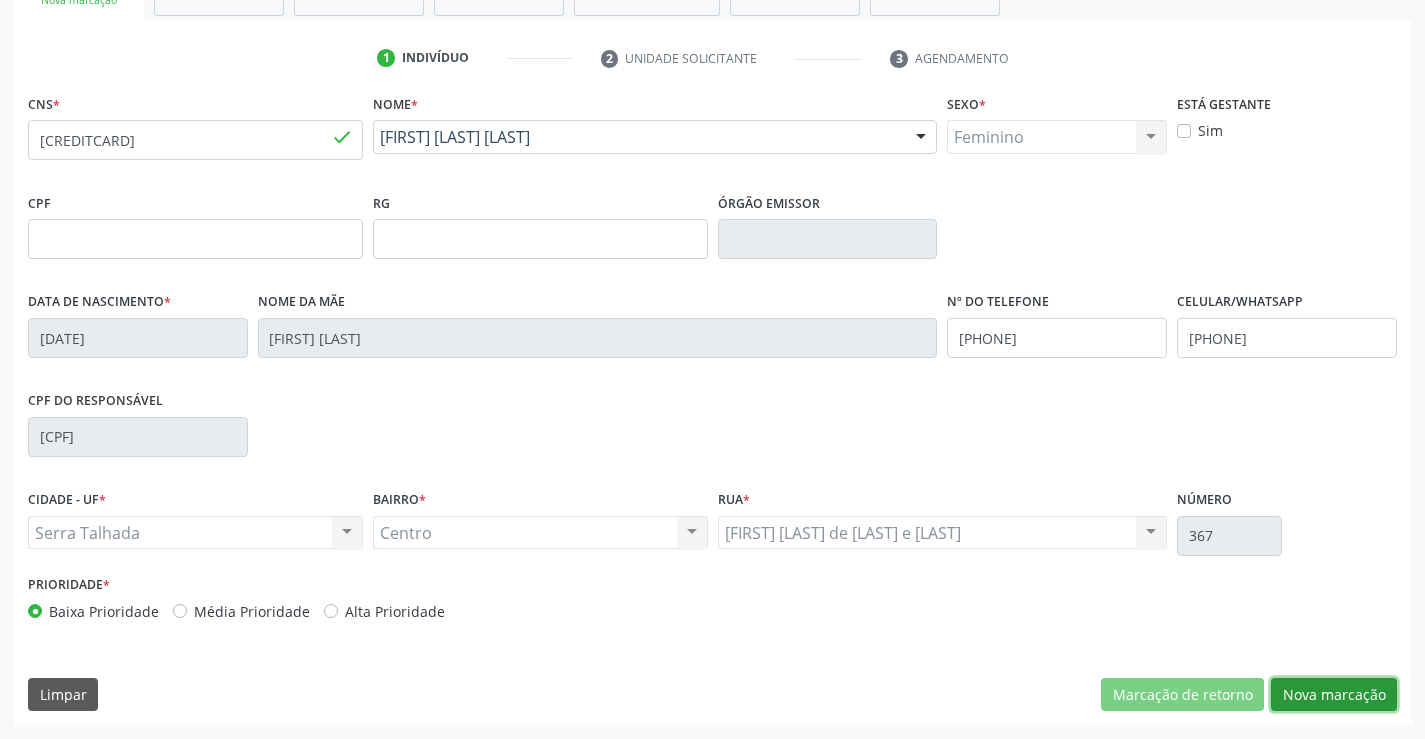 click on "Nova marcação" at bounding box center [1334, 695] 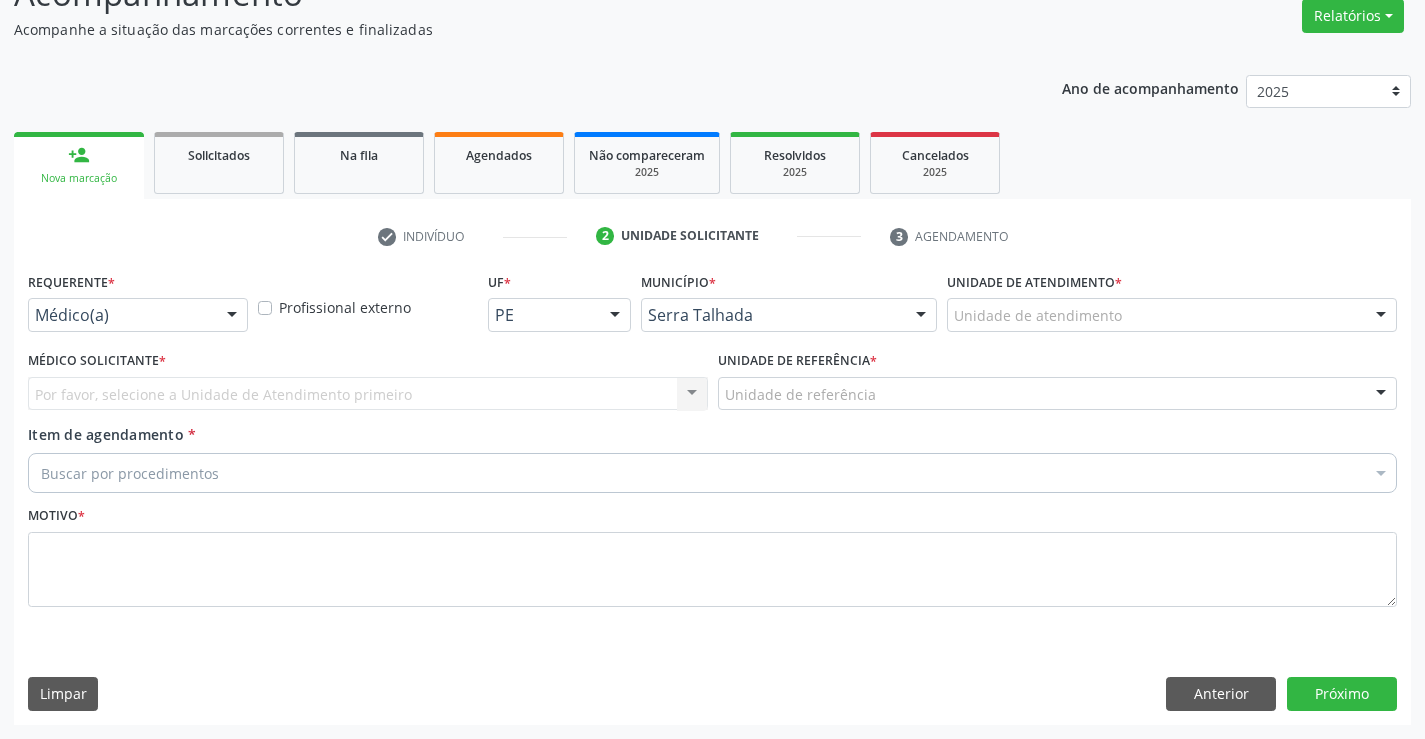 scroll, scrollTop: 167, scrollLeft: 0, axis: vertical 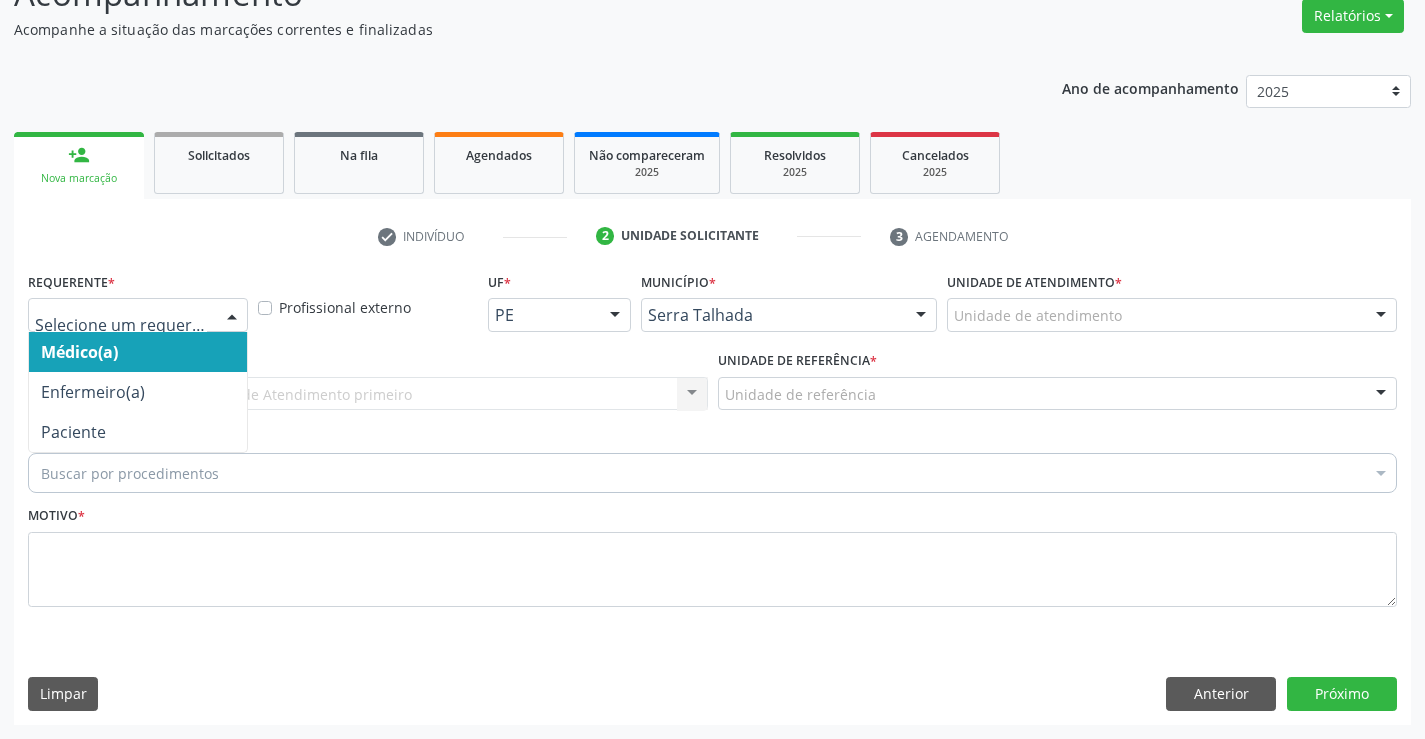 click at bounding box center (232, 316) 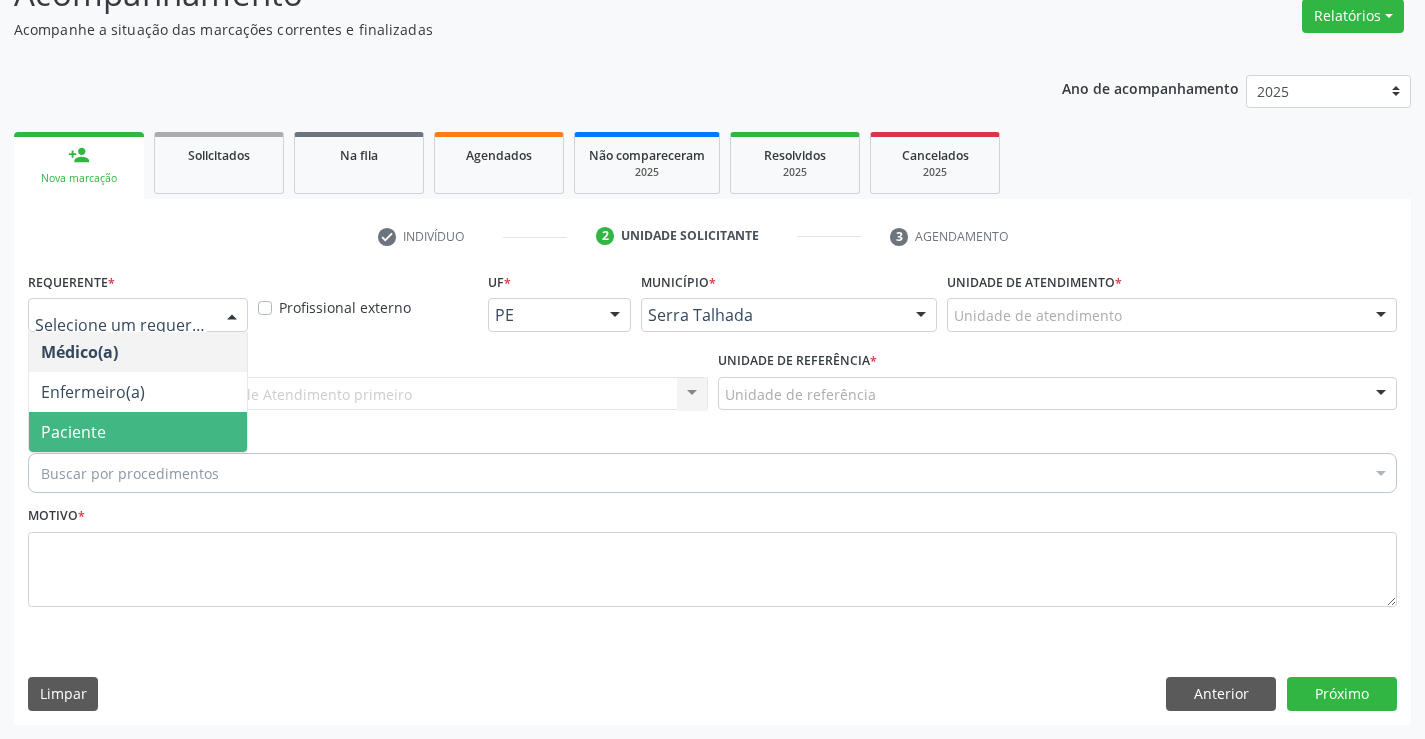 click on "Paciente" at bounding box center [138, 432] 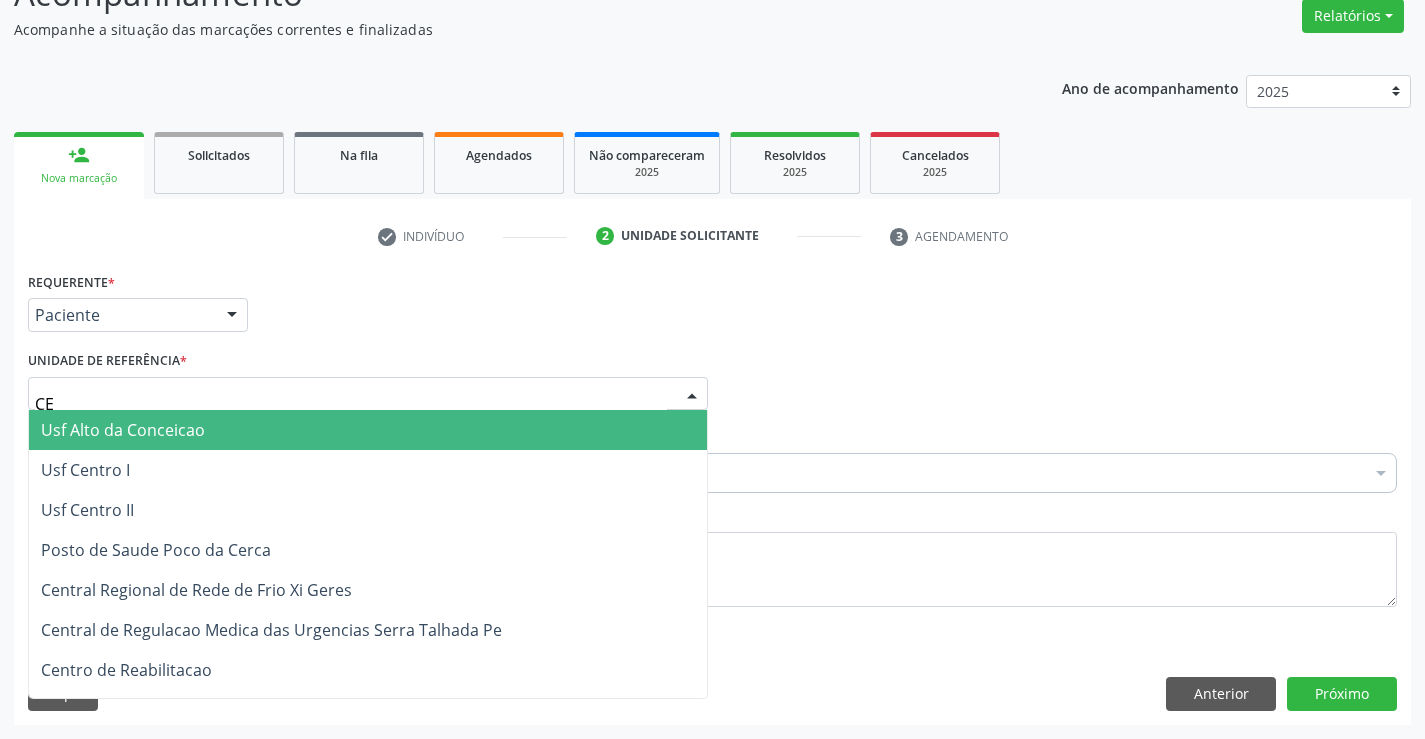 type on "CEN" 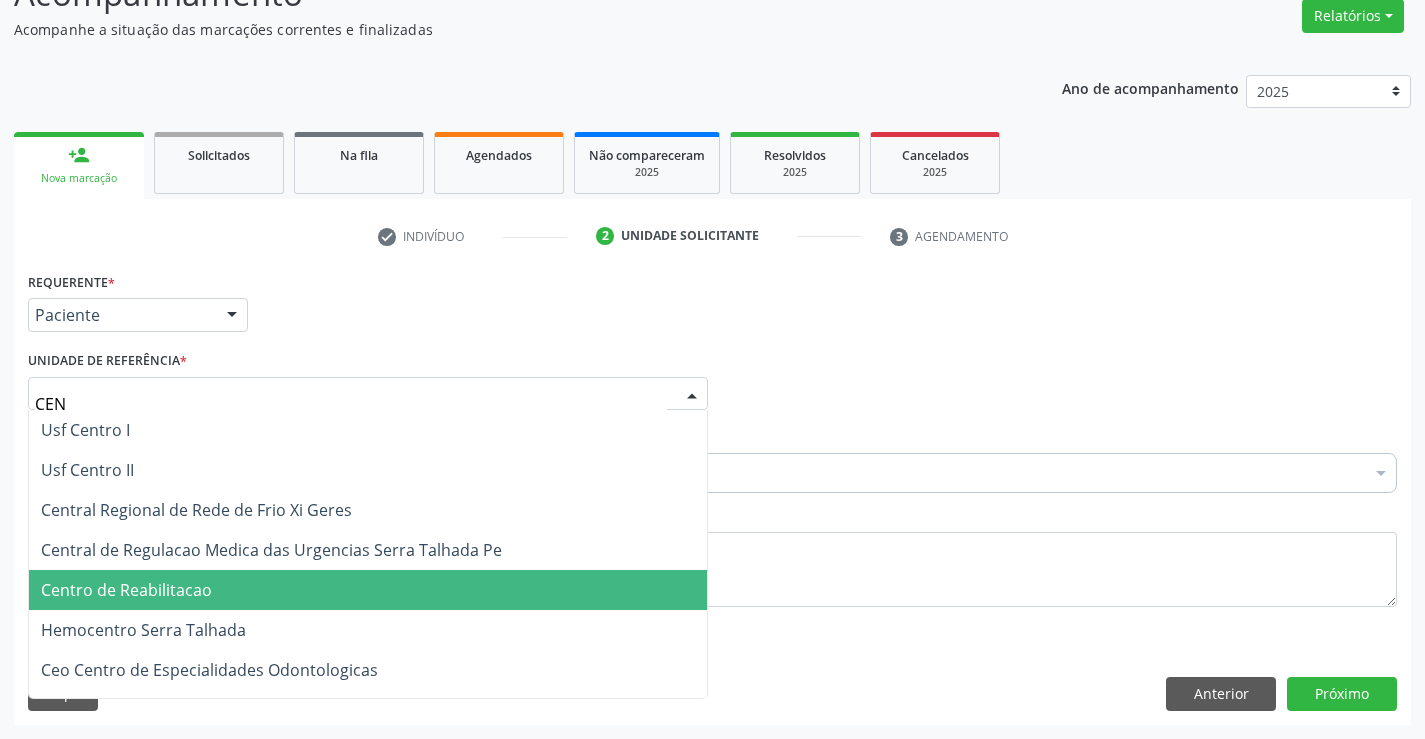 click on "Centro de Reabilitacao" at bounding box center (126, 590) 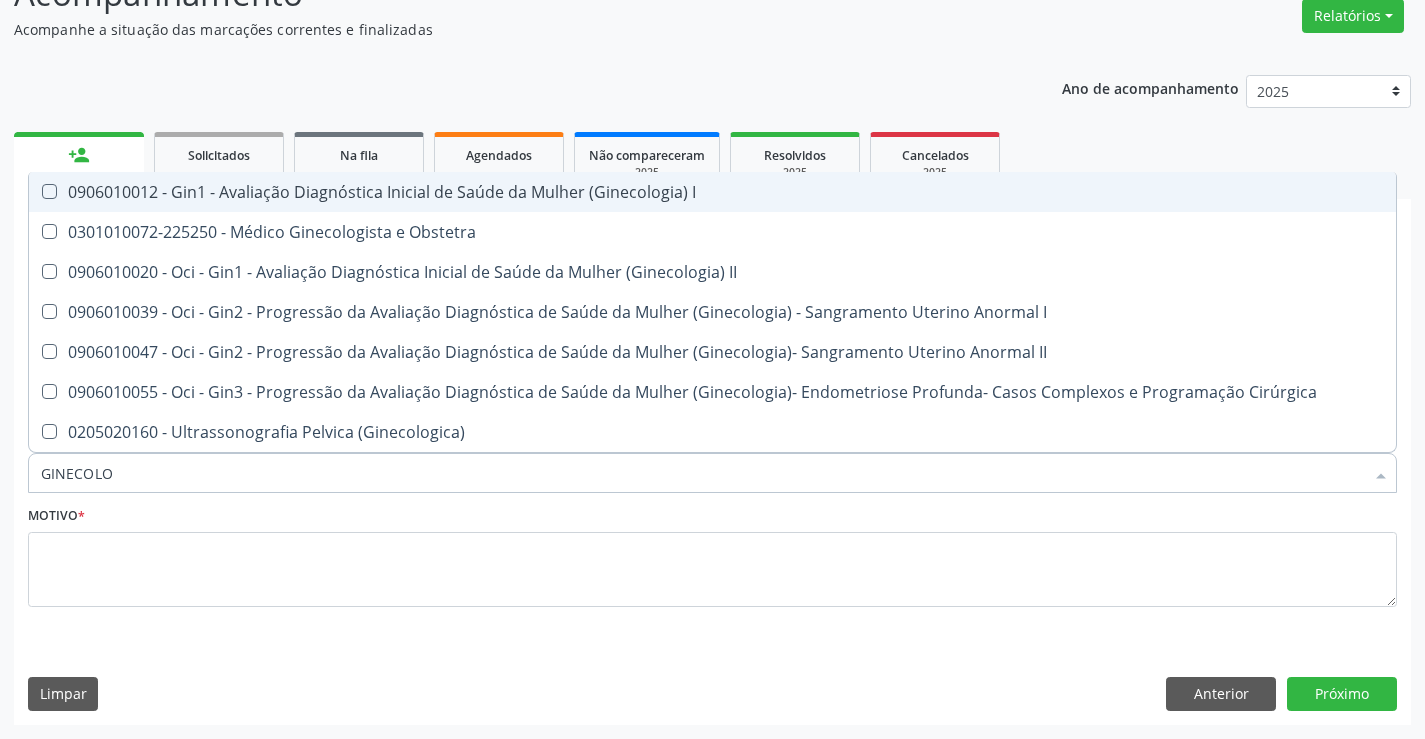 type on "GINECOLOG" 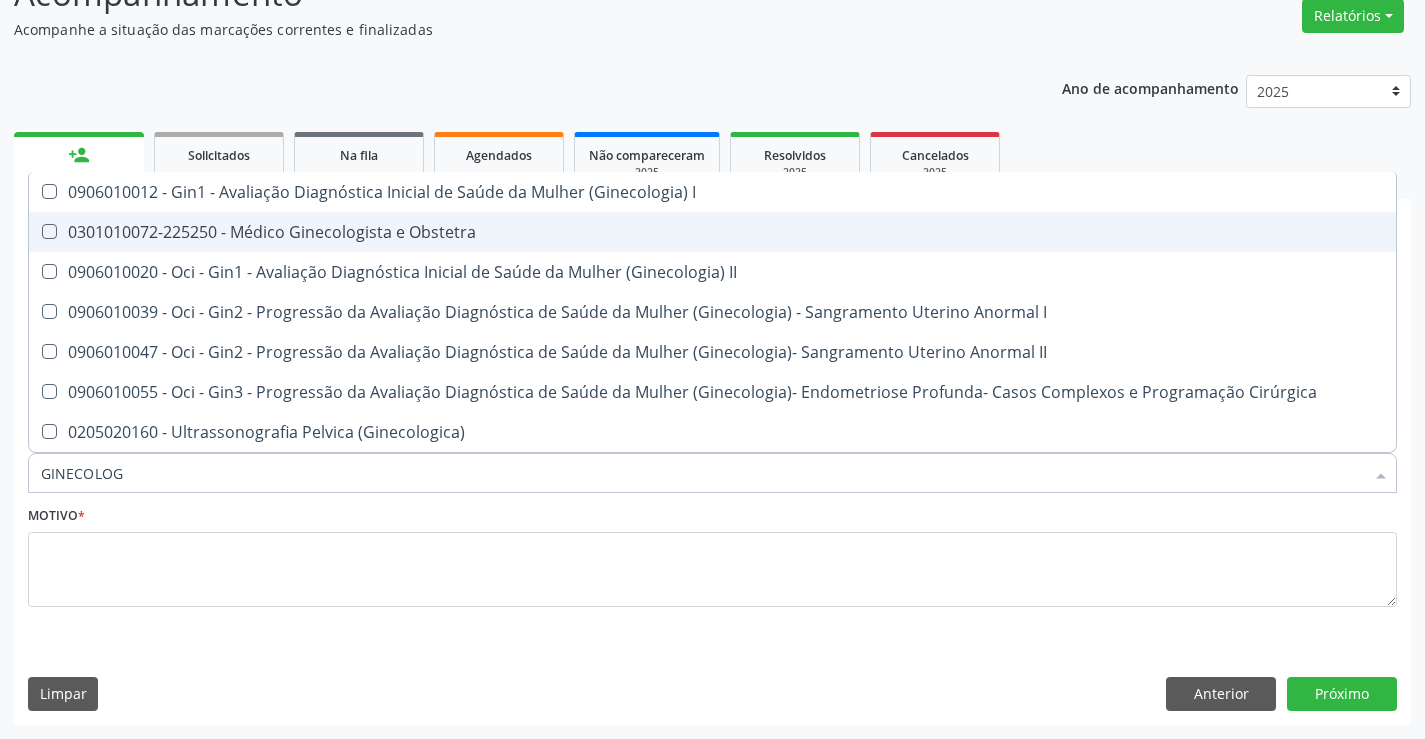 click on "0301010072-225250 - Médico Ginecologista e Obstetra" at bounding box center (712, 232) 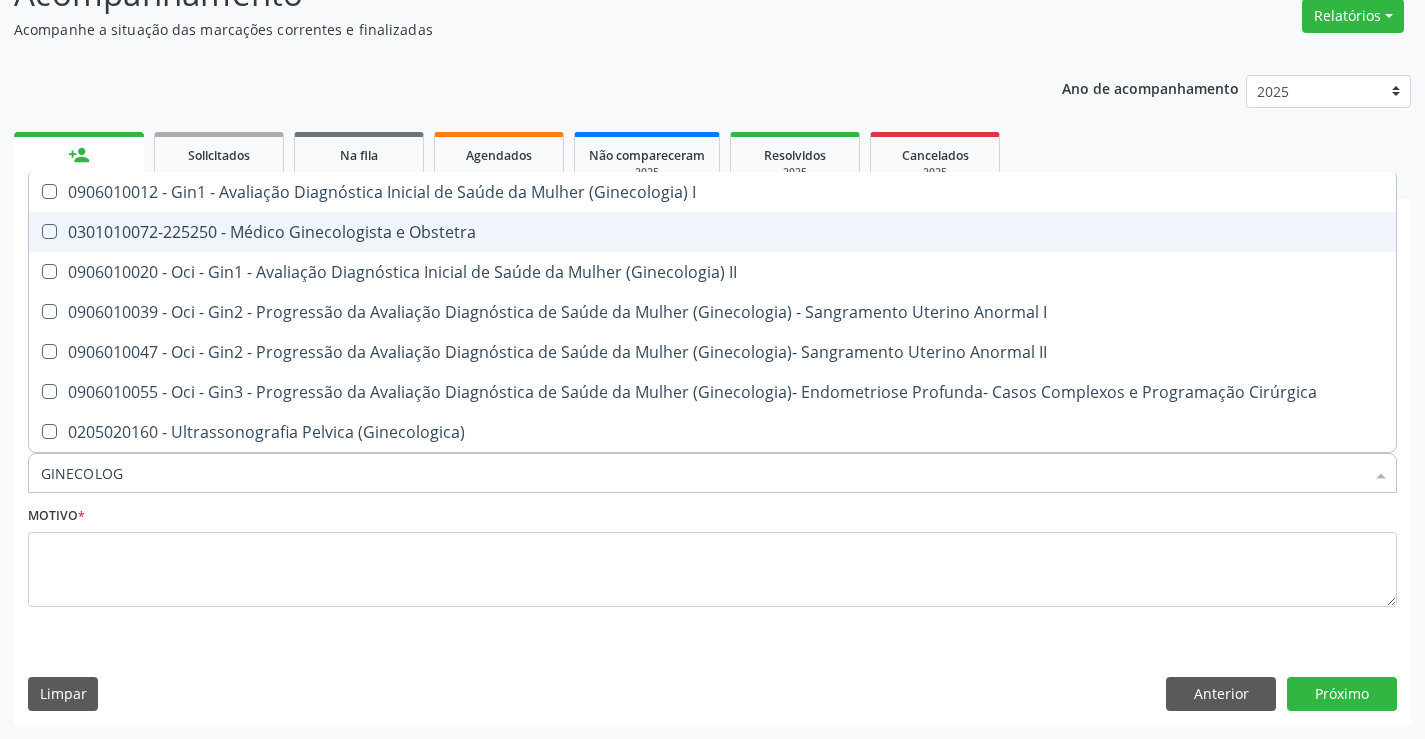 checkbox on "true" 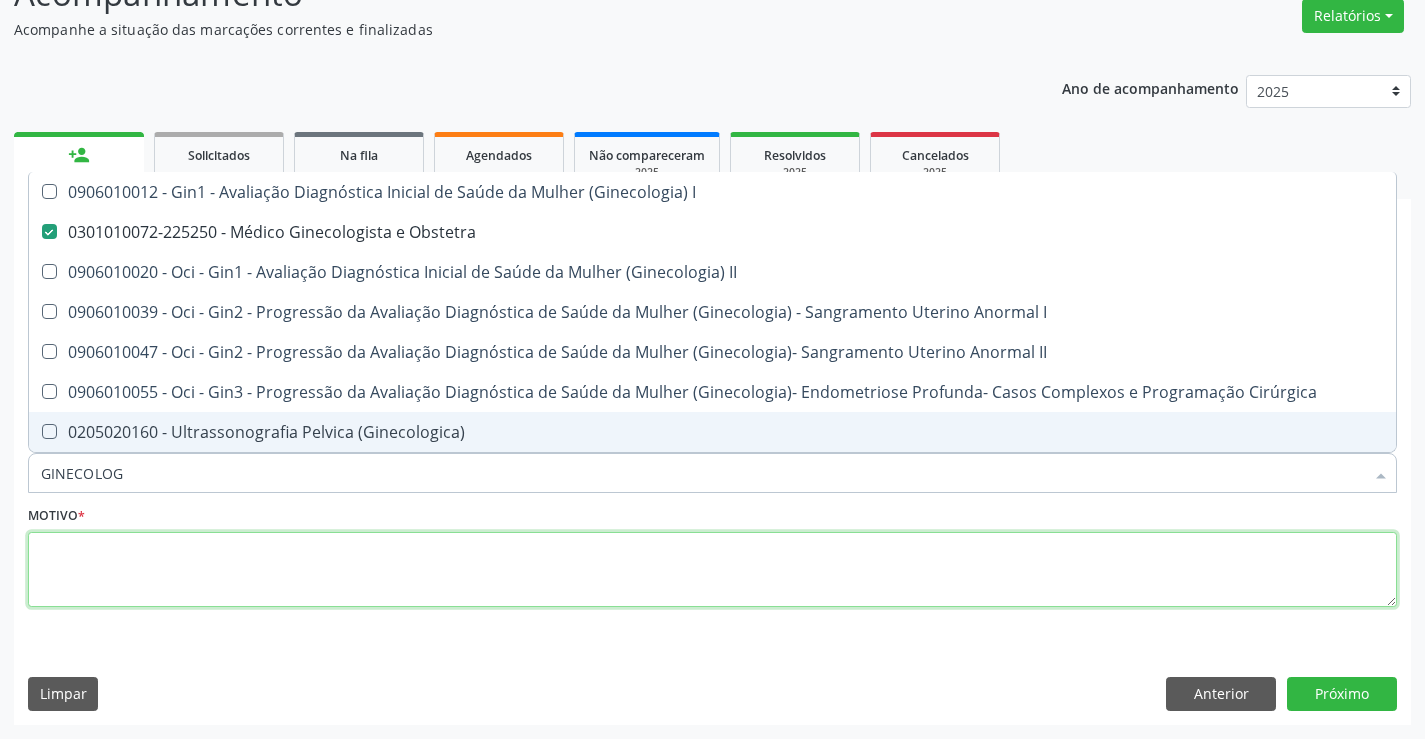 click at bounding box center [712, 570] 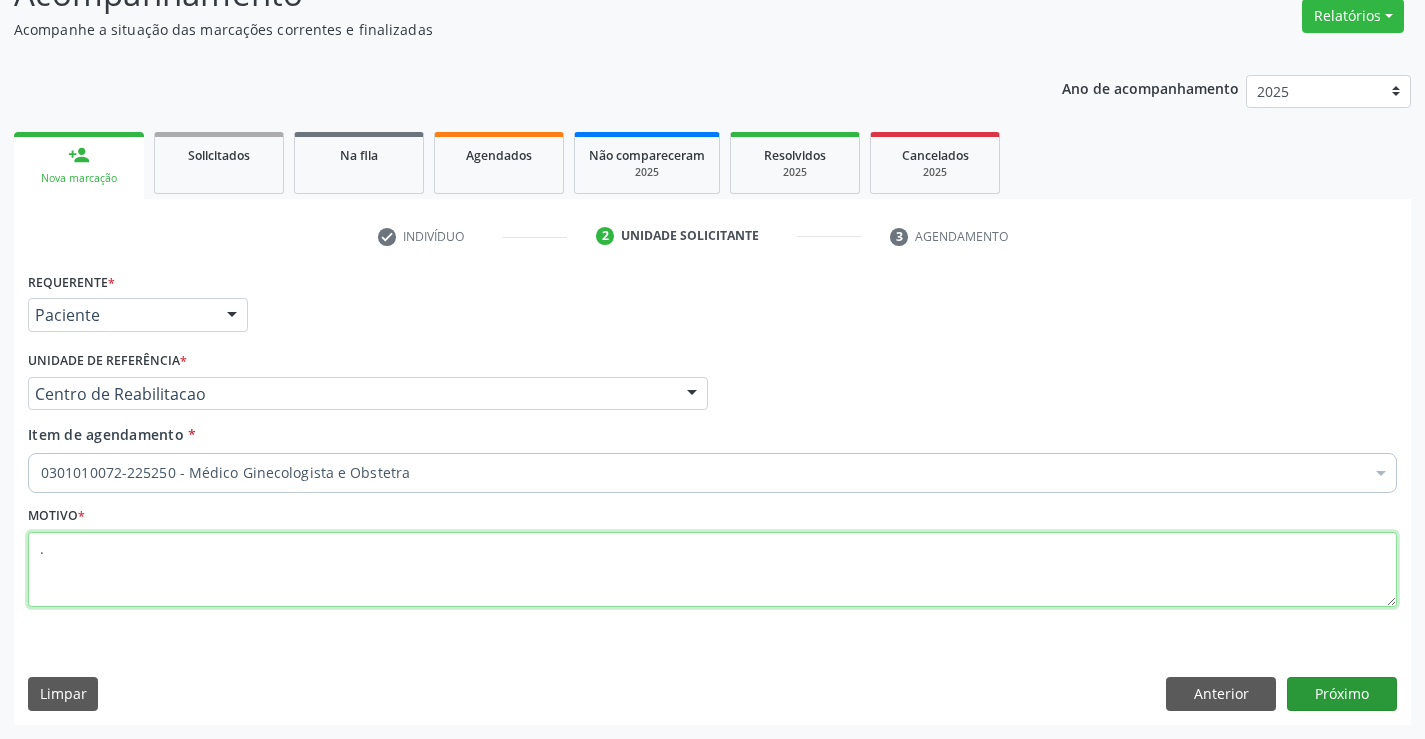 type on "." 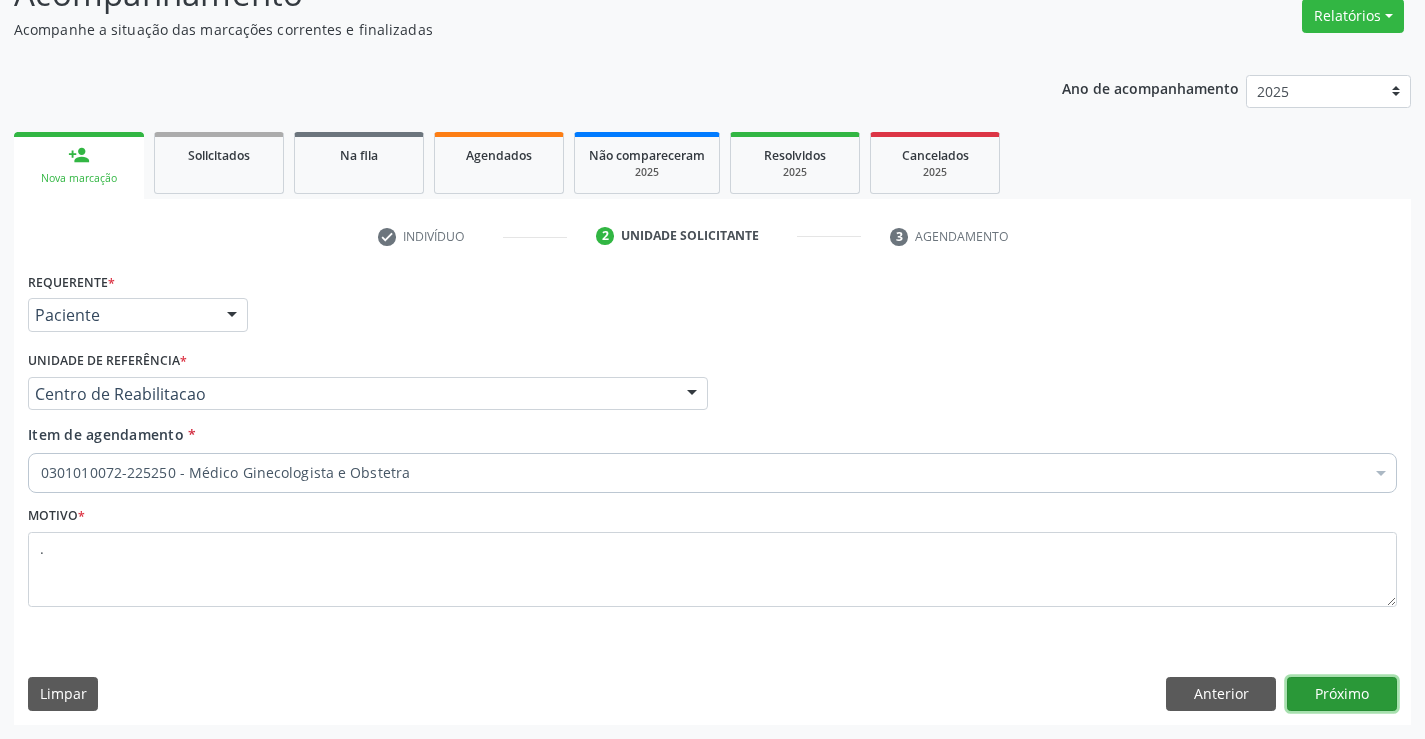 click on "Próximo" at bounding box center [1342, 694] 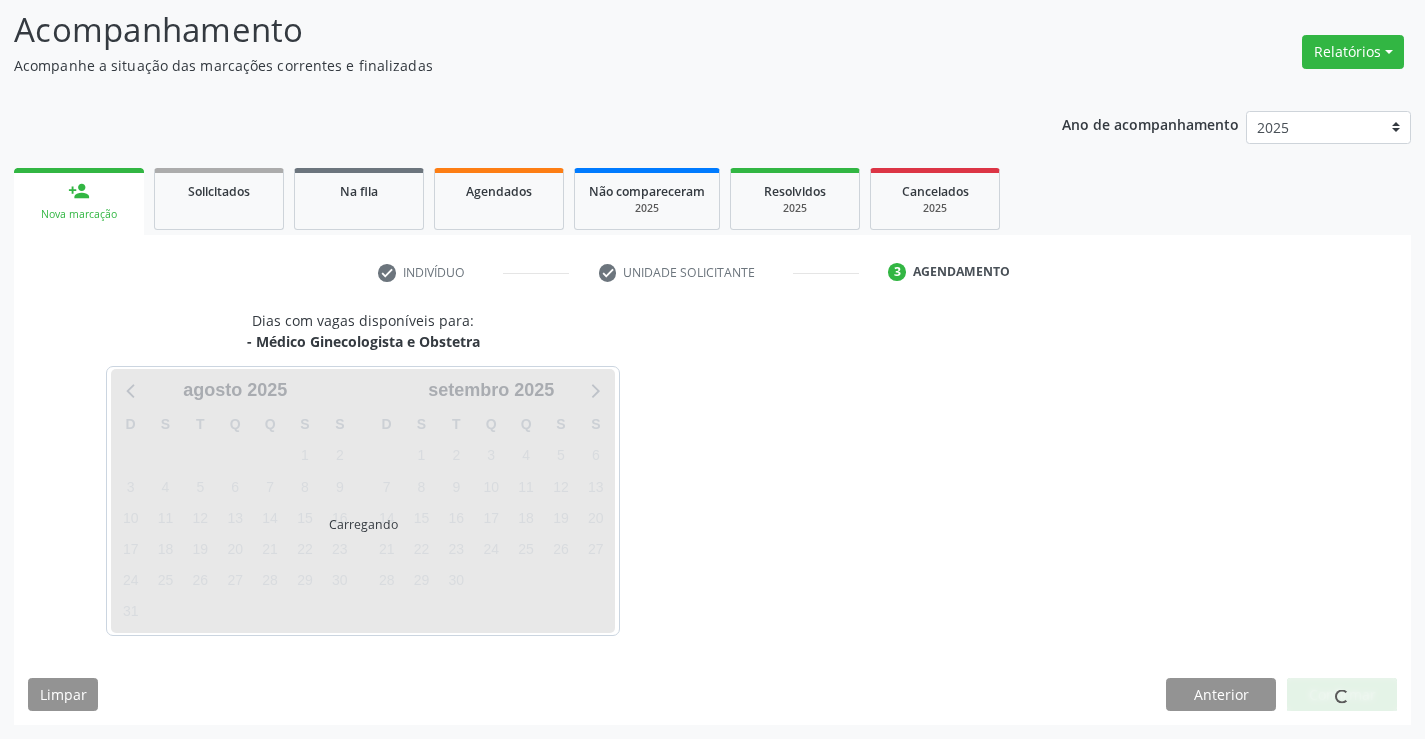scroll, scrollTop: 131, scrollLeft: 0, axis: vertical 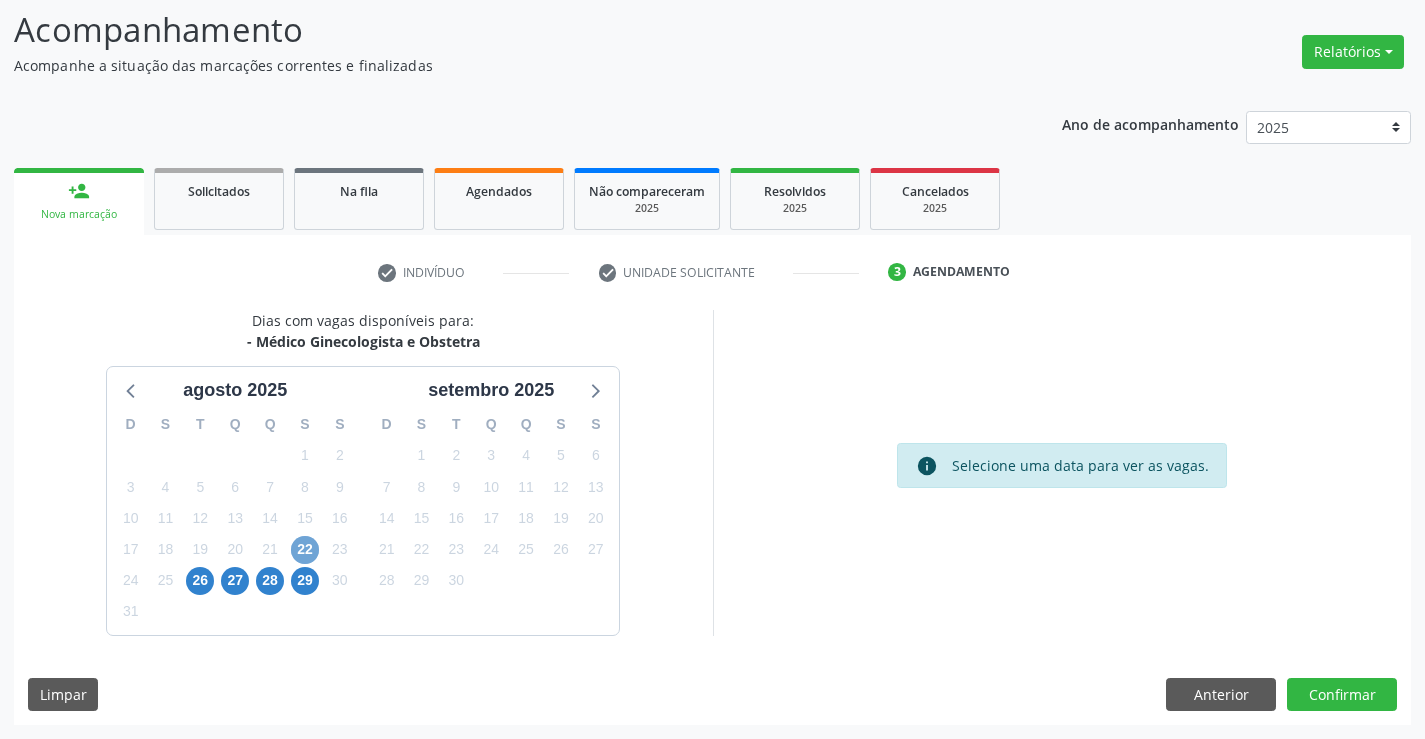 click on "22" at bounding box center (305, 550) 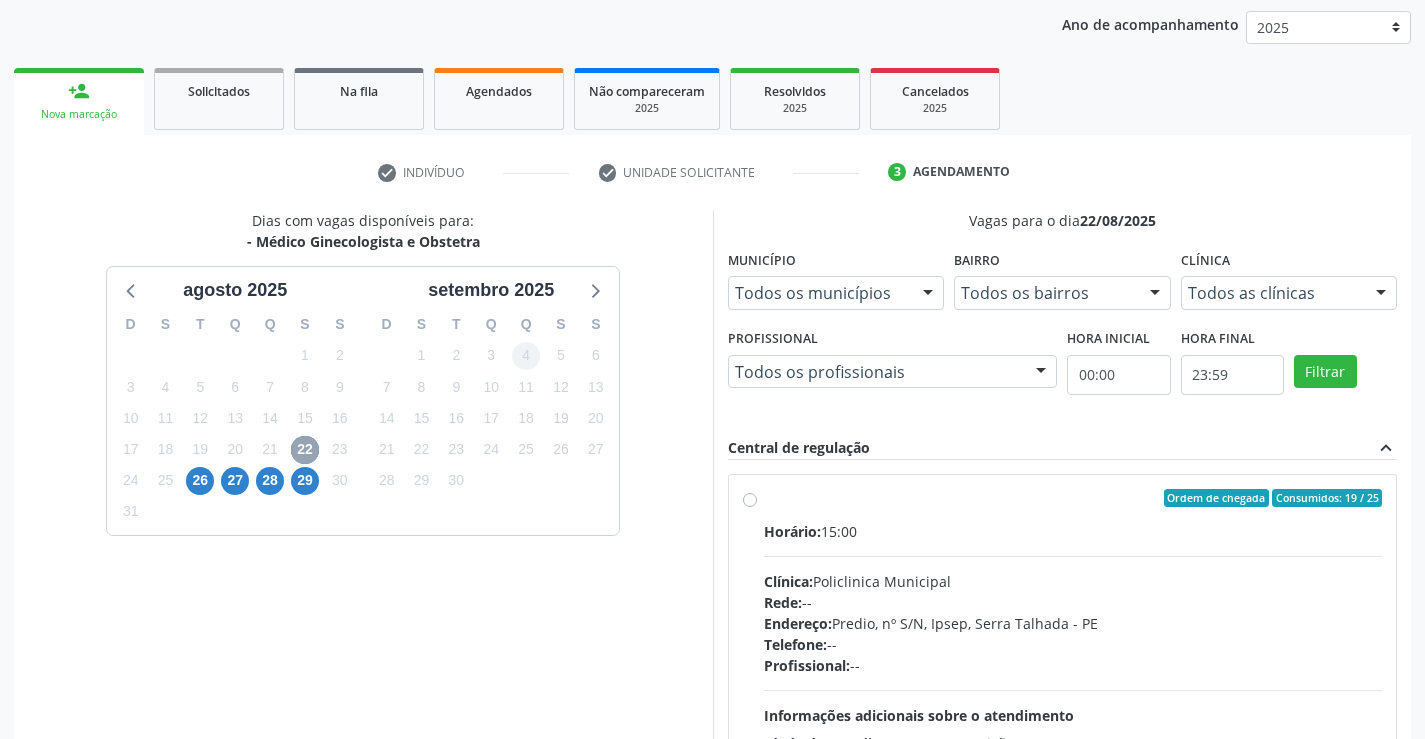 scroll, scrollTop: 420, scrollLeft: 0, axis: vertical 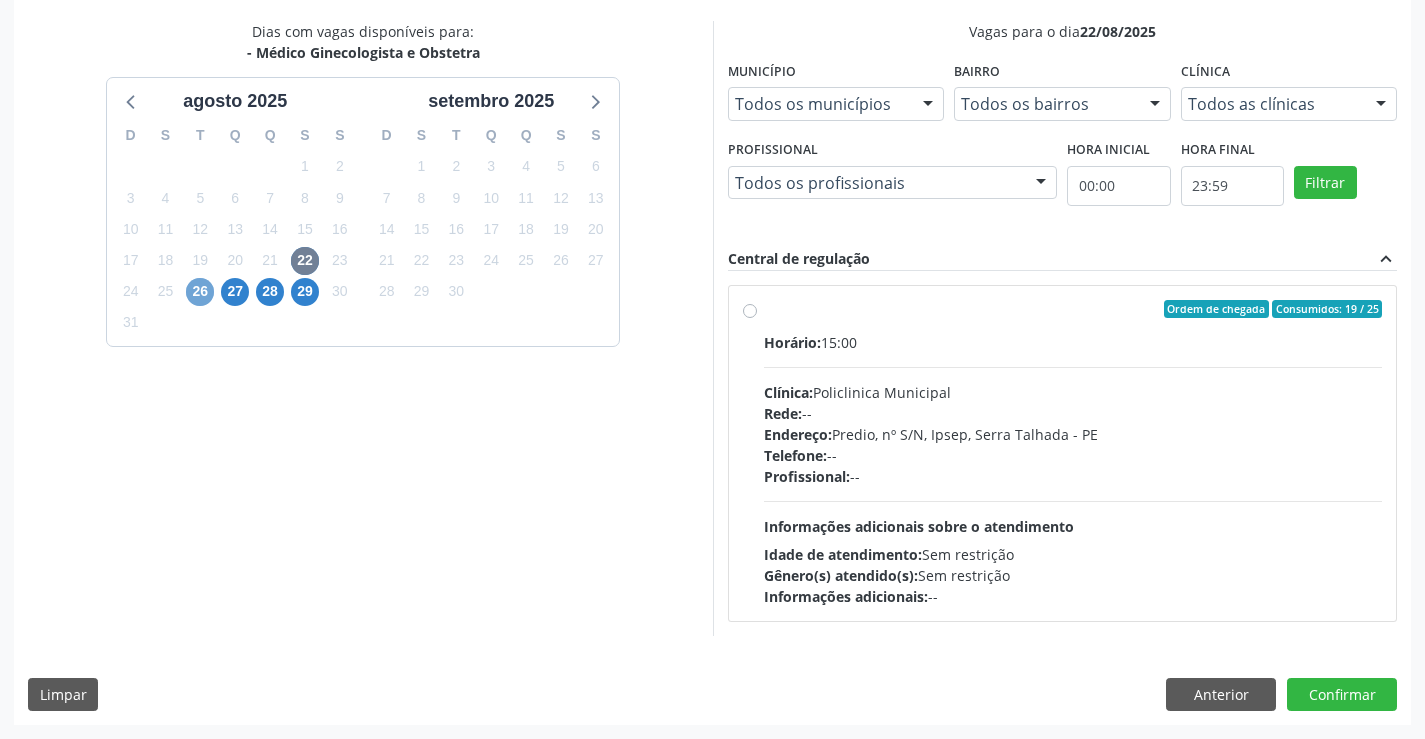 click on "26" at bounding box center [200, 292] 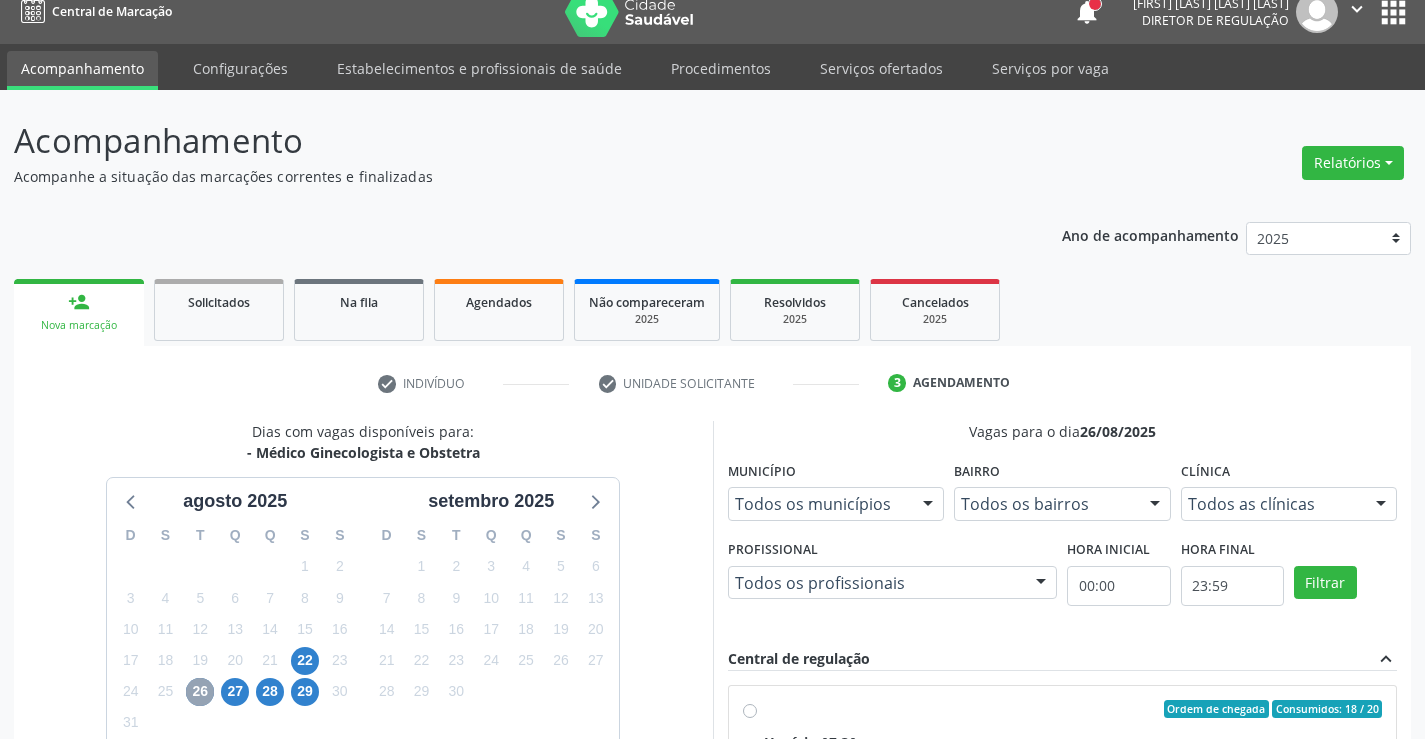 scroll, scrollTop: 0, scrollLeft: 0, axis: both 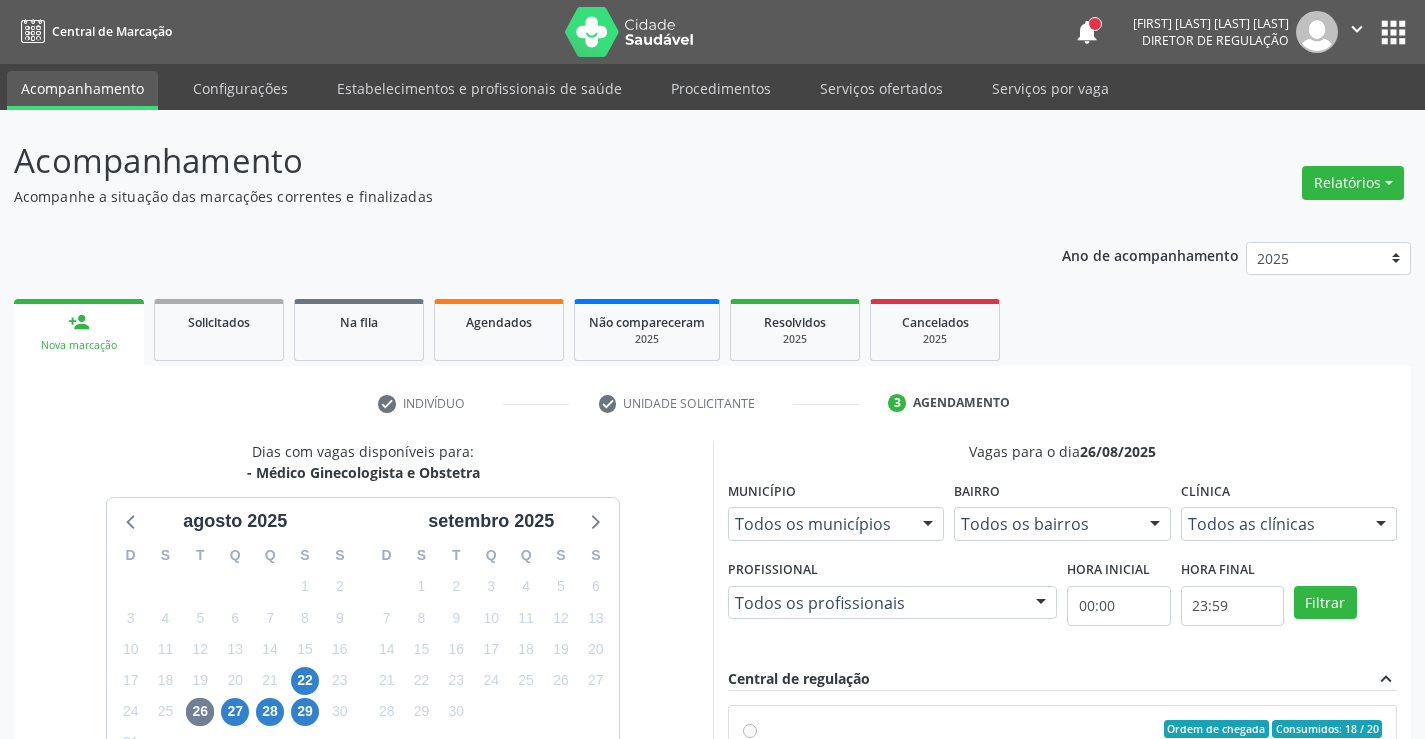 click on "apps" at bounding box center [1393, 32] 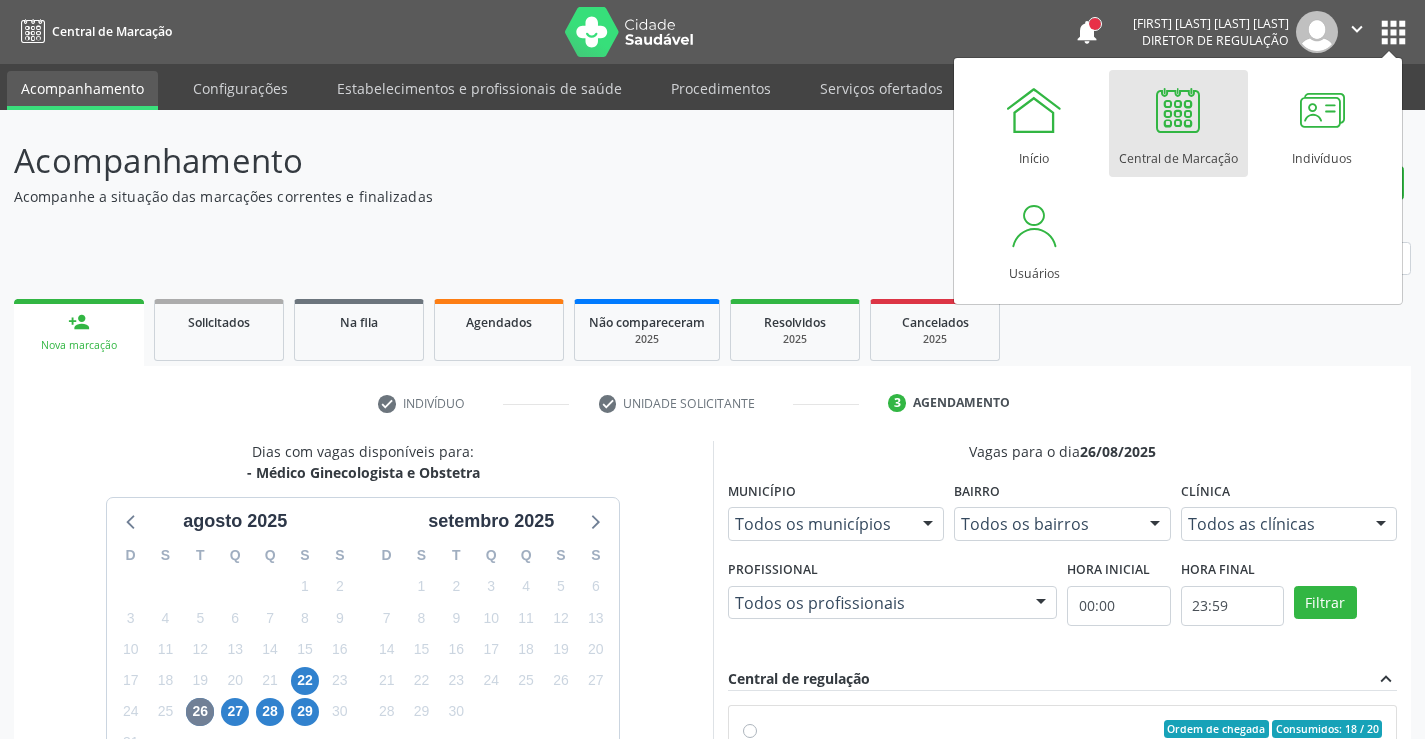 click at bounding box center [1178, 110] 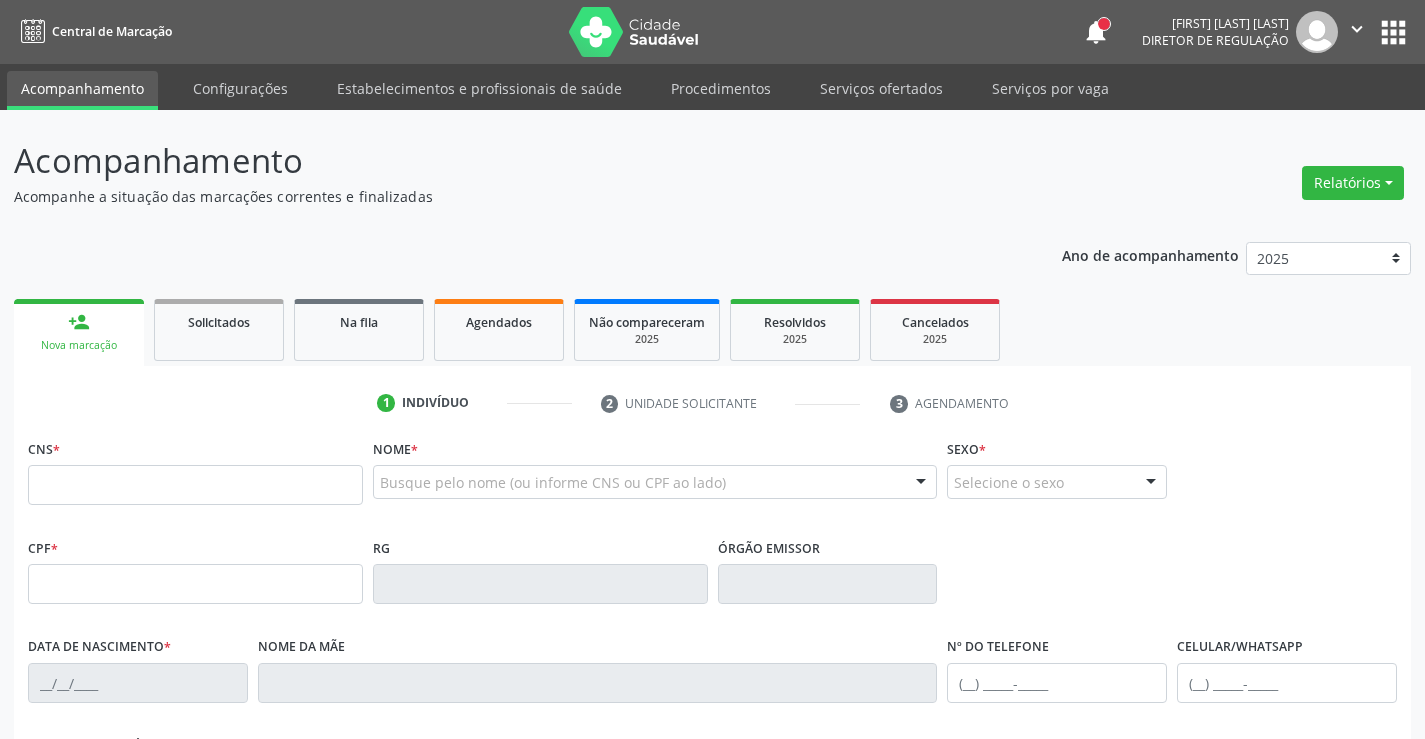 scroll, scrollTop: 0, scrollLeft: 0, axis: both 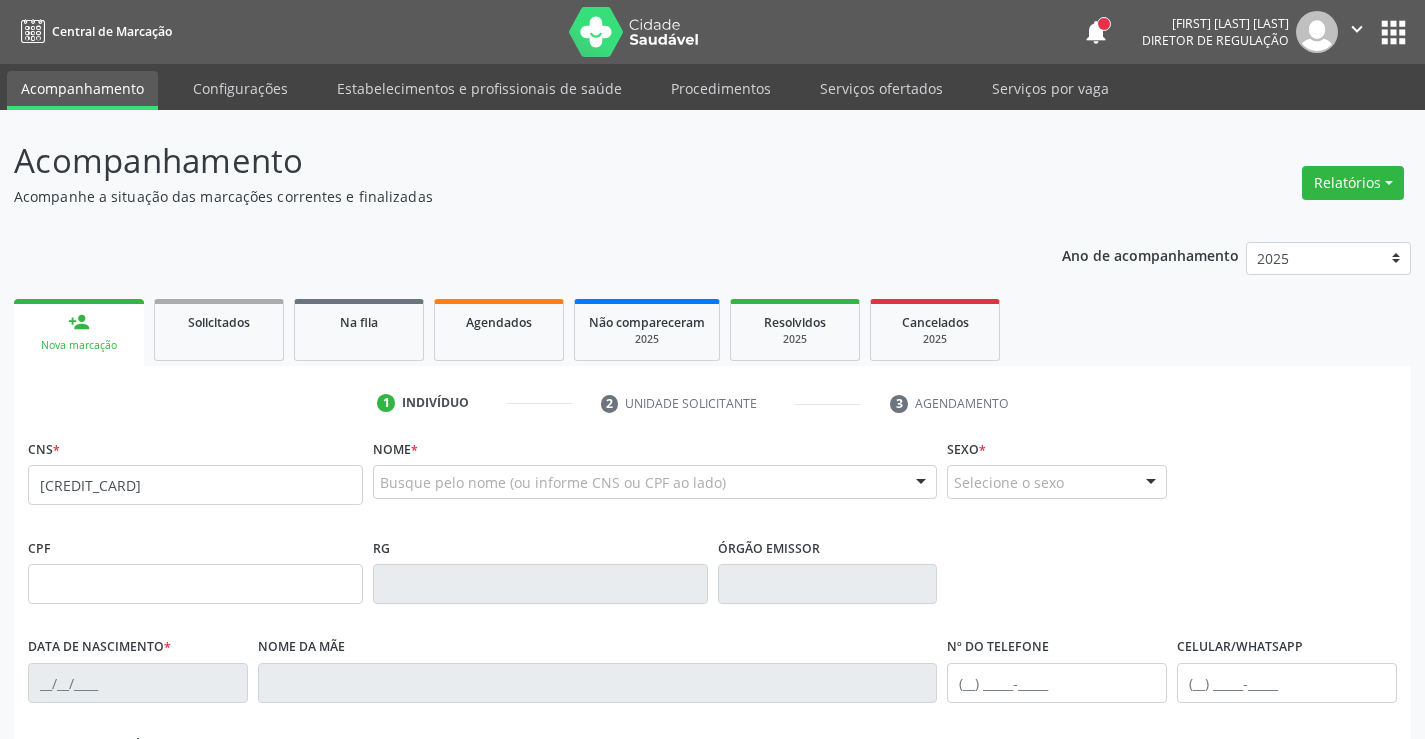 type on "[CREDIT_CARD]" 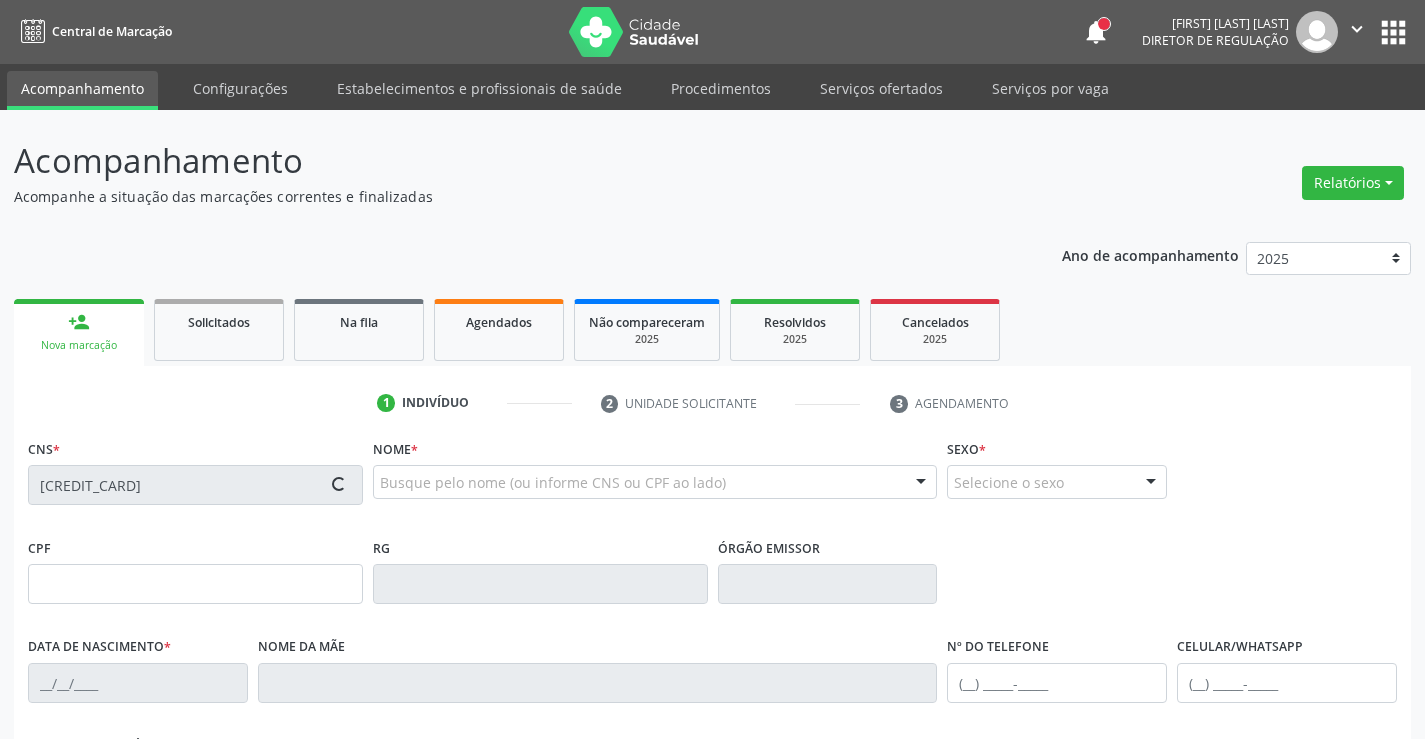 type on "[CPF]" 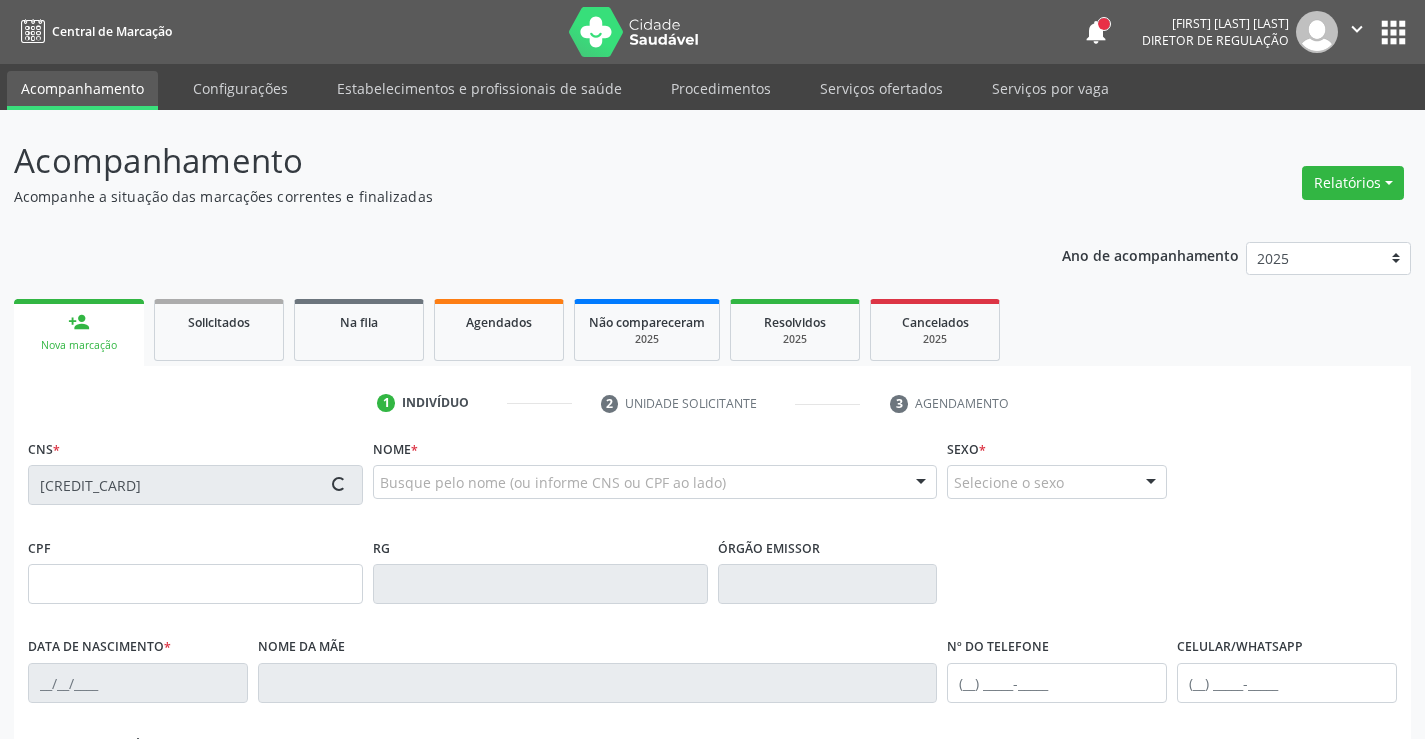 type on "[DATE]" 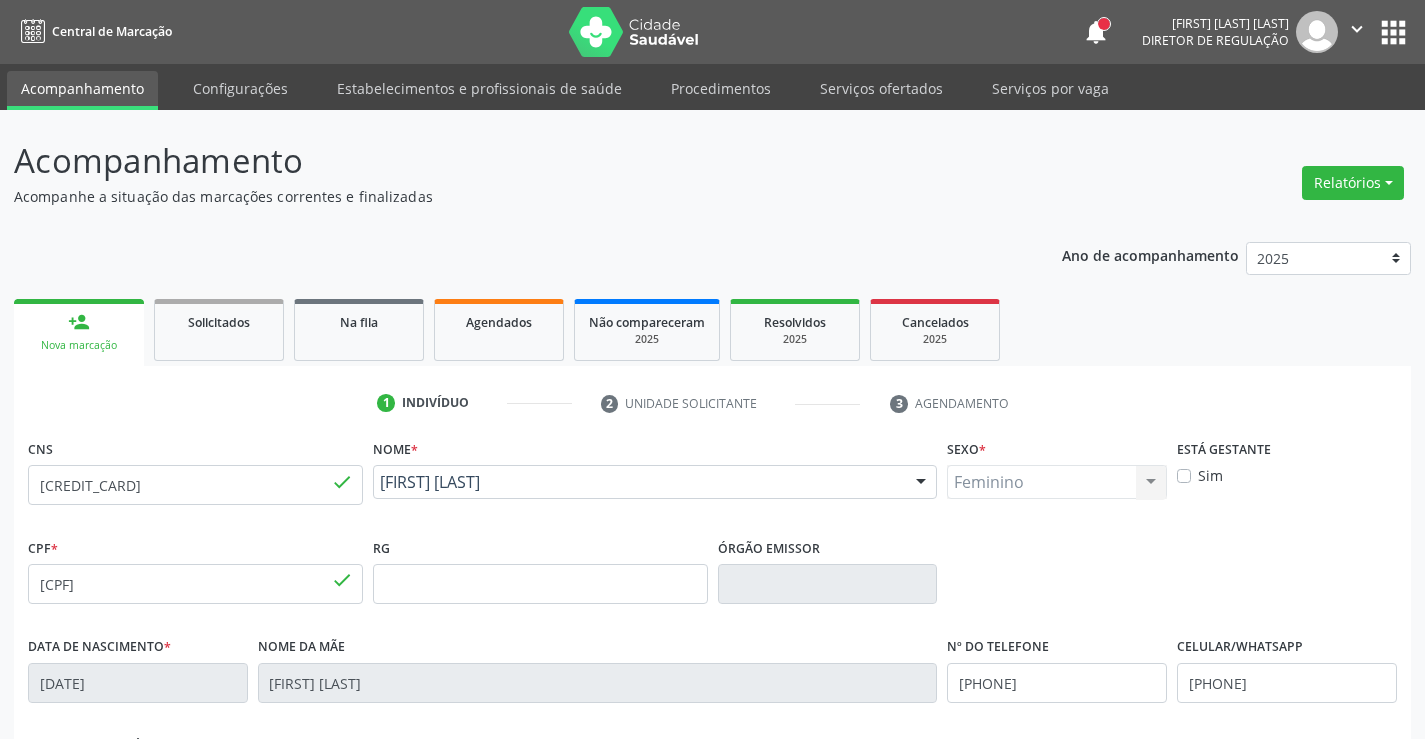 scroll, scrollTop: 345, scrollLeft: 0, axis: vertical 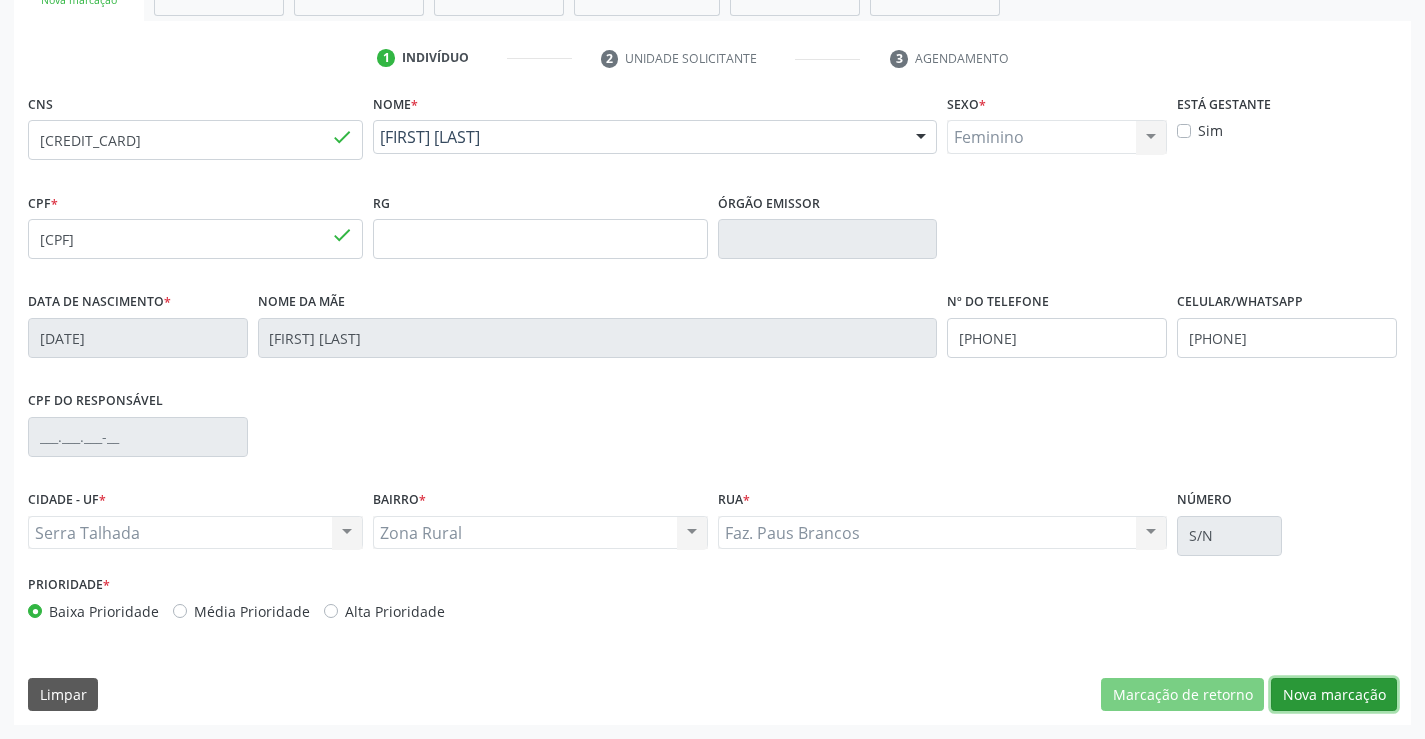 click on "Nova marcação" at bounding box center [1334, 695] 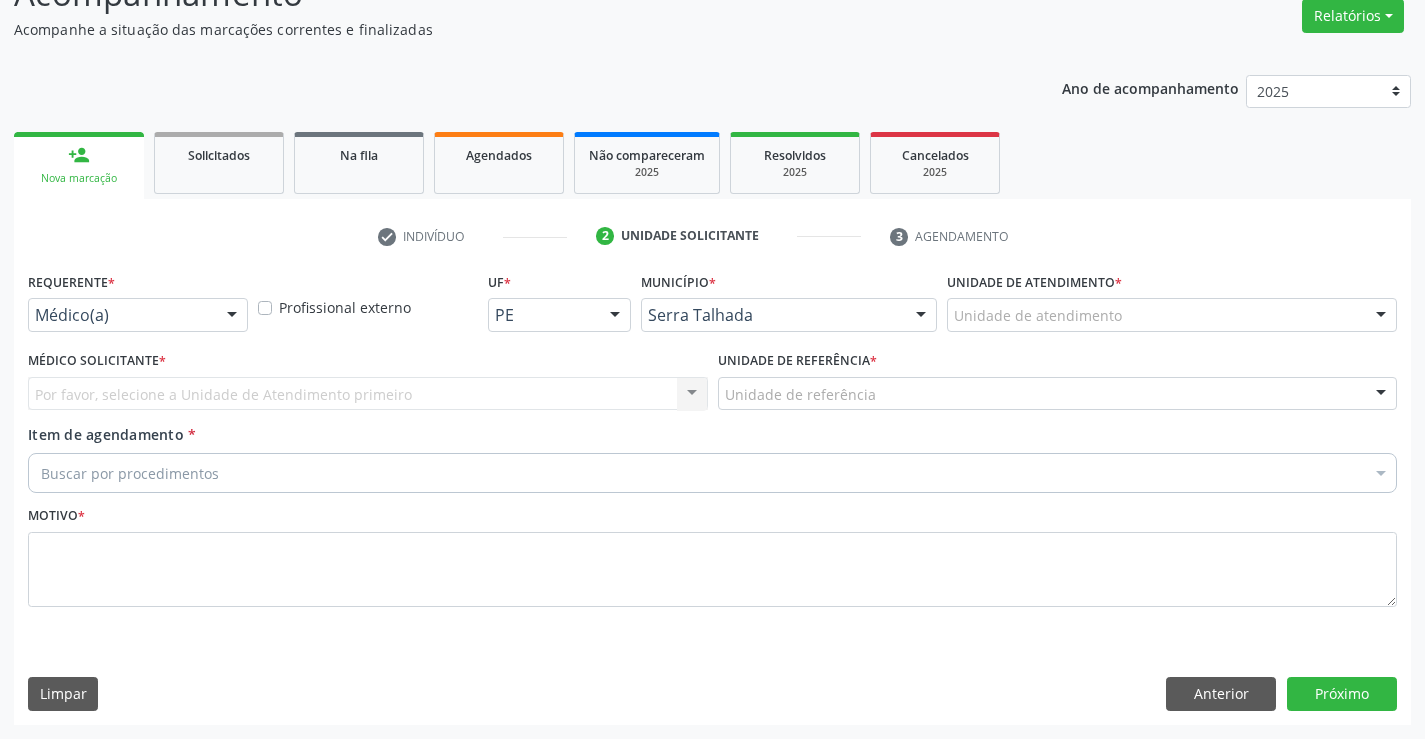 scroll, scrollTop: 167, scrollLeft: 0, axis: vertical 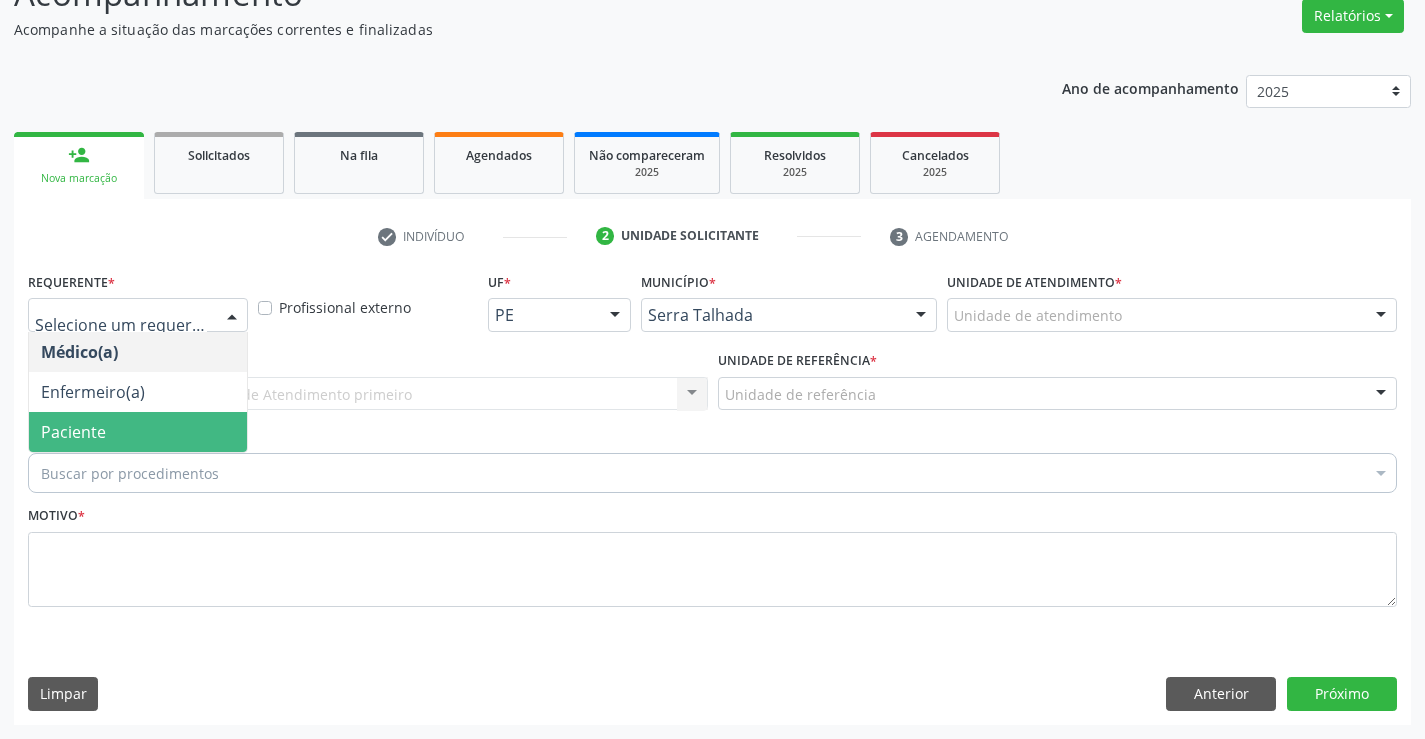 click on "Paciente" at bounding box center [138, 432] 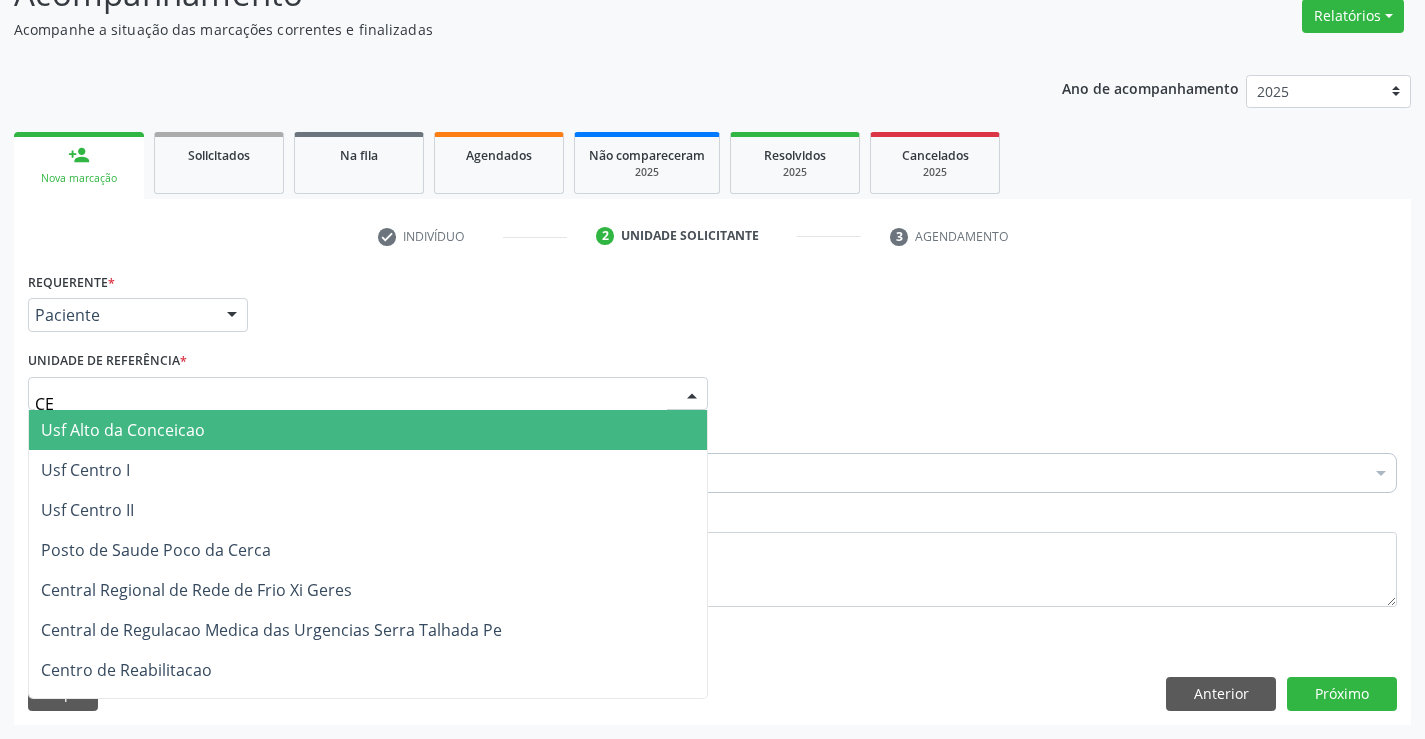 type on "CEN" 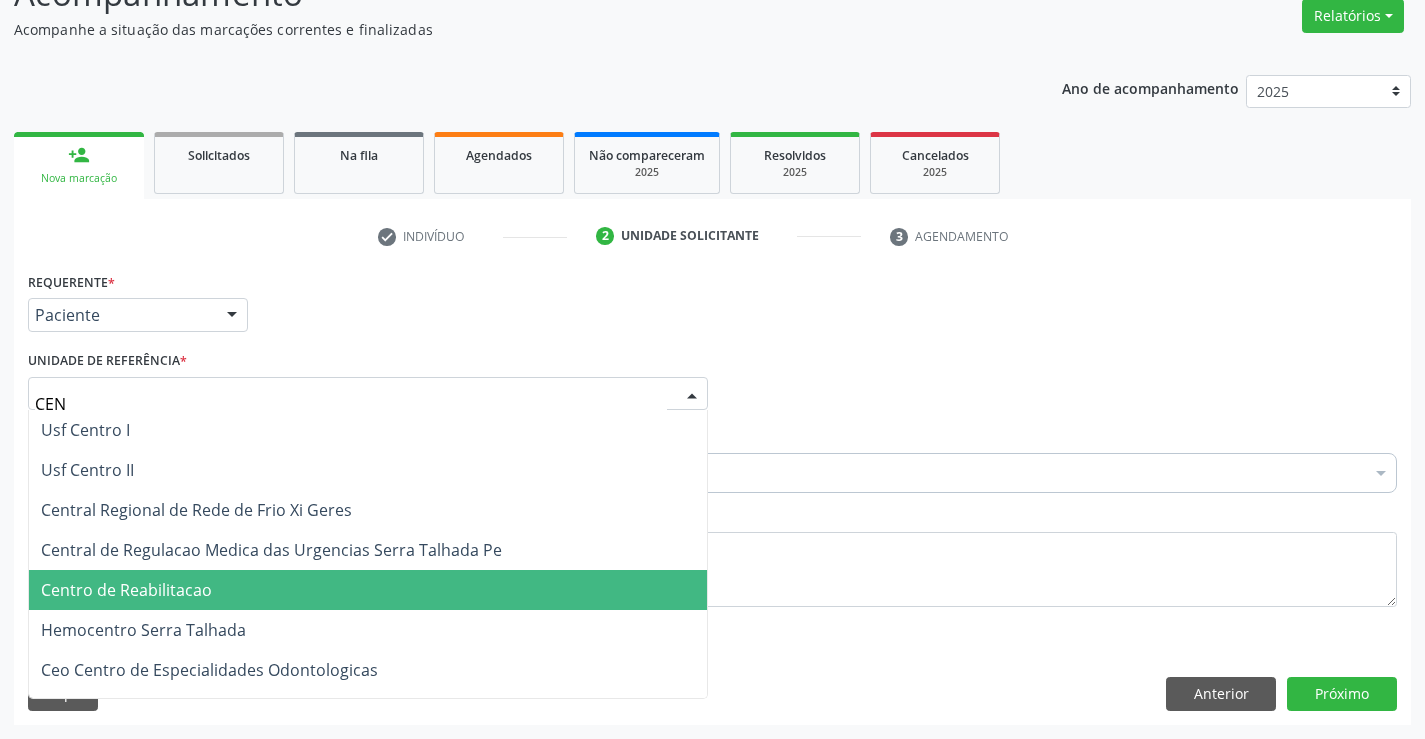click on "Centro de Reabilitacao" at bounding box center [126, 590] 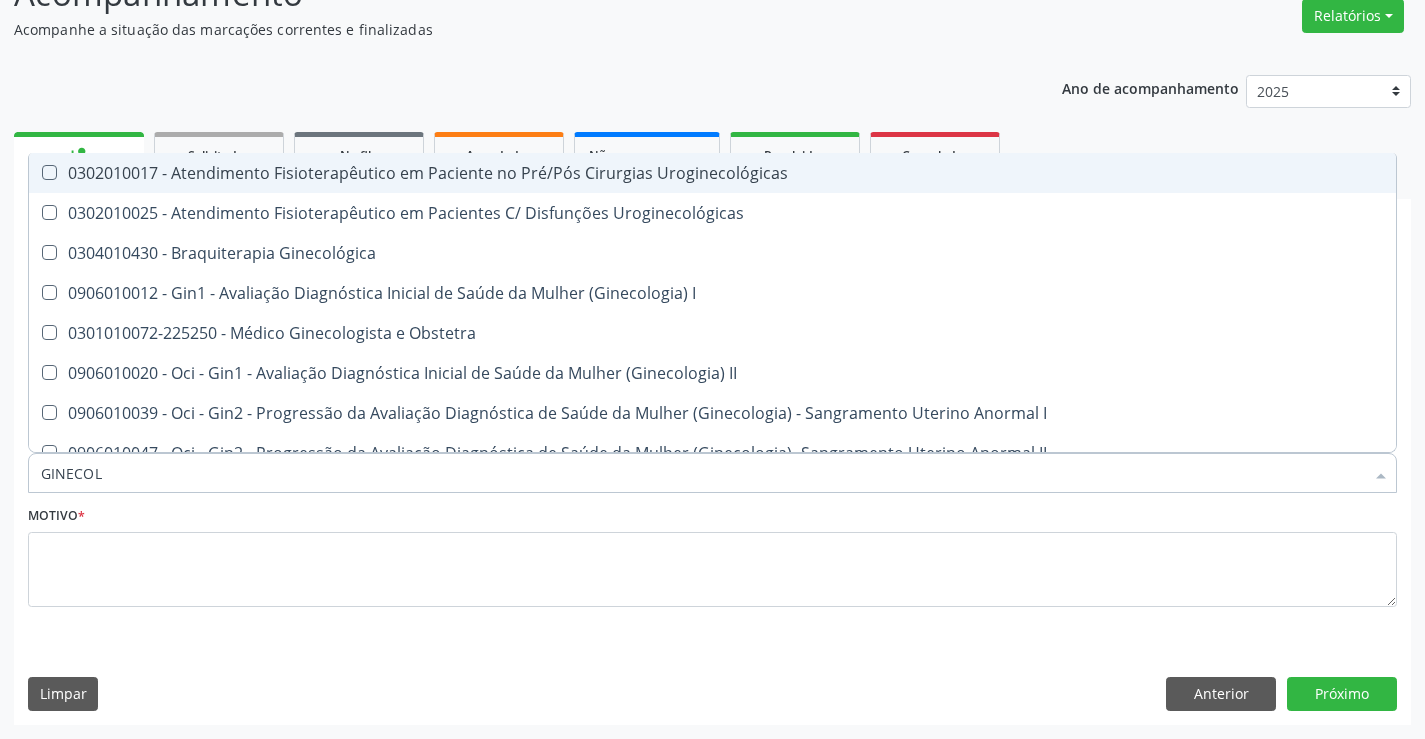 type on "GINECOLO" 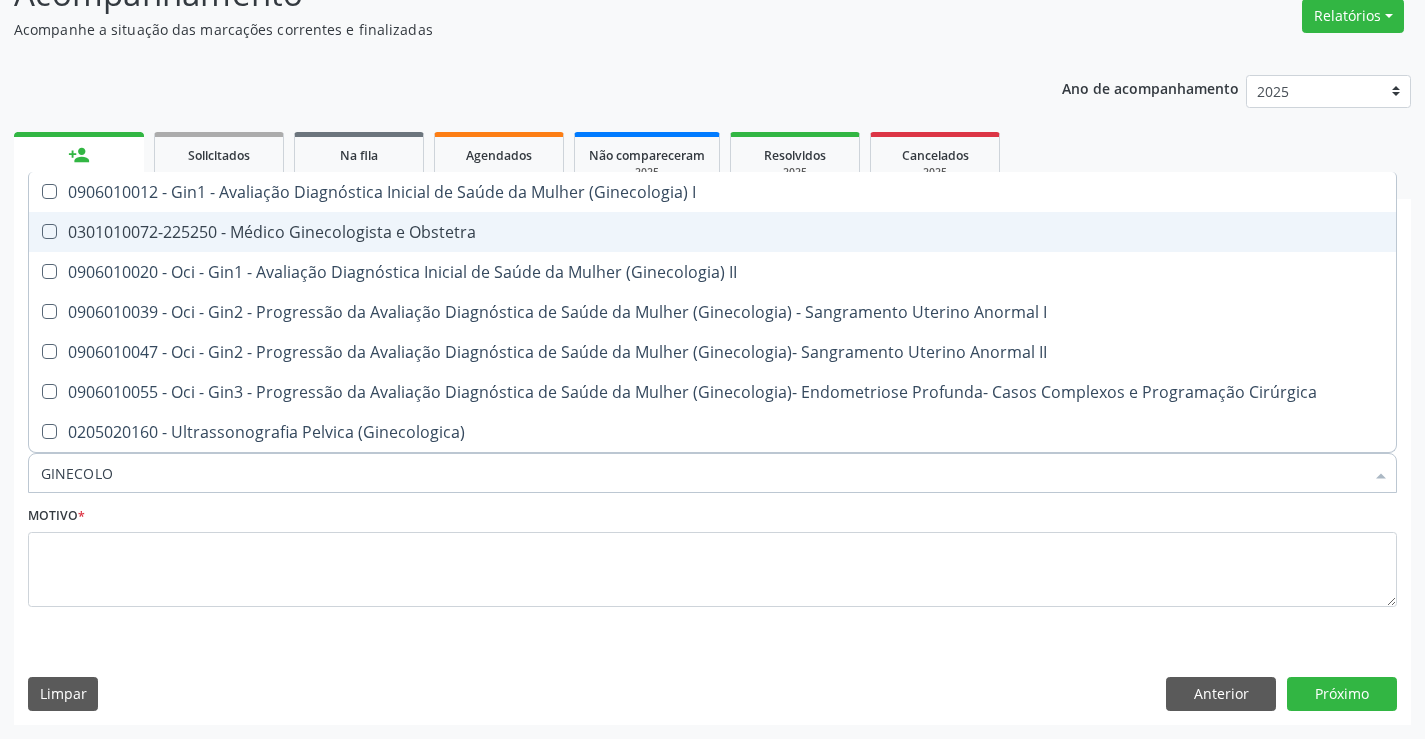 click on "0301010072-225250 - Médico Ginecologista e Obstetra" at bounding box center (712, 232) 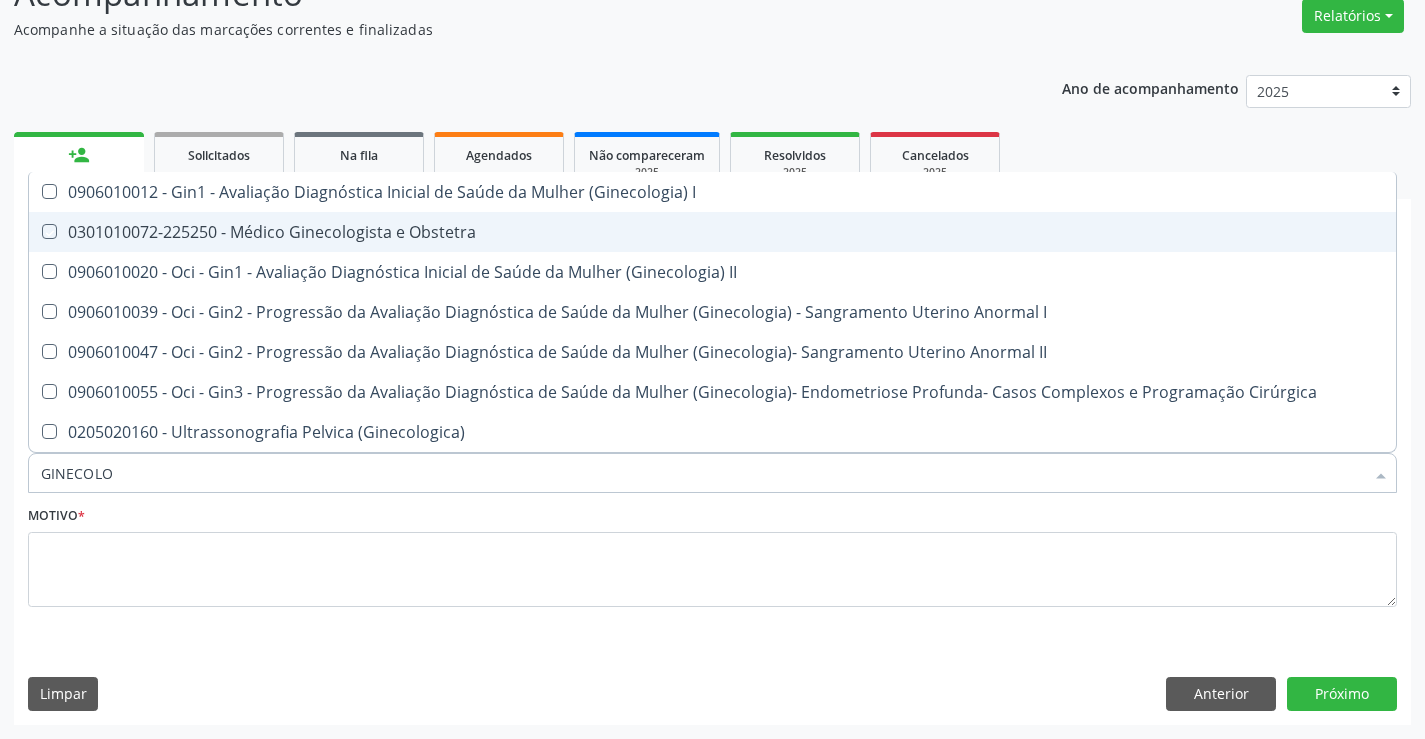checkbox on "true" 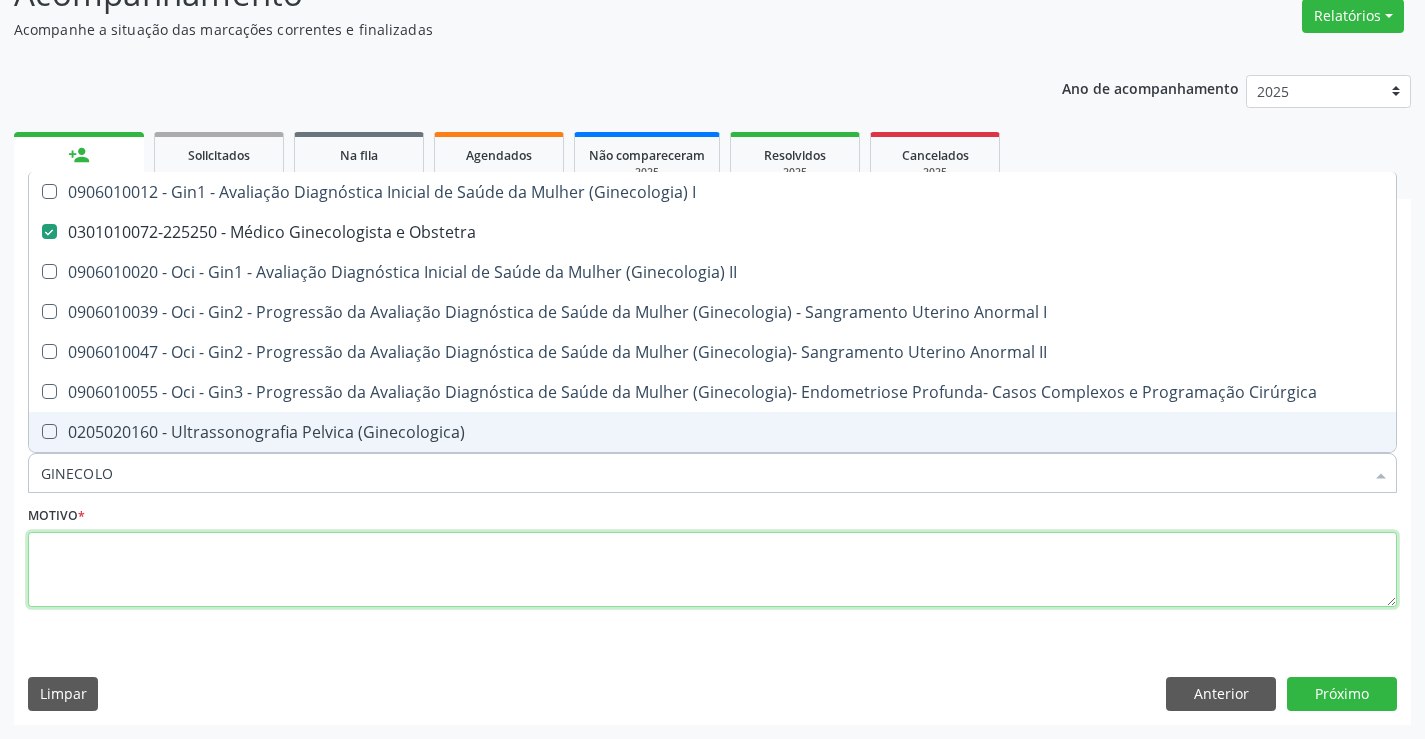 click at bounding box center [712, 570] 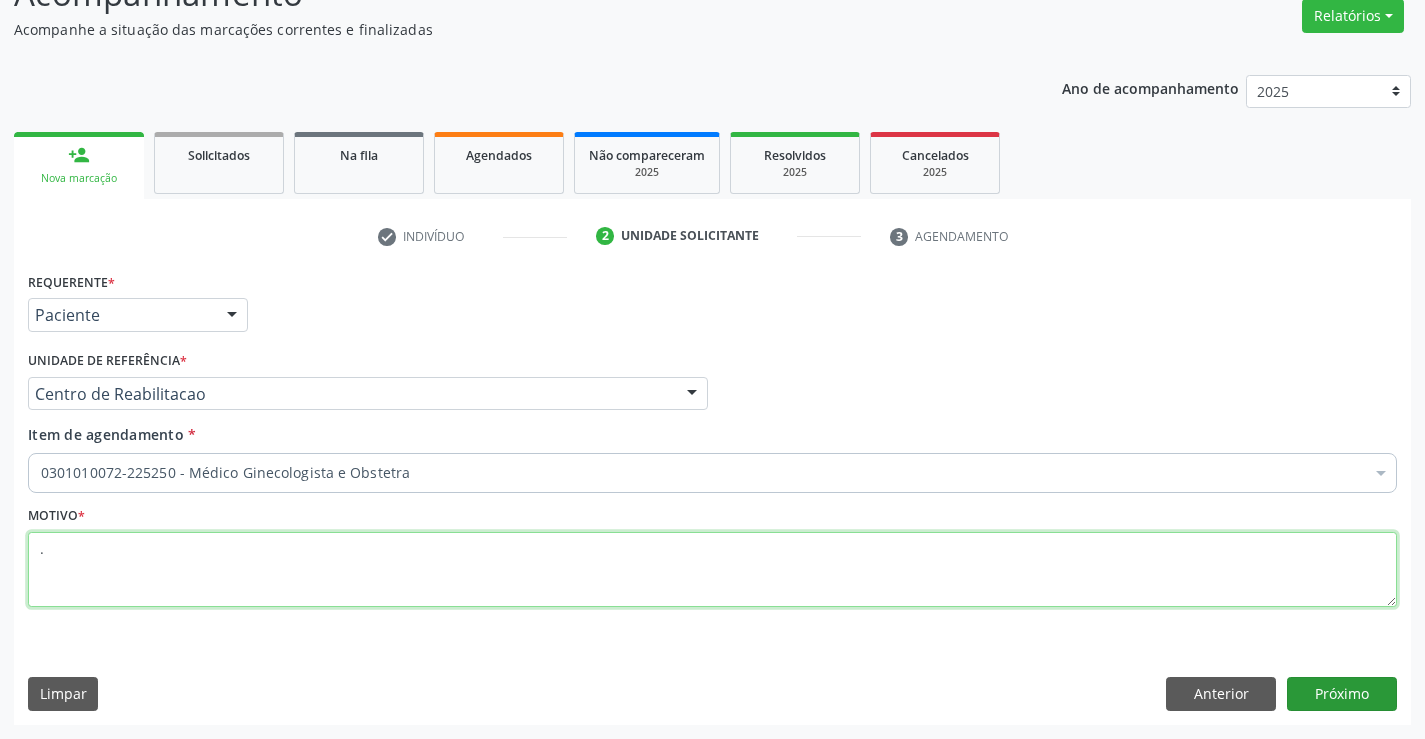 type on "." 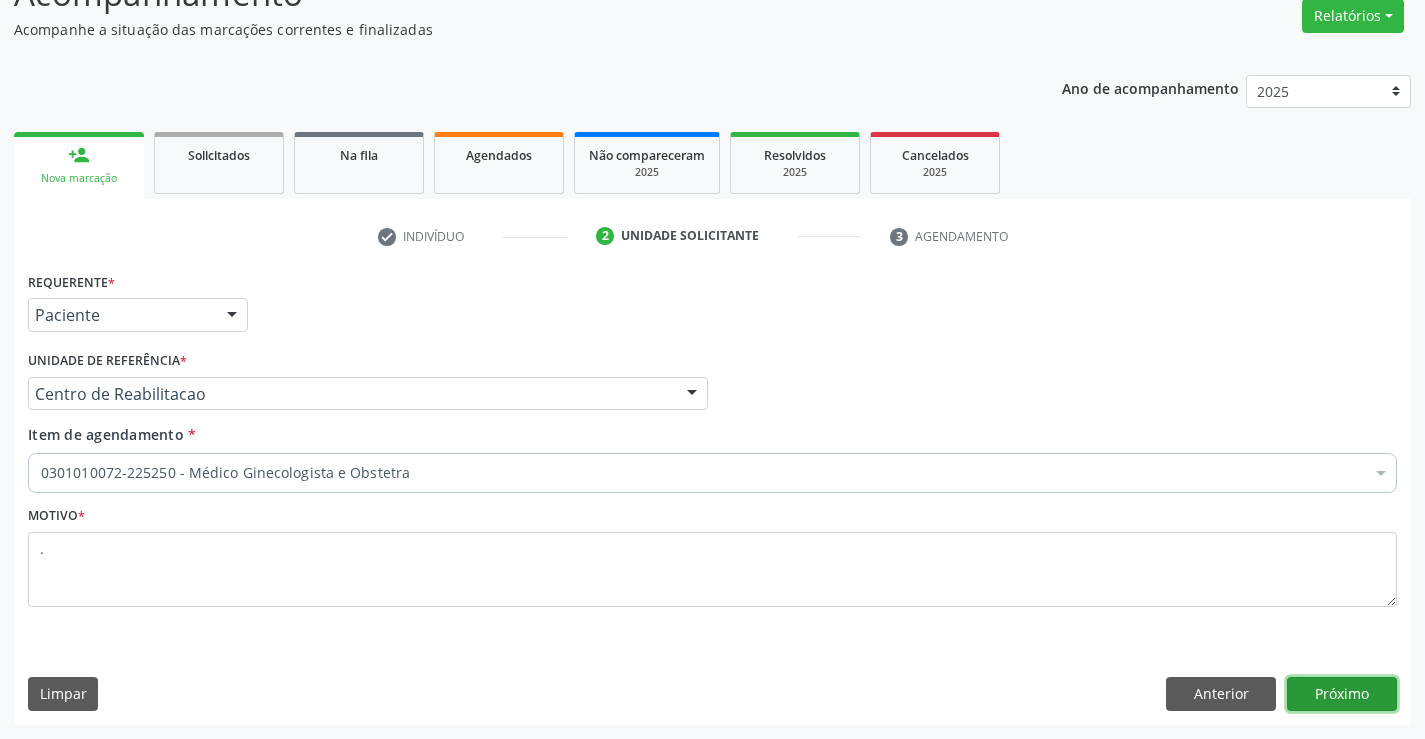 click on "Próximo" at bounding box center (1342, 694) 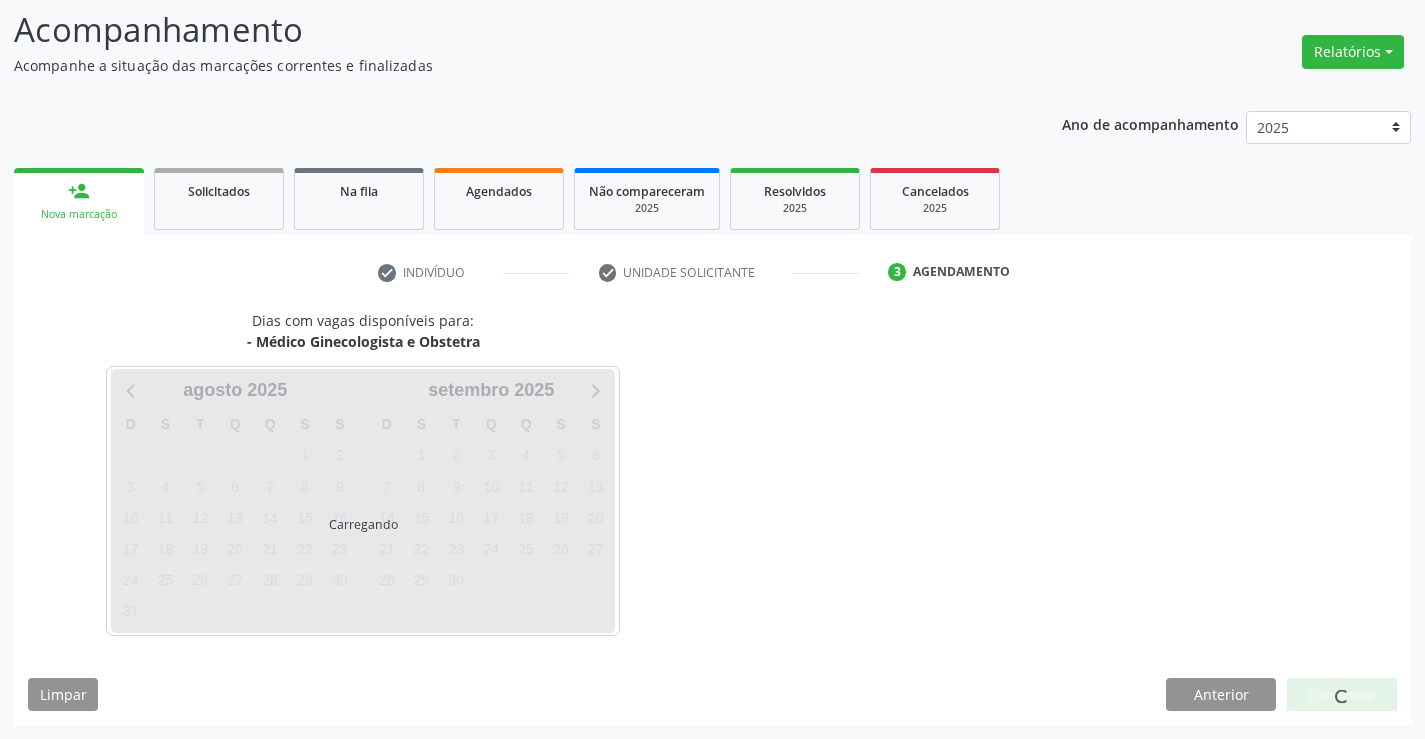 scroll, scrollTop: 131, scrollLeft: 0, axis: vertical 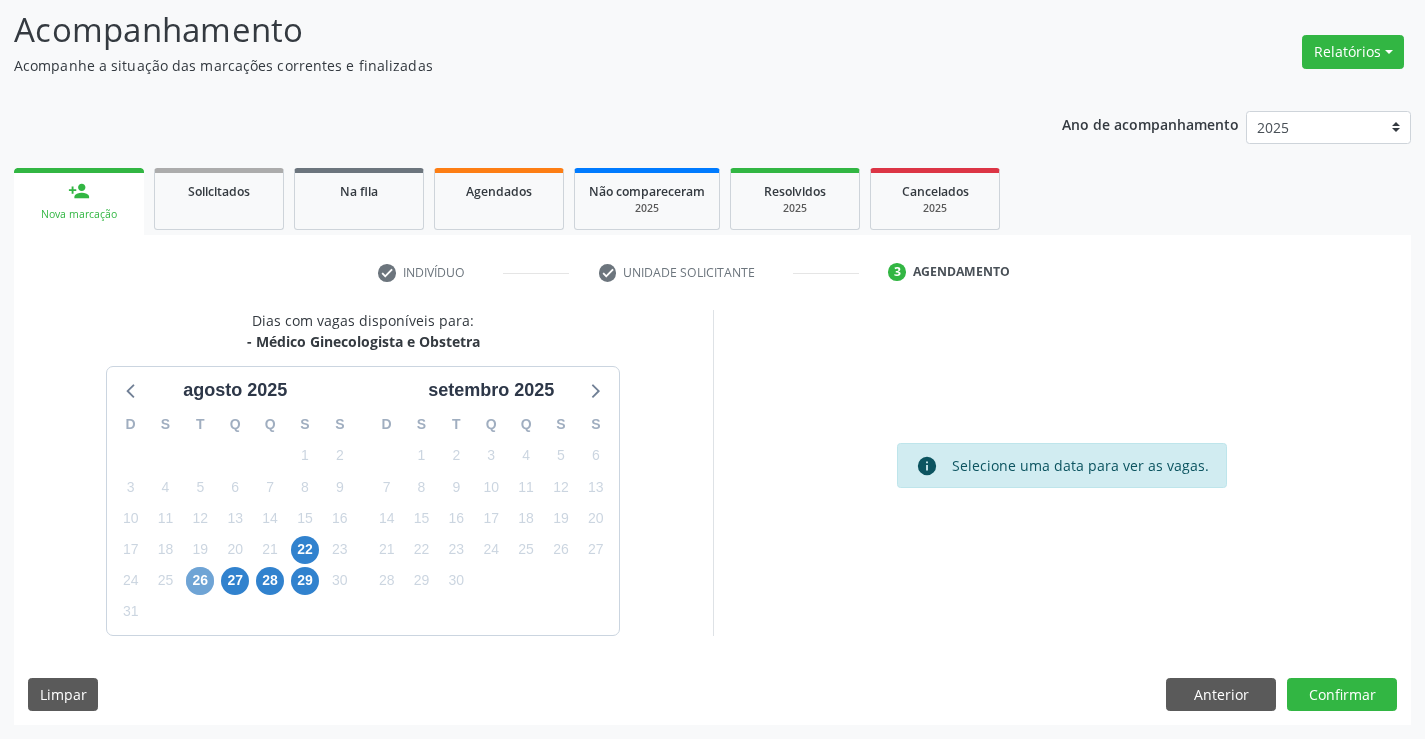 click on "26" at bounding box center [200, 581] 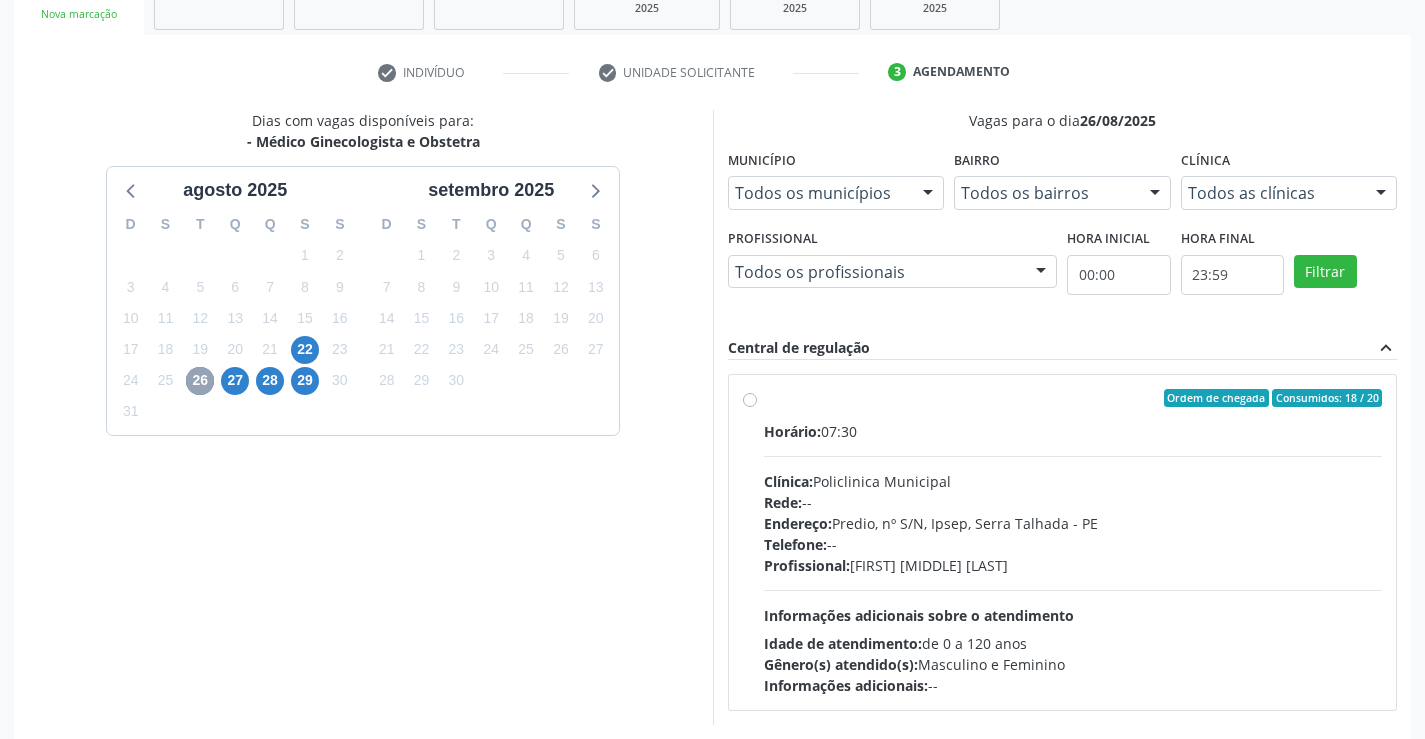 scroll, scrollTop: 420, scrollLeft: 0, axis: vertical 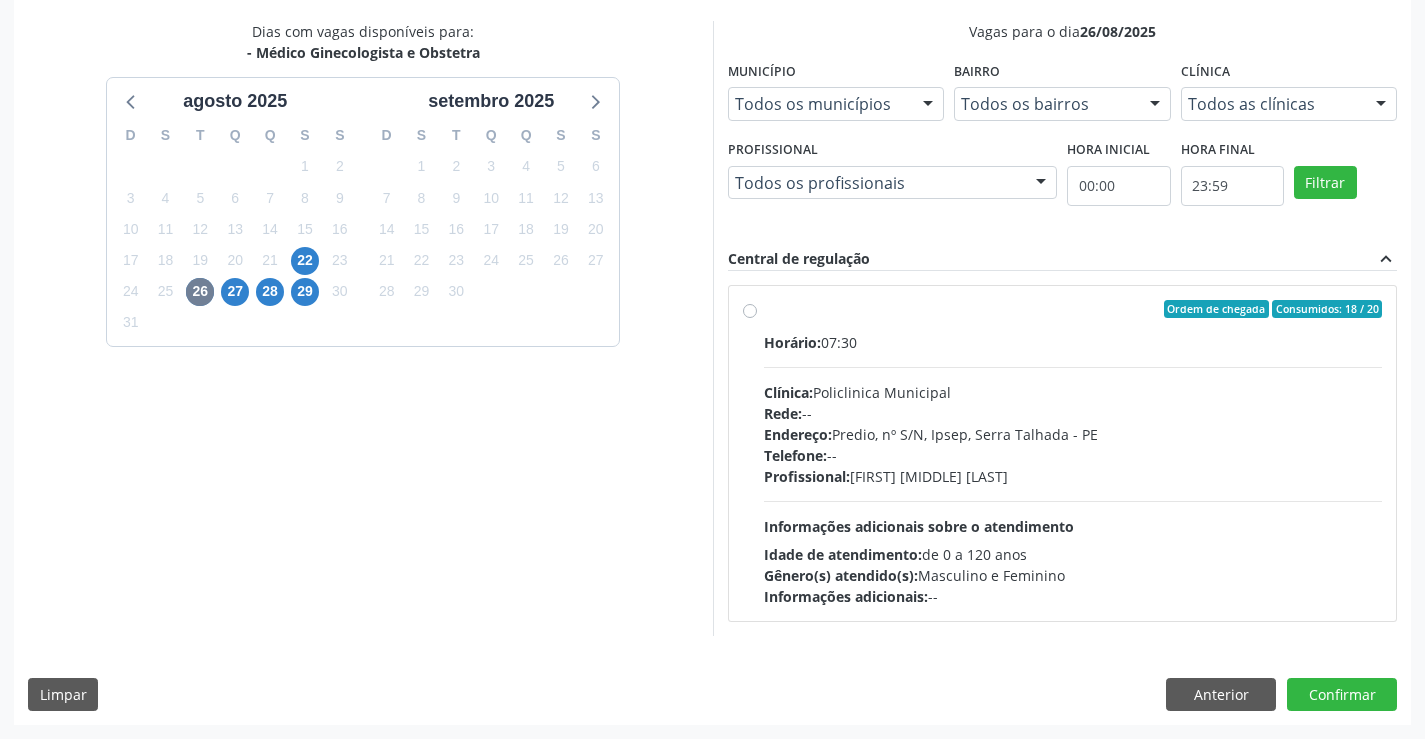 click on "Profissional:
[FIRST] [MIDDLE] [LAST]" at bounding box center [1073, 476] 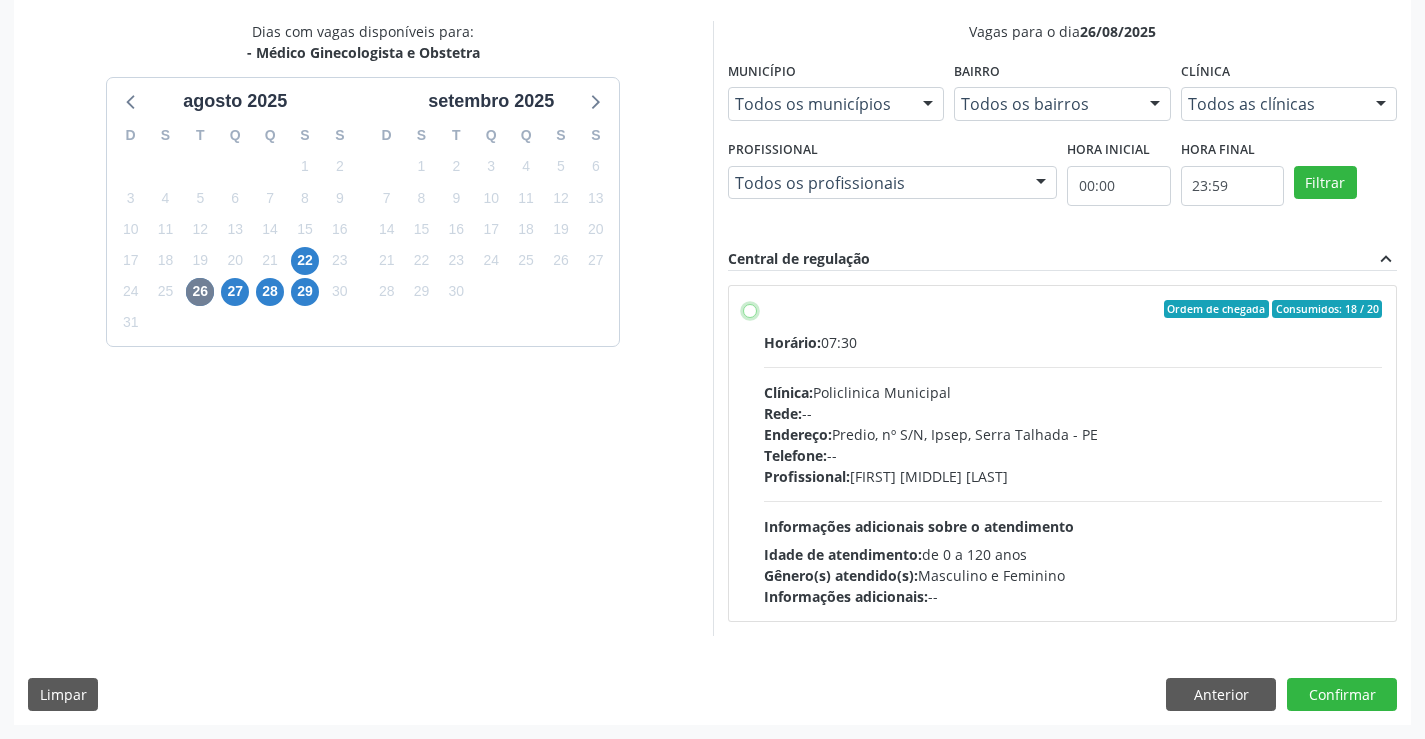 click on "Ordem de chegada
Consumidos: 18 / 20
Horário:   07:30
Clínica:  Policlinica Municipal
Rede:
--
Endereço:   Predio, nº S/N, Ipsep, [CITY] - [STATE]
Telefone:   --
Profissional:
[FIRST] [MIDDLE] [LAST]
Informações adicionais sobre o atendimento
Idade de atendimento:
de 0 a 120 anos
Gênero(s) atendido(s):
Masculino e Feminino
Informações adicionais:
--" at bounding box center (750, 309) 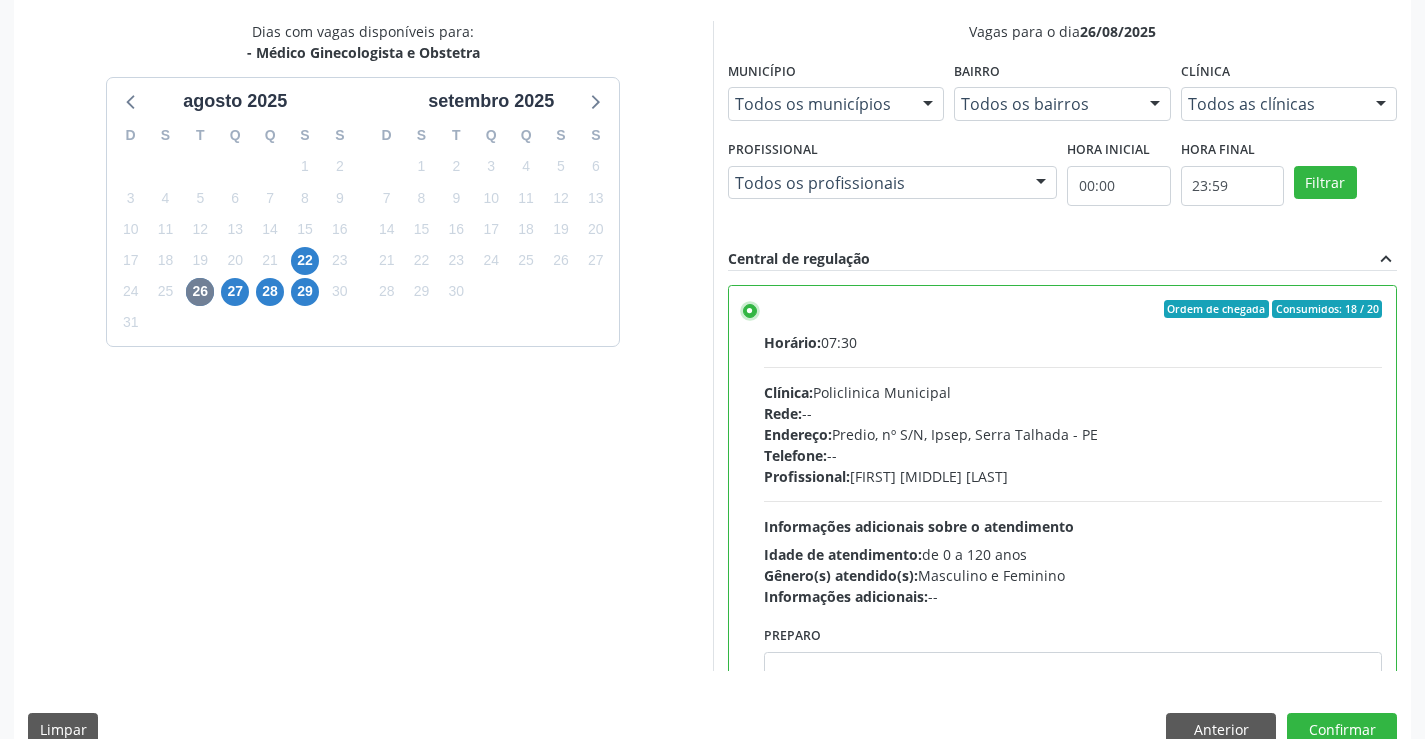 scroll, scrollTop: 456, scrollLeft: 0, axis: vertical 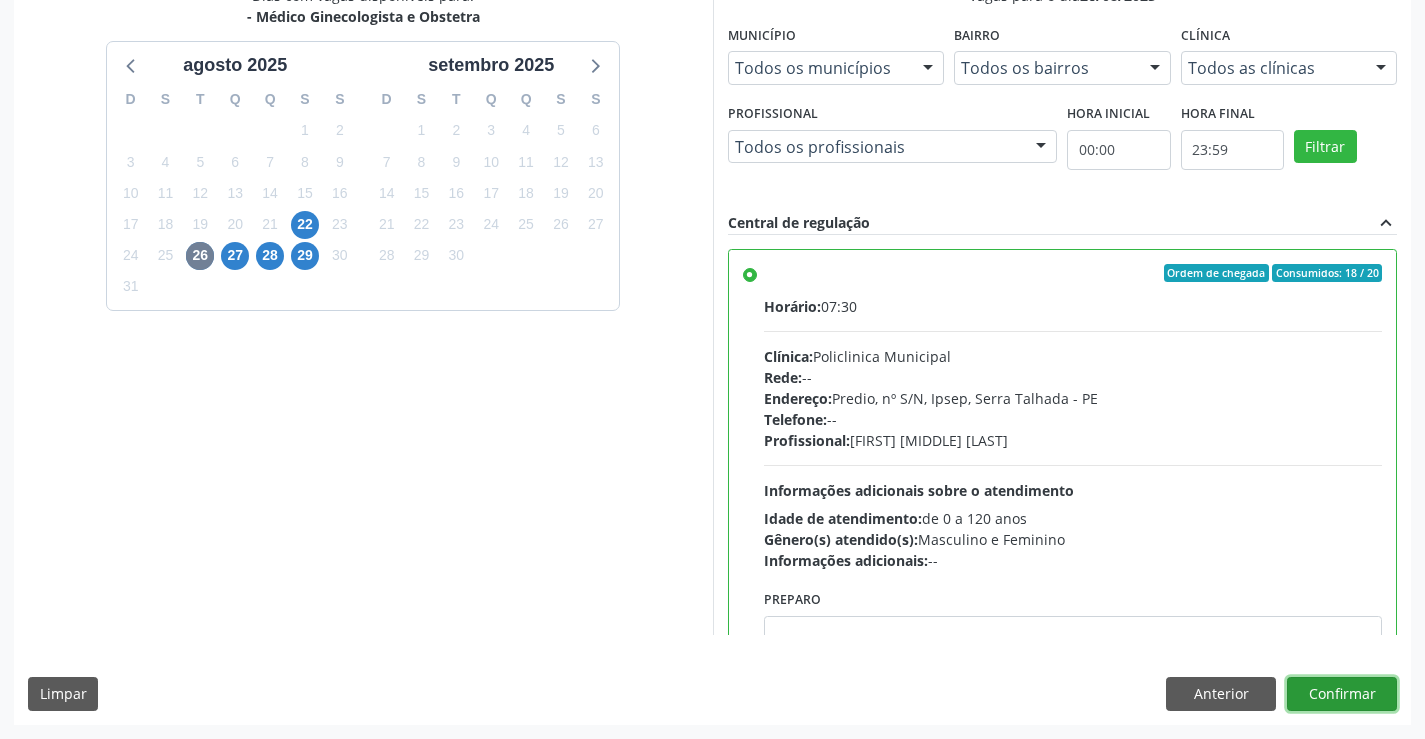 click on "Confirmar" at bounding box center (1342, 694) 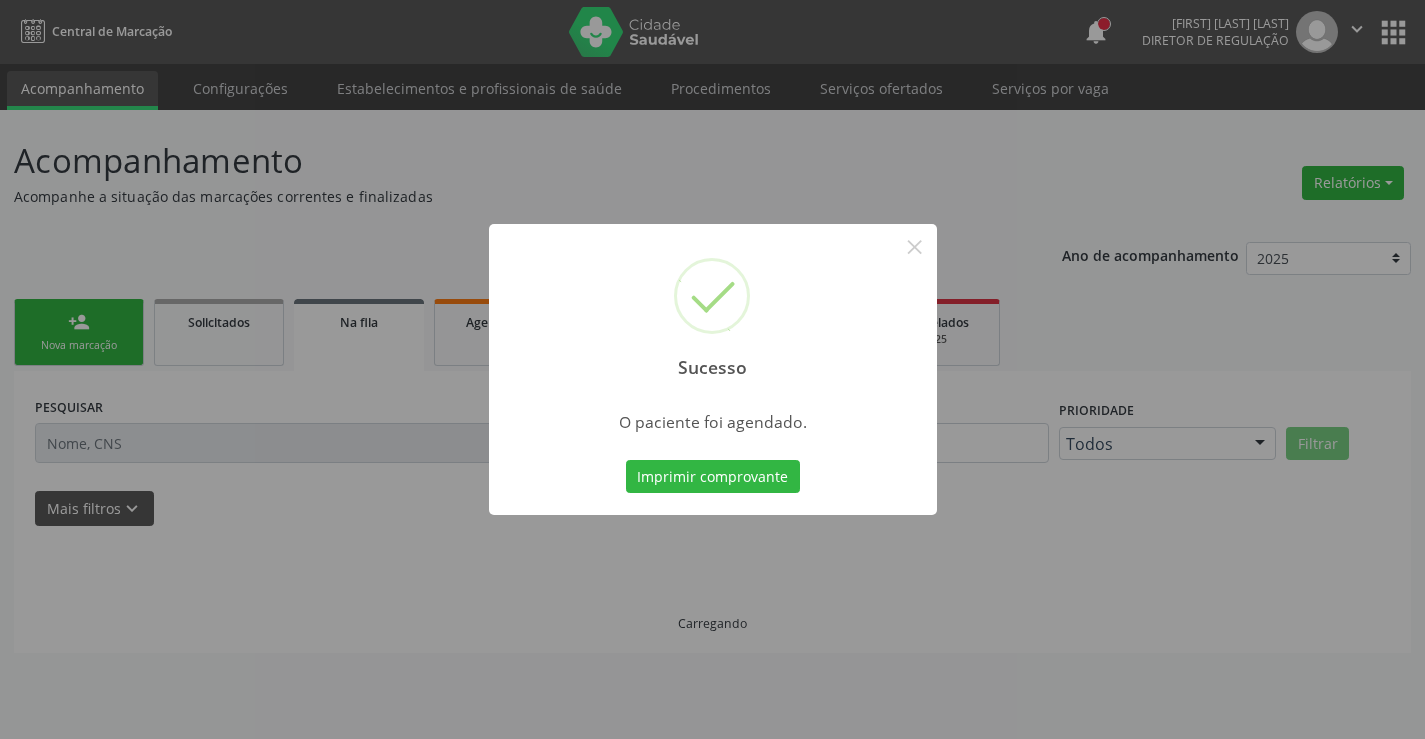 scroll, scrollTop: 0, scrollLeft: 0, axis: both 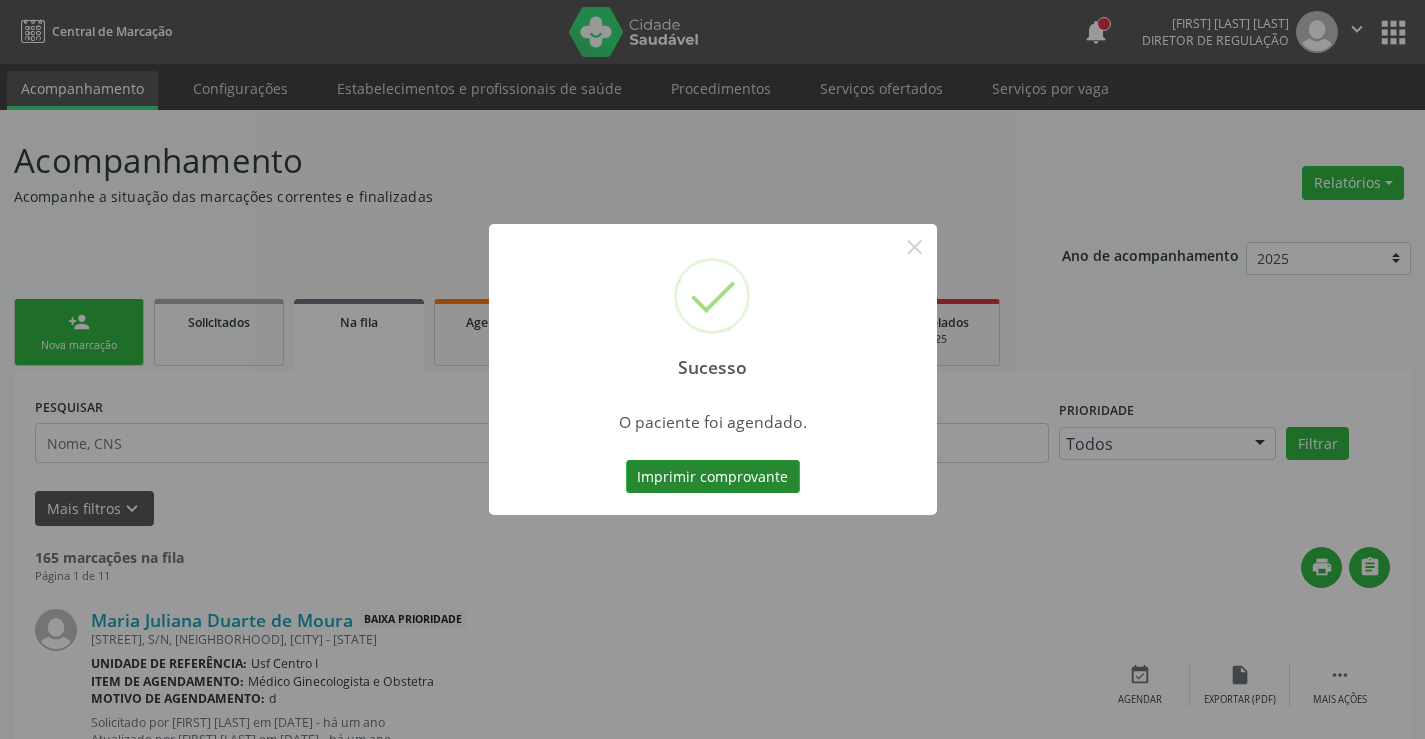 click on "Imprimir comprovante" at bounding box center (713, 477) 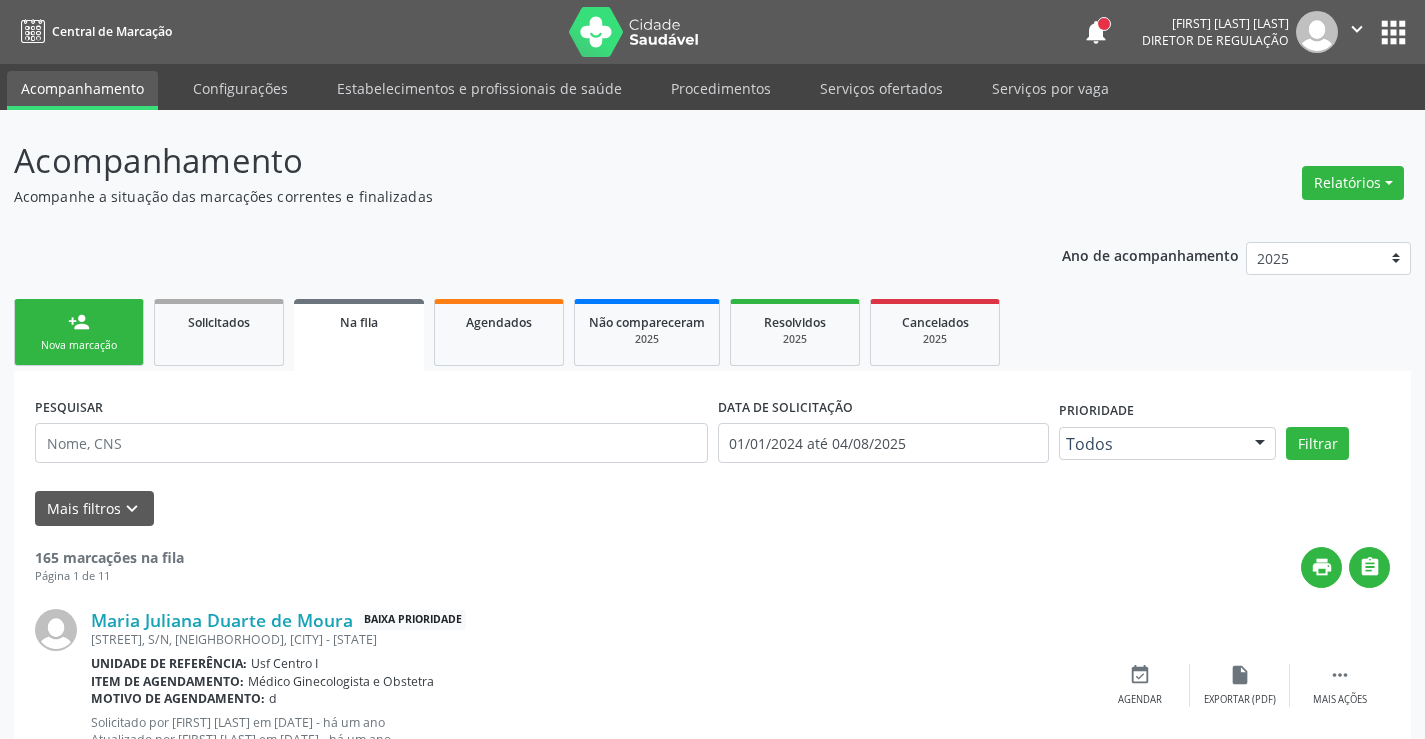 click on "person_add
Nova marcação" at bounding box center [79, 332] 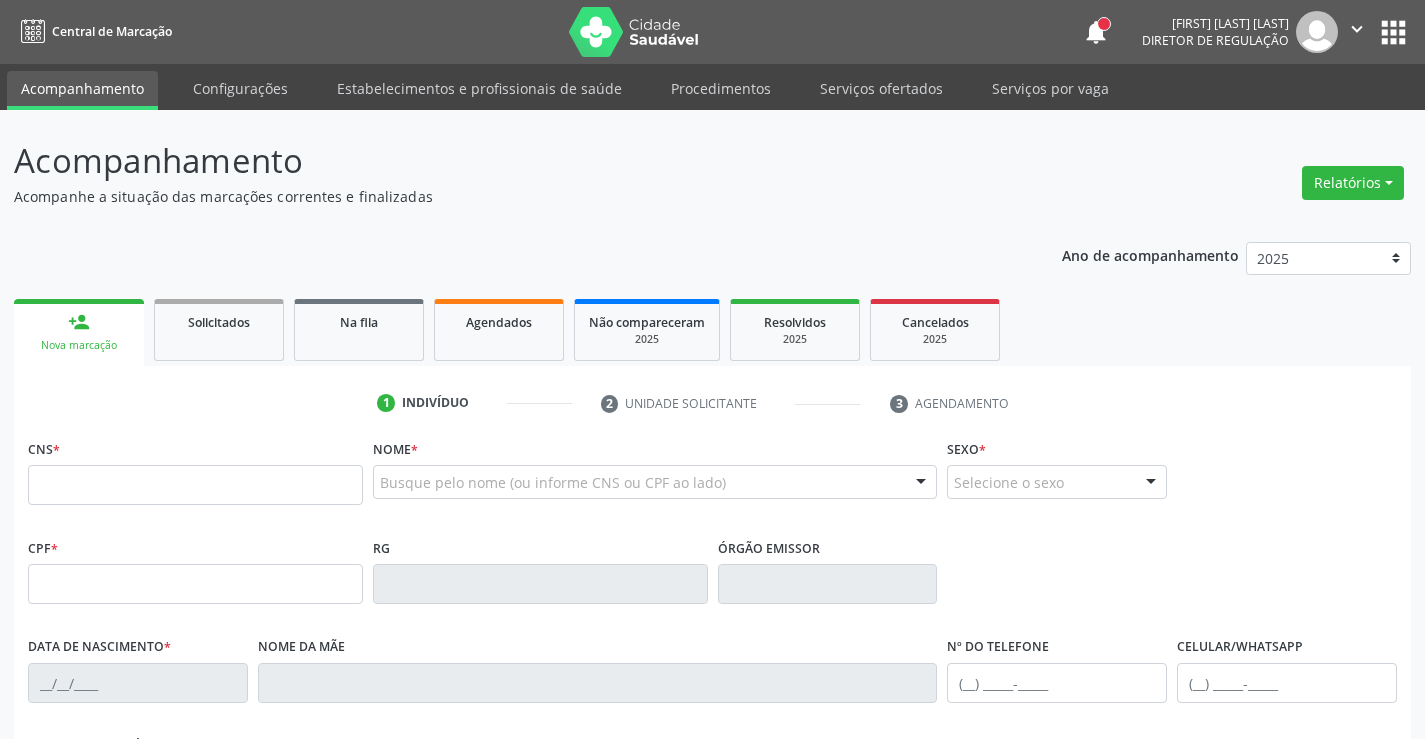 click on "person_add
Nova marcação" at bounding box center [79, 332] 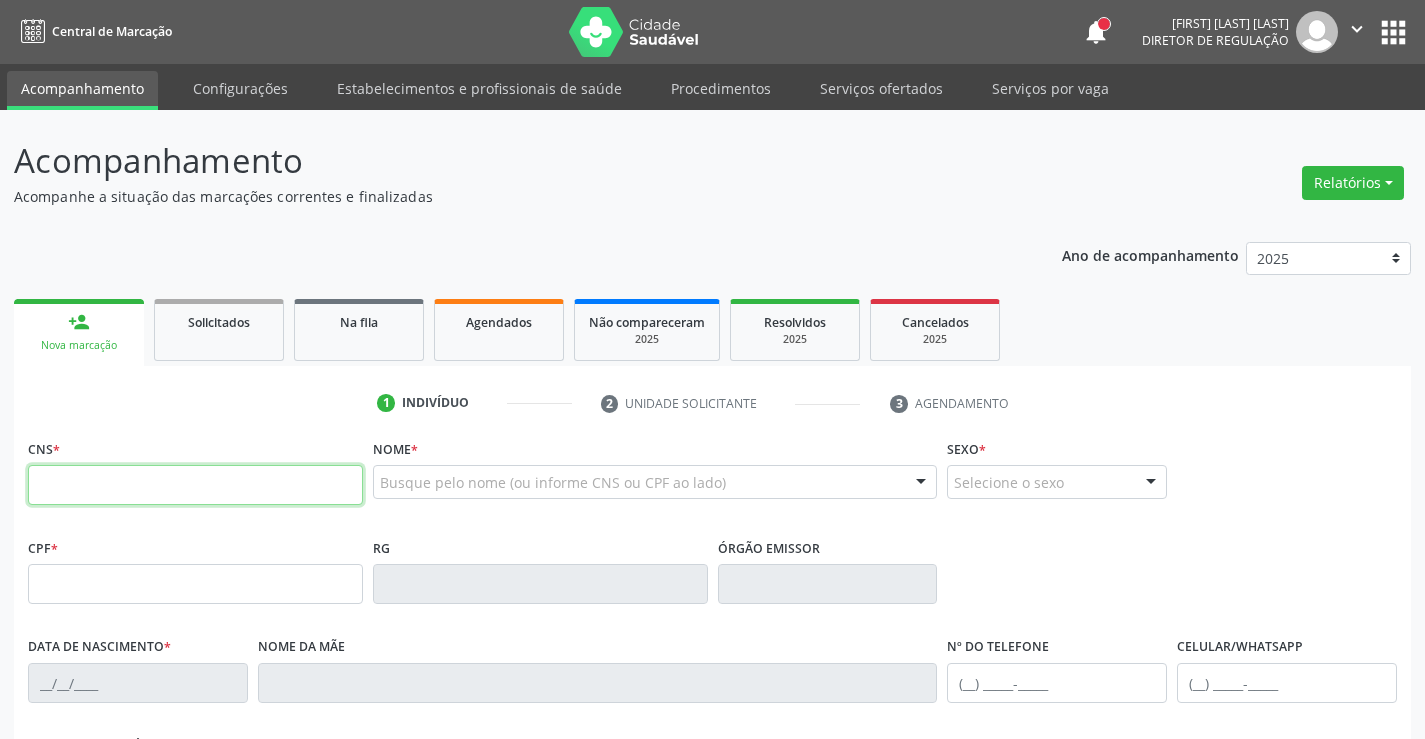 click at bounding box center [195, 485] 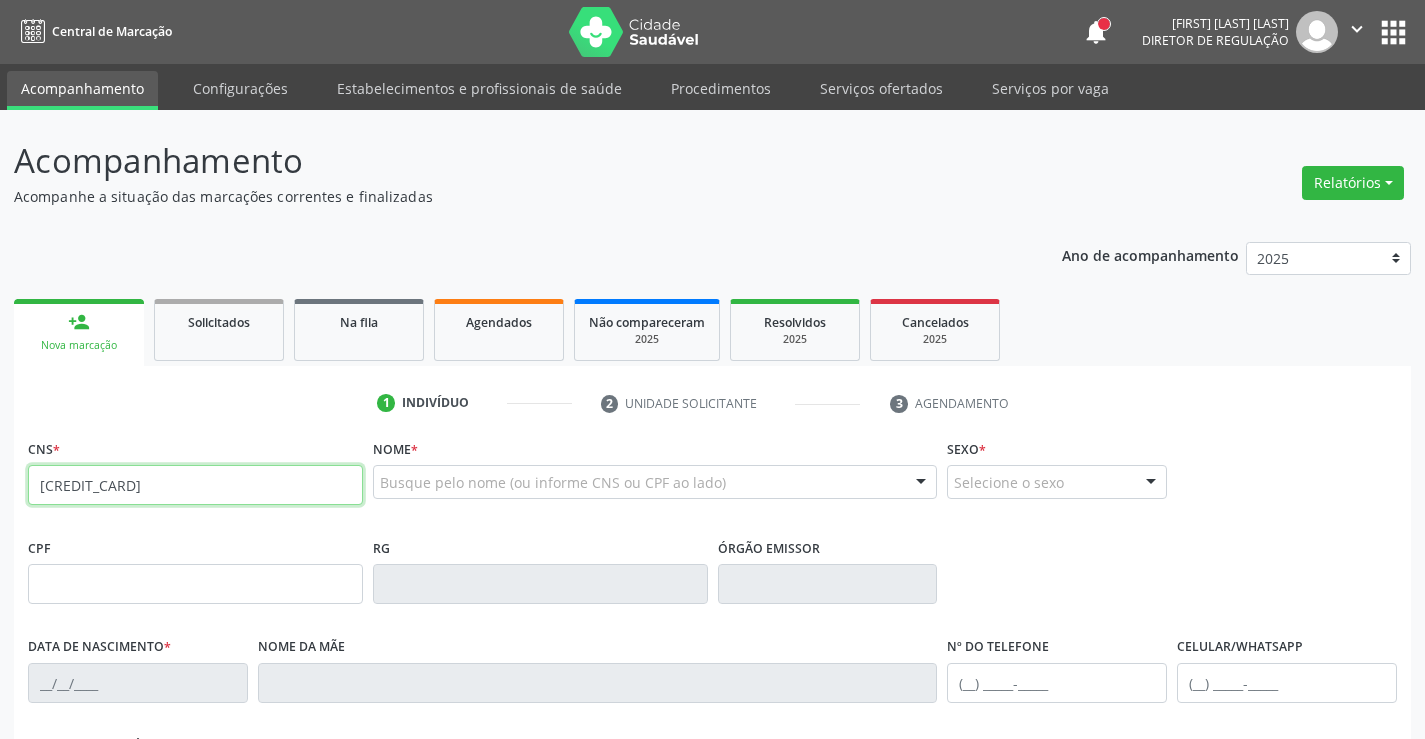 type on "[CREDIT_CARD]" 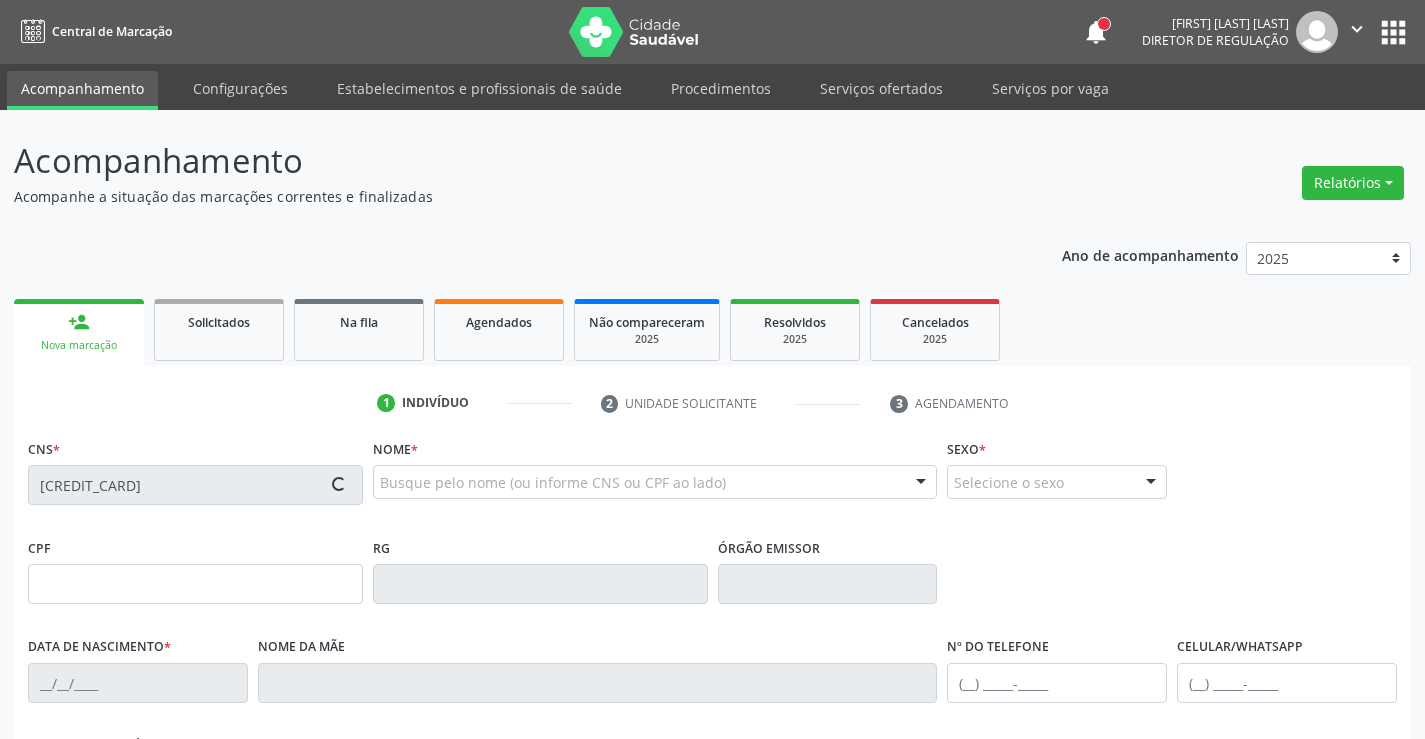 type on "[DATE]" 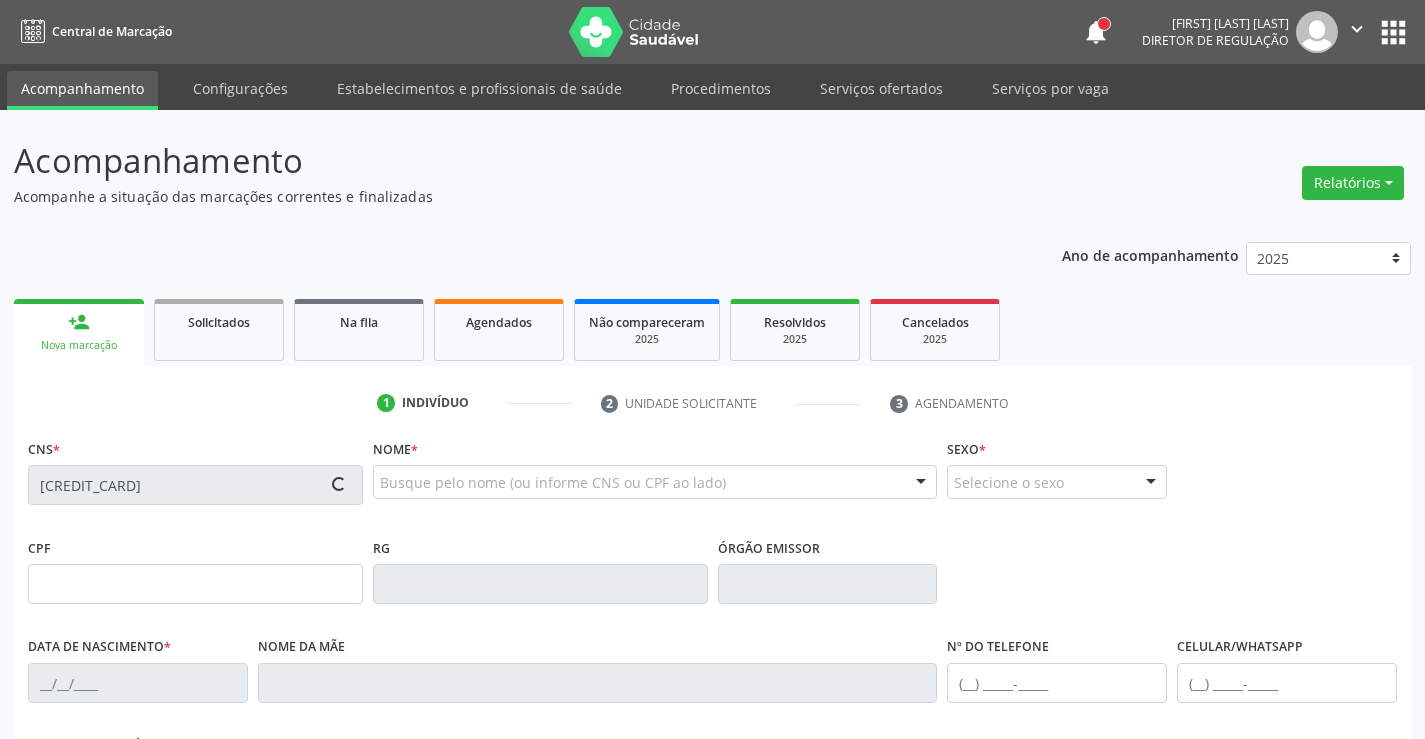 type on "[FIRST] [LAST]" 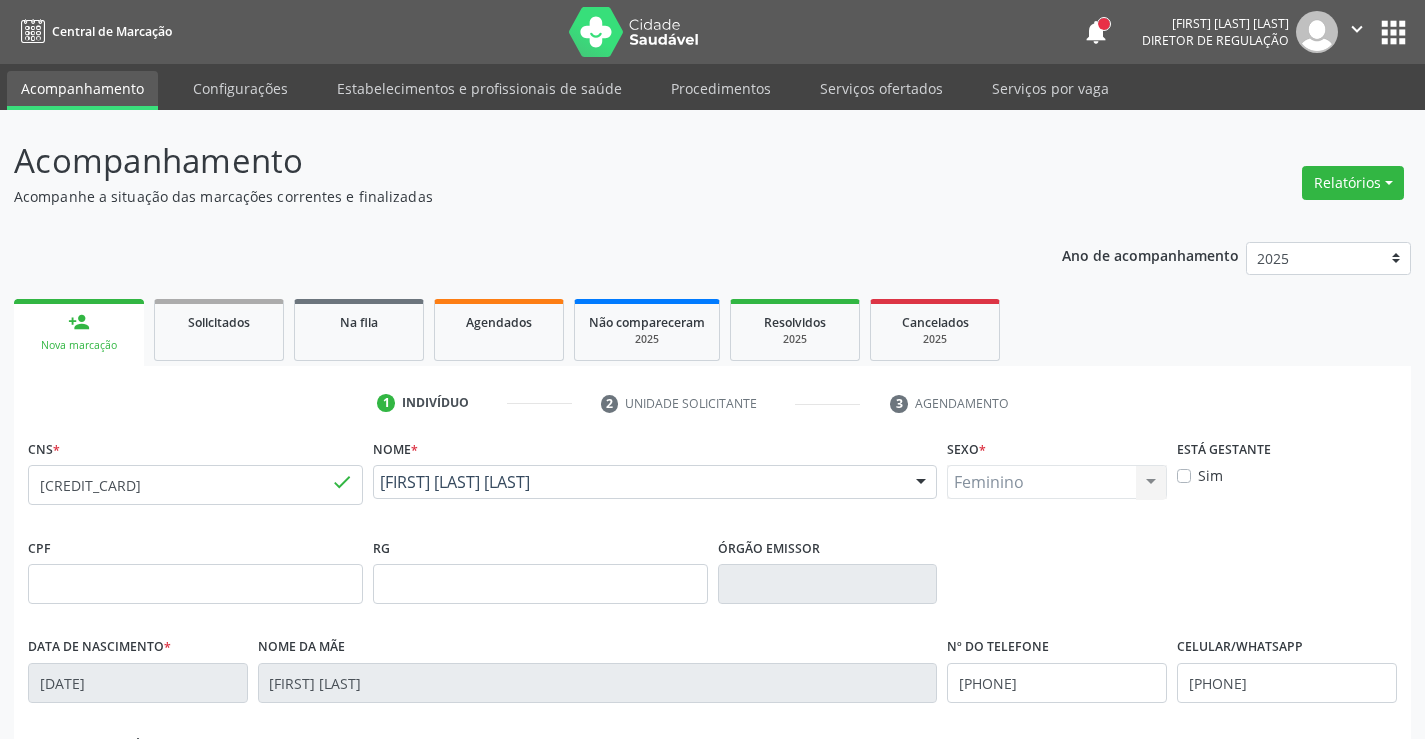 scroll, scrollTop: 345, scrollLeft: 0, axis: vertical 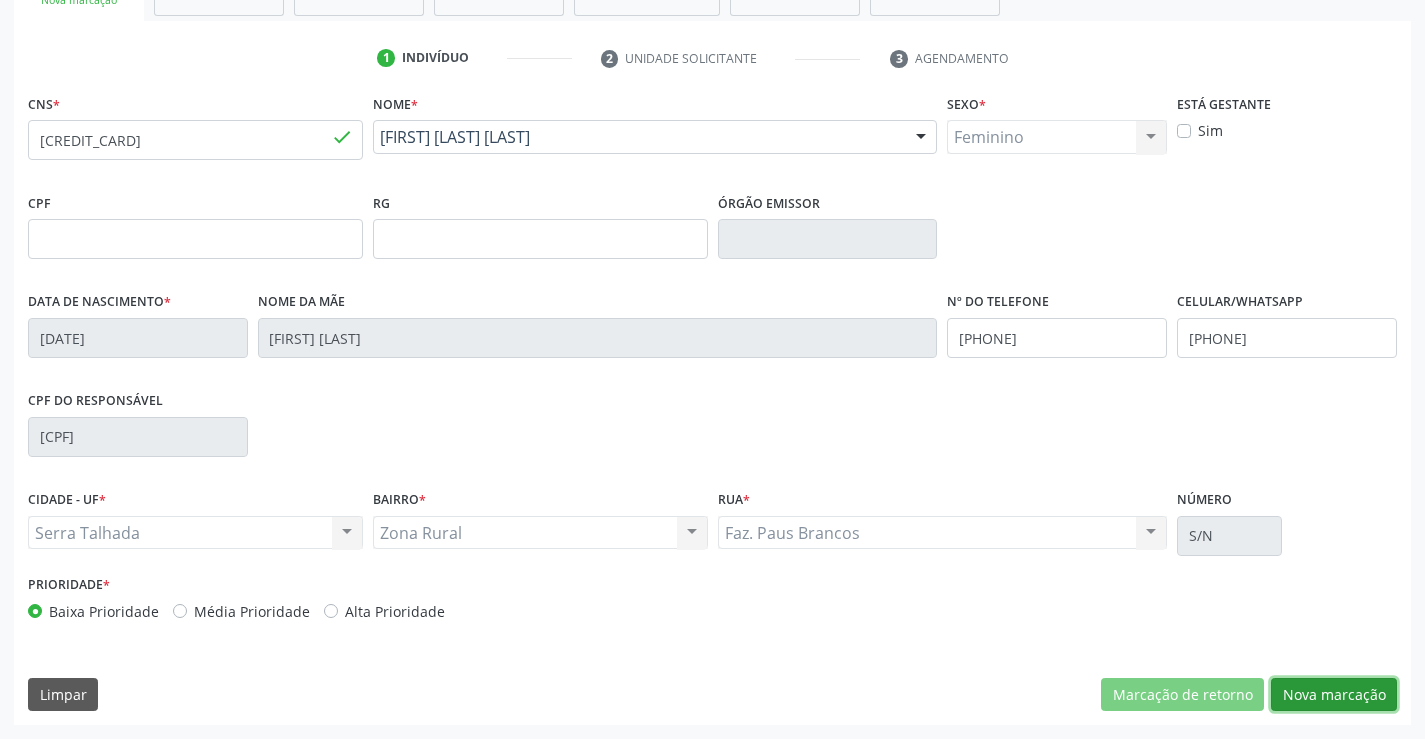 click on "Nova marcação" at bounding box center (1334, 695) 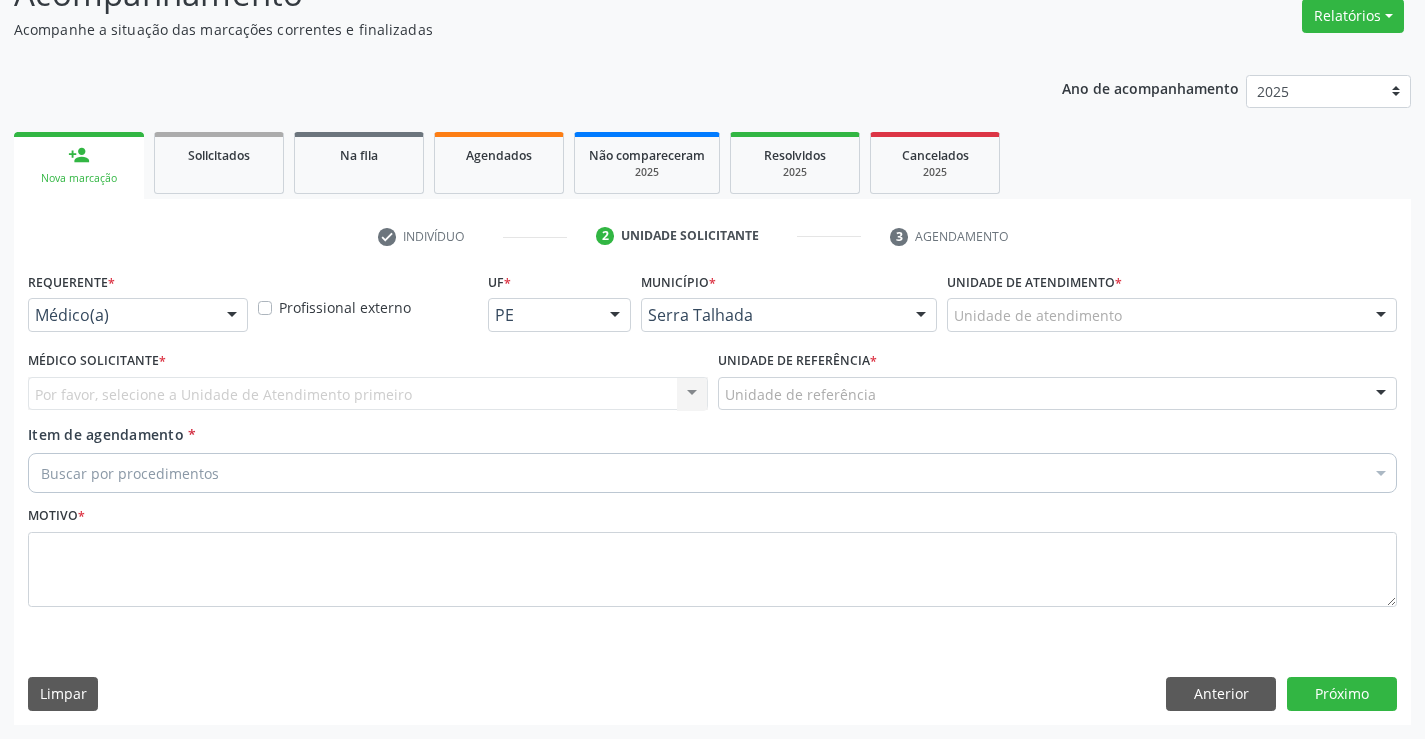 scroll, scrollTop: 167, scrollLeft: 0, axis: vertical 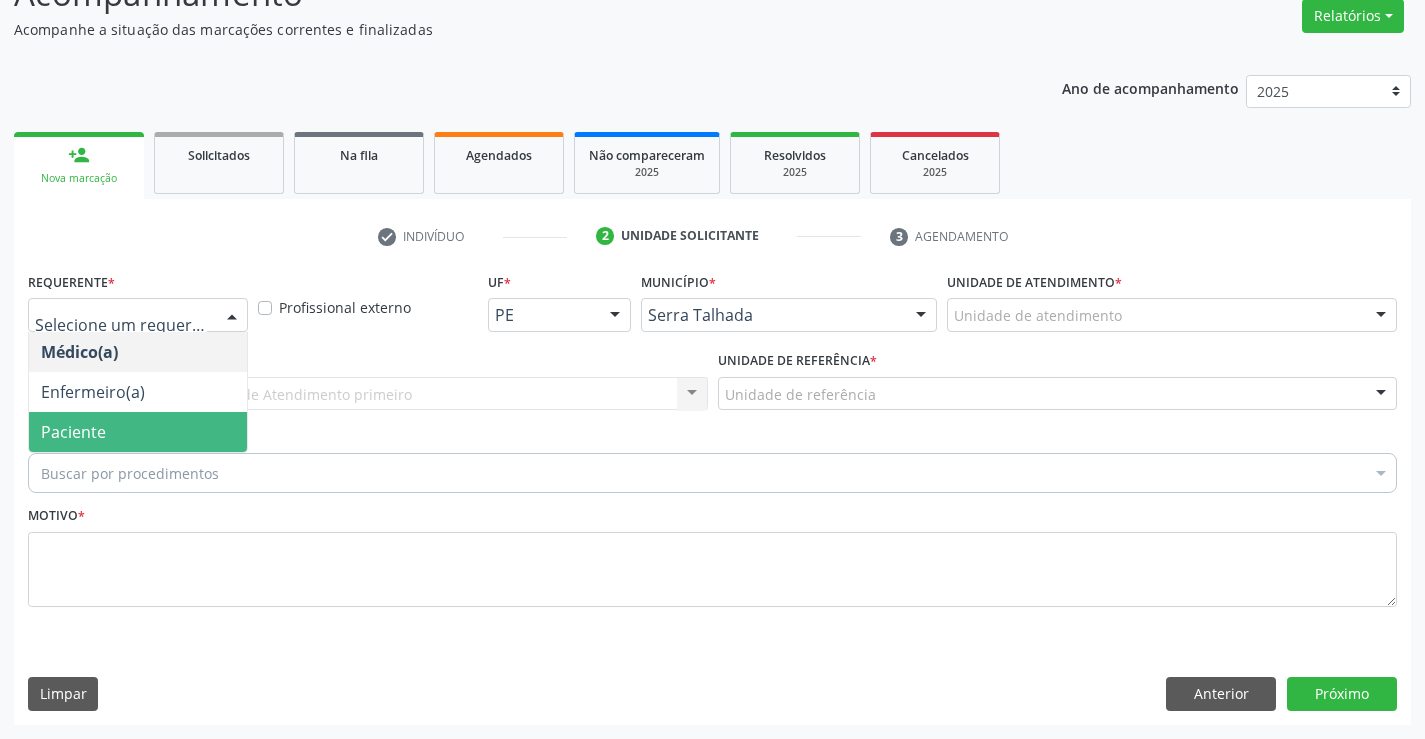 click on "Paciente" at bounding box center (138, 432) 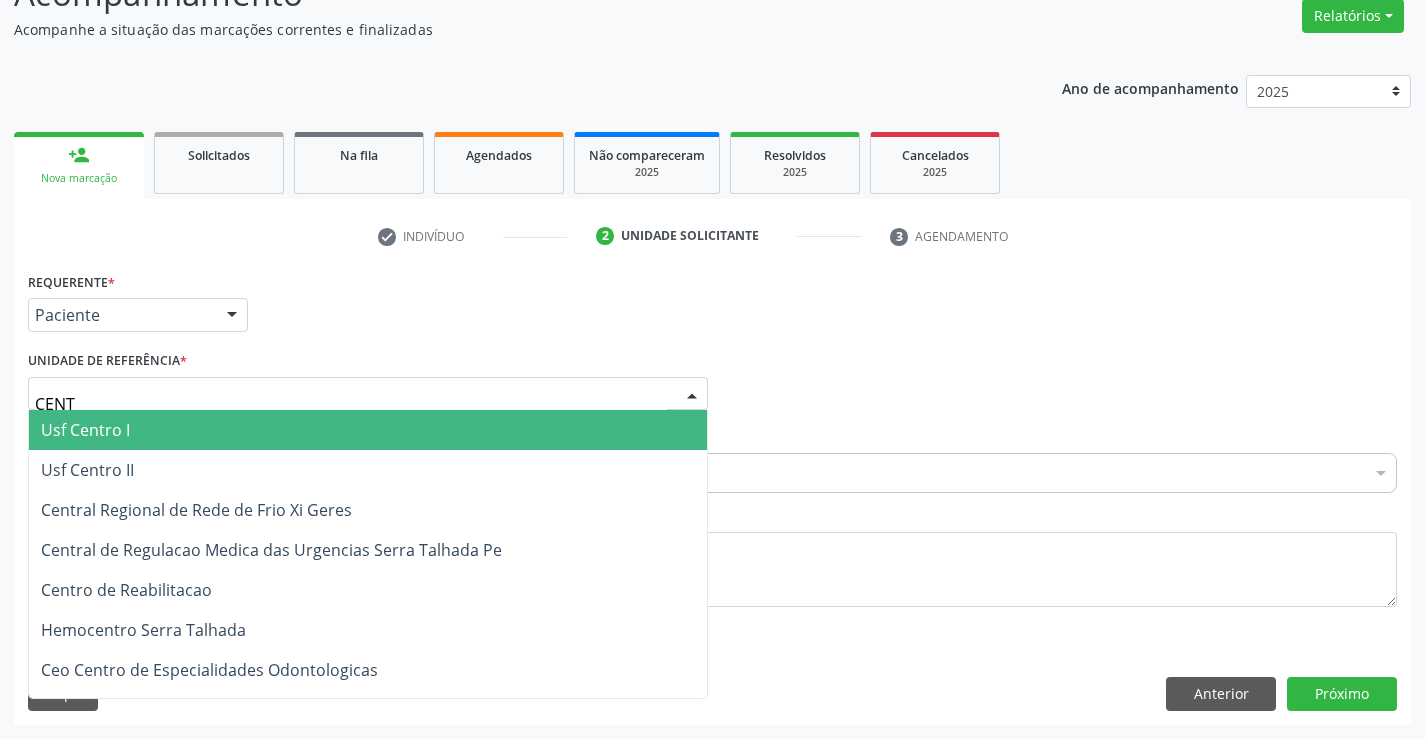 type on "CENTR" 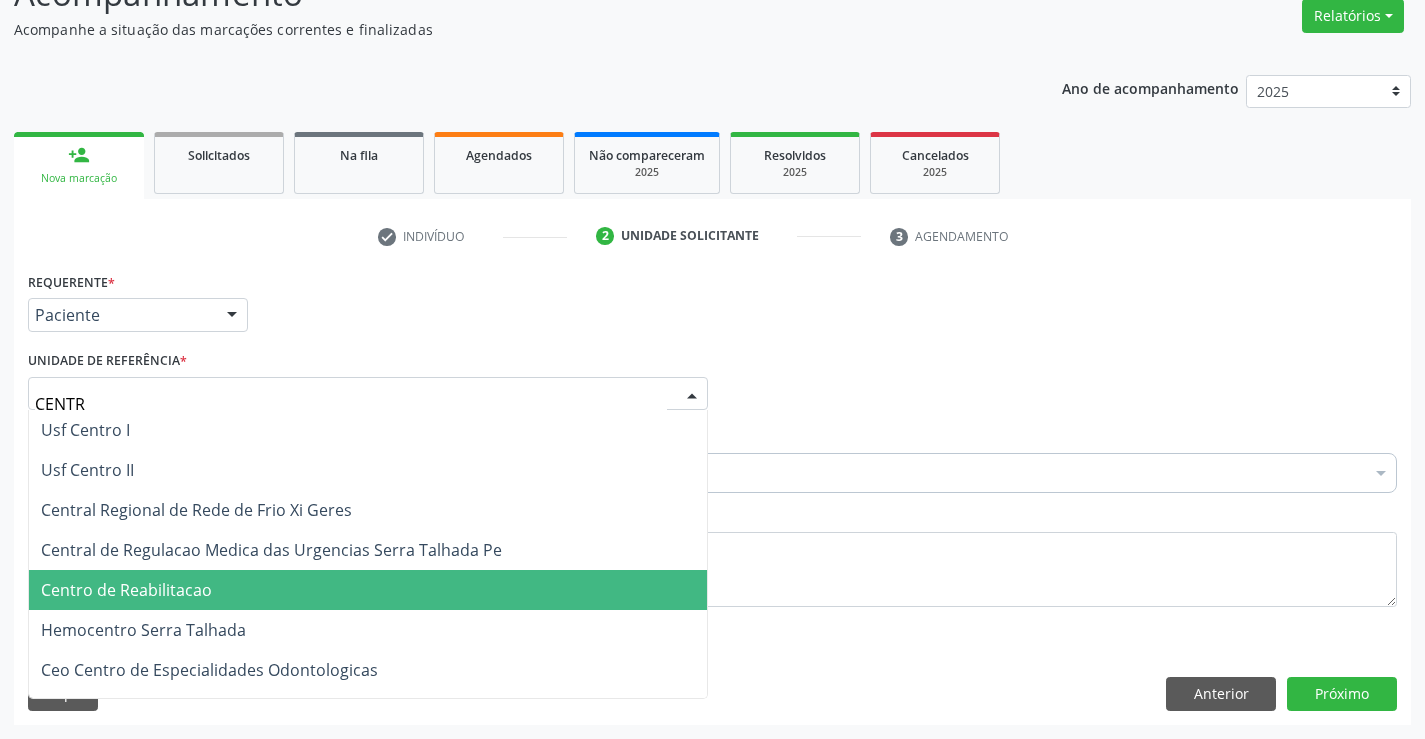 click on "Centro de Reabilitacao" at bounding box center [126, 590] 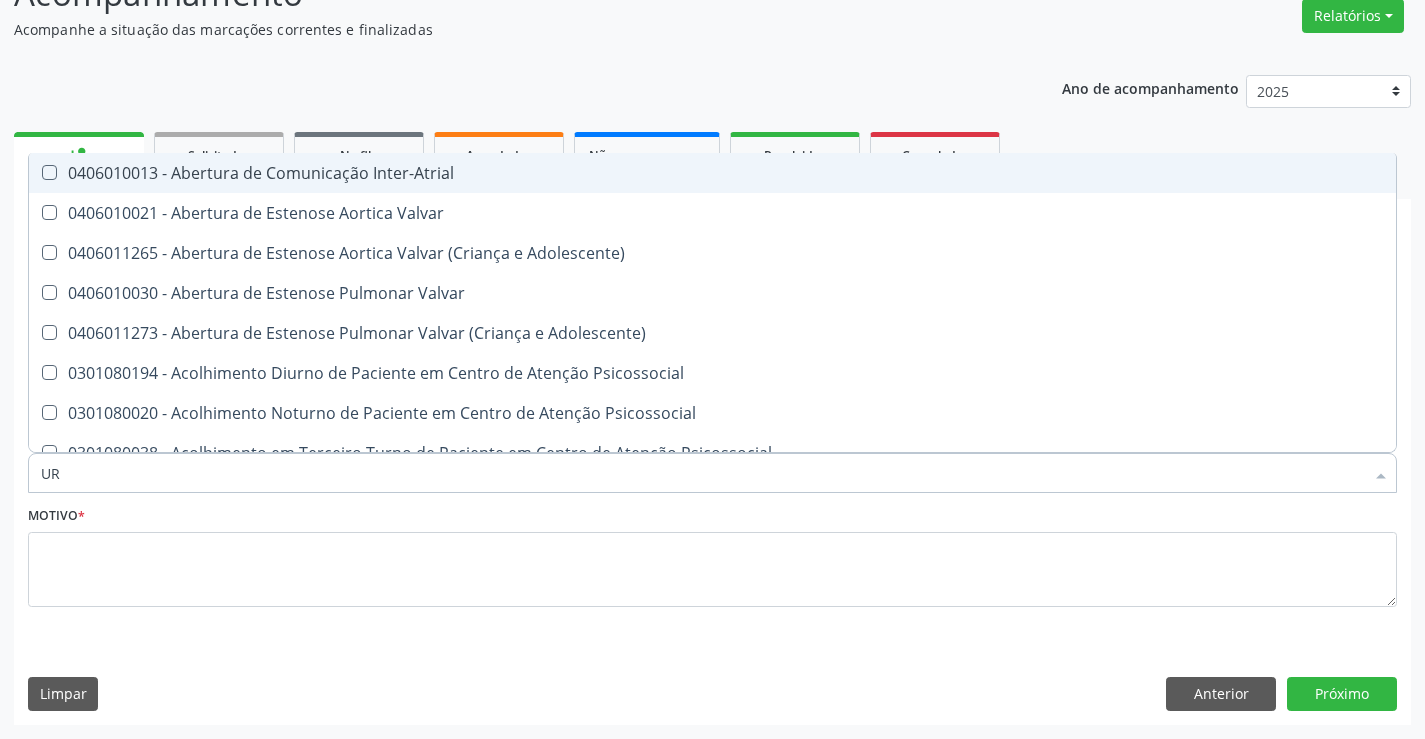 type on "URI" 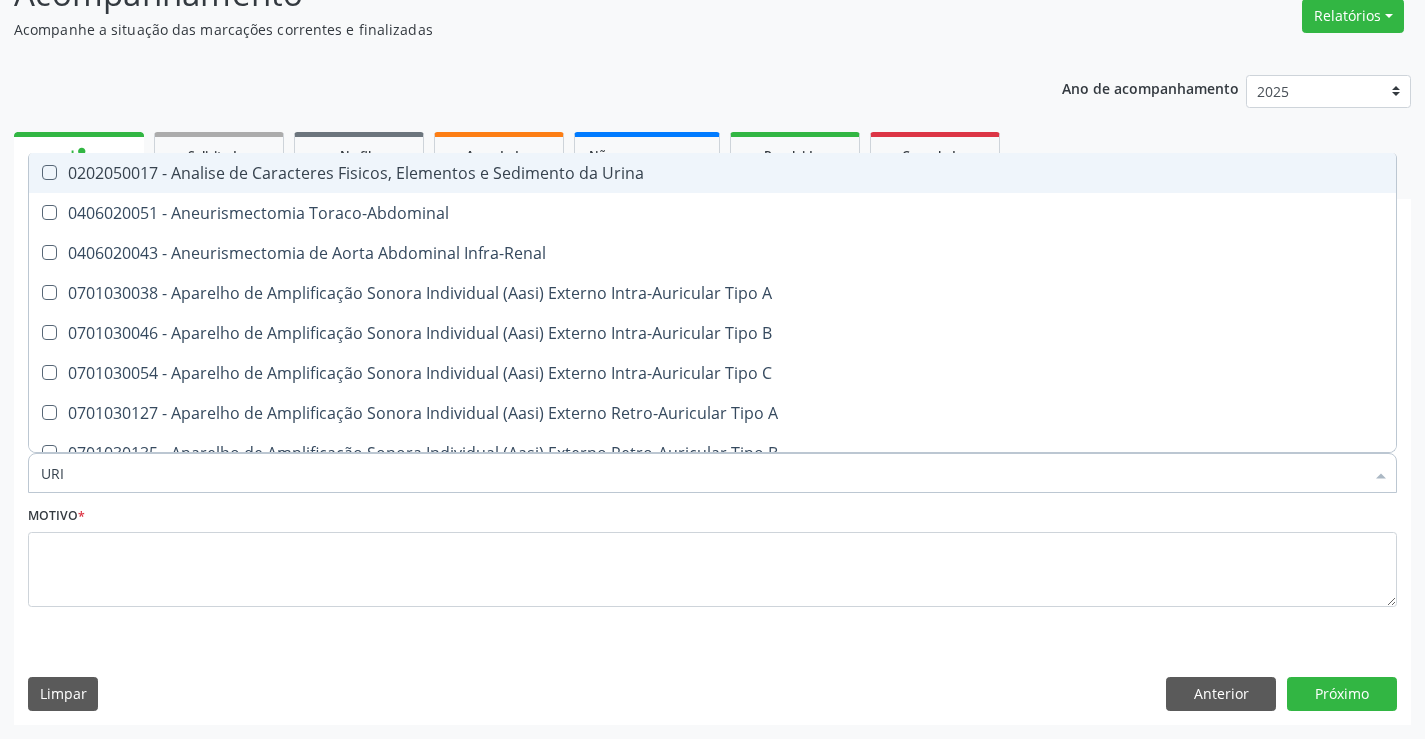 click on "0202050017 - Analise de Caracteres Fisicos, Elementos e Sedimento da Urina" at bounding box center [756, 173] 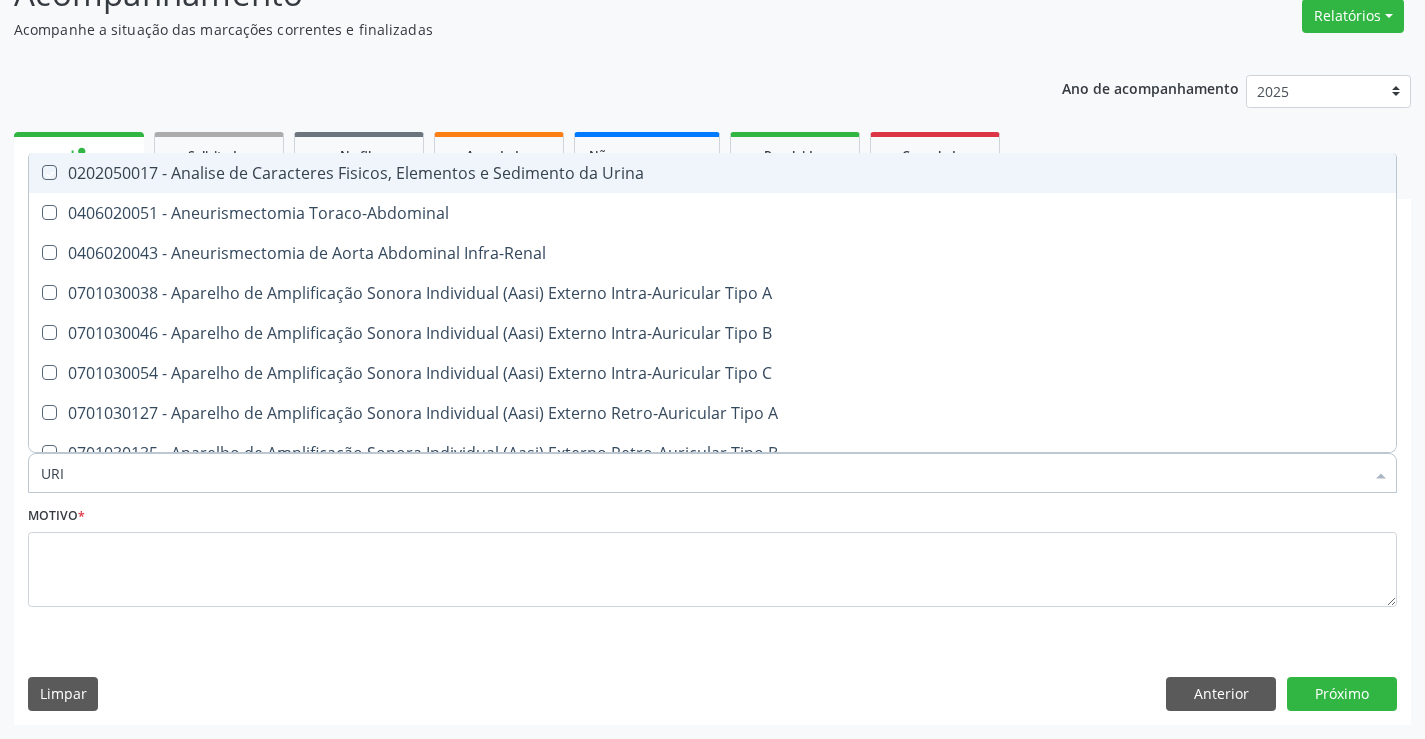 checkbox on "true" 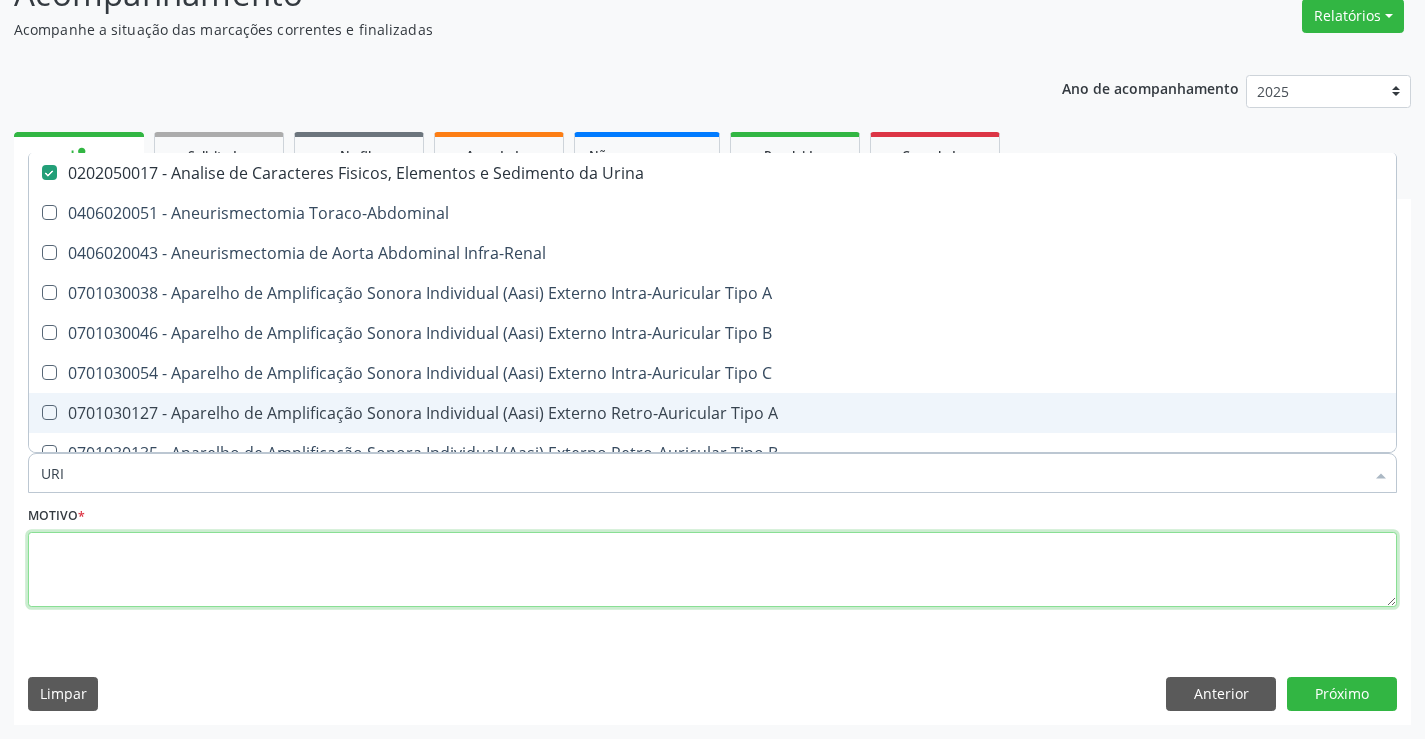 click at bounding box center [712, 570] 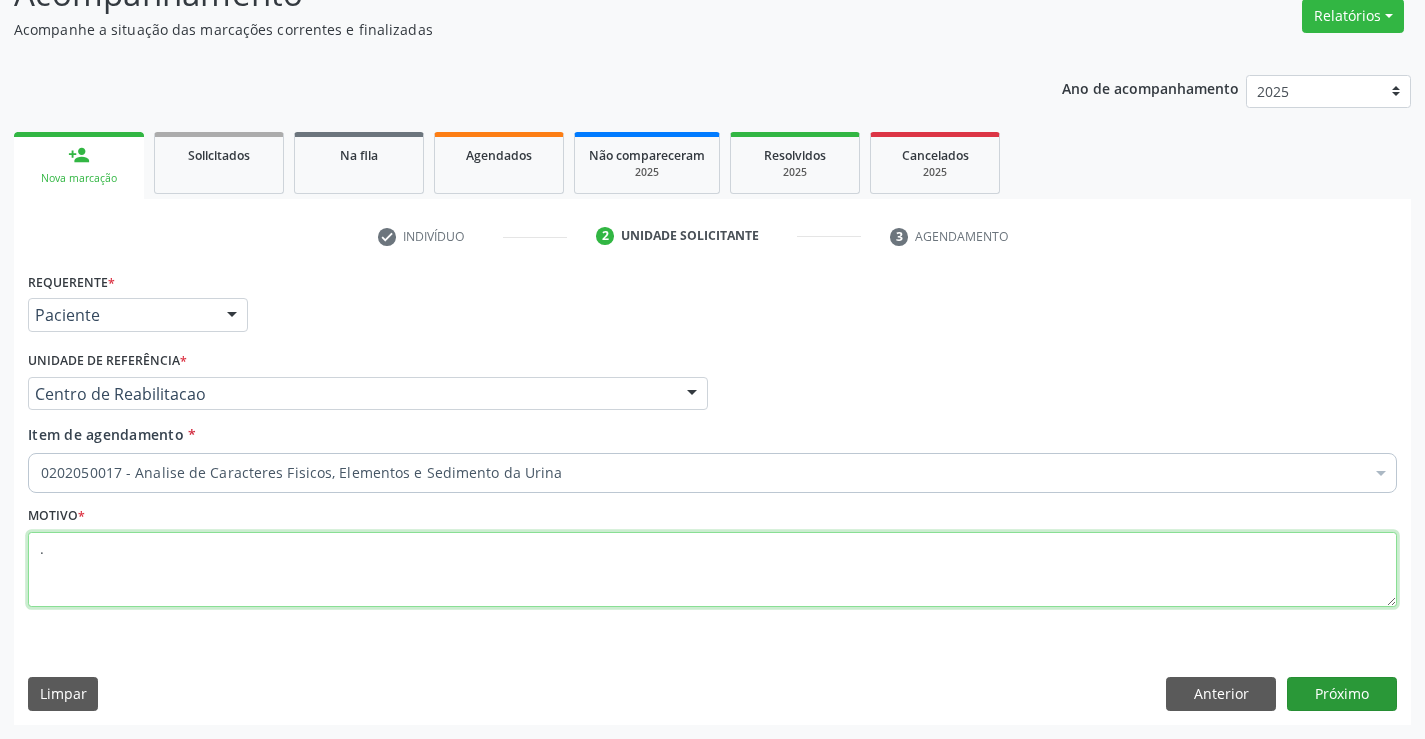 type on "." 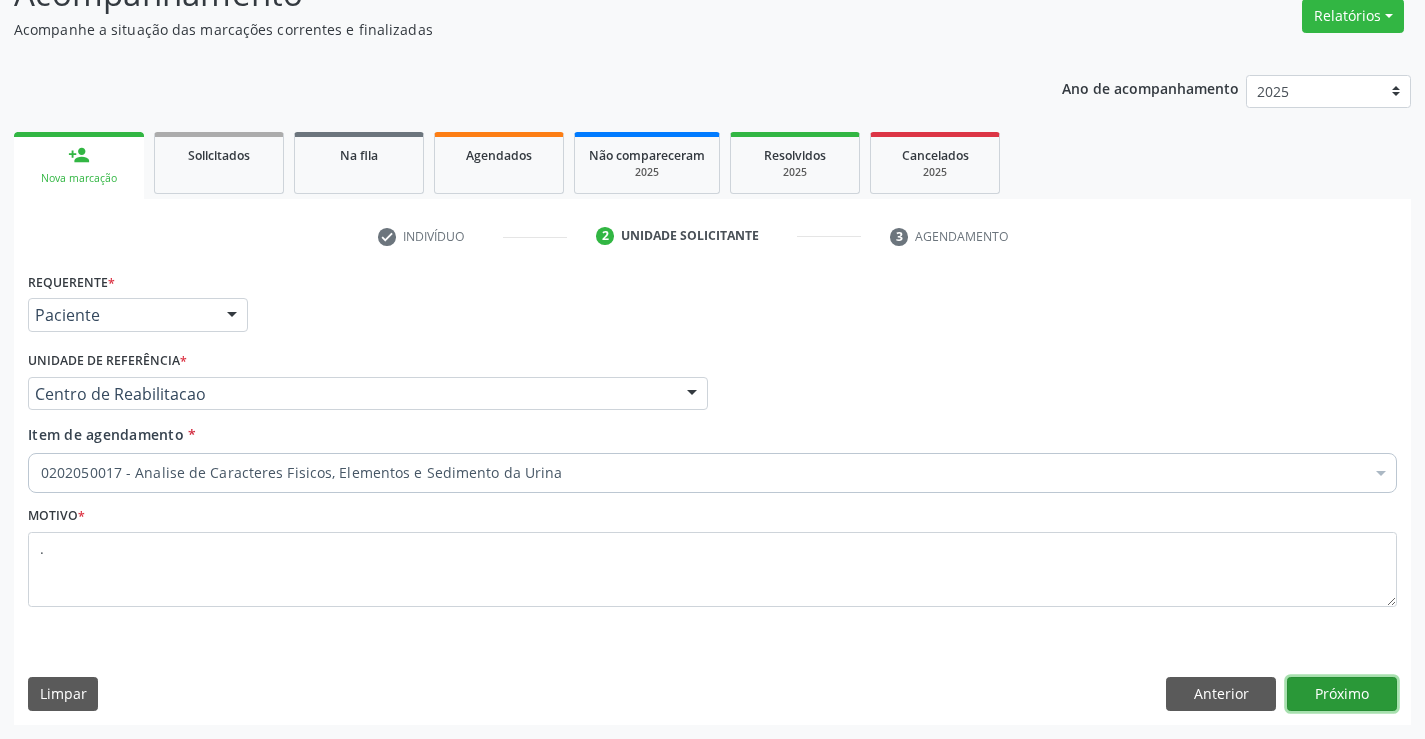 click on "Próximo" at bounding box center (1342, 694) 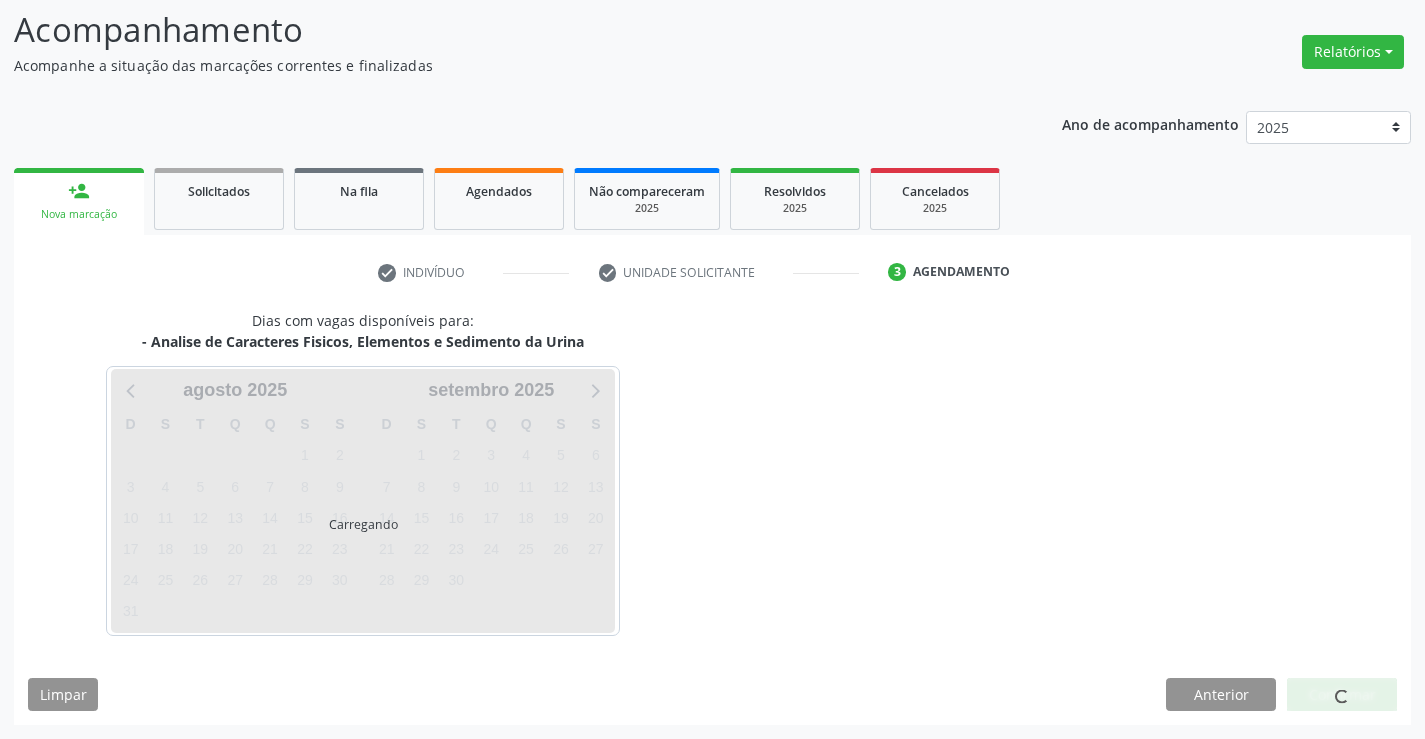 scroll, scrollTop: 131, scrollLeft: 0, axis: vertical 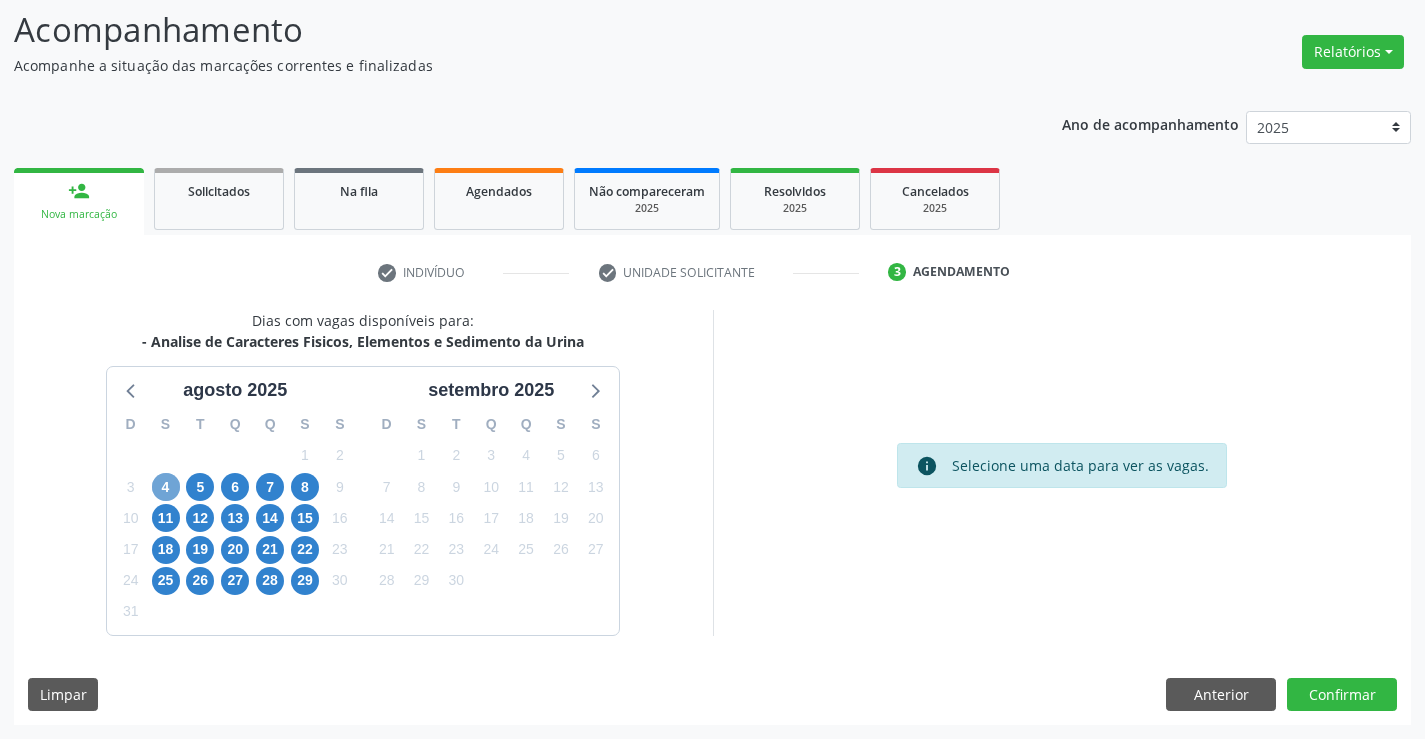click on "4" at bounding box center (166, 487) 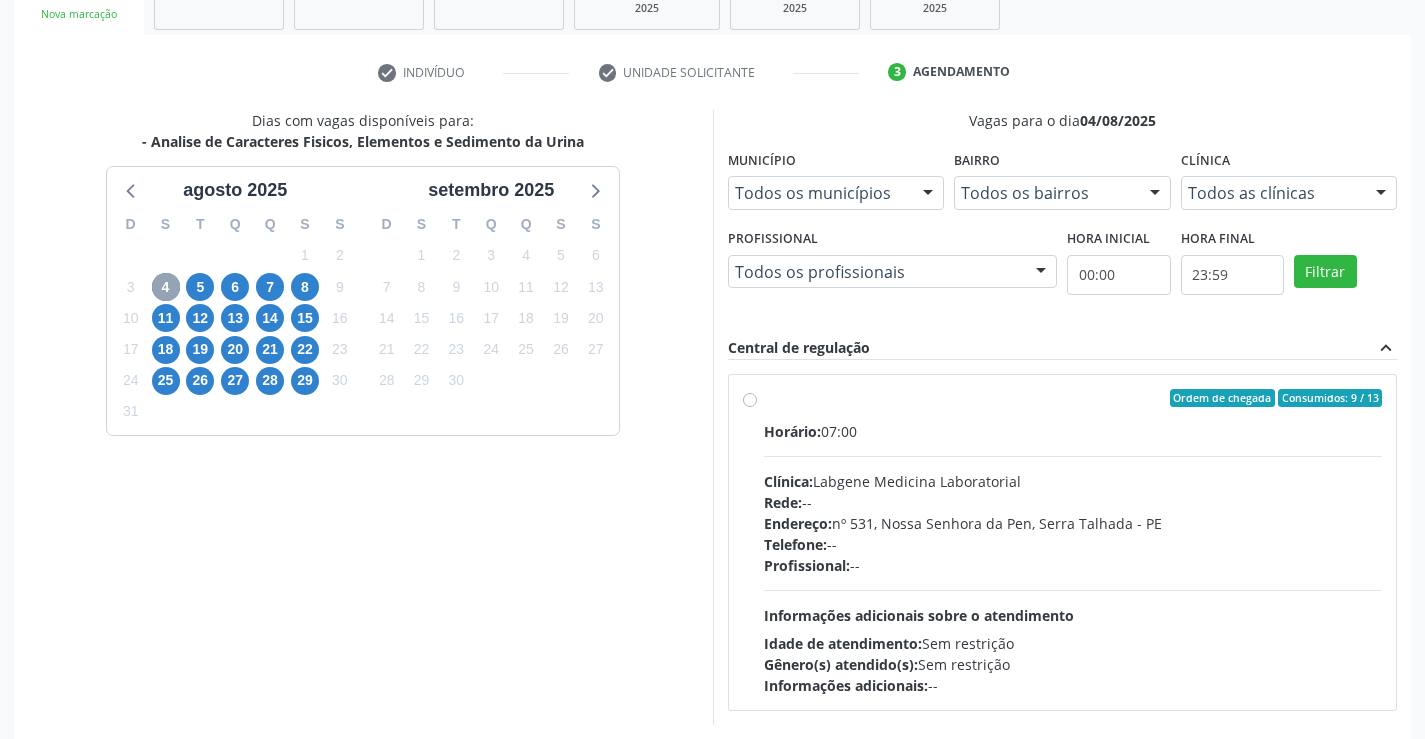 scroll, scrollTop: 420, scrollLeft: 0, axis: vertical 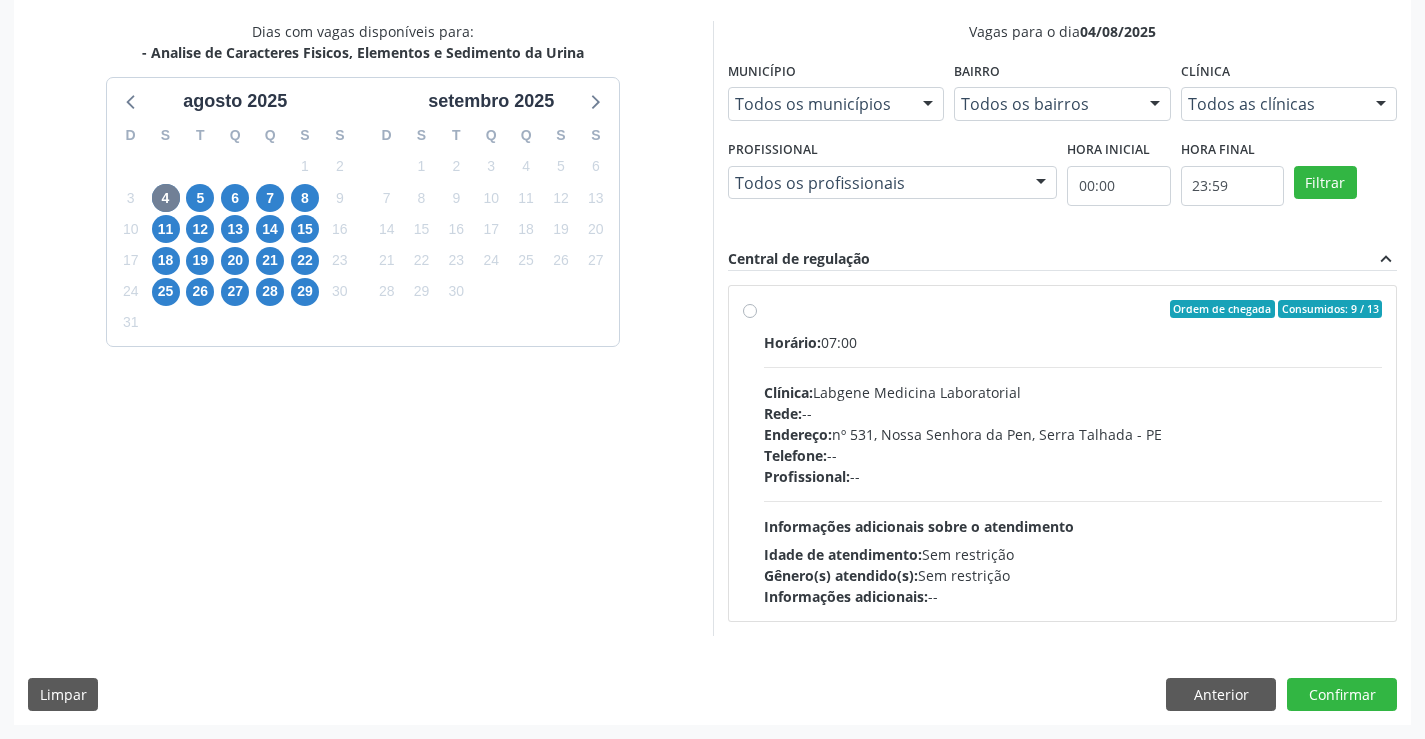 click on "Profissional:
--" at bounding box center [1073, 476] 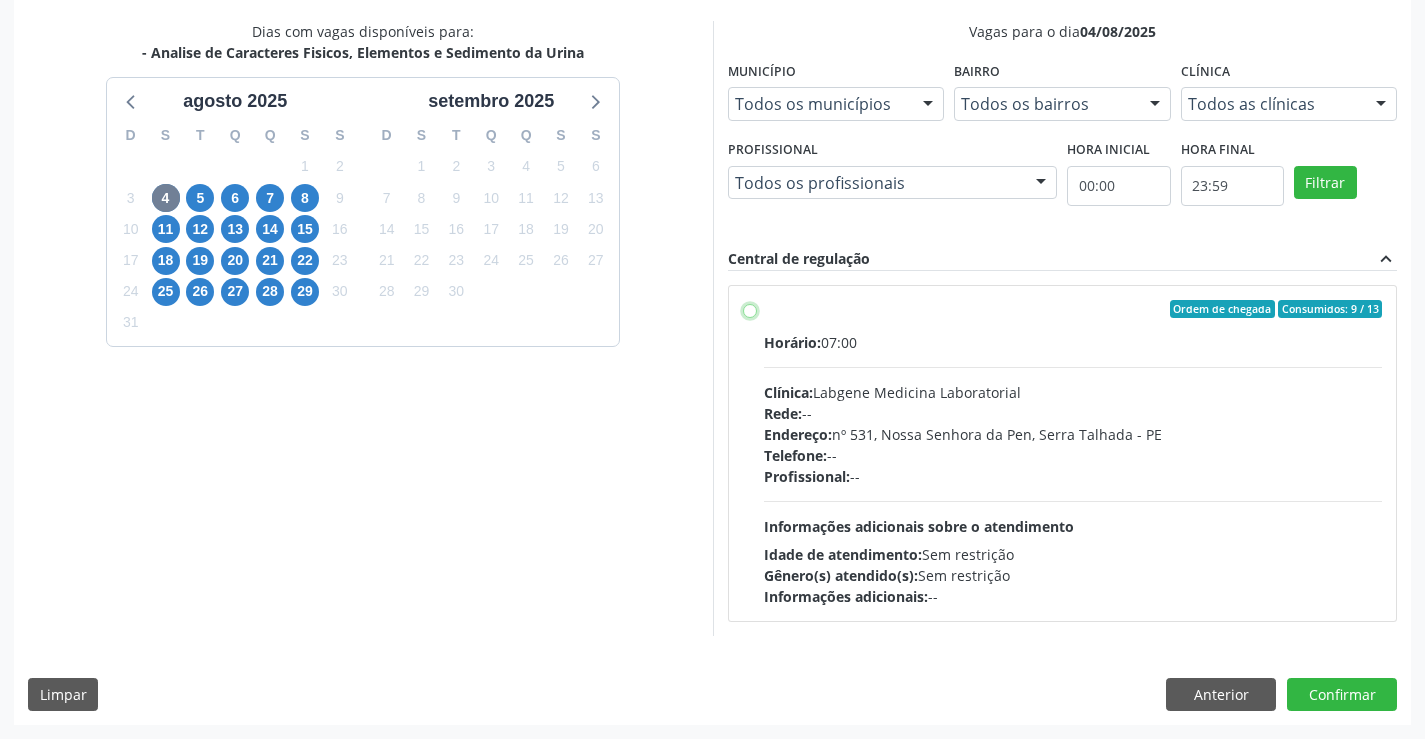 radio on "true" 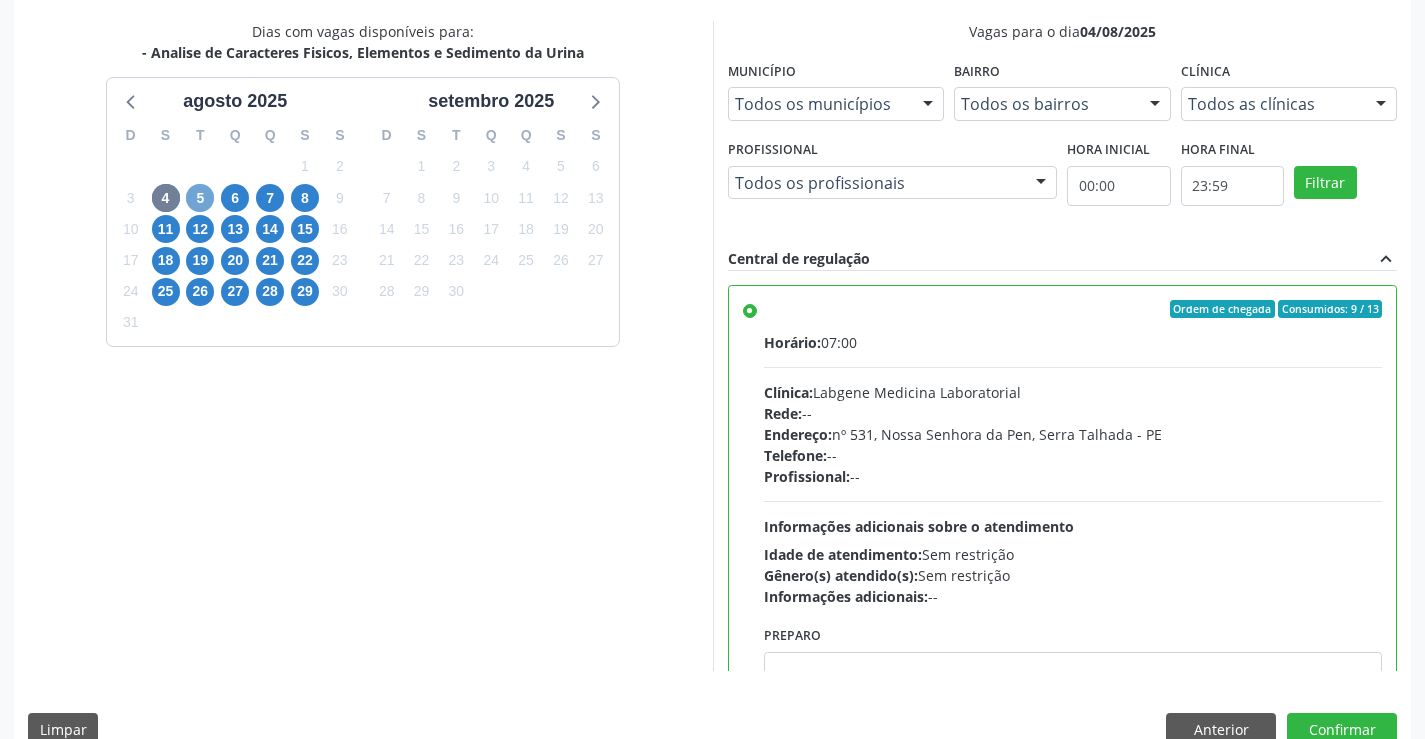 click on "5" at bounding box center (200, 198) 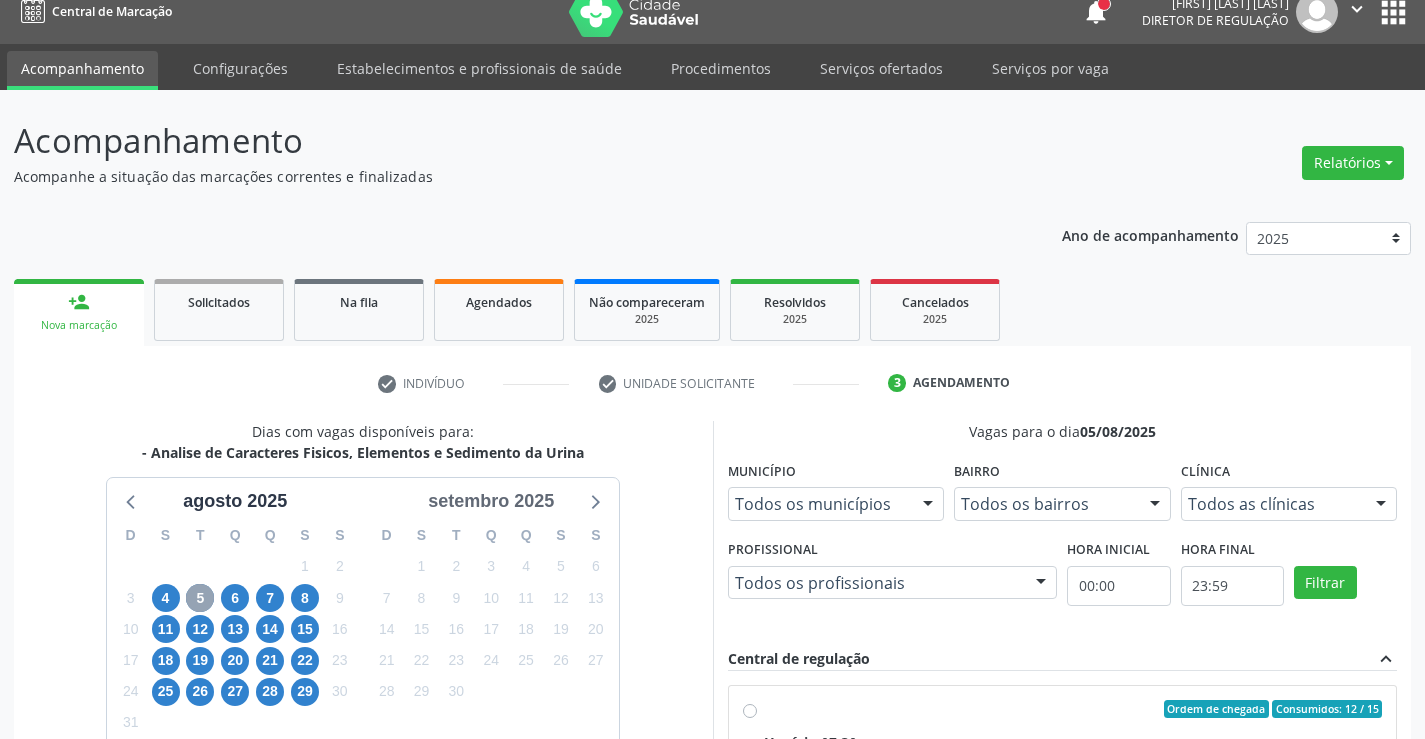 scroll, scrollTop: 420, scrollLeft: 0, axis: vertical 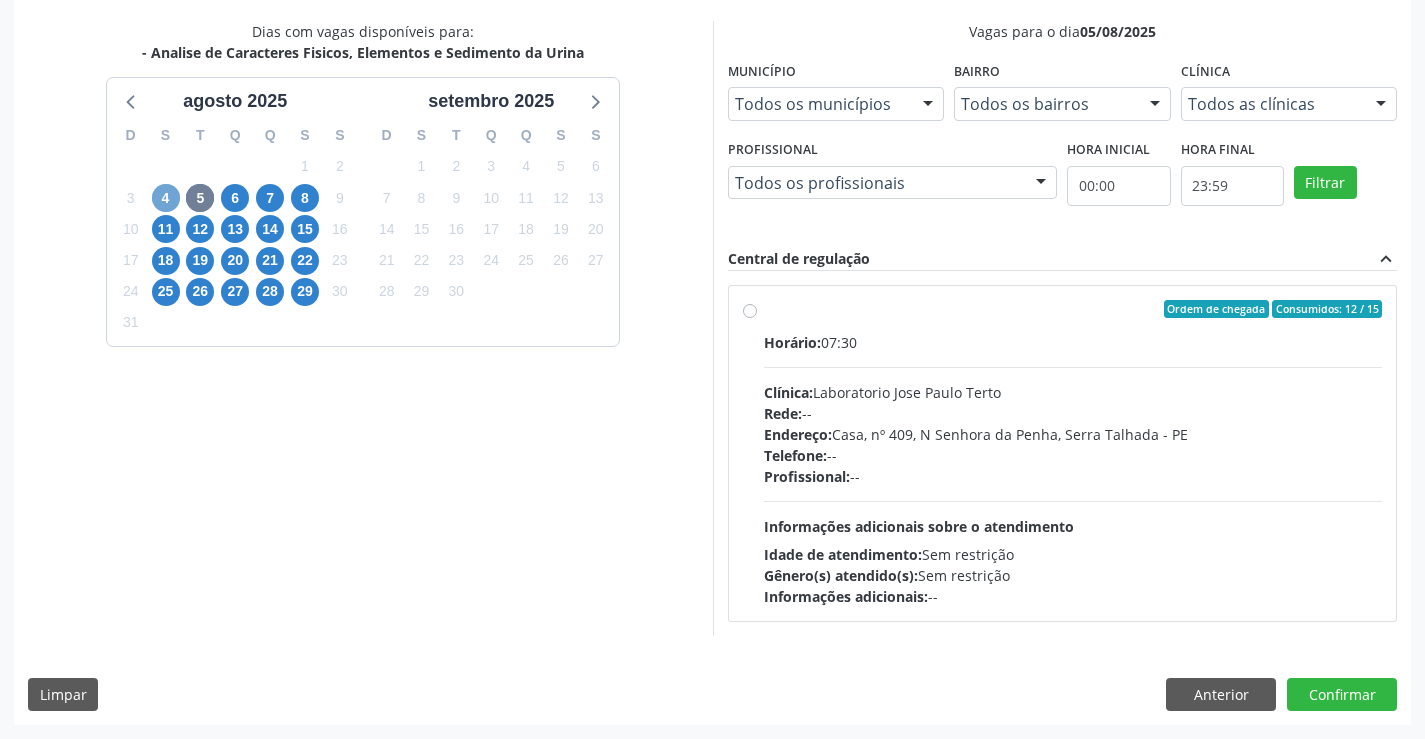 click on "4" at bounding box center [166, 198] 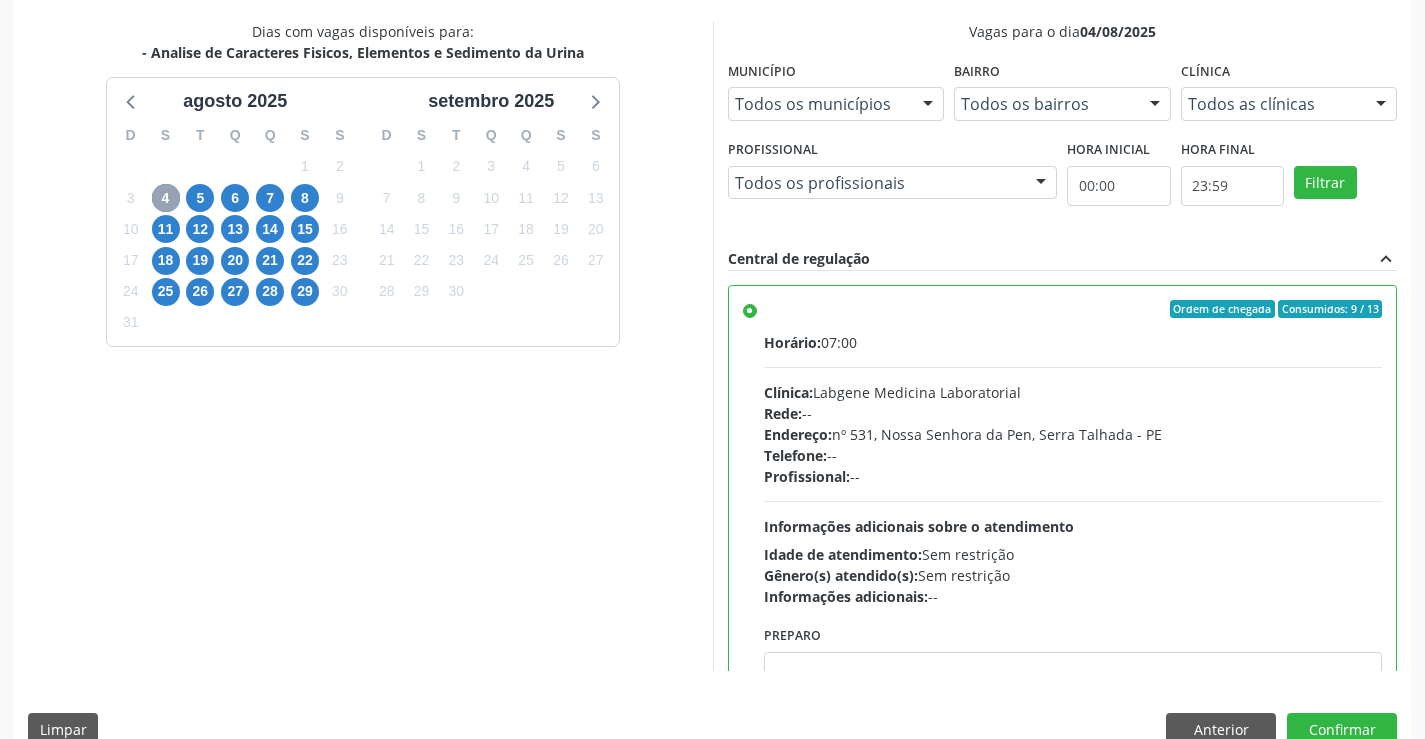 scroll, scrollTop: 456, scrollLeft: 0, axis: vertical 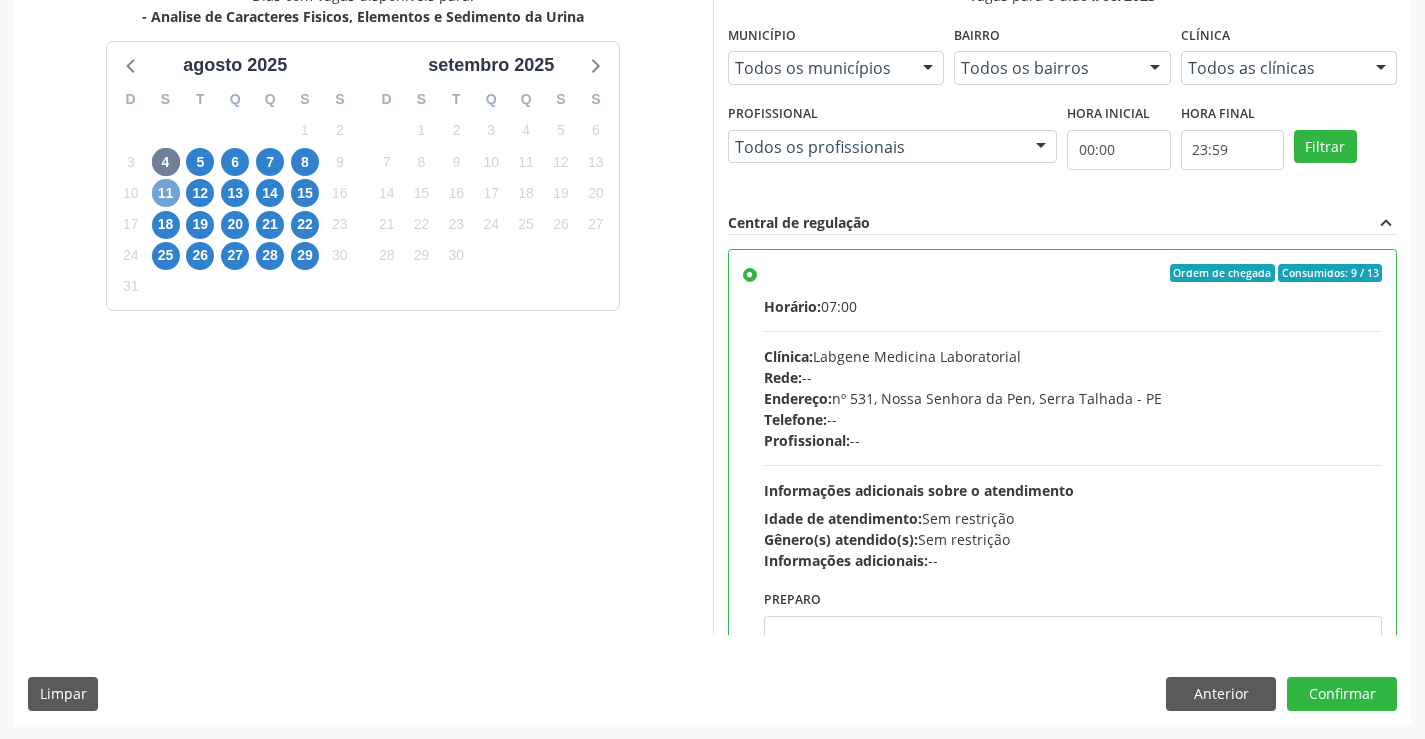 click on "11" at bounding box center [166, 193] 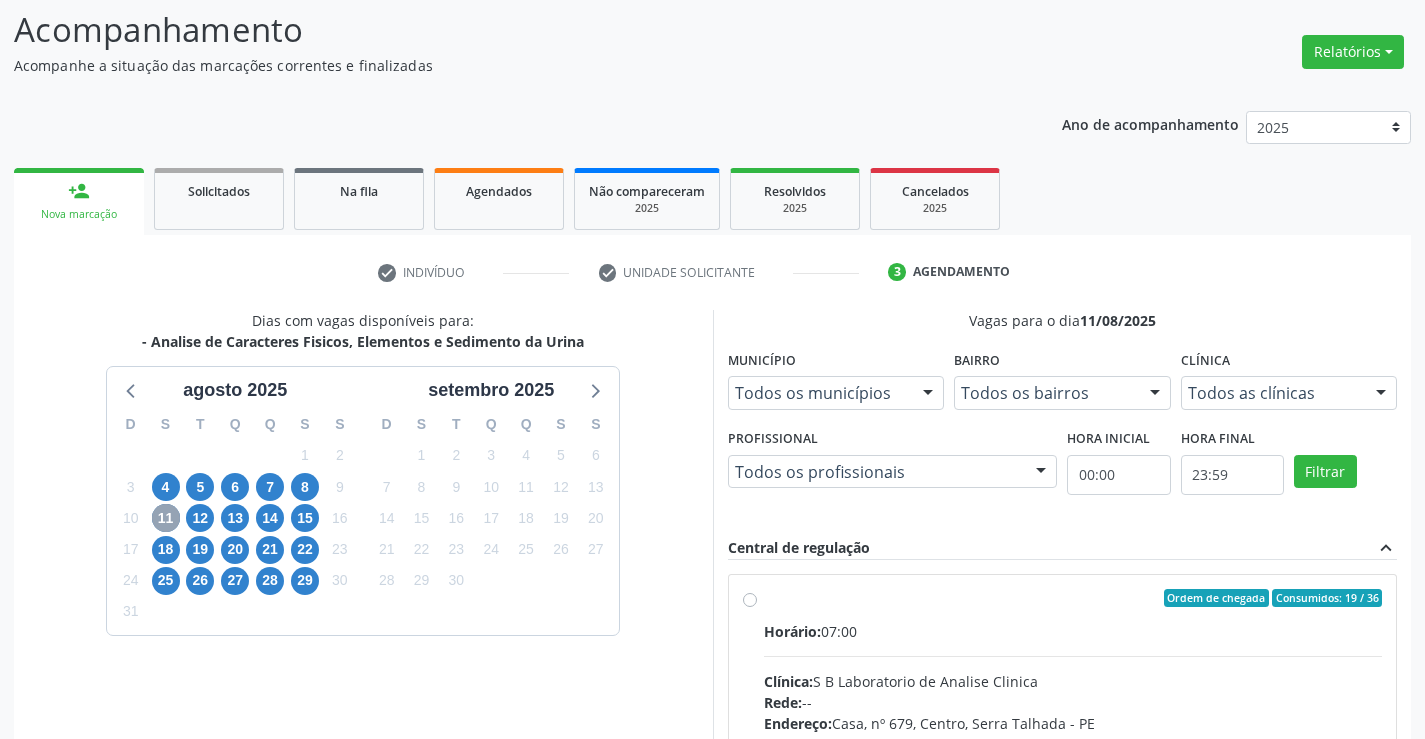 scroll, scrollTop: 456, scrollLeft: 0, axis: vertical 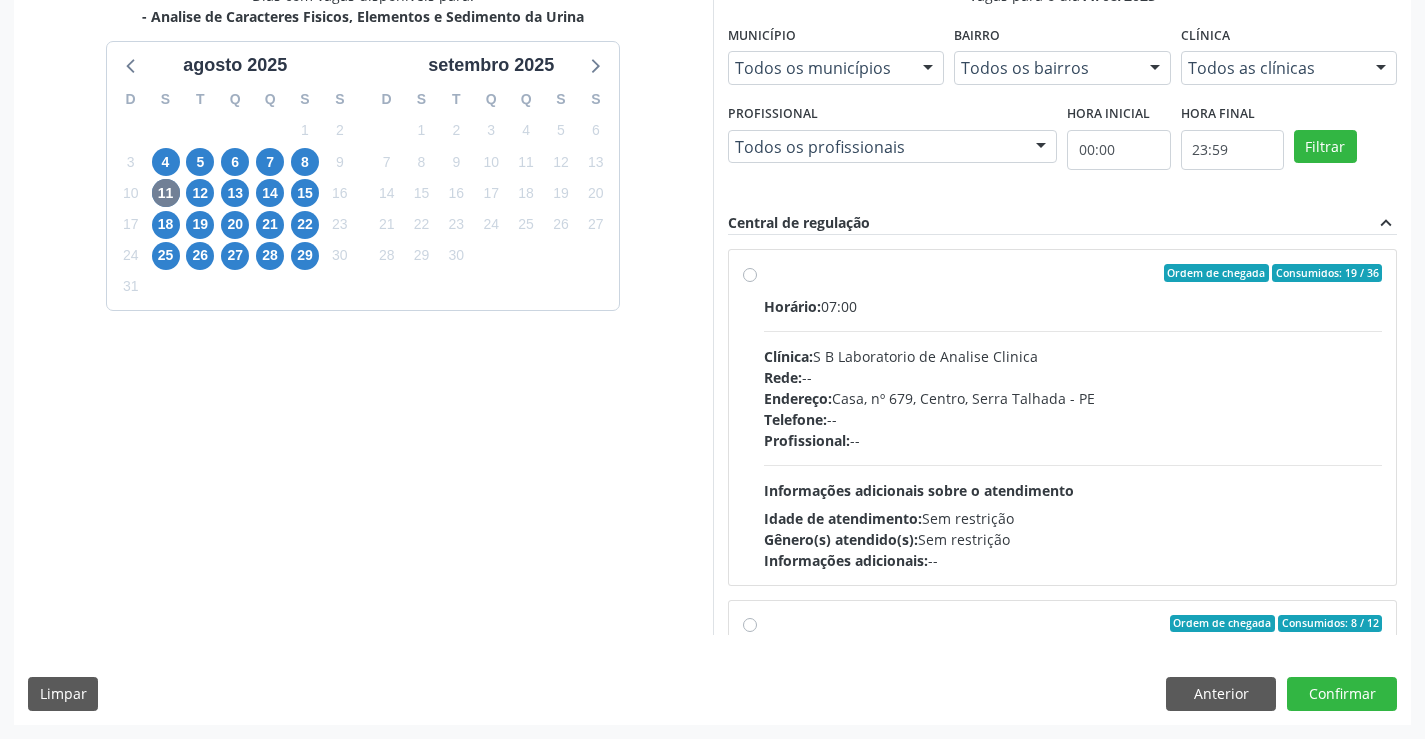 click on "Informações adicionais sobre o atendimento" at bounding box center (919, 490) 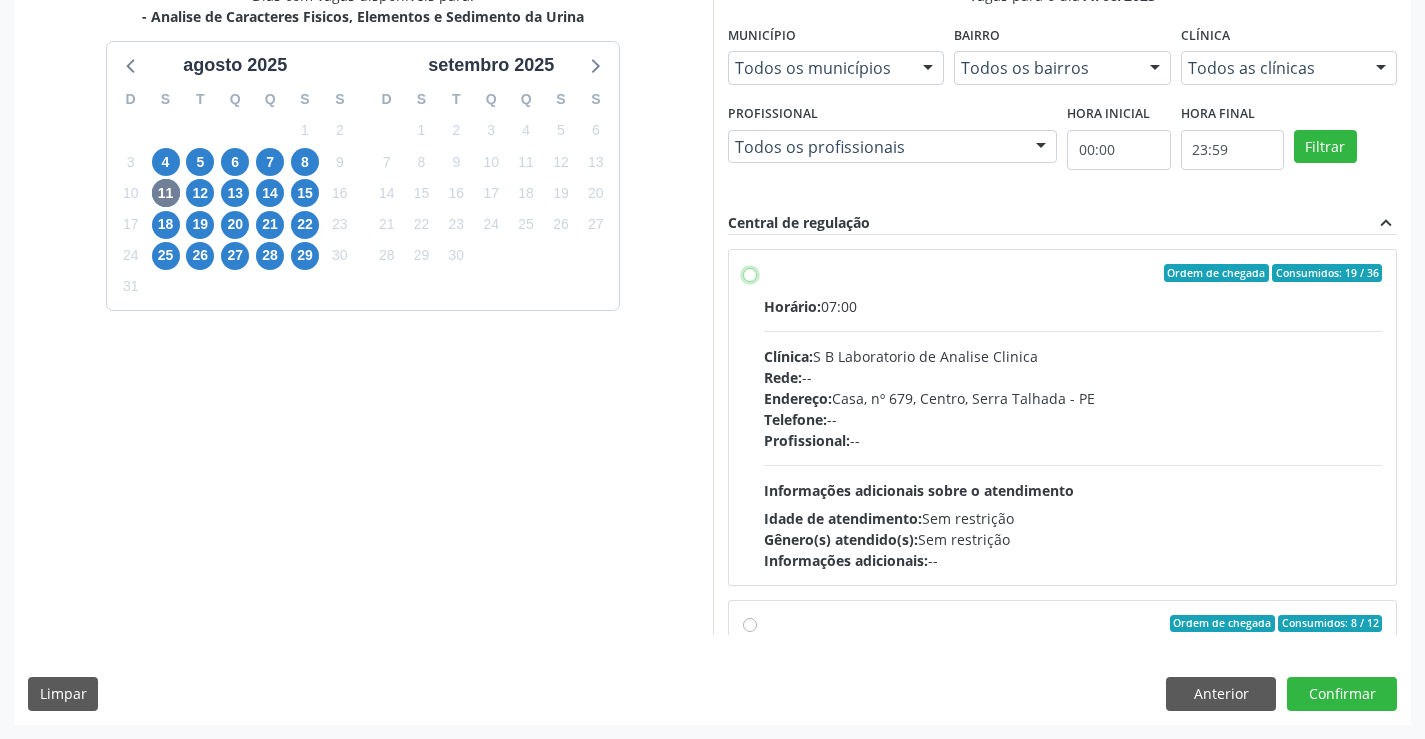 click on "Ordem de chegada
Consumidos: 19 / 36
Horário:   07:00
Clínica:  S B Laboratorio de Analise Clinica
Rede:
--
Endereço:   Casa, nº 679, Centro, [CITY] - [STATE]
Telefone:   --
Profissional:
--
Informações adicionais sobre o atendimento
Idade de atendimento:
Sem restrição
Gênero(s) atendido(s):
Sem restrição
Informações adicionais:
--" at bounding box center [750, 273] 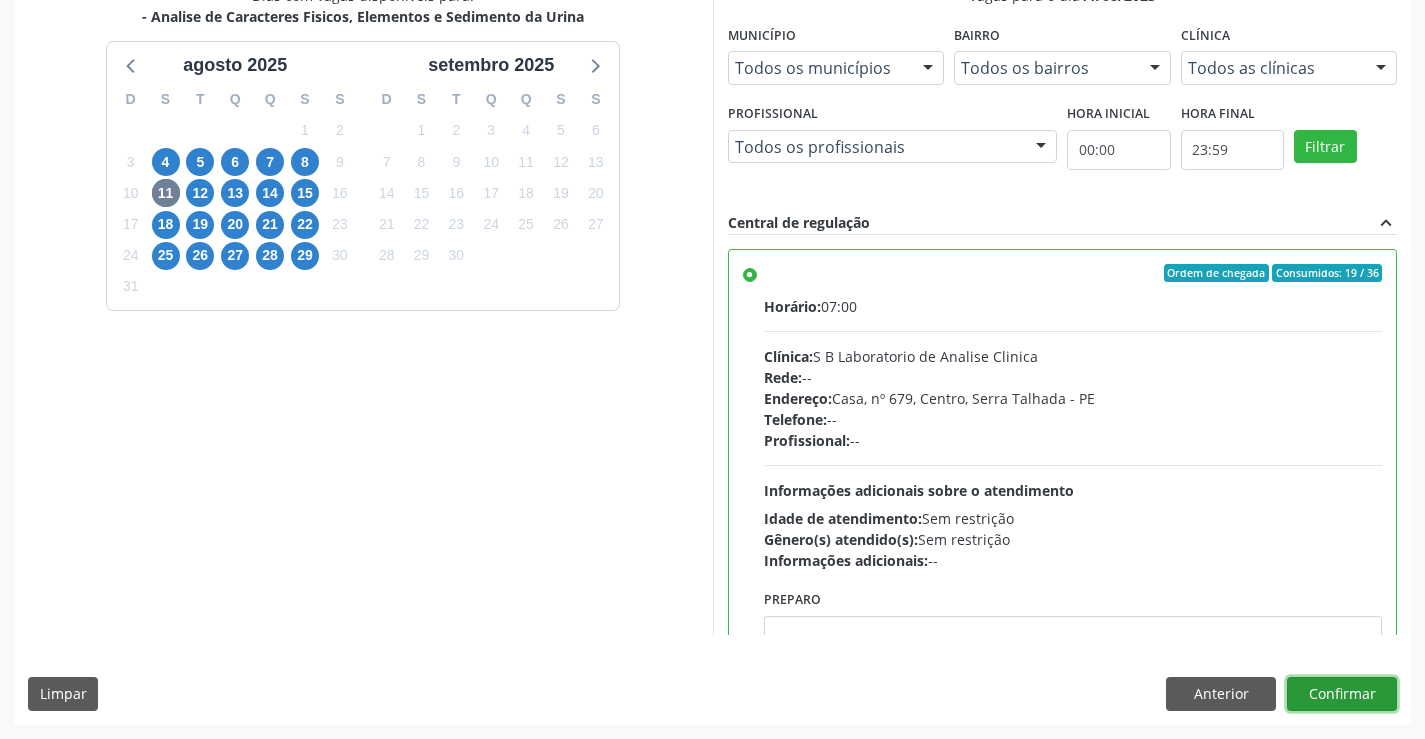 click on "Confirmar" at bounding box center (1342, 694) 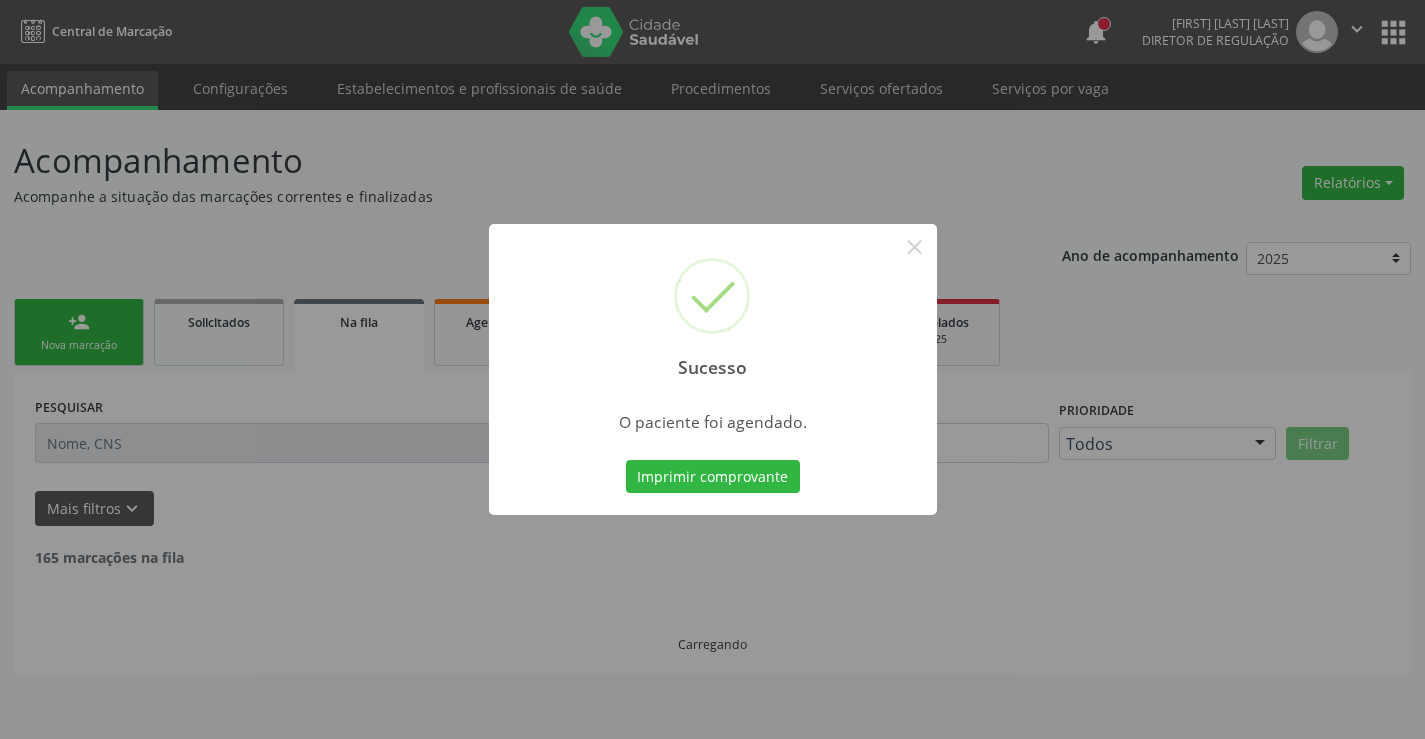scroll, scrollTop: 0, scrollLeft: 0, axis: both 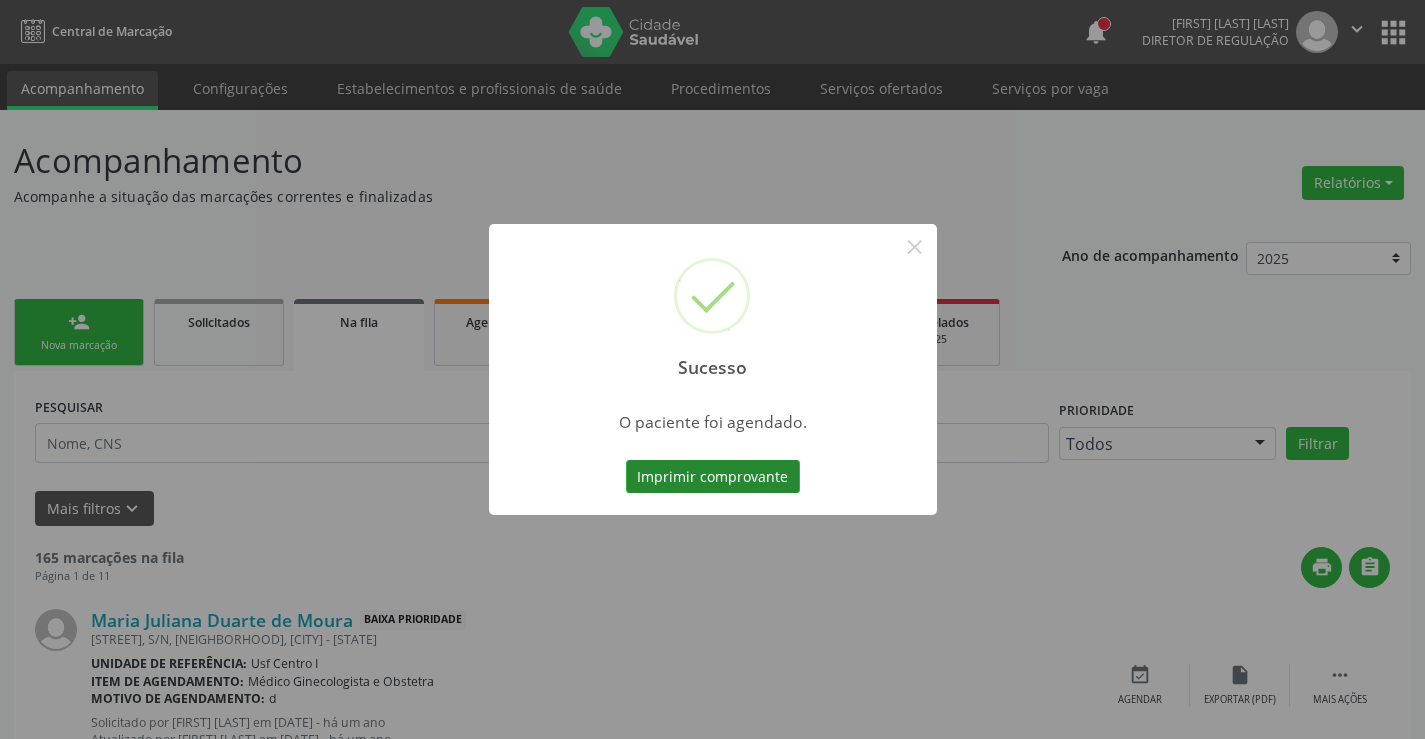 click on "Imprimir comprovante" at bounding box center [713, 477] 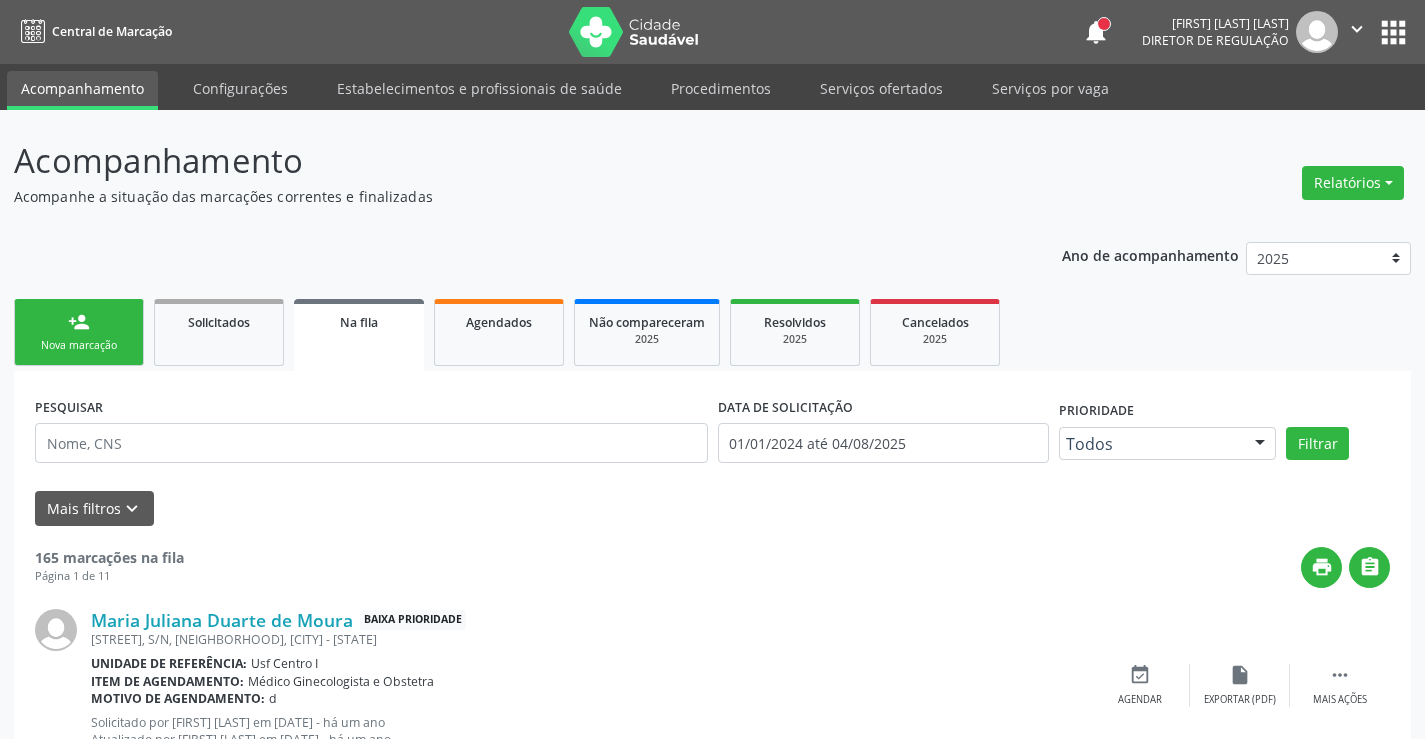 click on "person_add
Nova marcação" at bounding box center (79, 332) 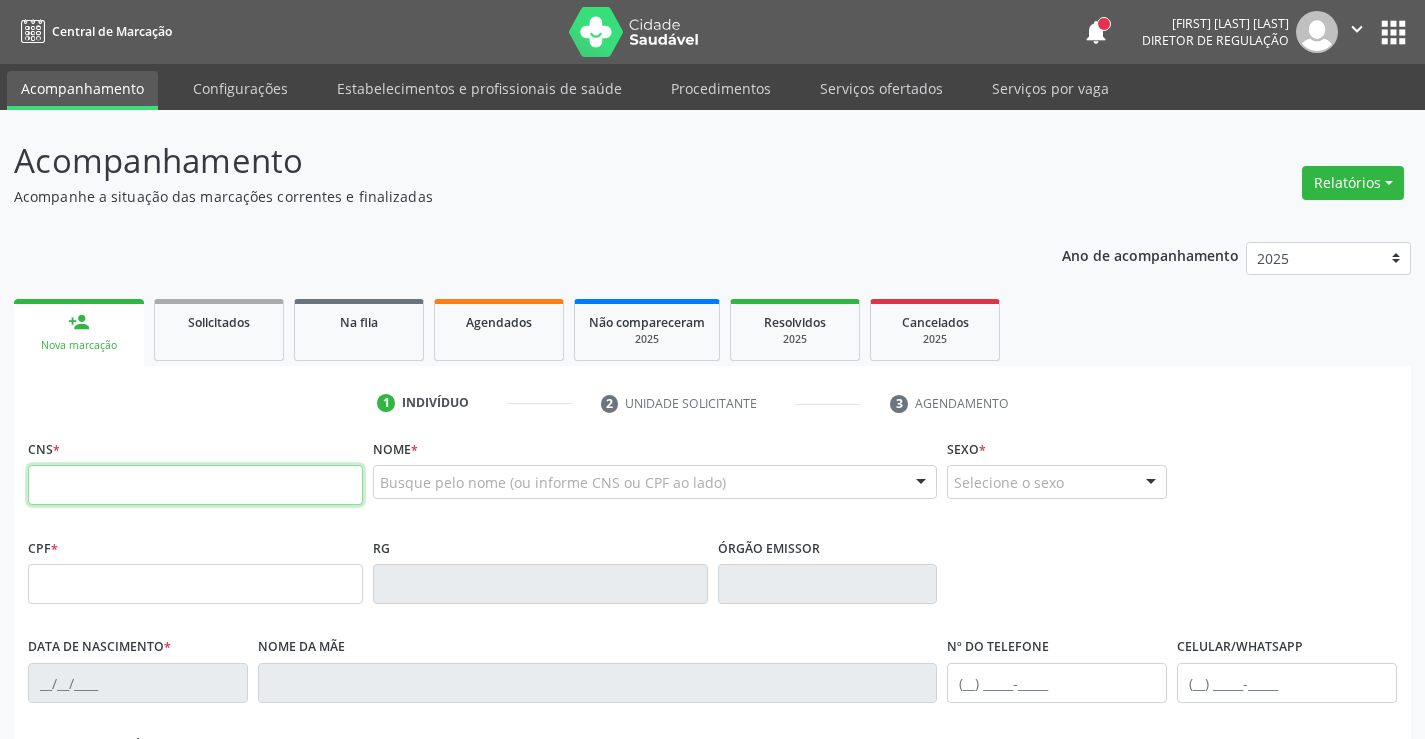 click at bounding box center [195, 485] 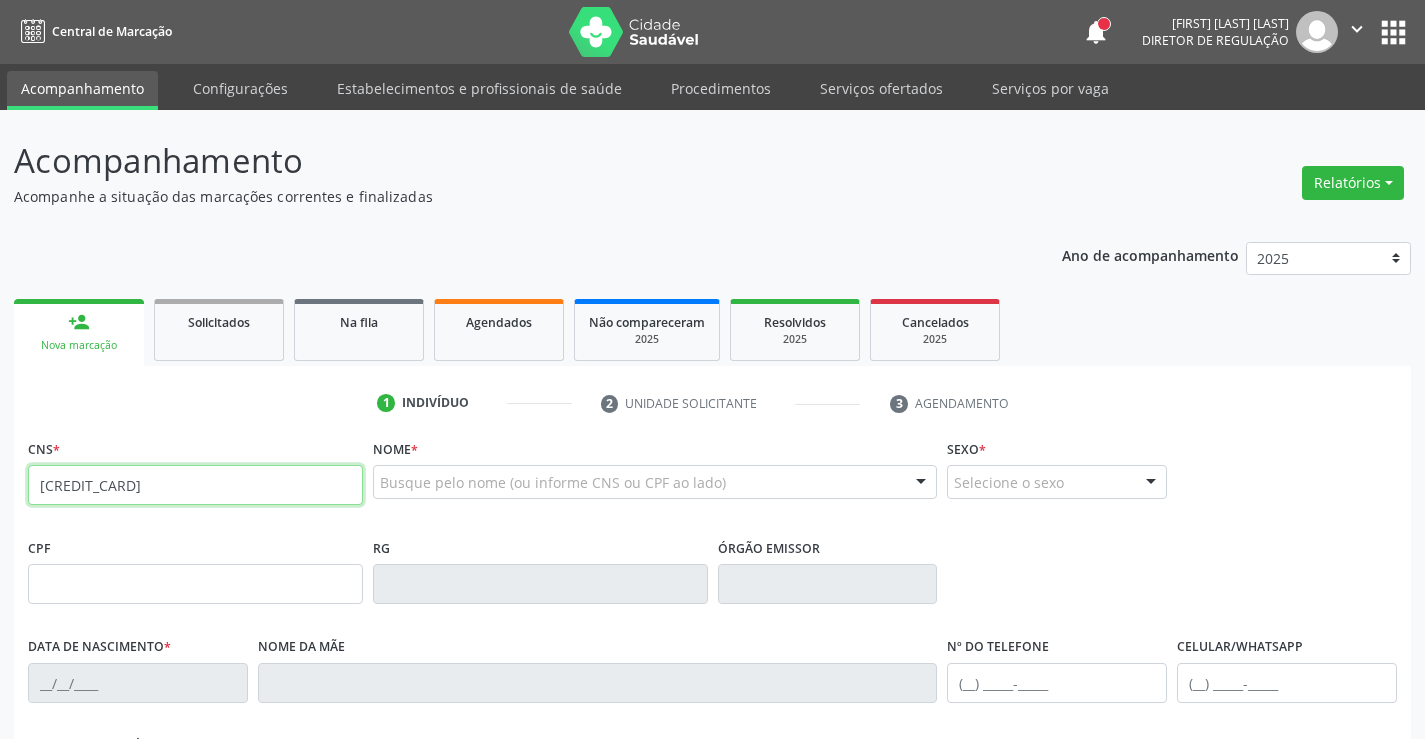 type on "[CREDIT_CARD]" 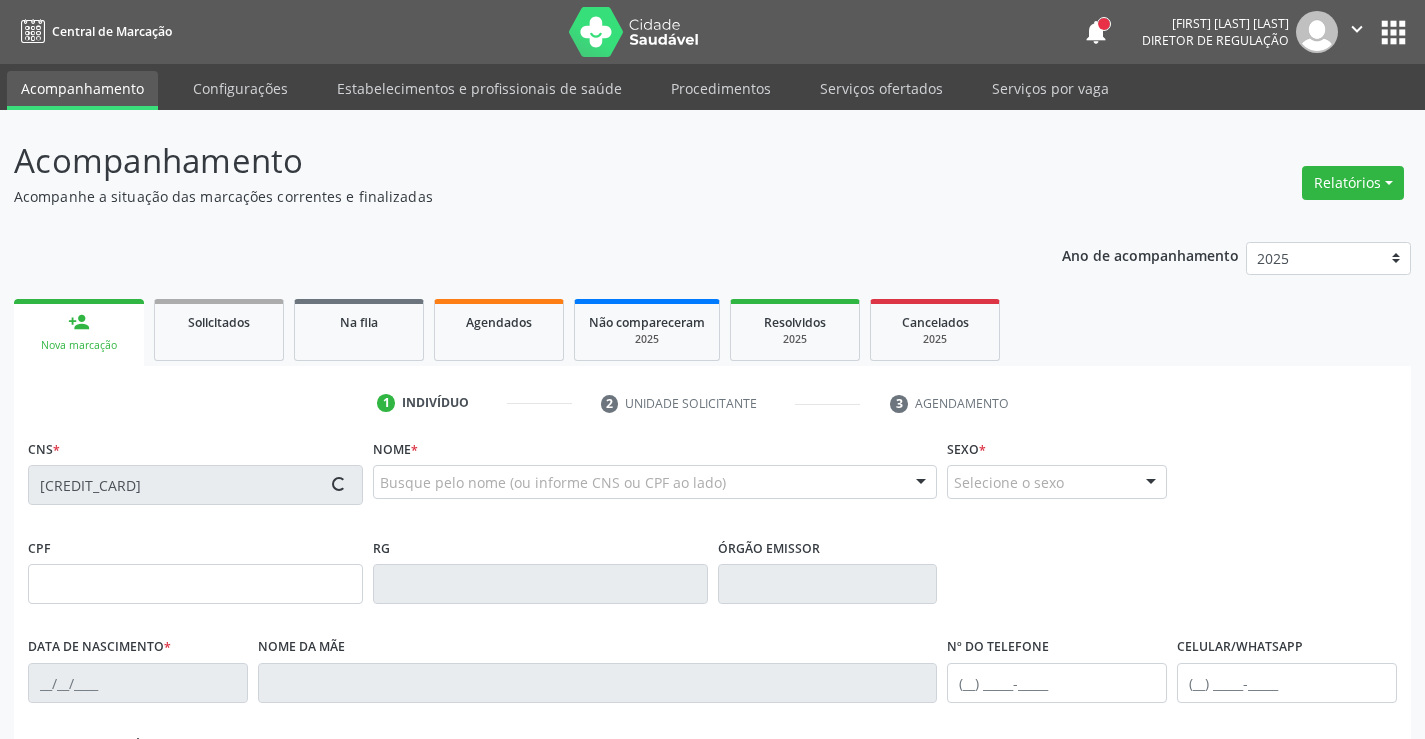 type on "[DATE]" 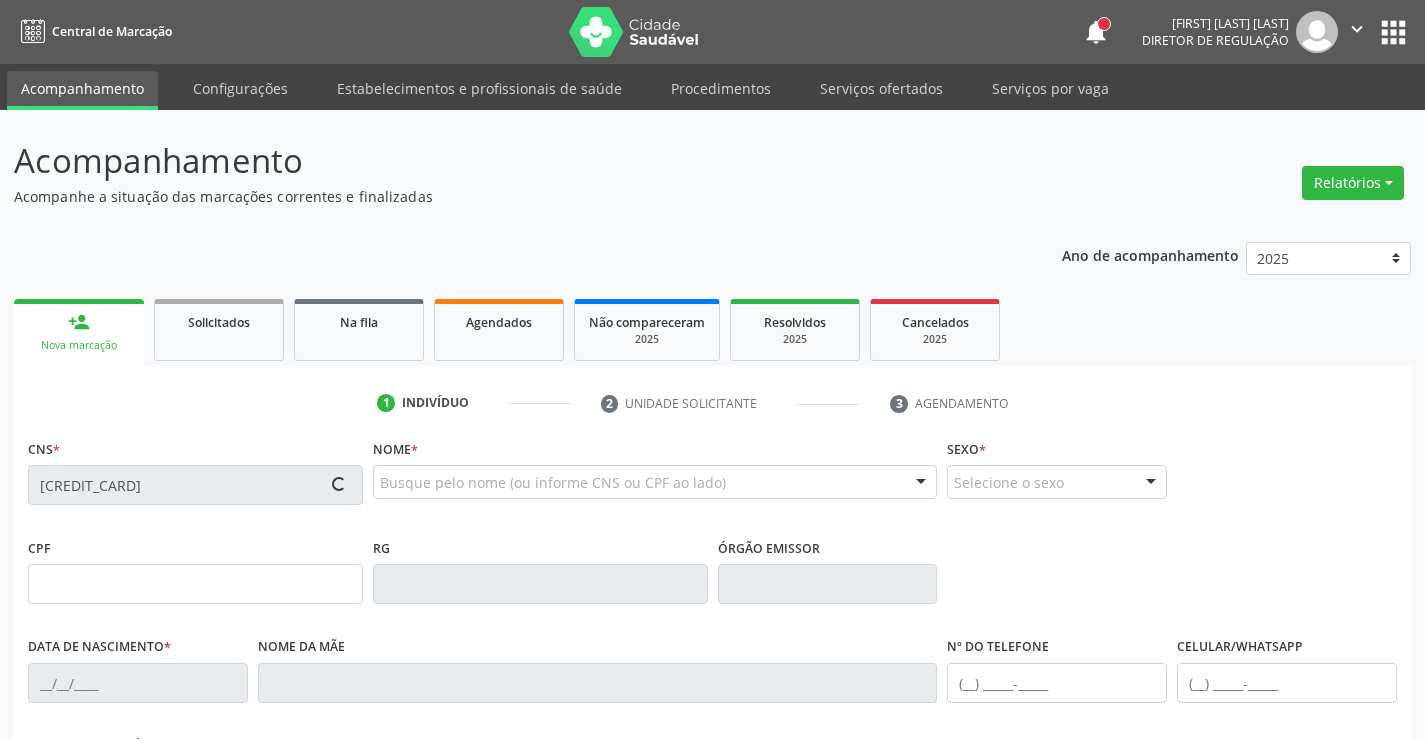 type on "[FIRST] [LAST]" 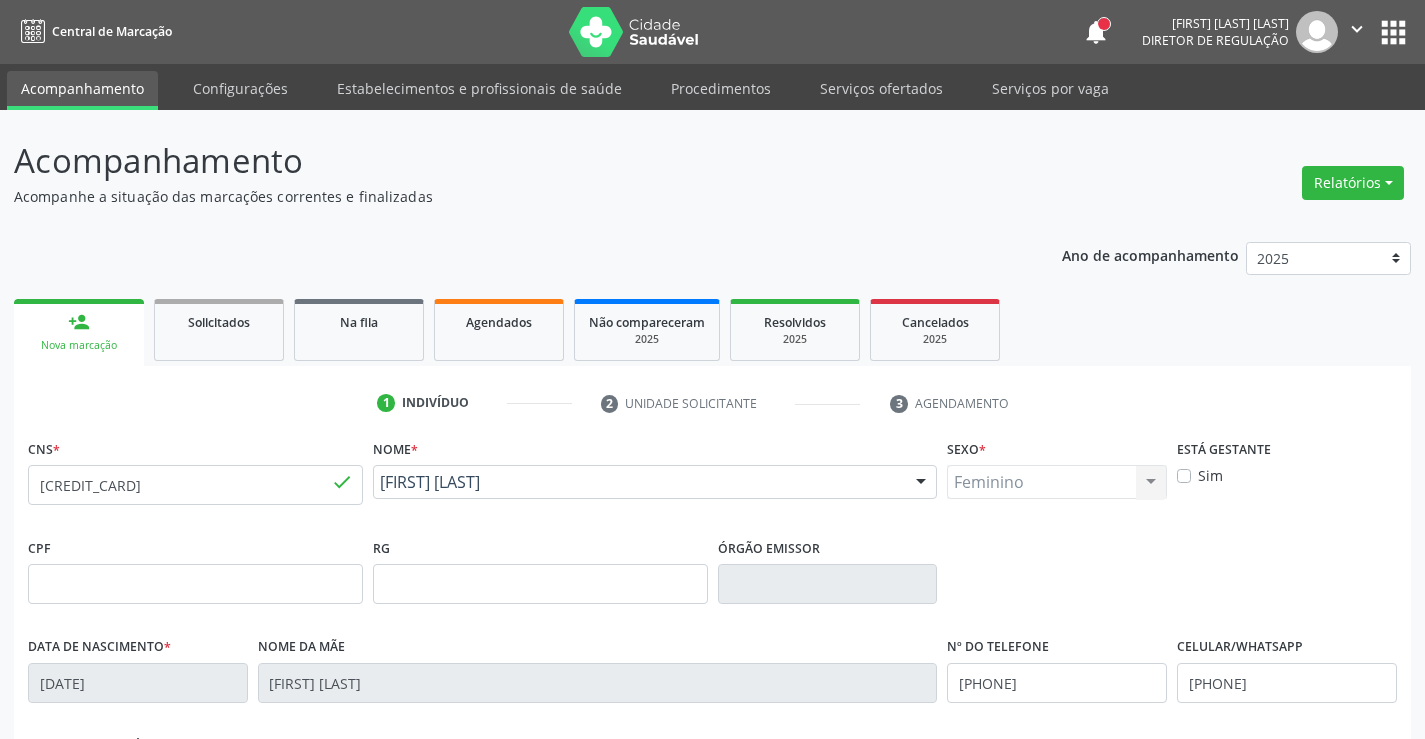 scroll, scrollTop: 345, scrollLeft: 0, axis: vertical 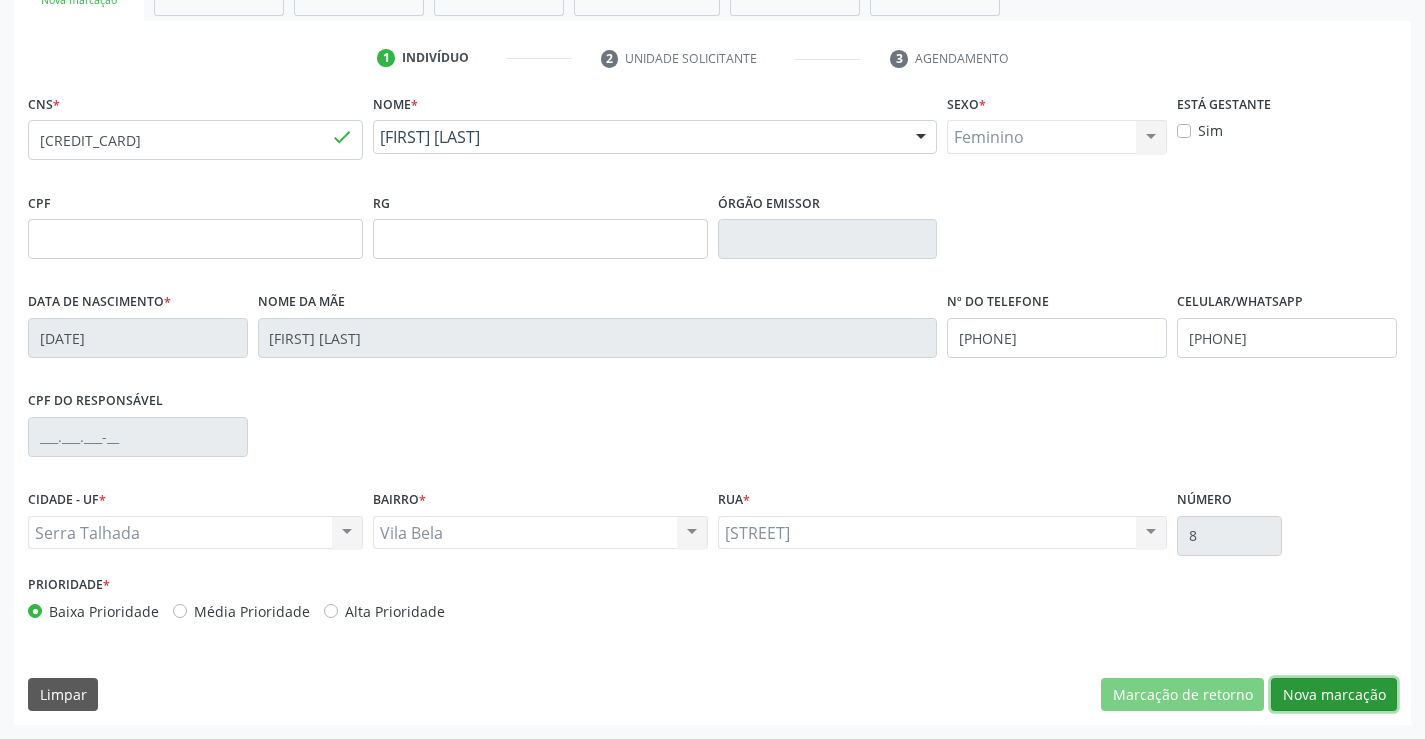click on "Nova marcação" at bounding box center (1334, 695) 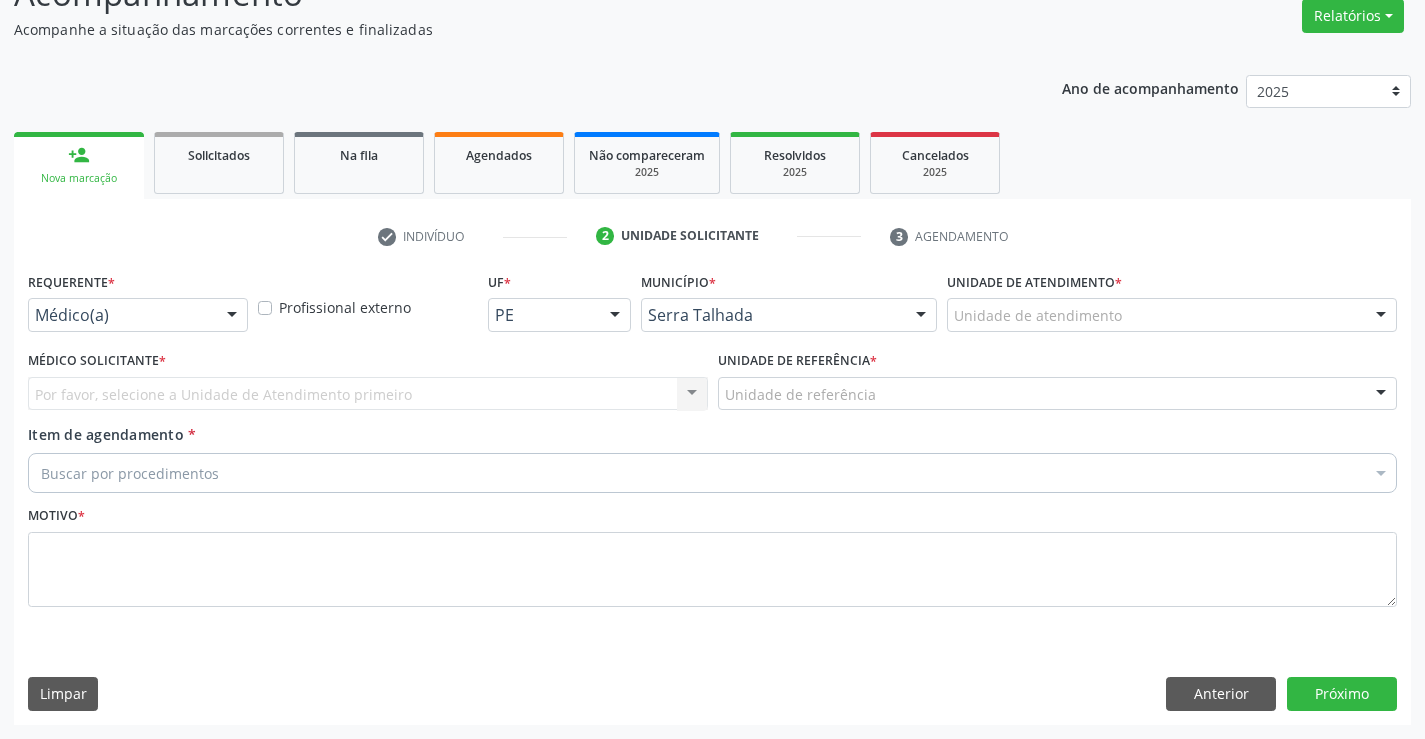 scroll, scrollTop: 167, scrollLeft: 0, axis: vertical 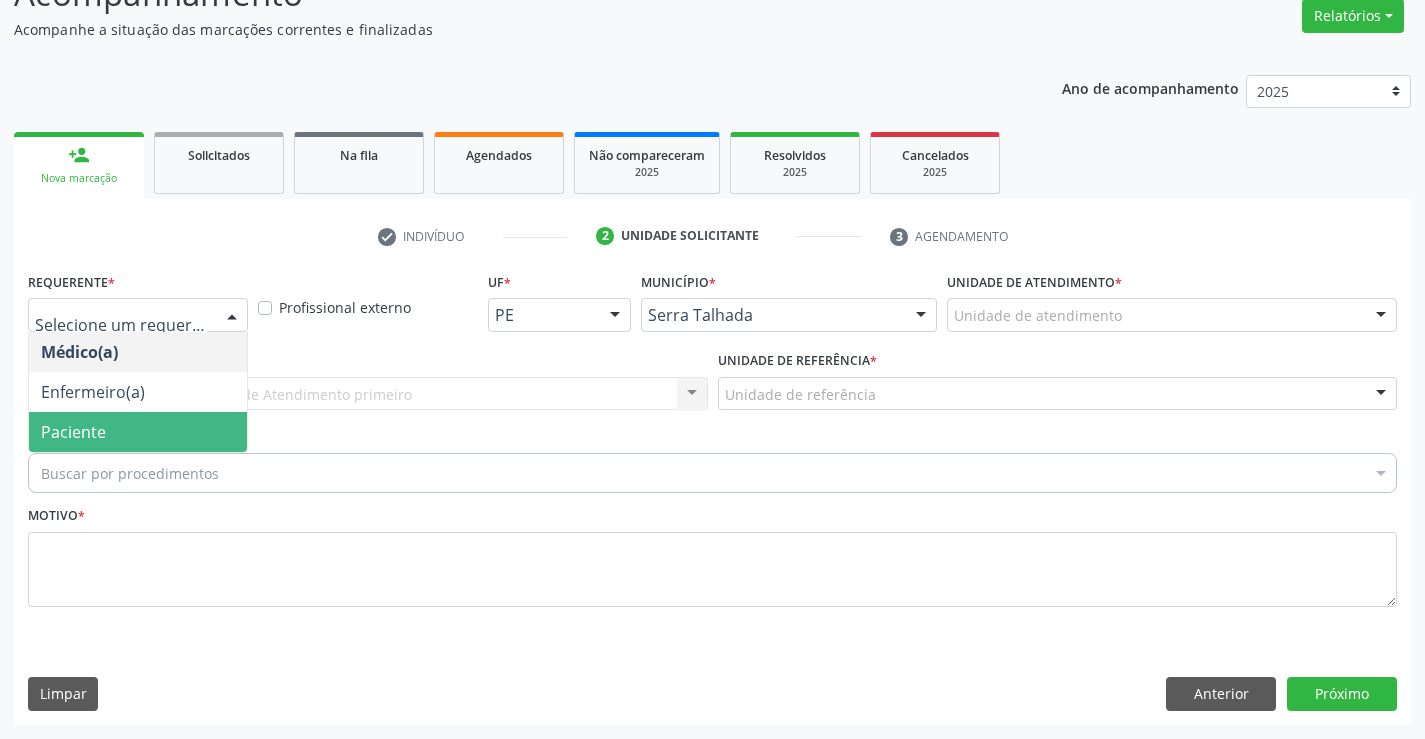 click on "Paciente" at bounding box center (138, 432) 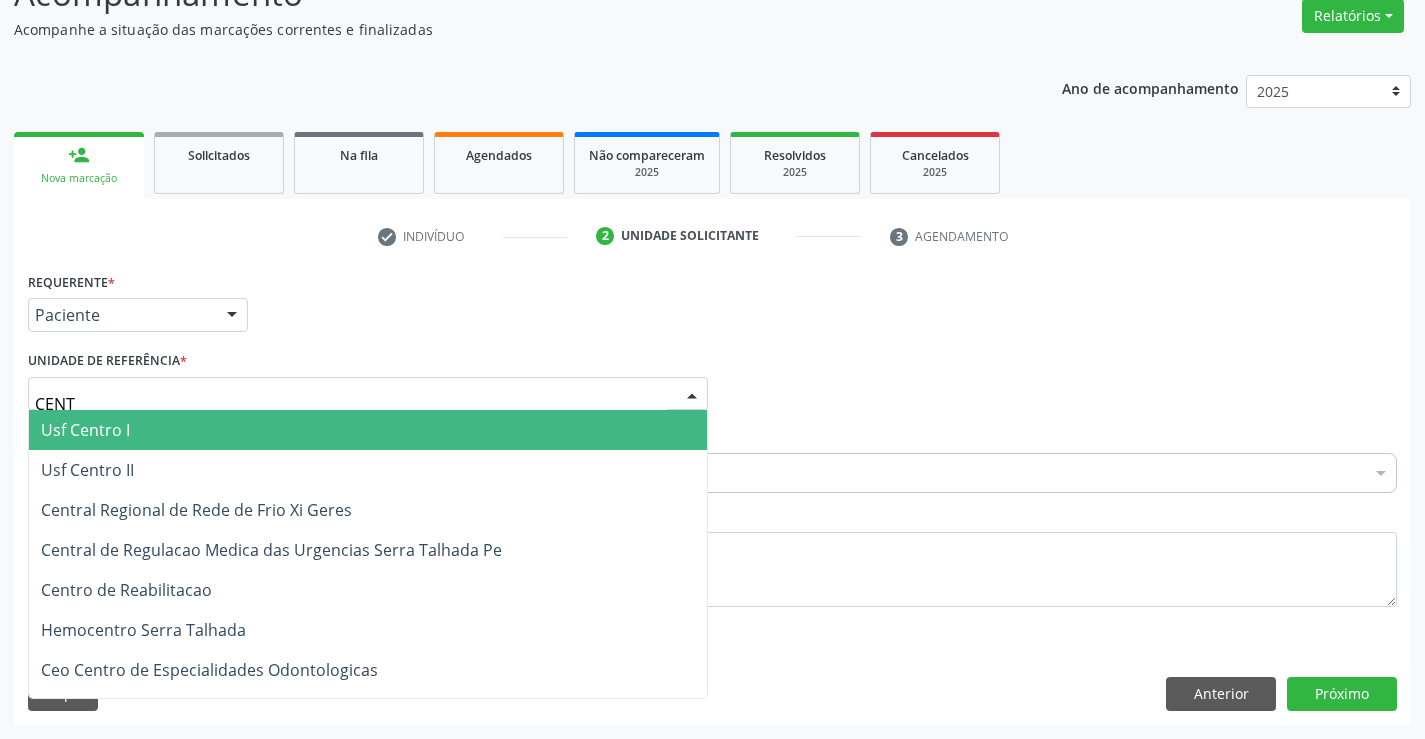type on "CENTR" 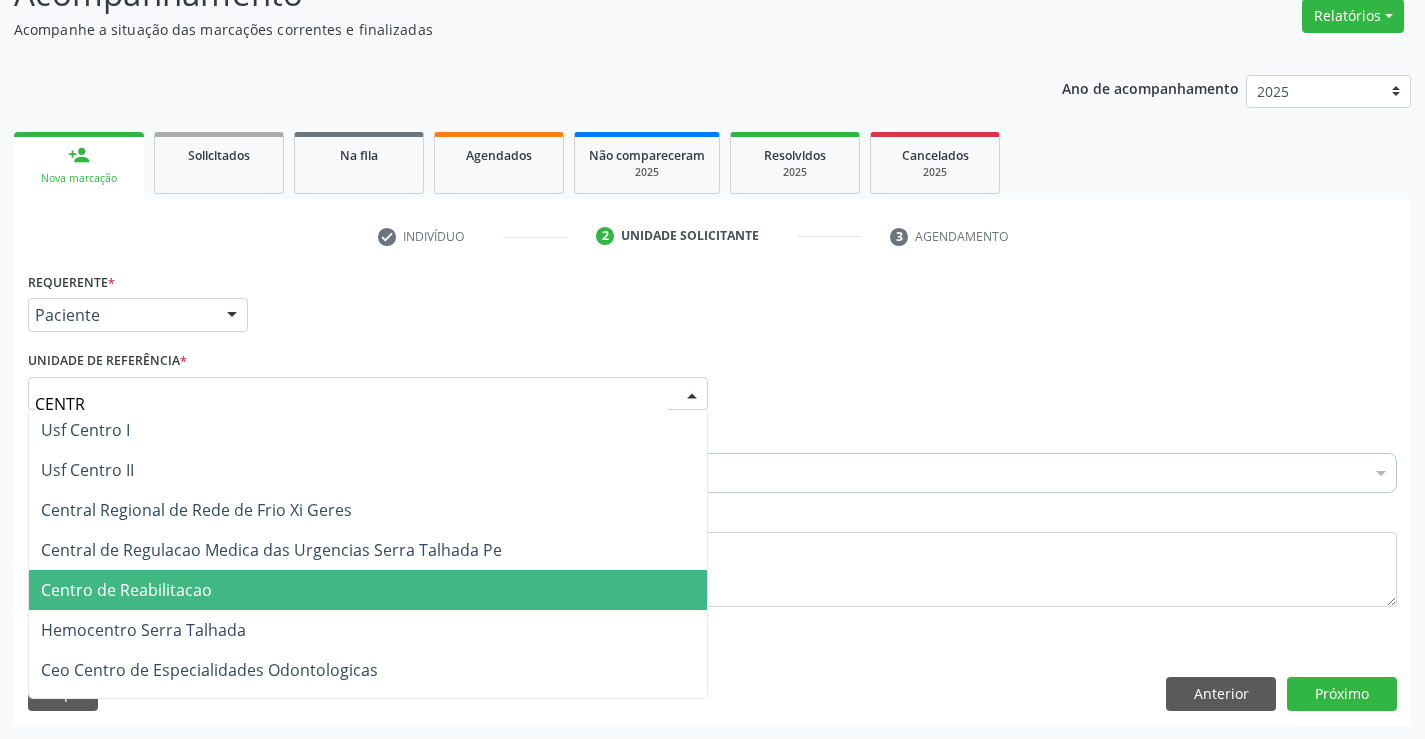 click on "Centro de Reabilitacao" at bounding box center [368, 590] 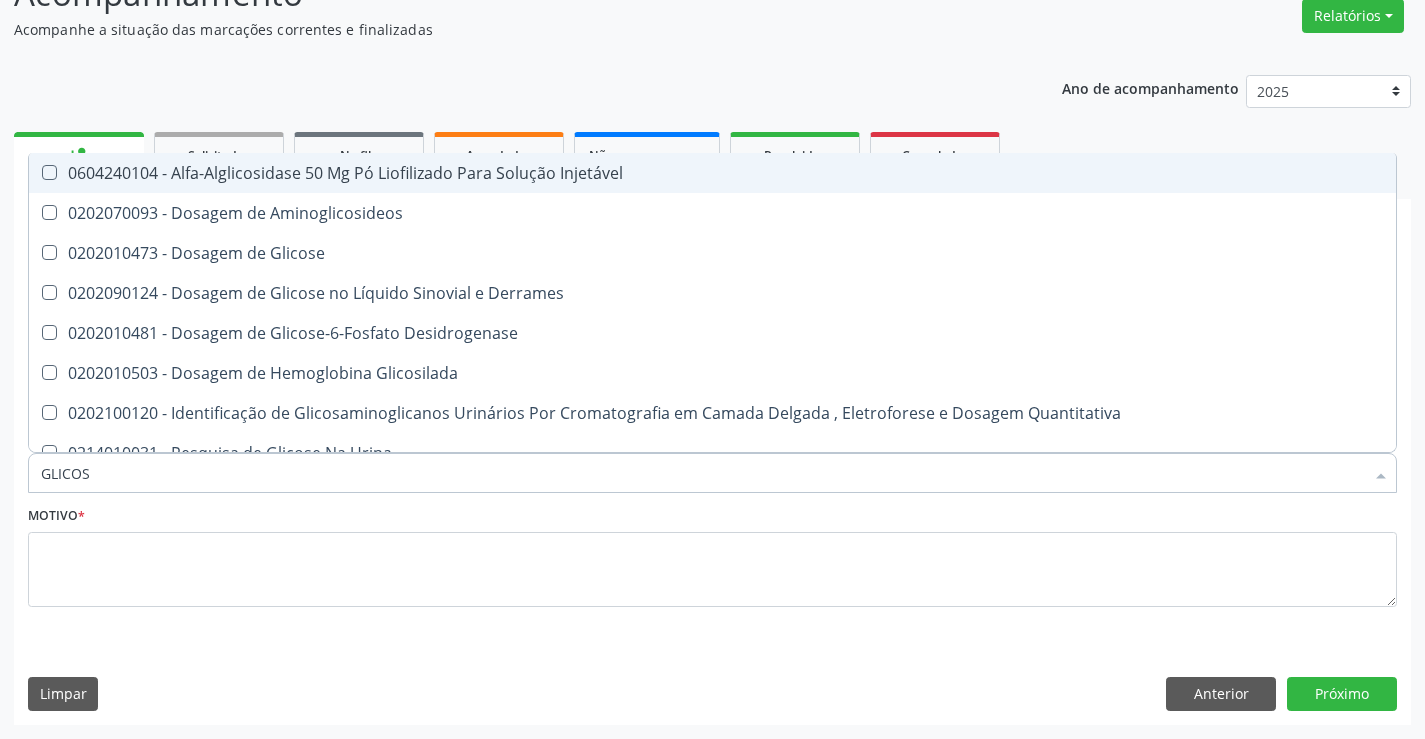 type on "GLICOSE" 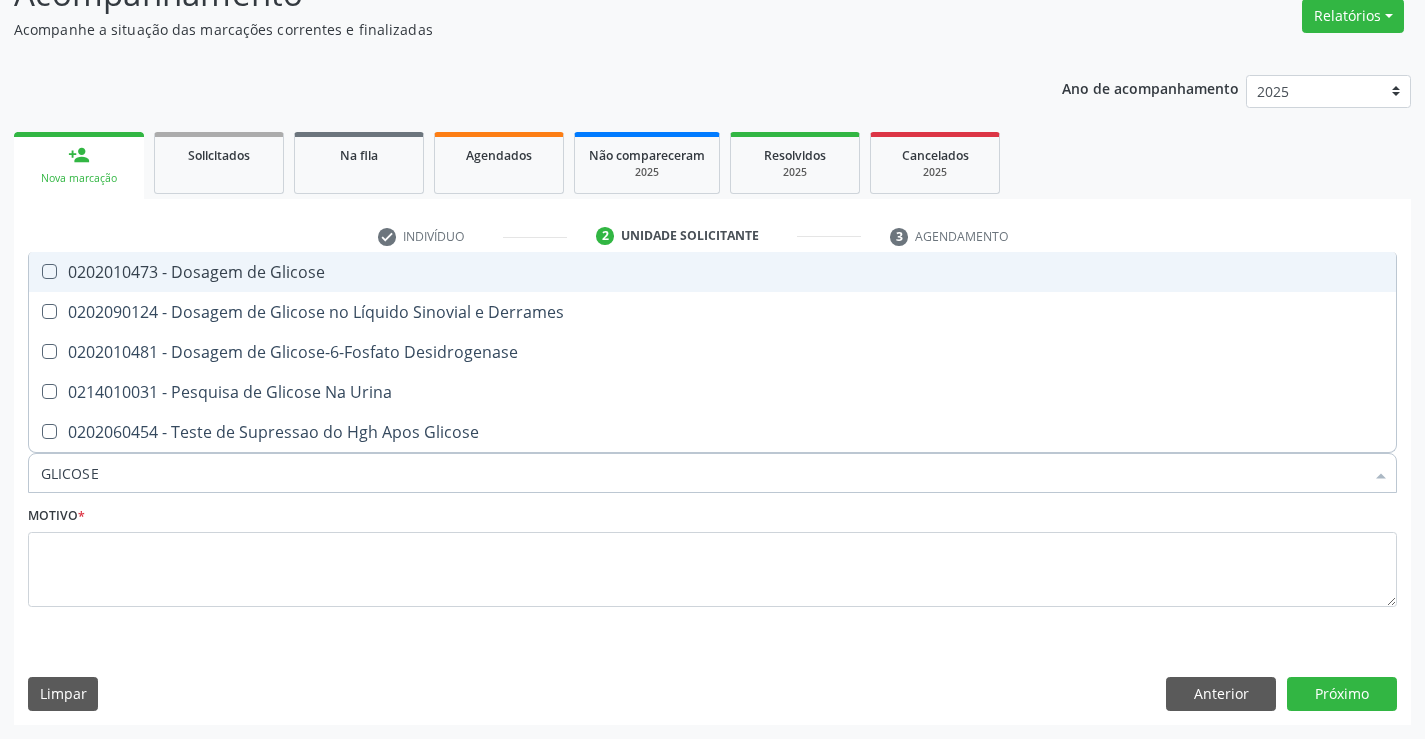 click on "0202010473 - Dosagem de Glicose" at bounding box center [712, 272] 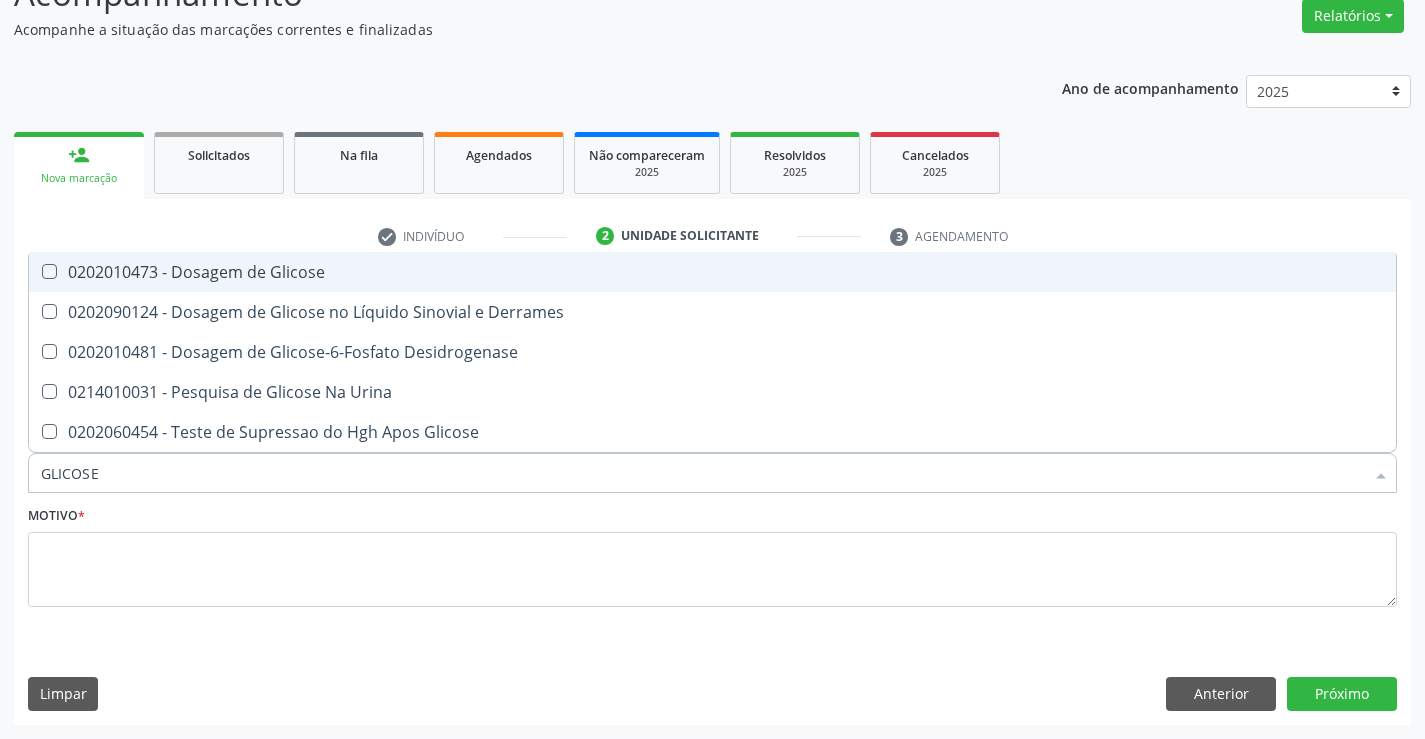 checkbox on "true" 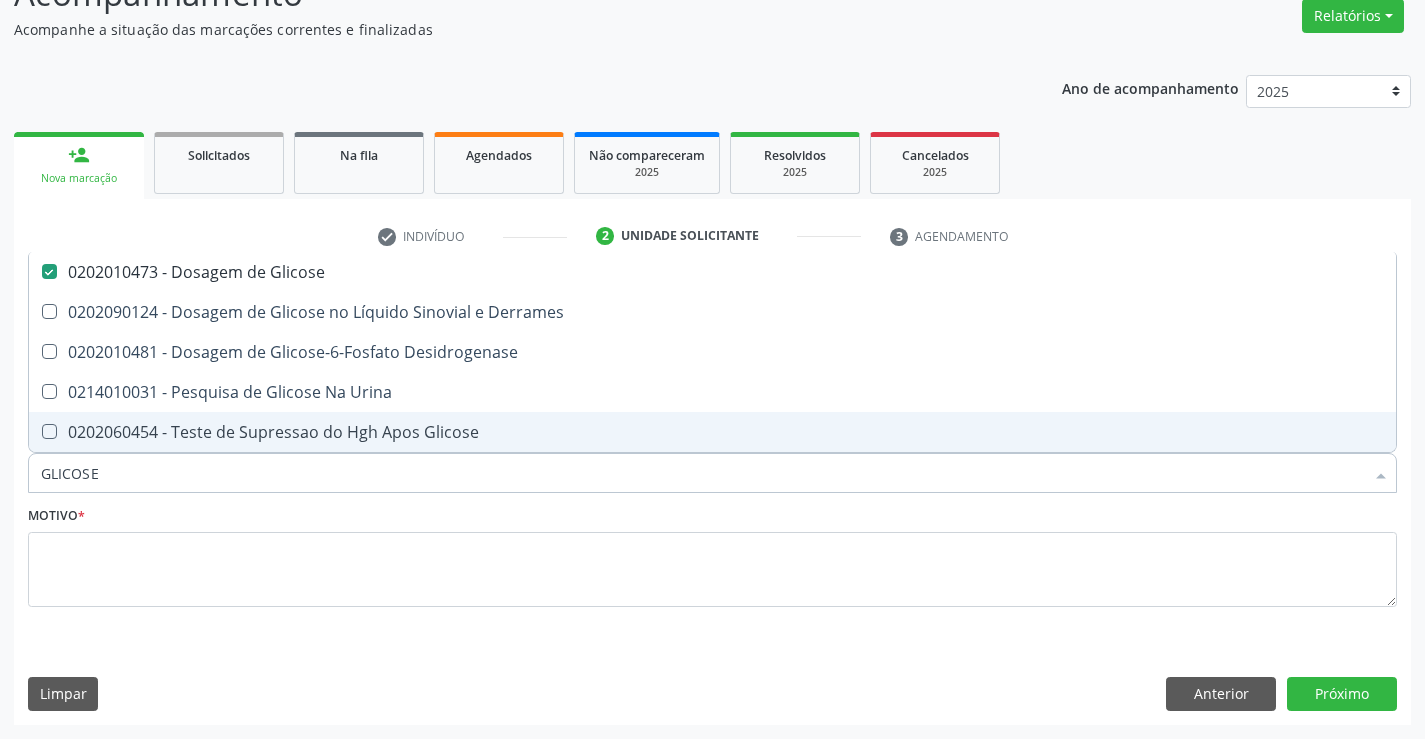 drag, startPoint x: 118, startPoint y: 474, endPoint x: 0, endPoint y: 475, distance: 118.004234 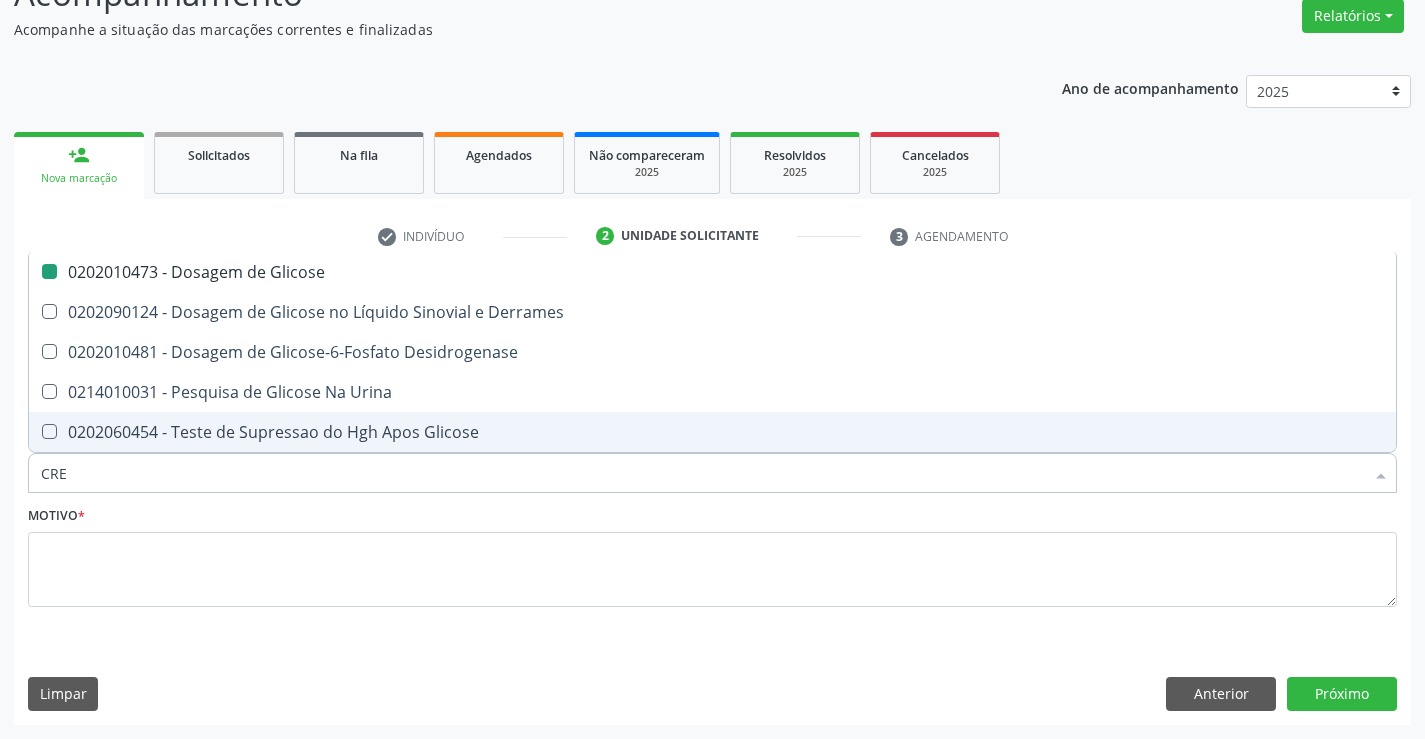 type on "CREA" 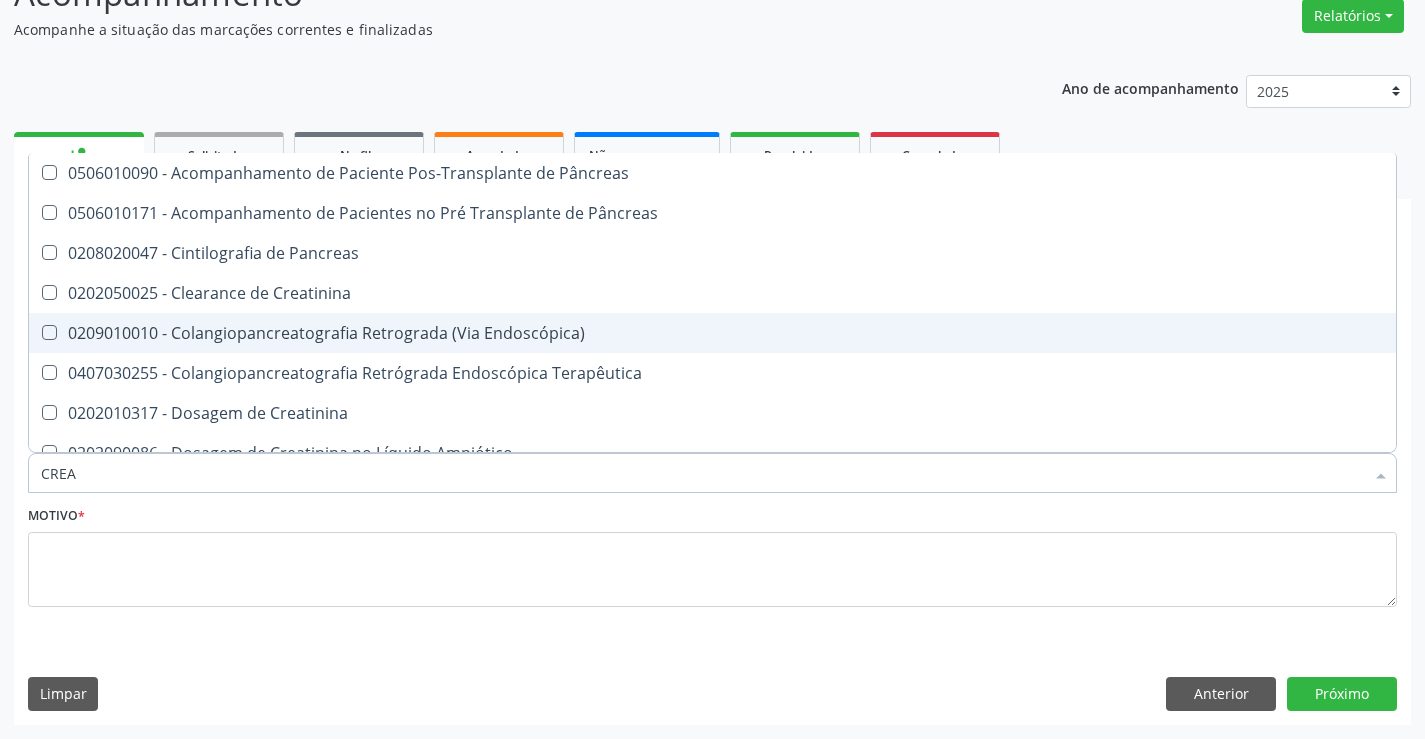 checkbox on "false" 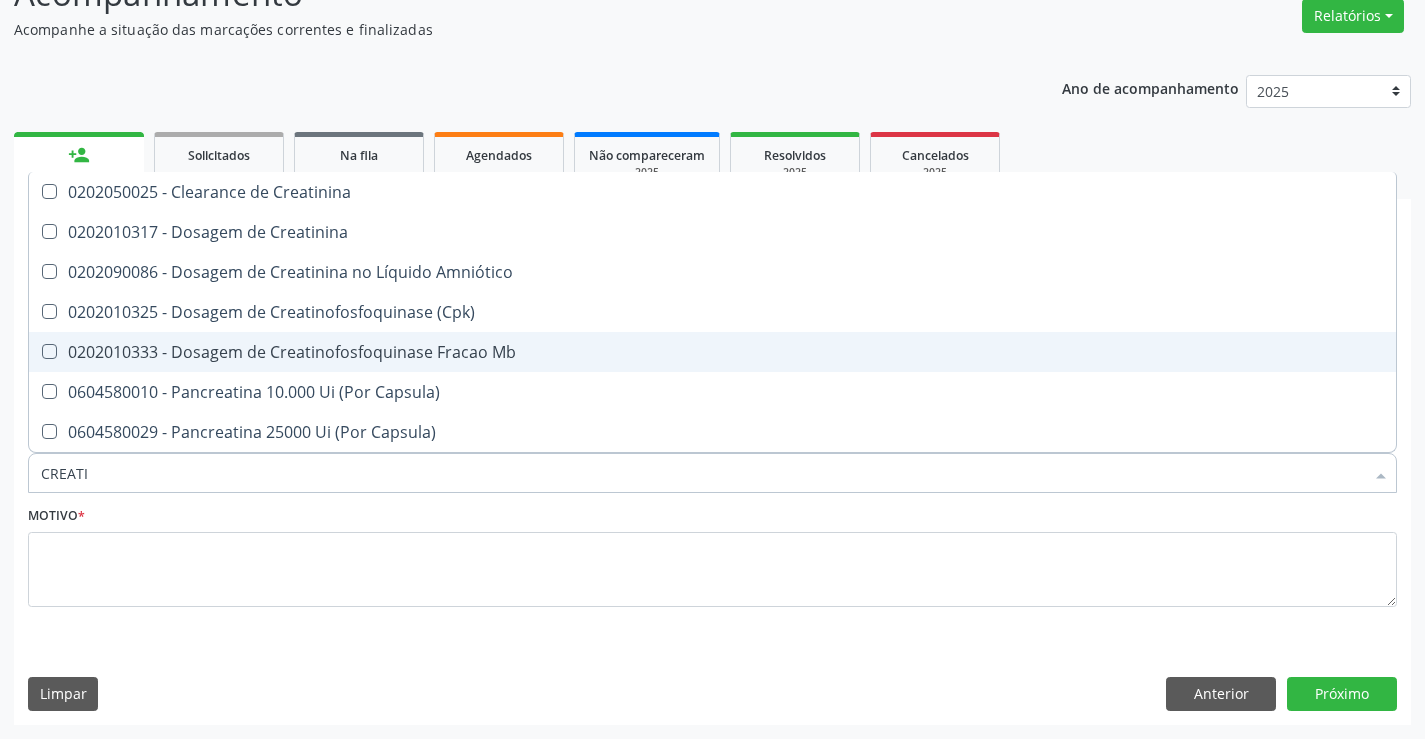 type on "CREATIN" 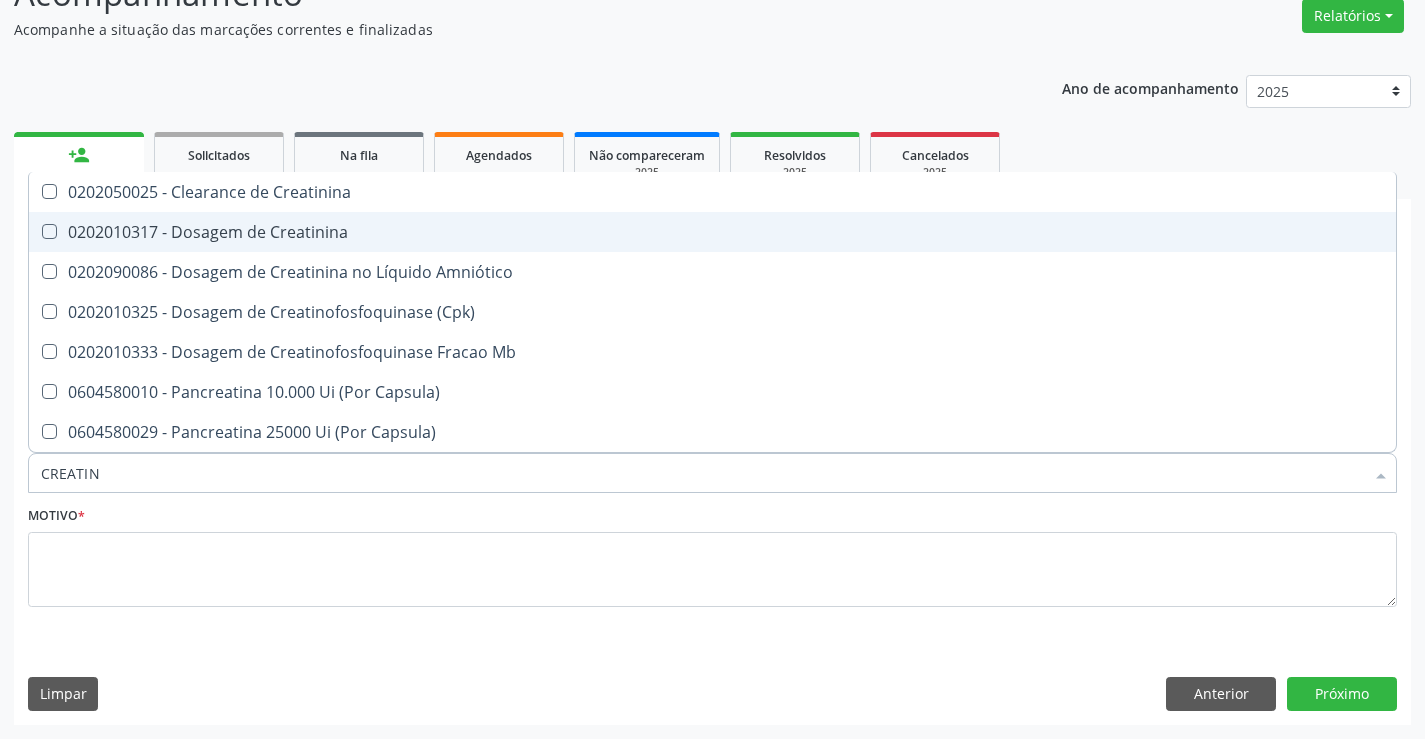 click on "0202010317 - Dosagem de Creatinina" at bounding box center [712, 232] 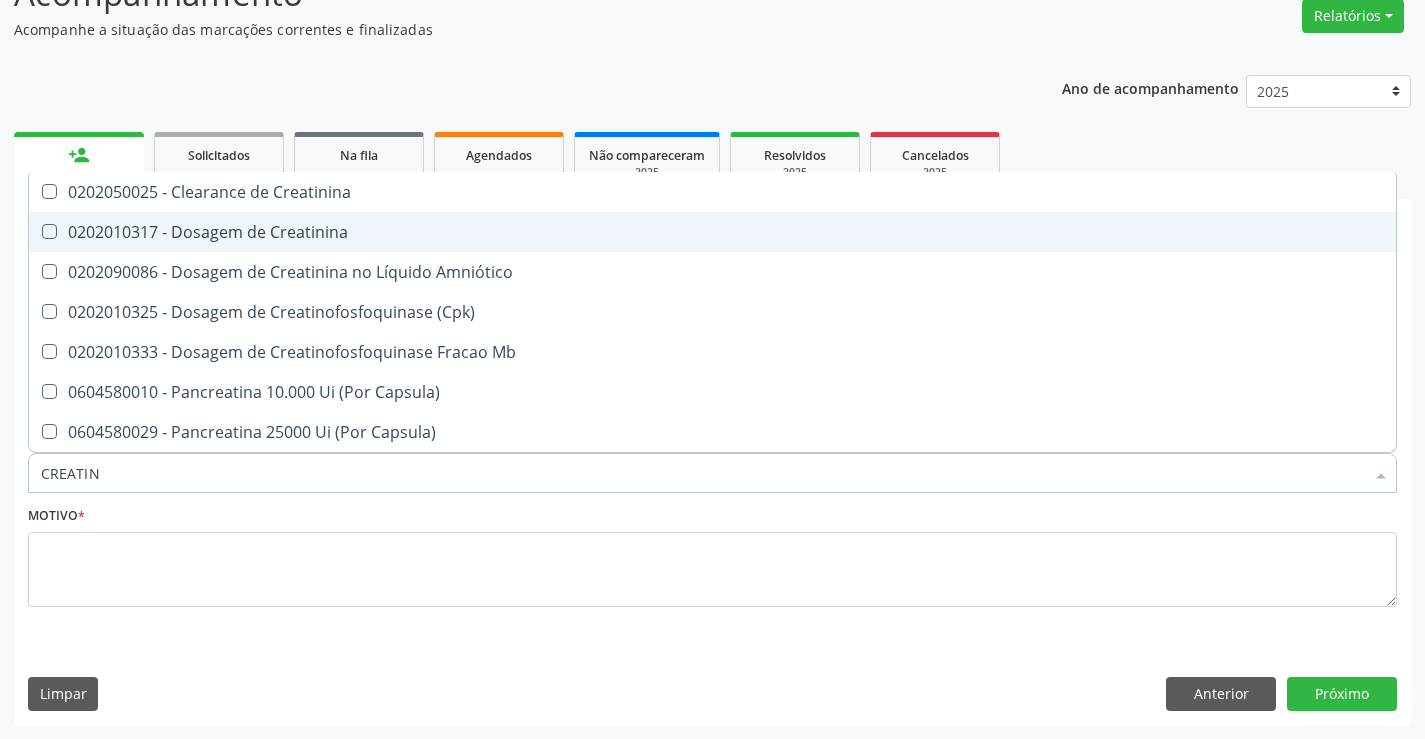 checkbox on "true" 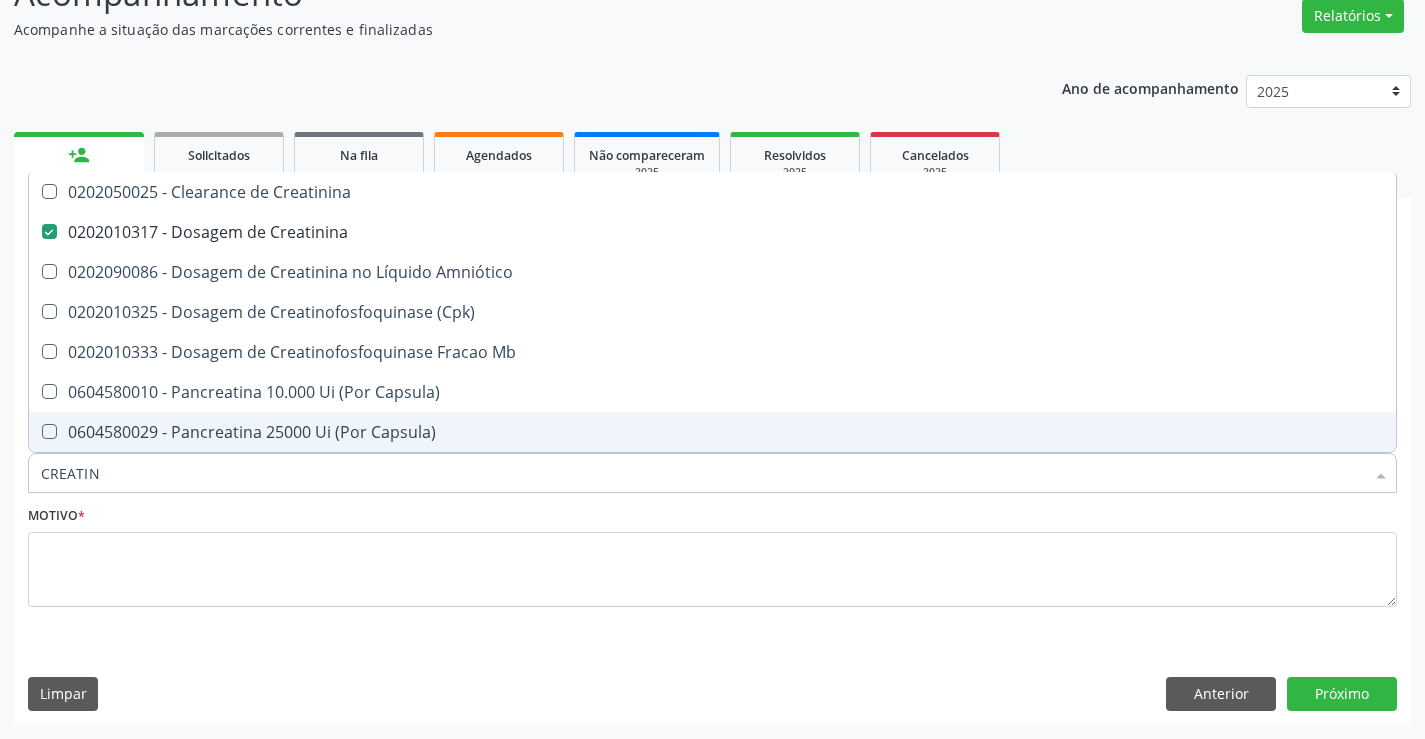 drag, startPoint x: 112, startPoint y: 477, endPoint x: 0, endPoint y: 481, distance: 112.0714 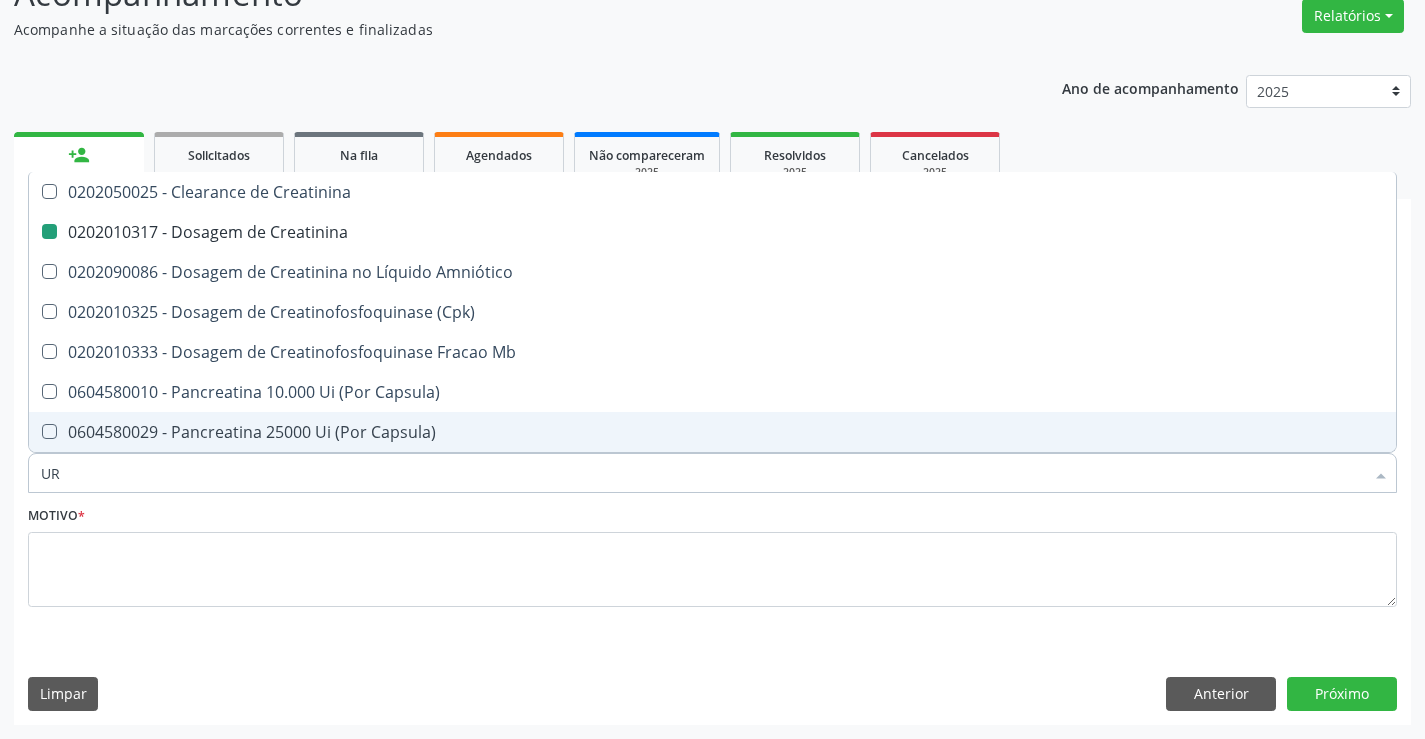 type on "URE" 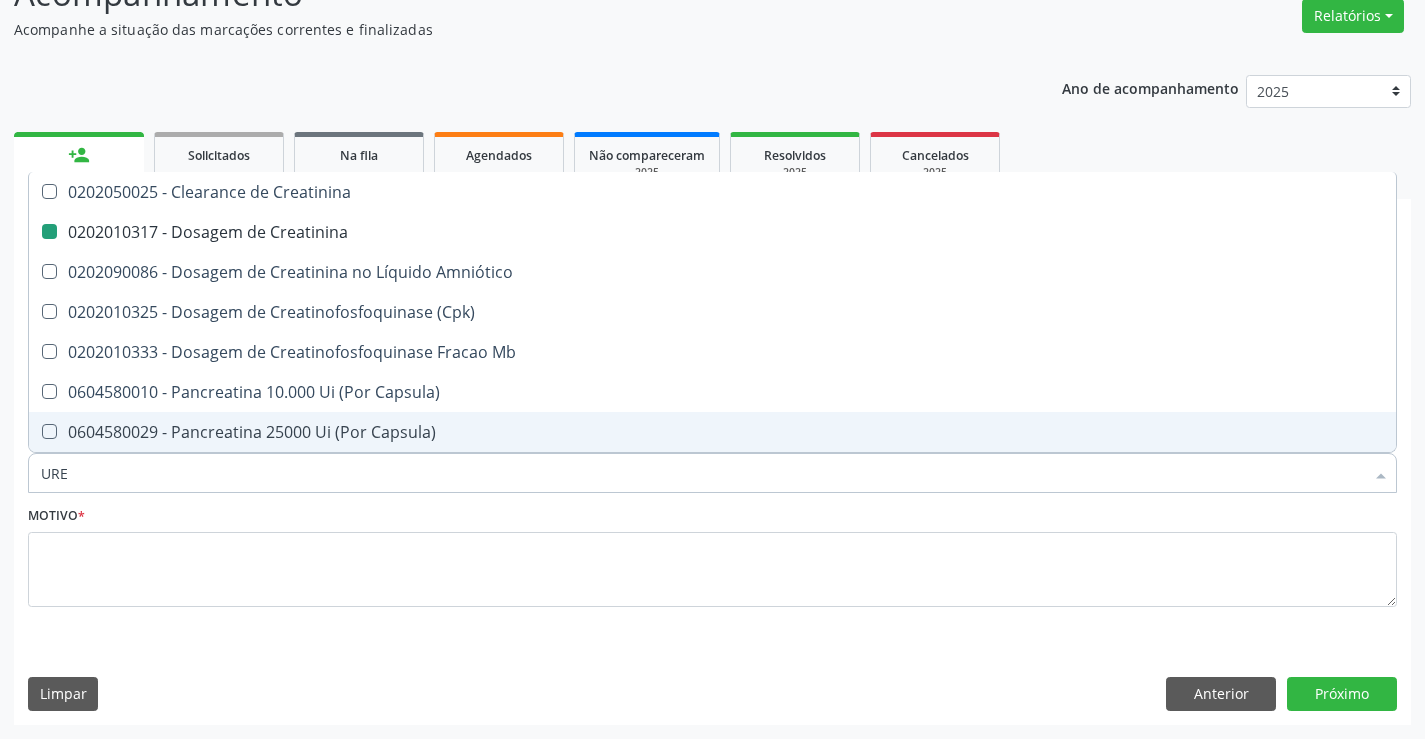 checkbox on "false" 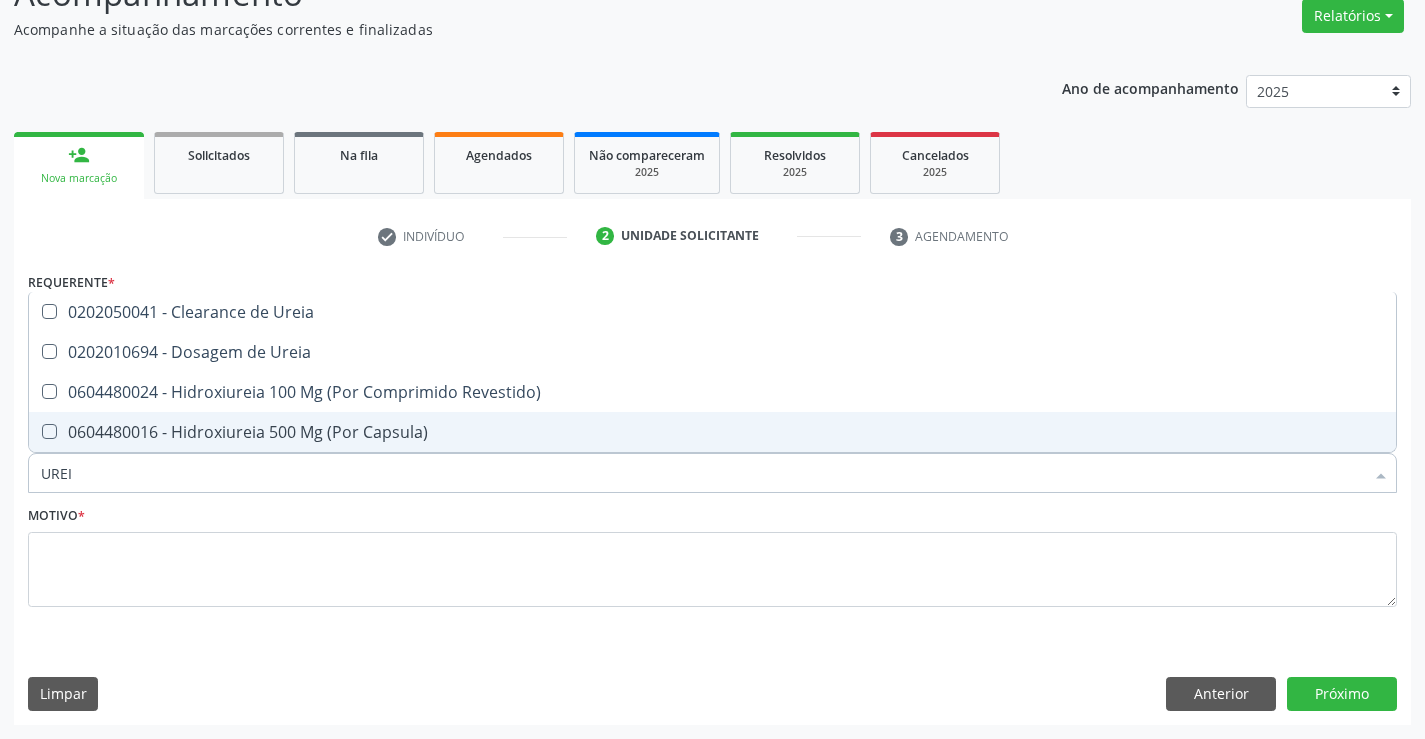 type on "UREIA" 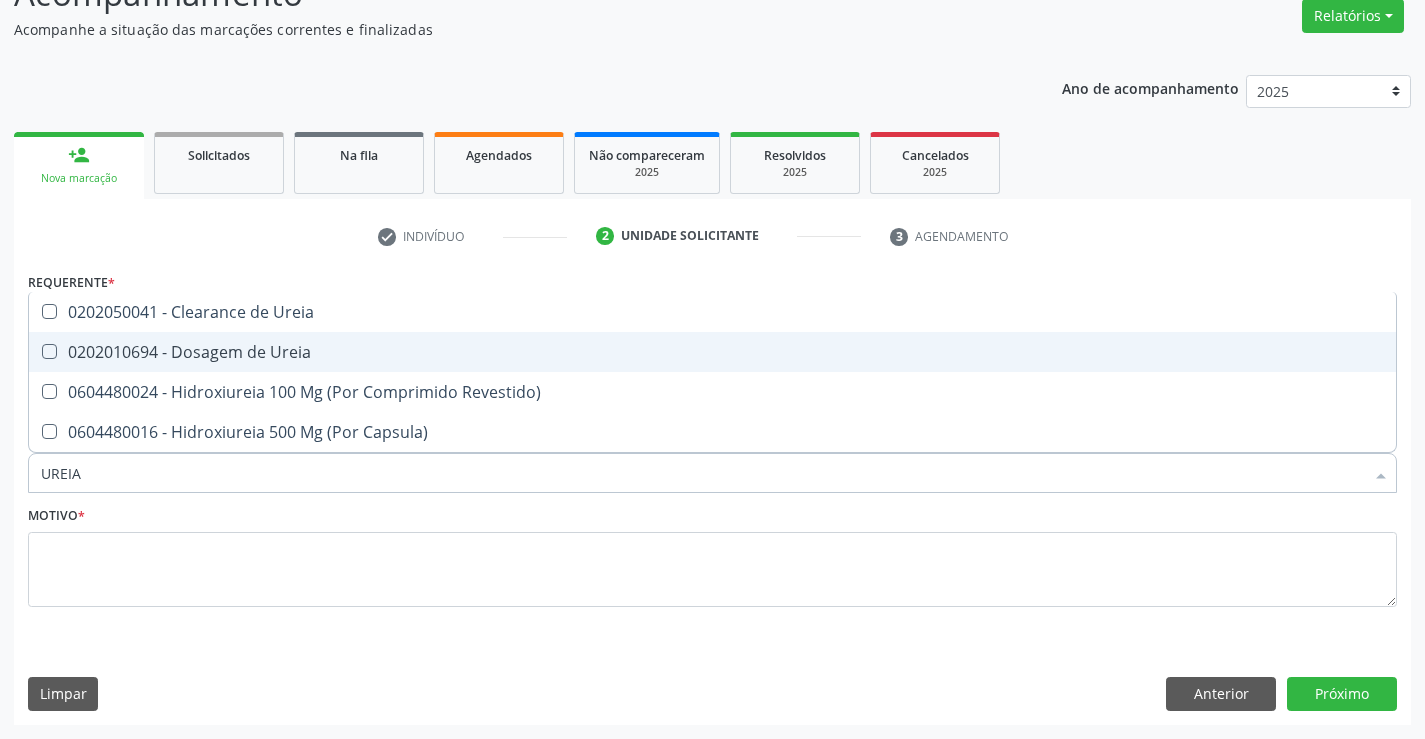 click on "0202010694 - Dosagem de Ureia" at bounding box center (712, 352) 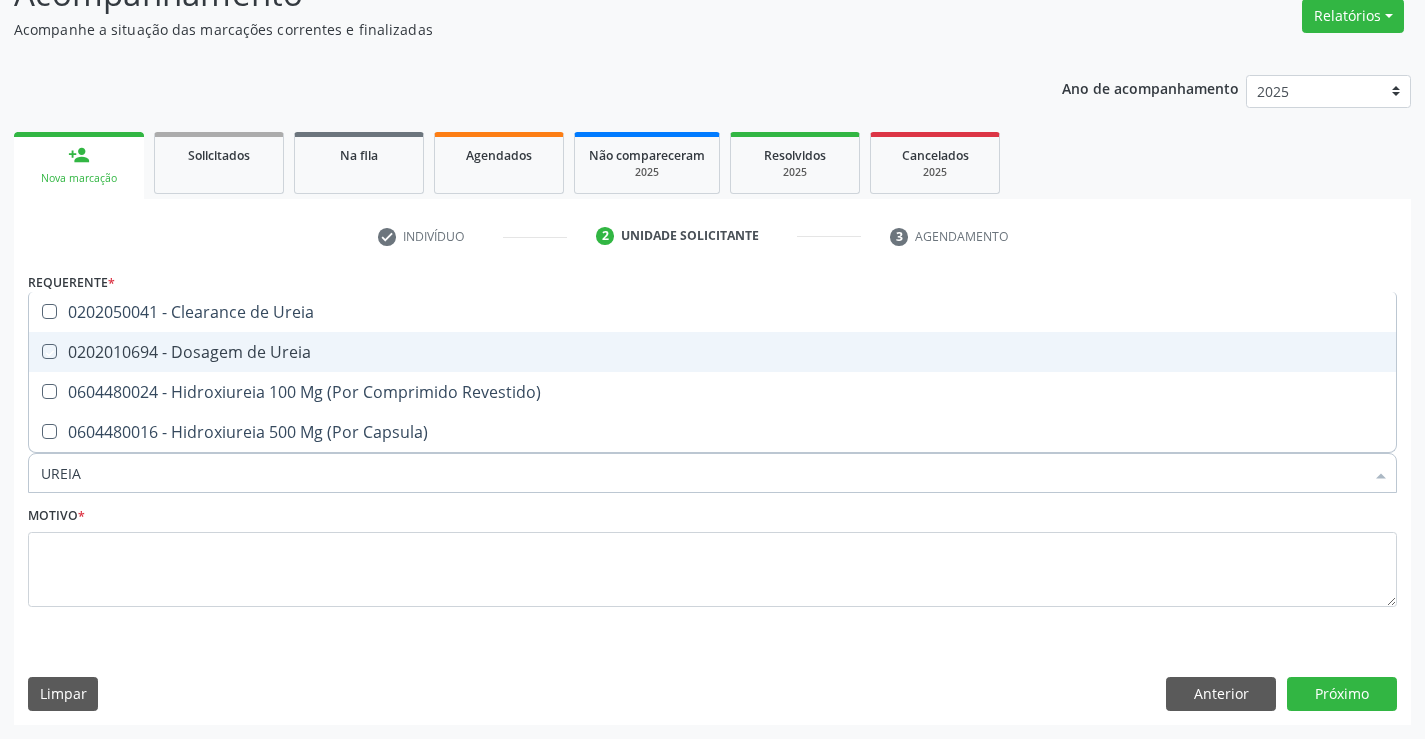 checkbox on "true" 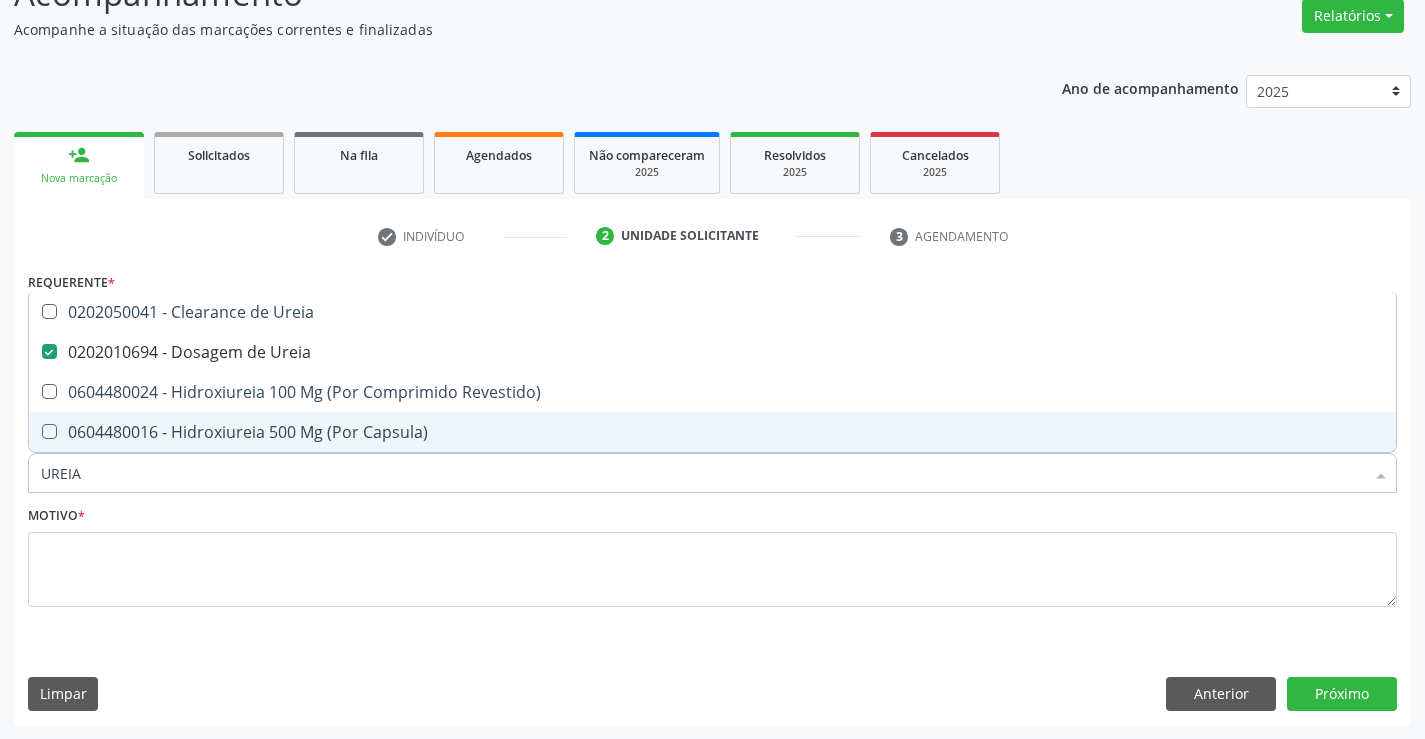 drag, startPoint x: 96, startPoint y: 485, endPoint x: 0, endPoint y: 471, distance: 97.015465 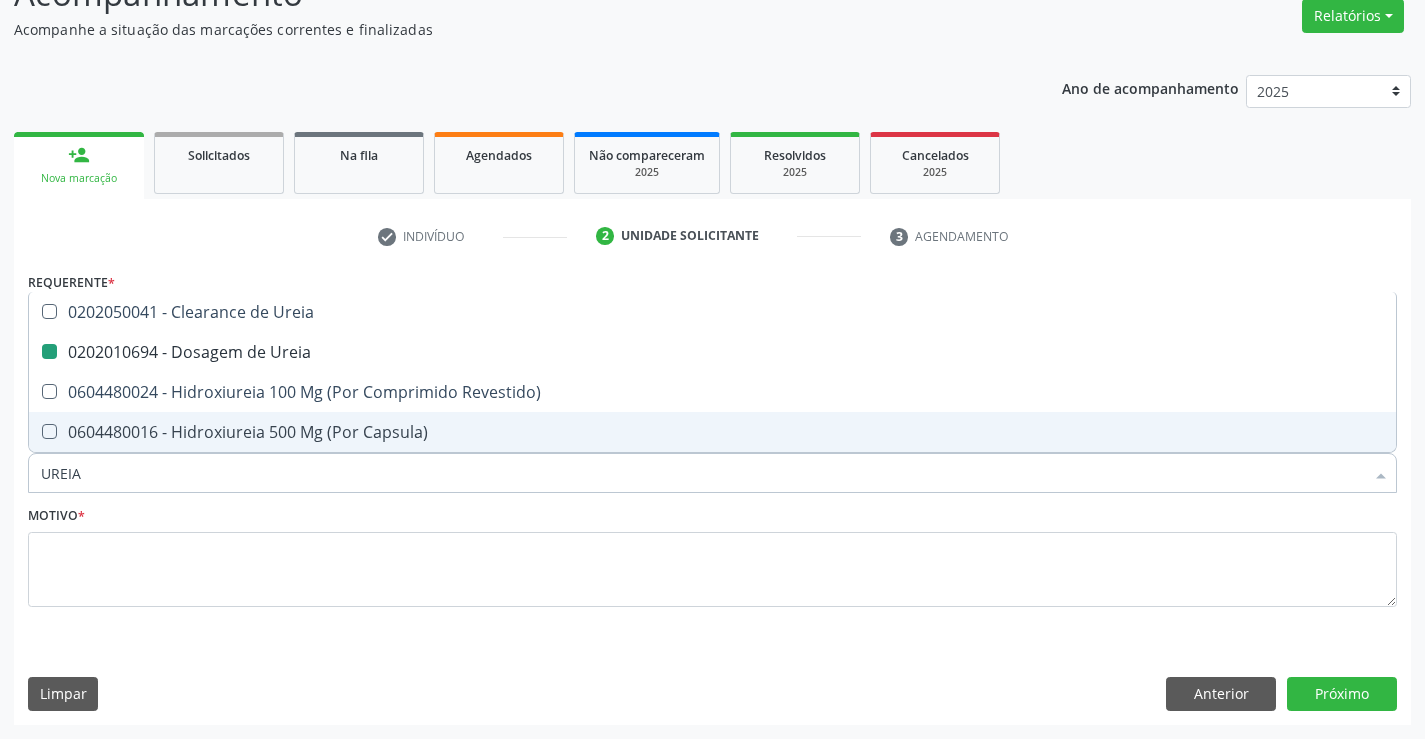 type 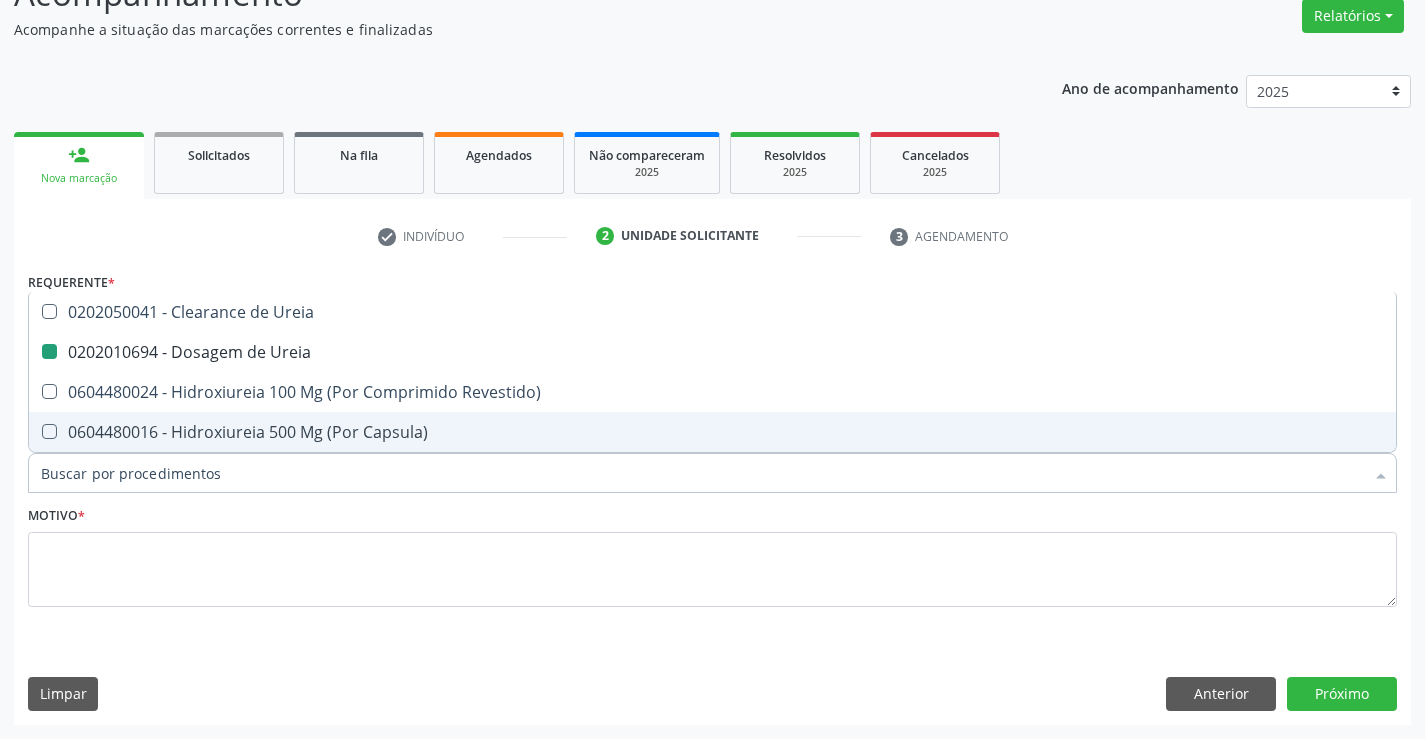 checkbox on "false" 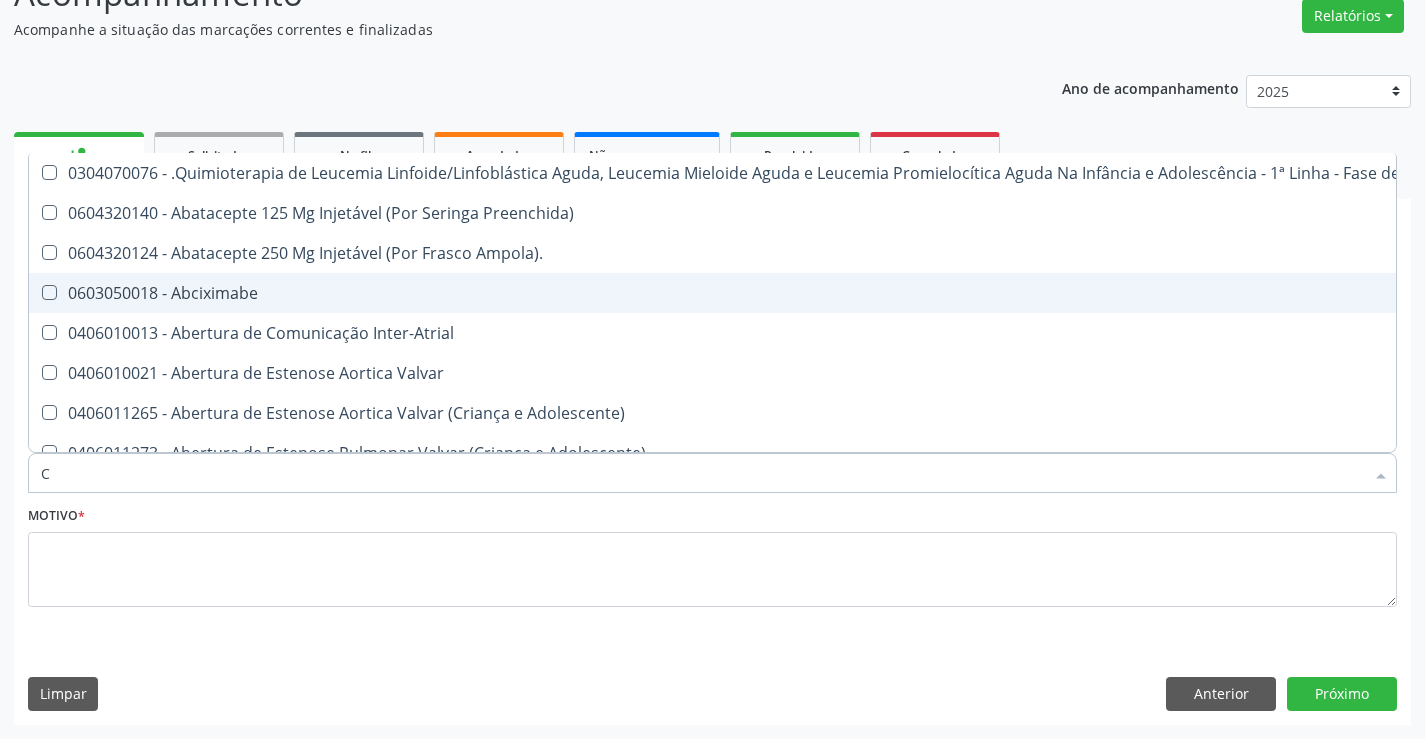 type on "CO" 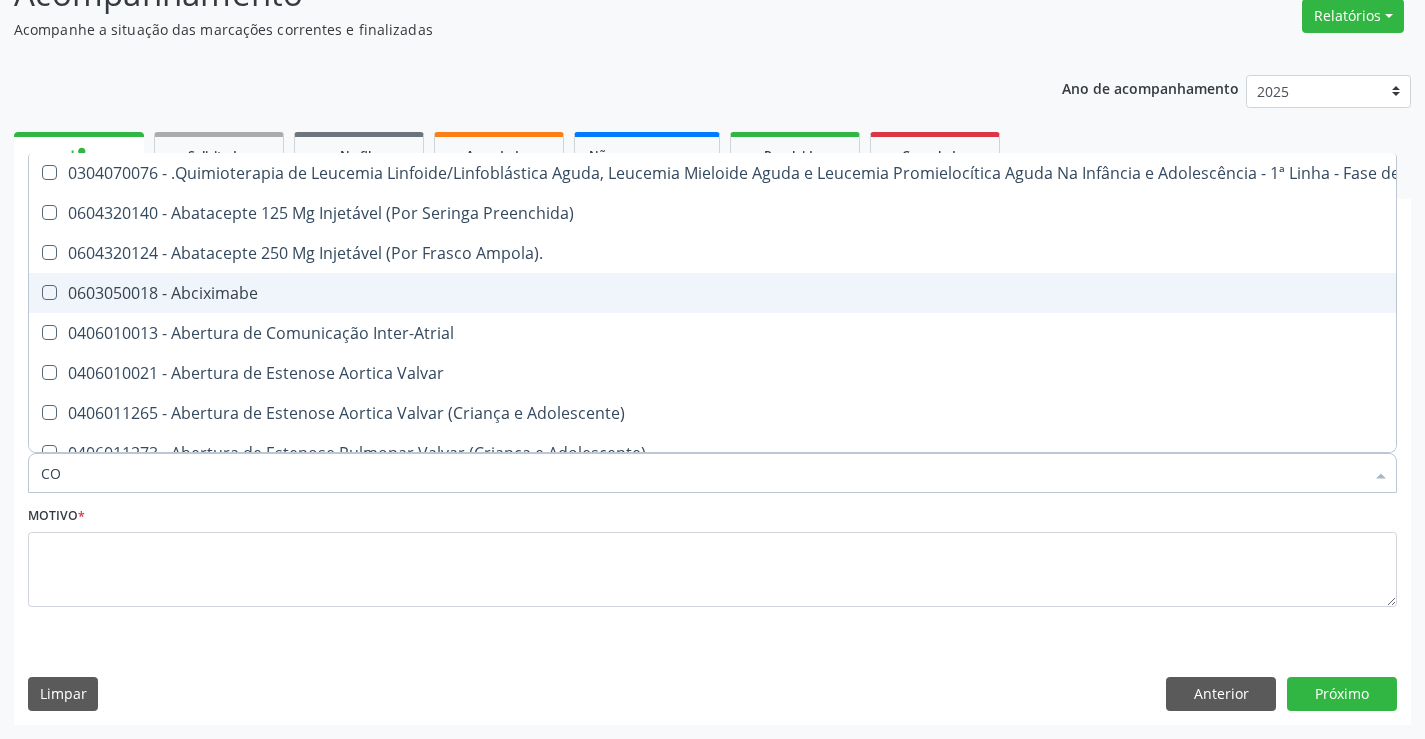 checkbox on "true" 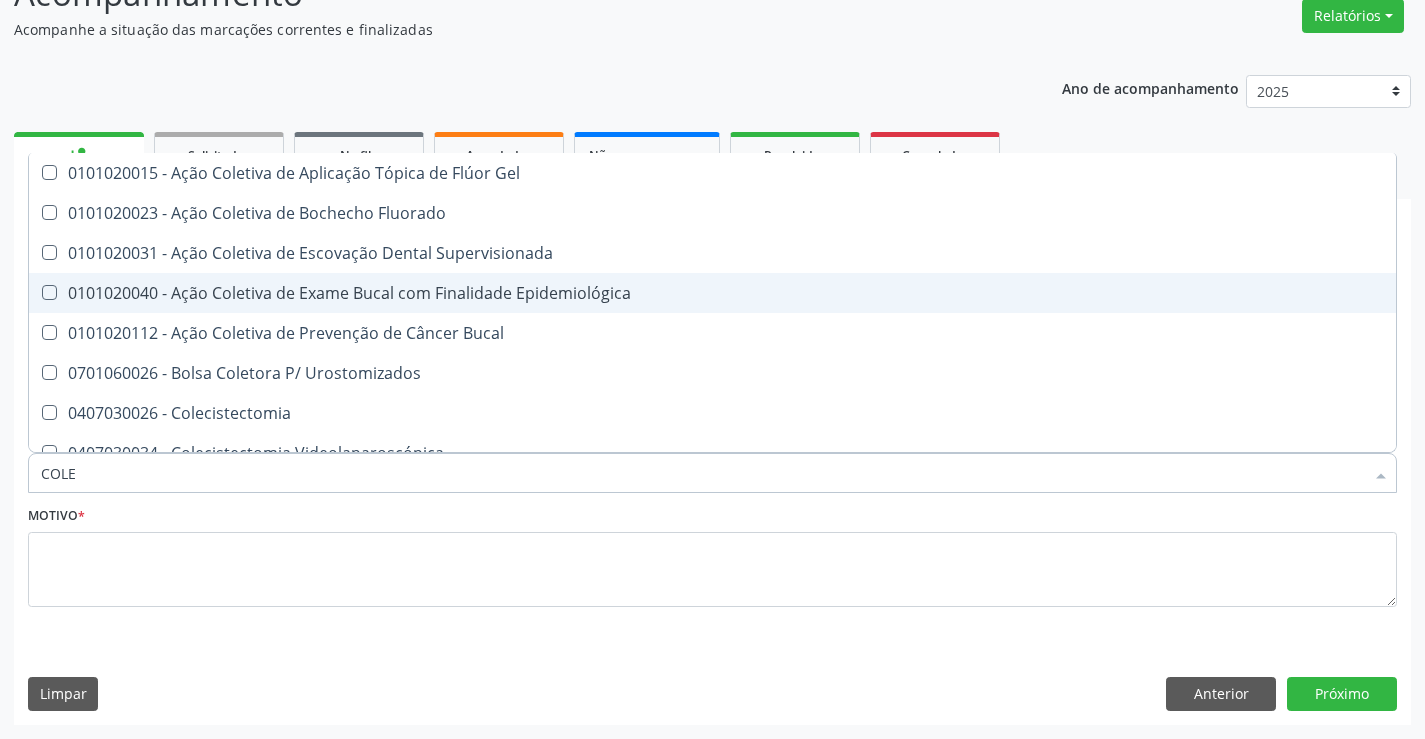 type on "COLES" 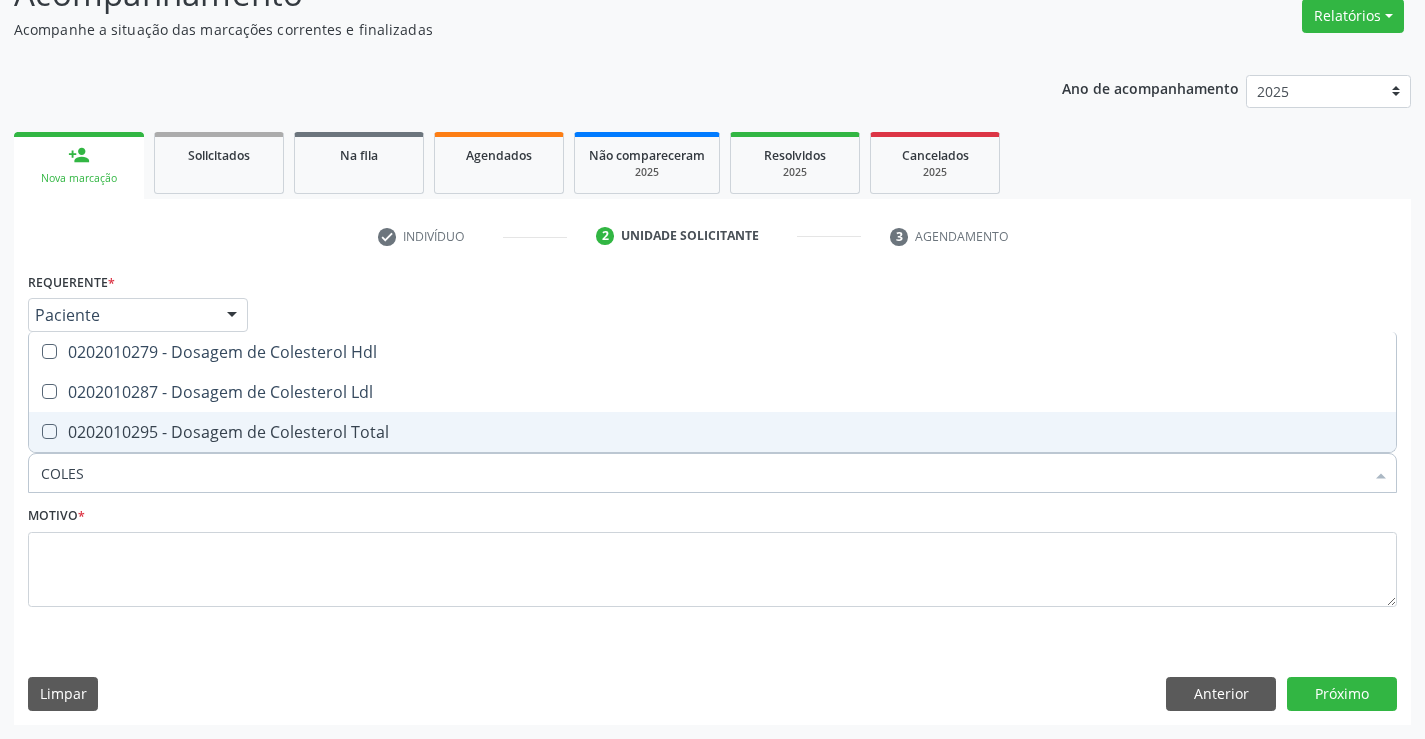 click on "0202010295 - Dosagem de Colesterol Total" at bounding box center [712, 432] 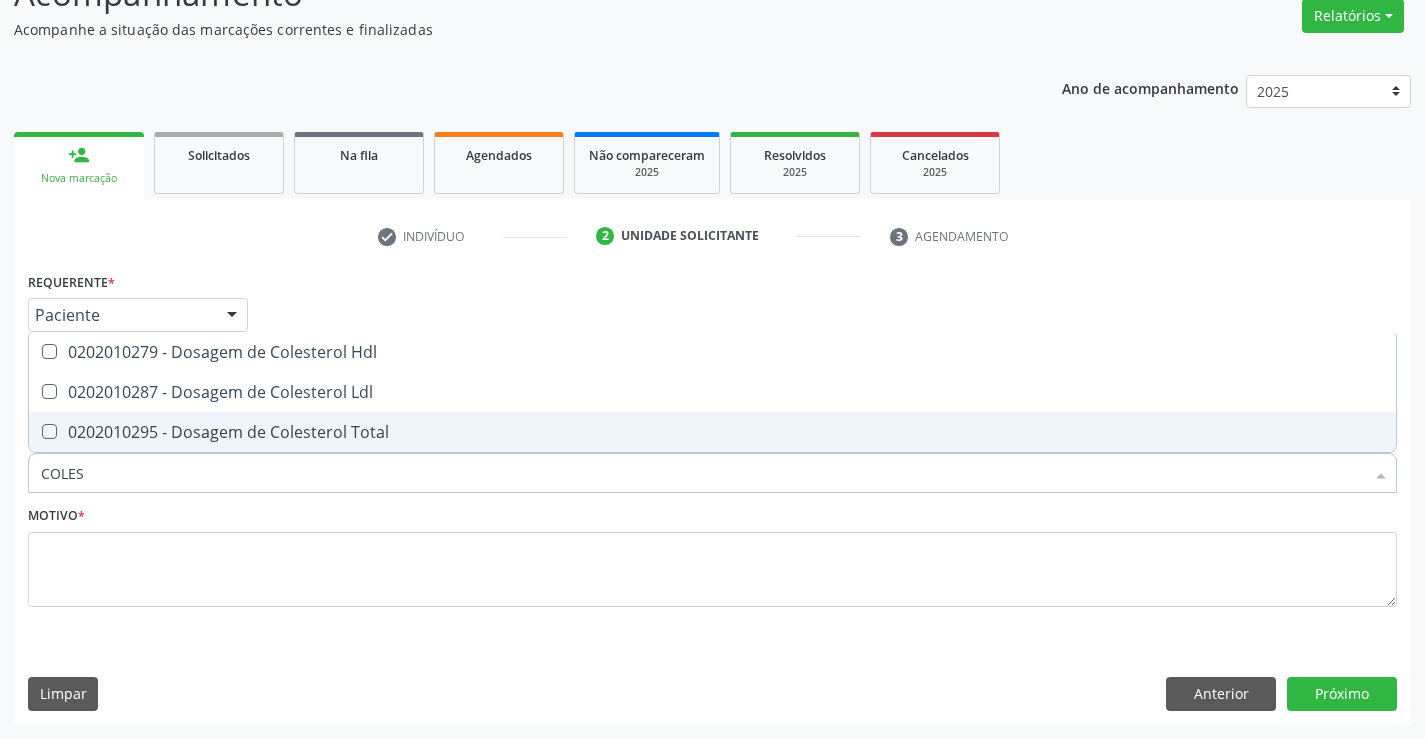 checkbox on "true" 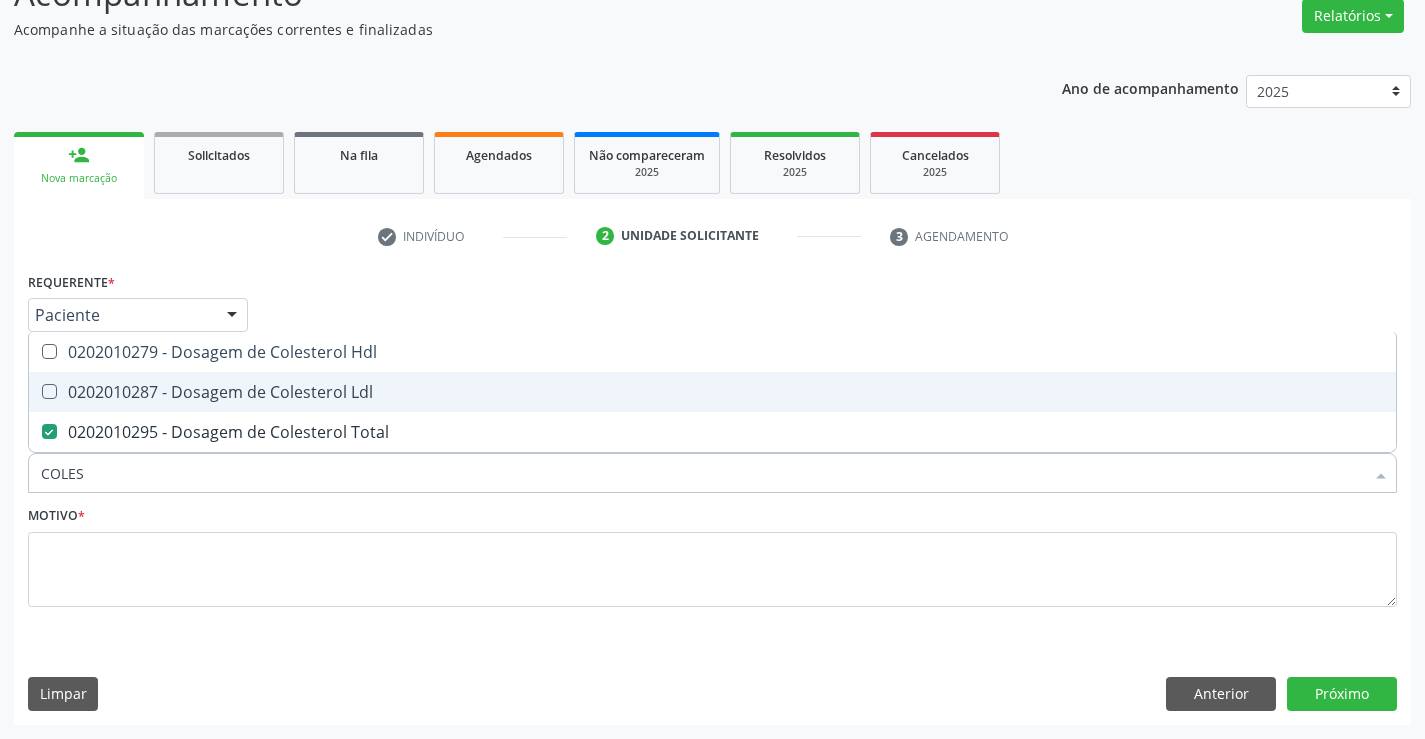 click on "0202010287 - Dosagem de Colesterol Ldl" at bounding box center (712, 392) 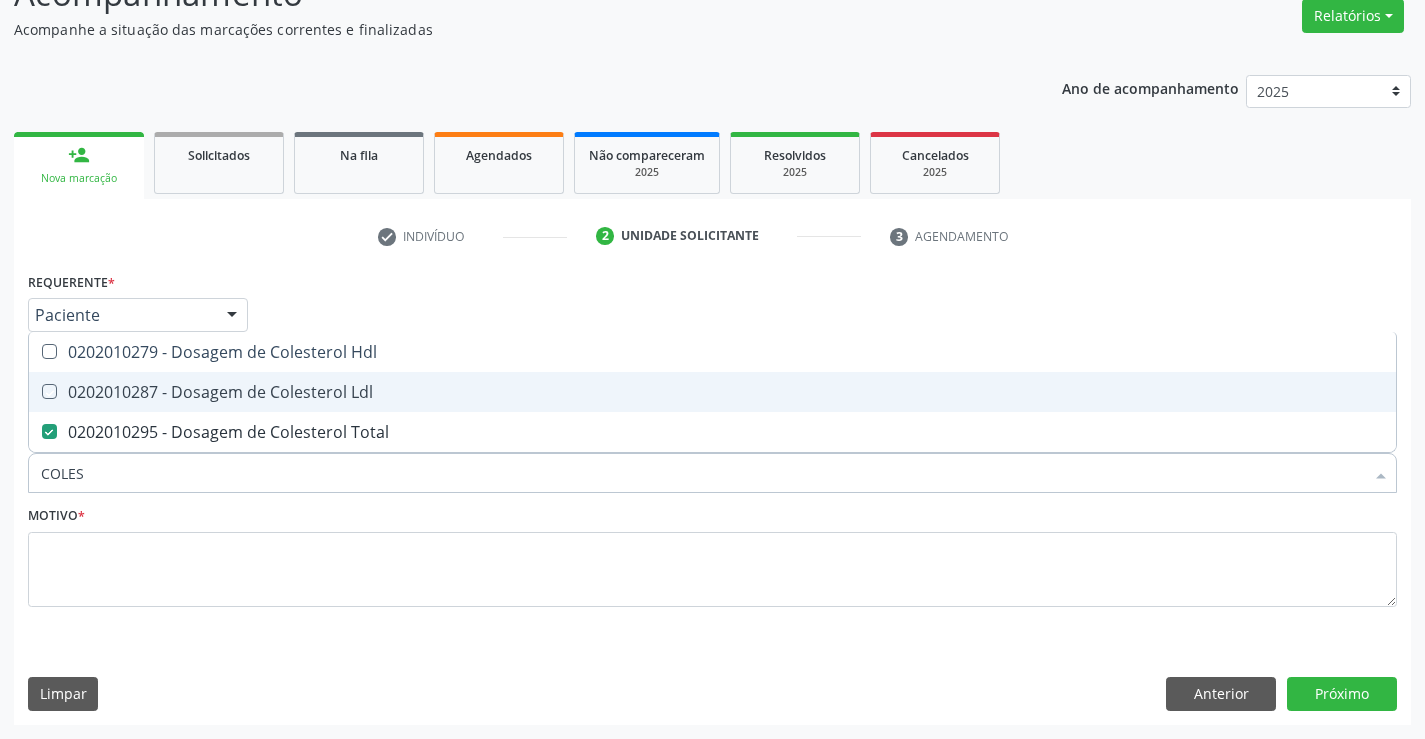 checkbox on "true" 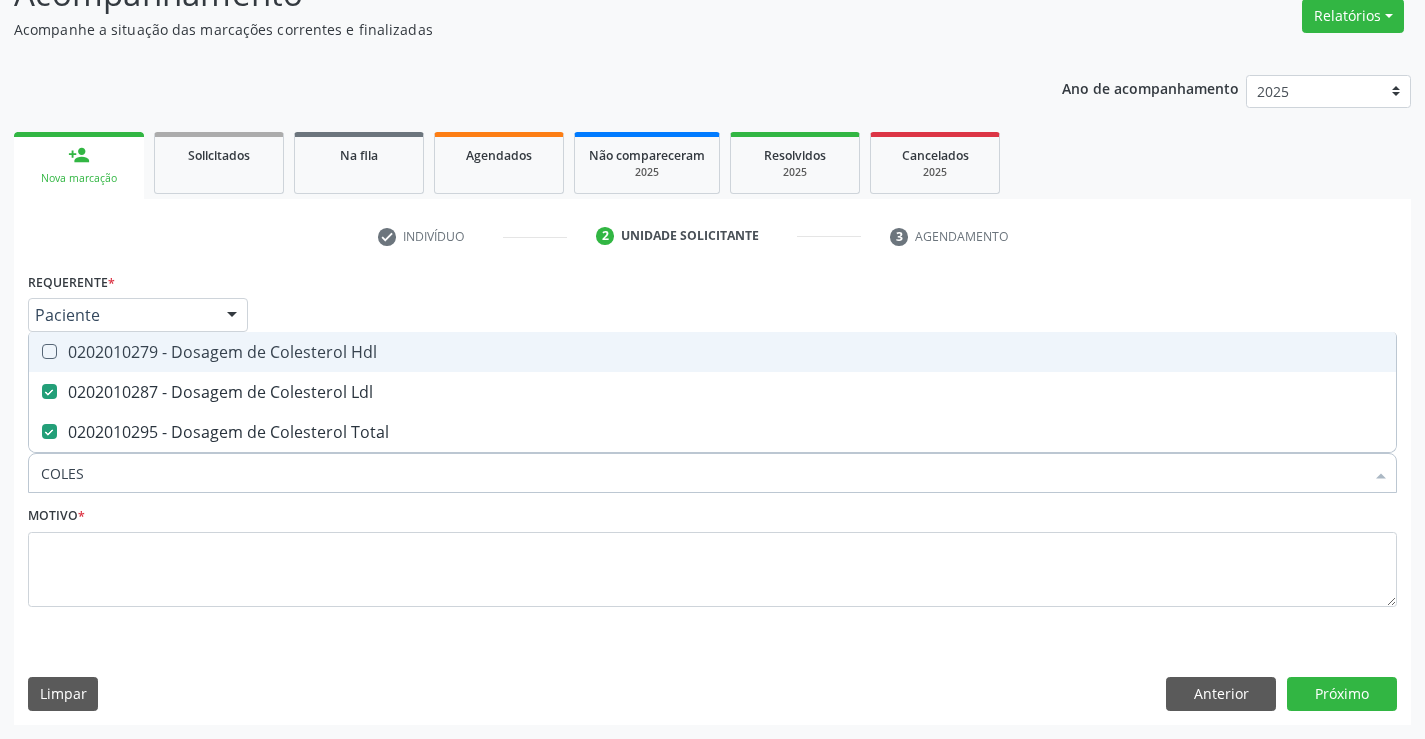 click on "0202010279 - Dosagem de Colesterol Hdl" at bounding box center [712, 352] 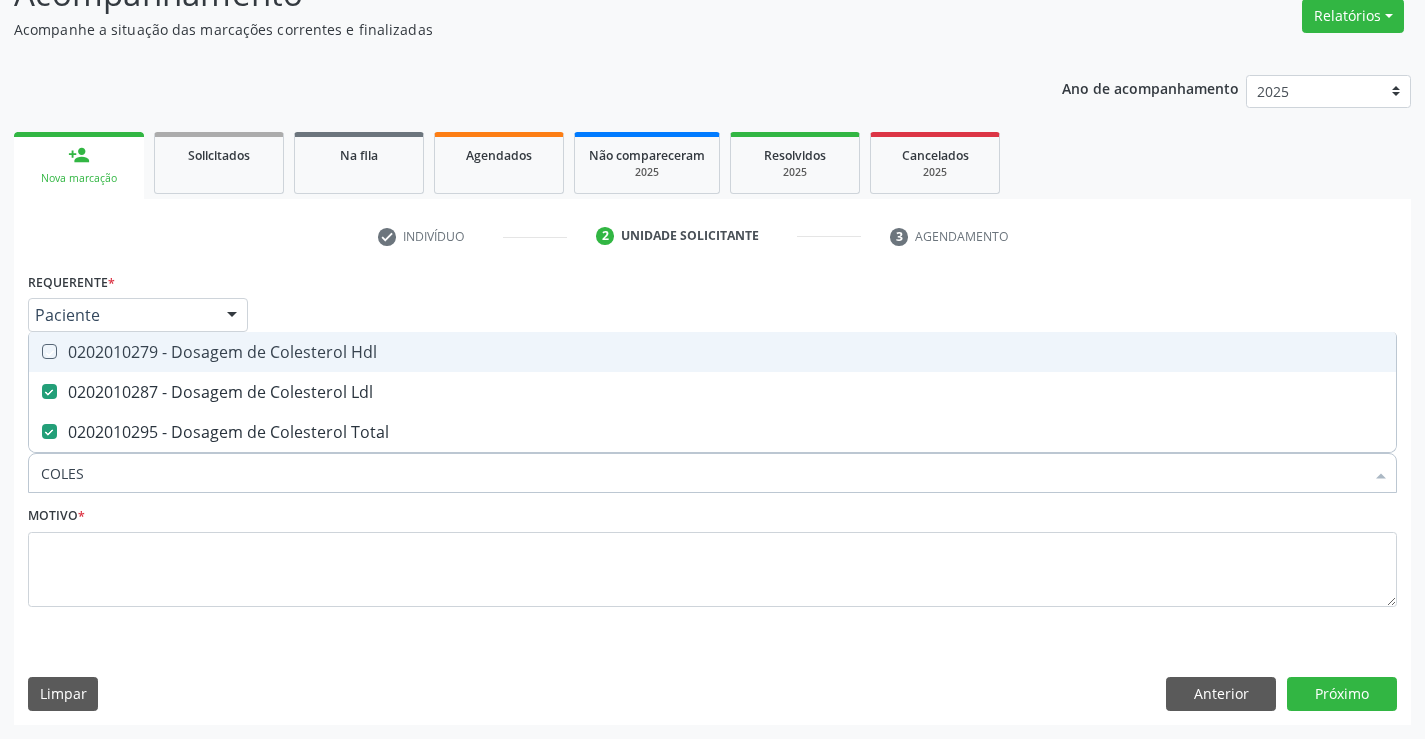 checkbox on "true" 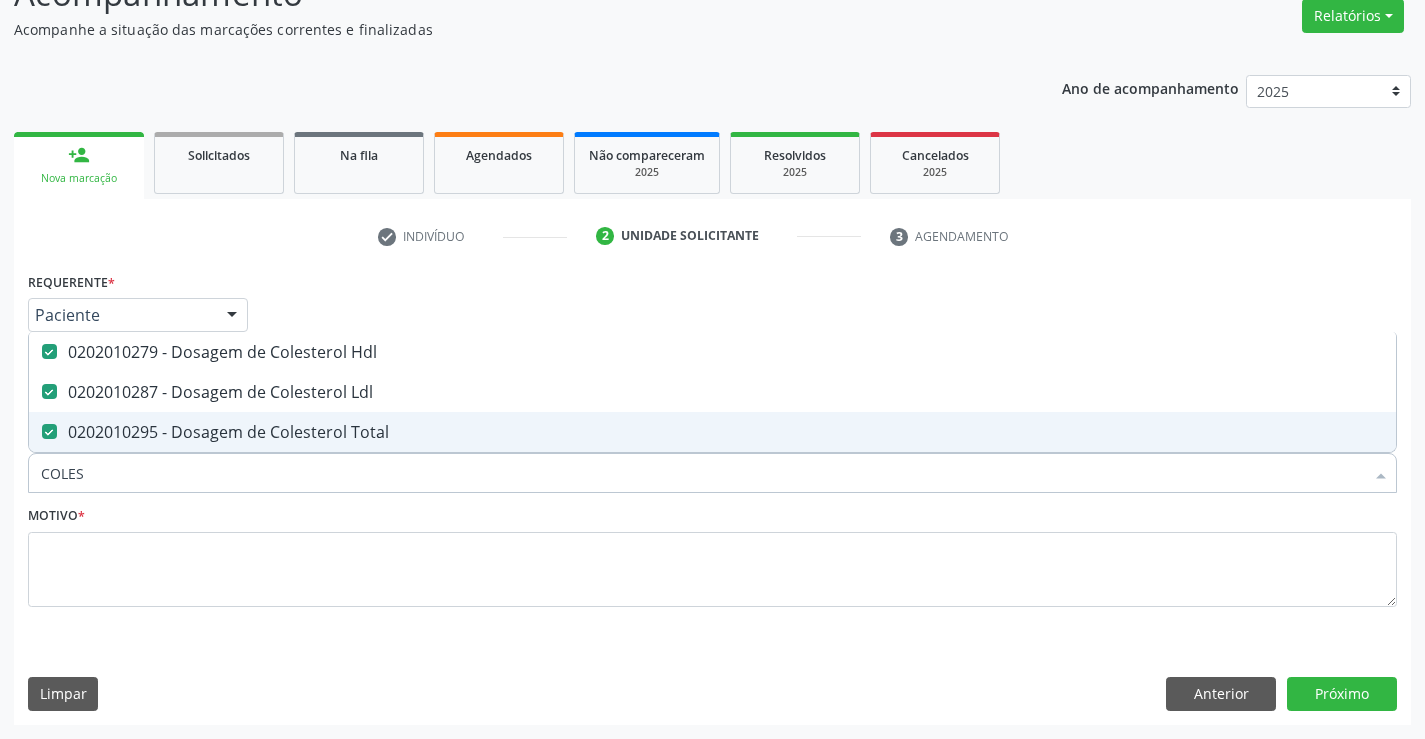 drag, startPoint x: 85, startPoint y: 479, endPoint x: 19, endPoint y: 478, distance: 66.007576 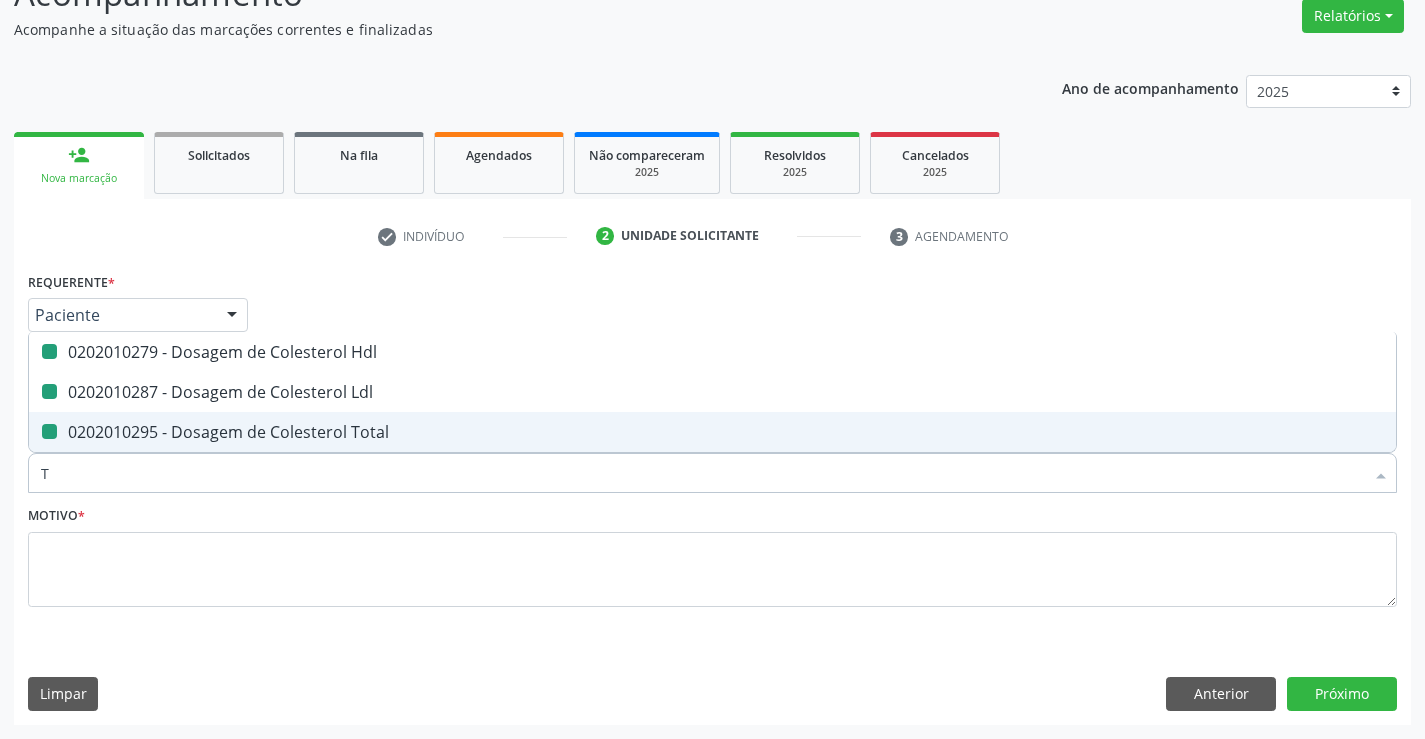 type on "TG" 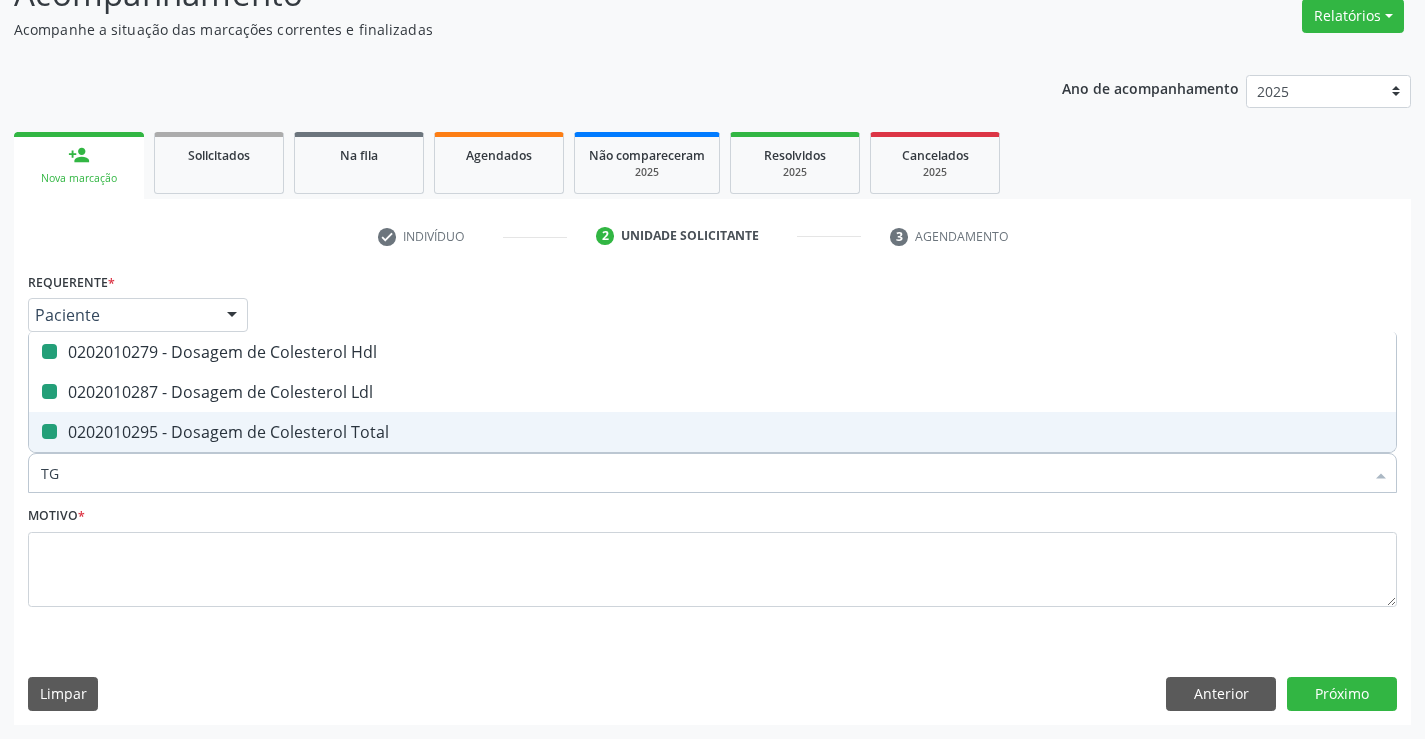 checkbox on "false" 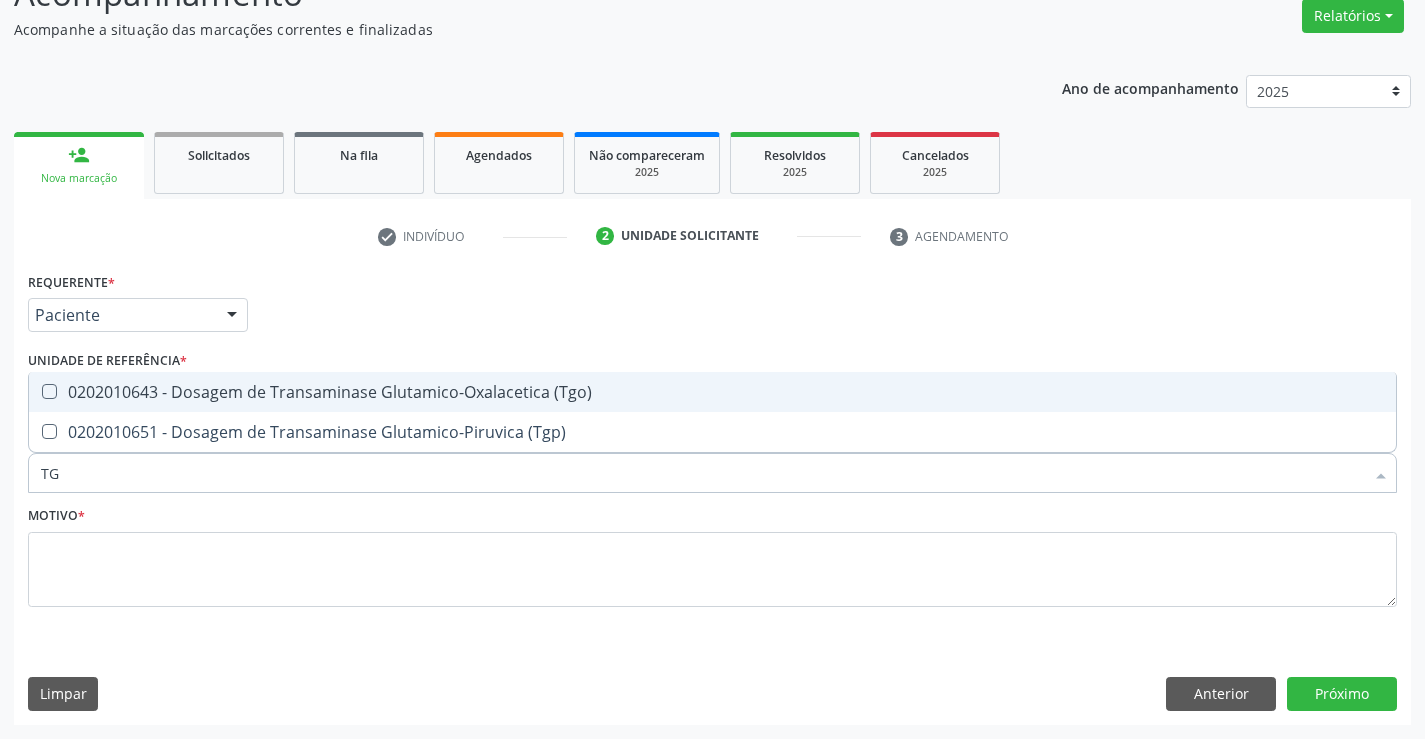 click on "0202010643 - Dosagem de Transaminase Glutamico-Oxalacetica (Tgo)" at bounding box center (712, 392) 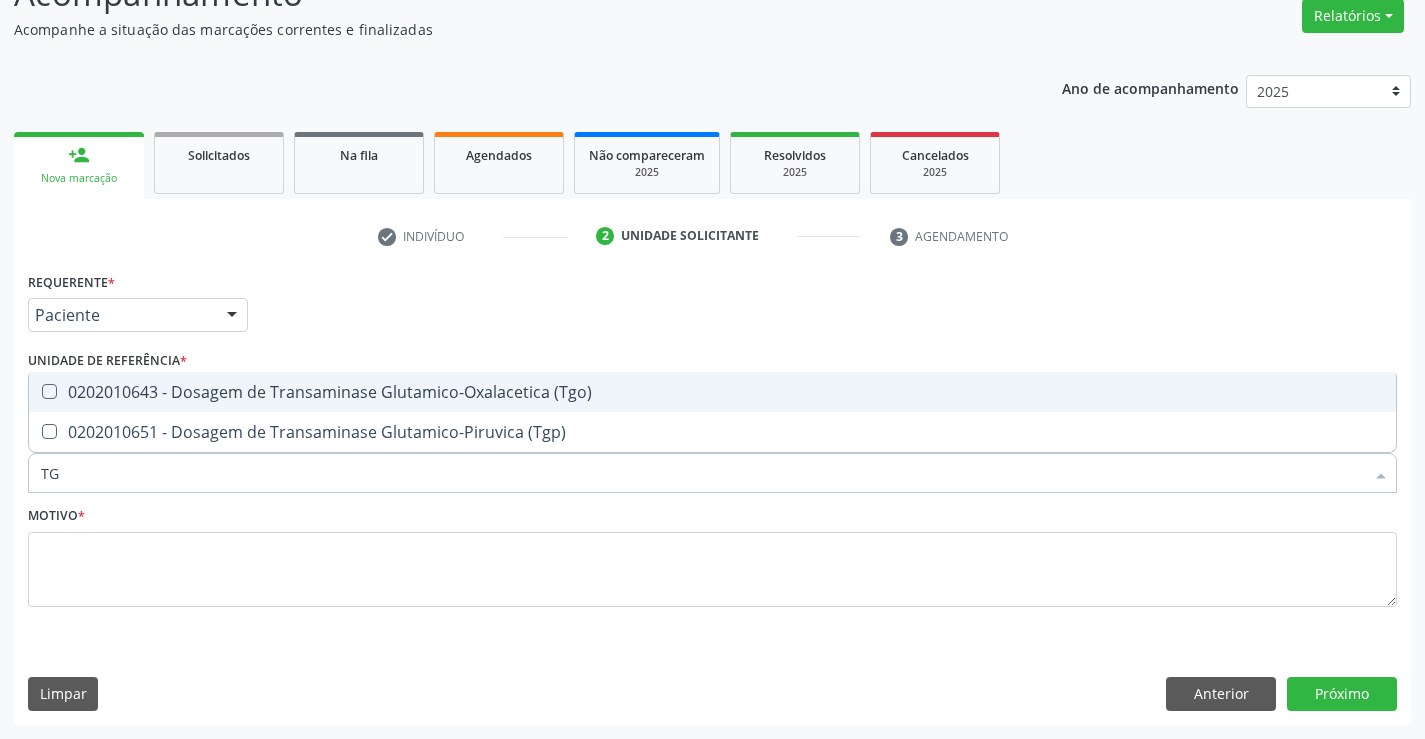 checkbox on "true" 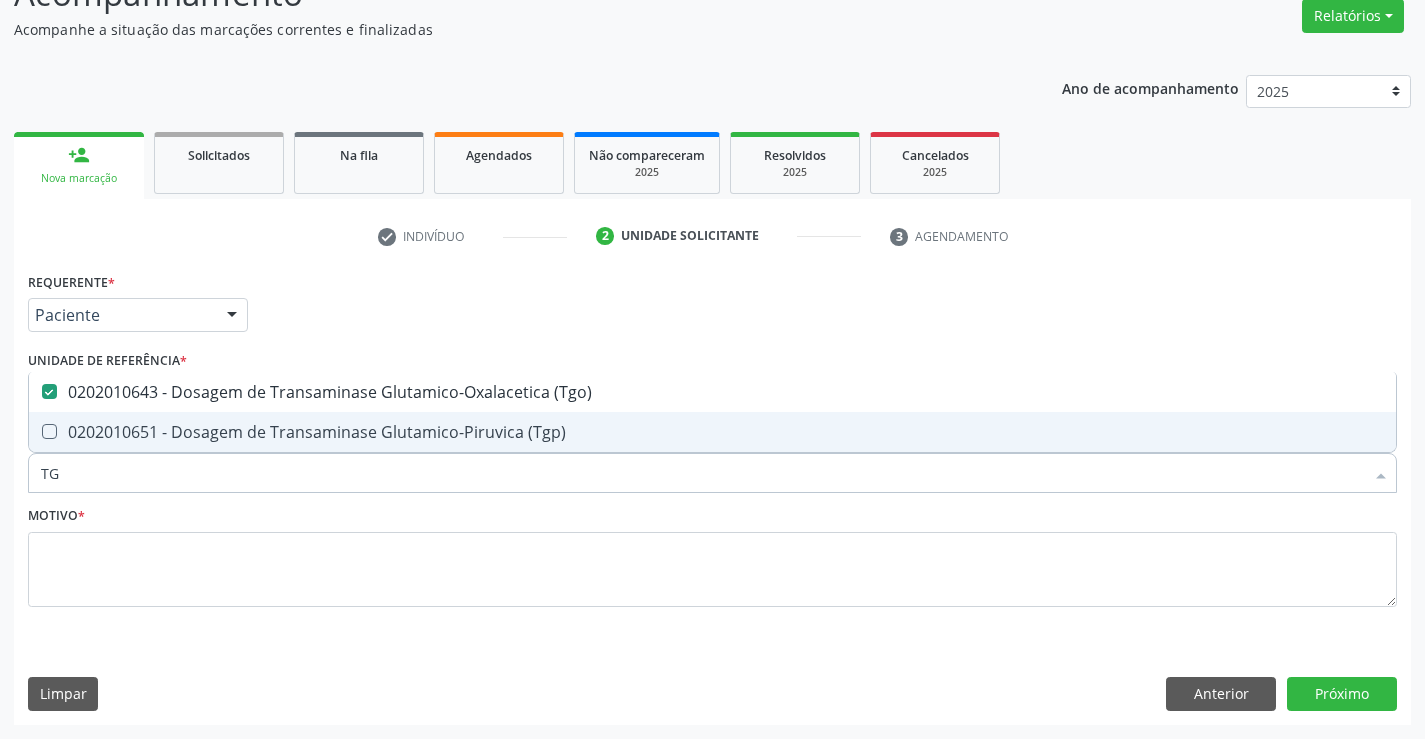 click on "0202010651 - Dosagem de Transaminase Glutamico-Piruvica (Tgp)" at bounding box center [712, 432] 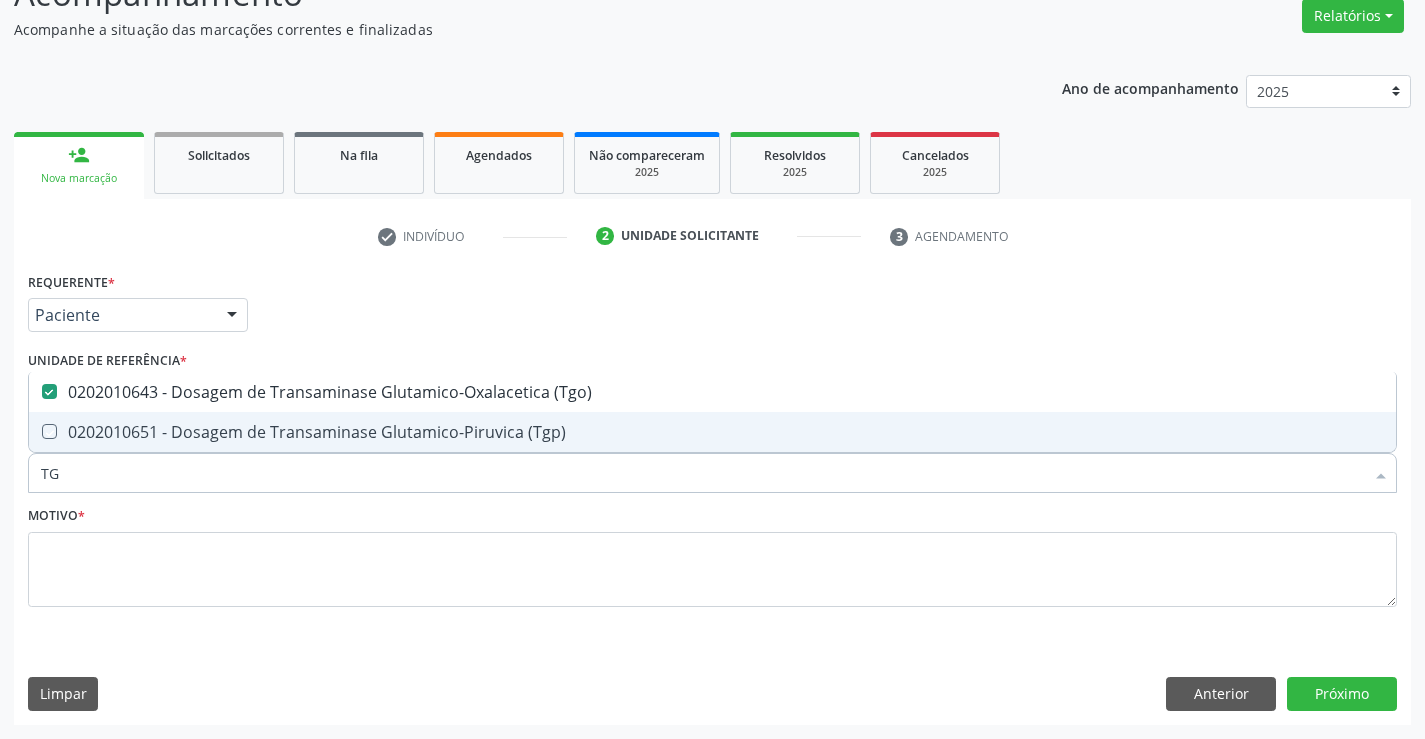 checkbox on "true" 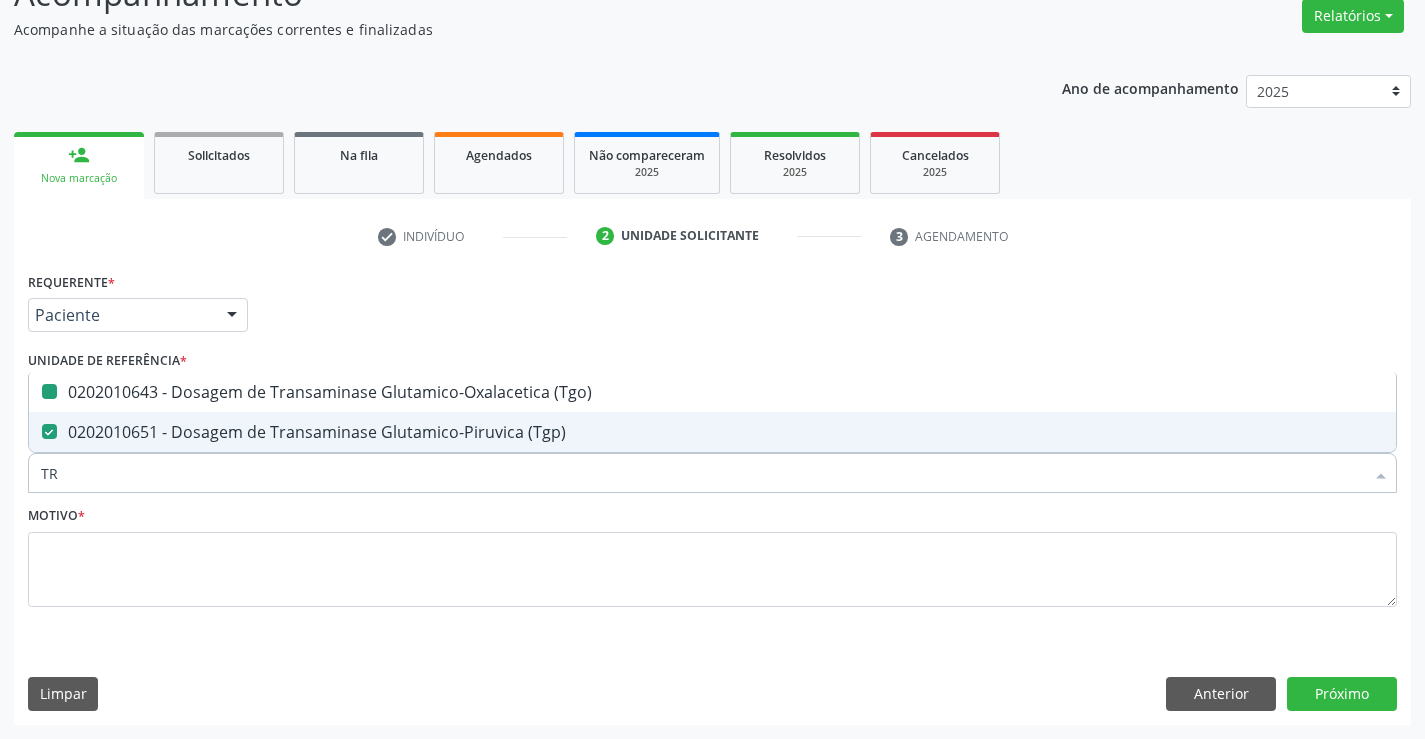 type on "TRI" 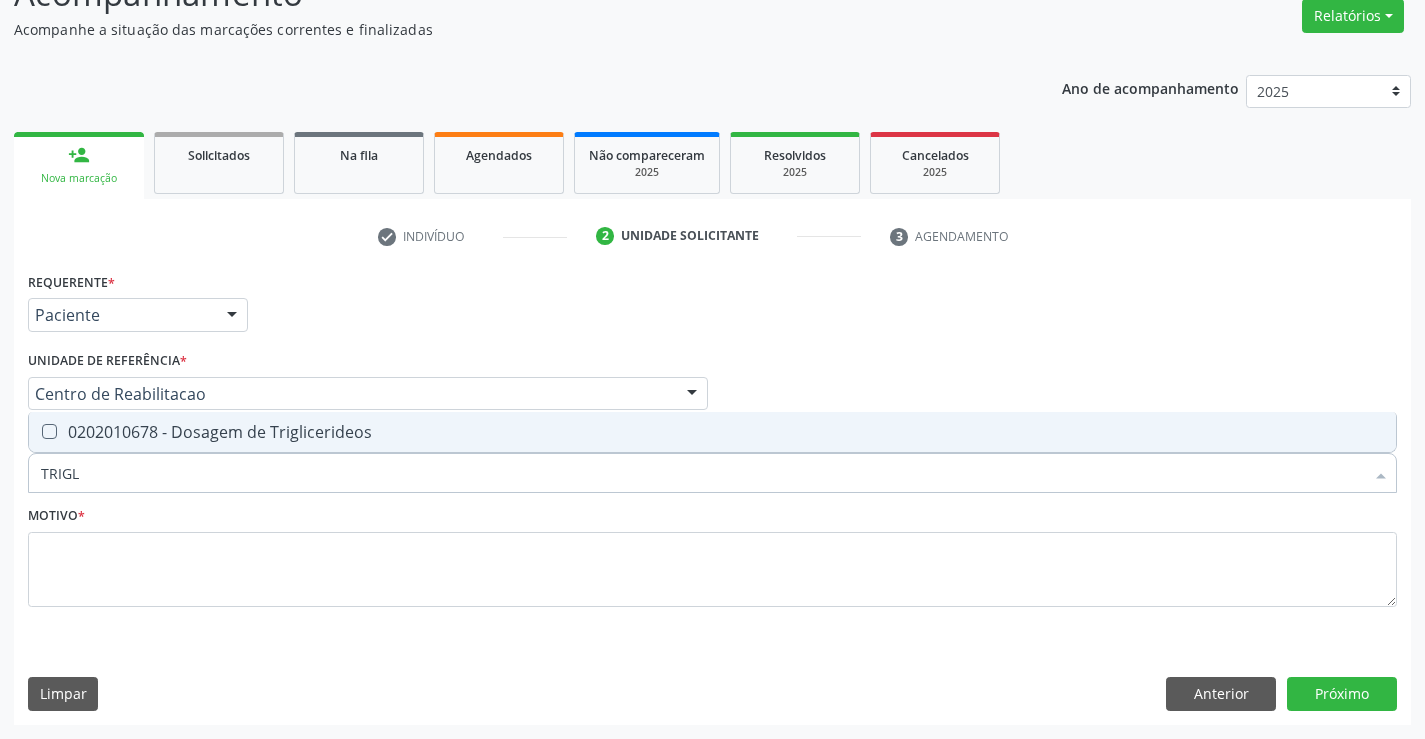 type on "TRIGLI" 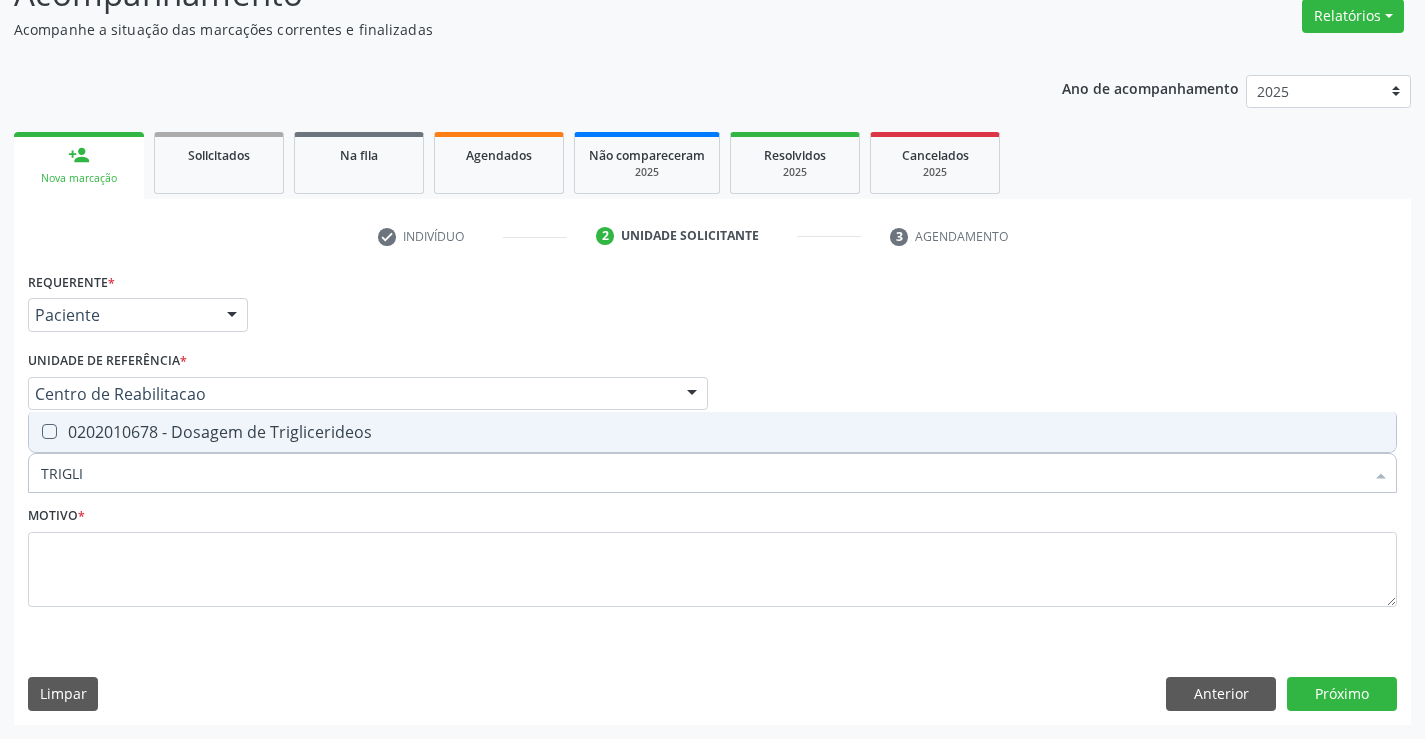 click on "0202010678 - Dosagem de Triglicerideos" at bounding box center (712, 432) 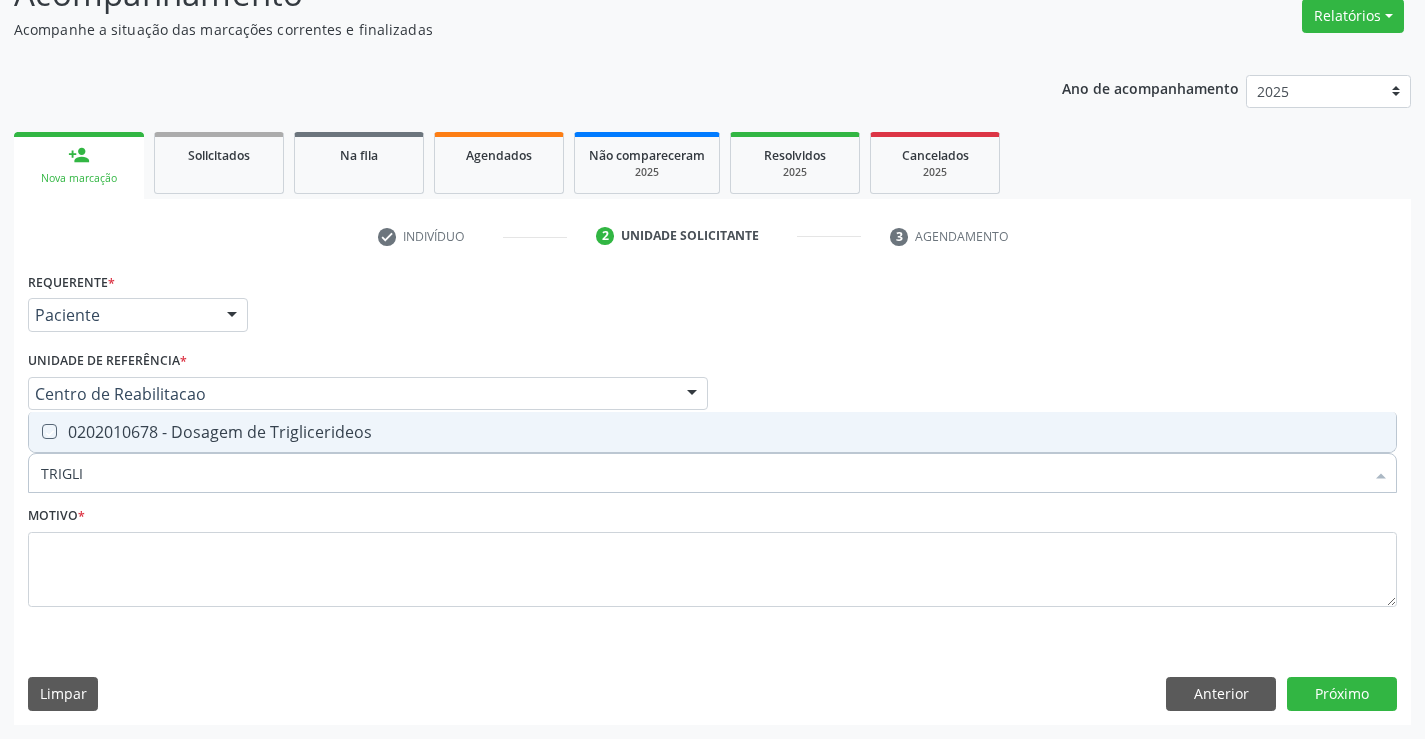 checkbox on "true" 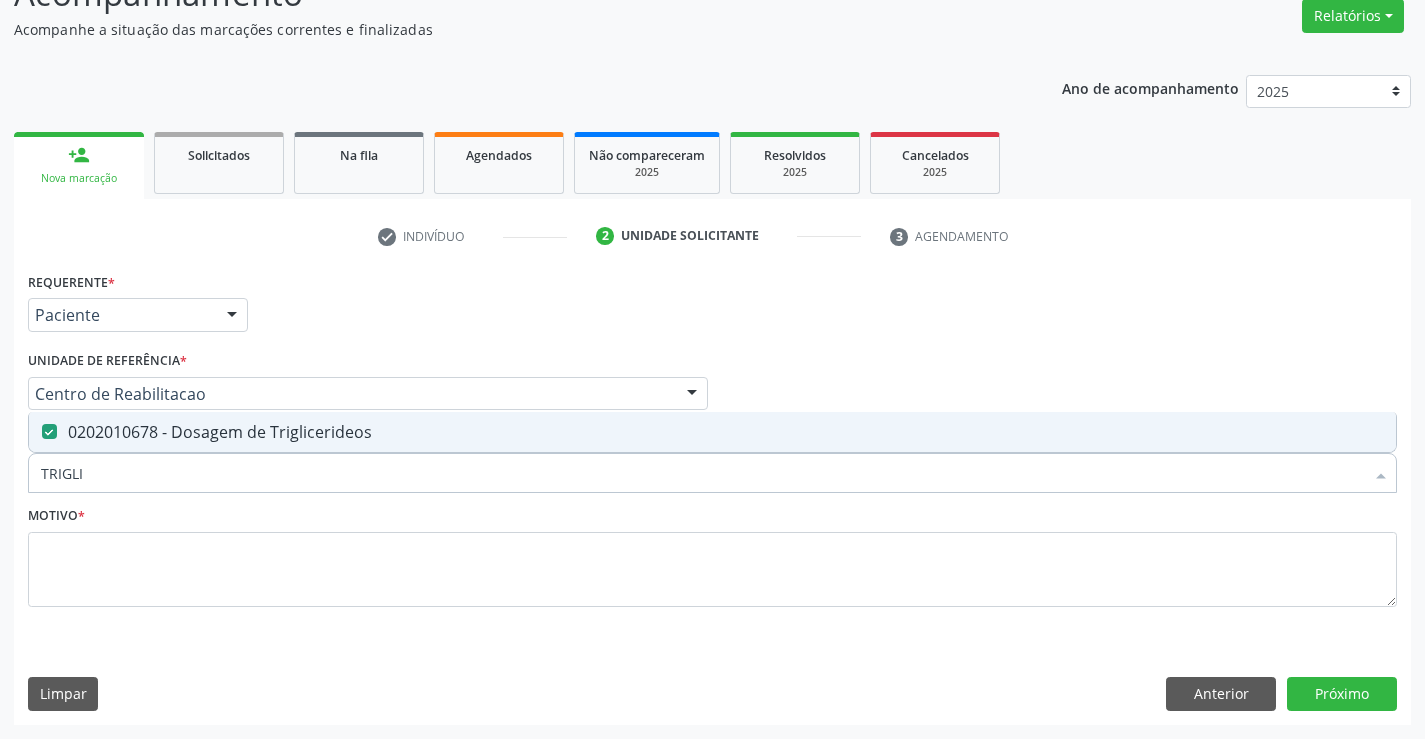 drag, startPoint x: 95, startPoint y: 465, endPoint x: 0, endPoint y: 483, distance: 96.69022 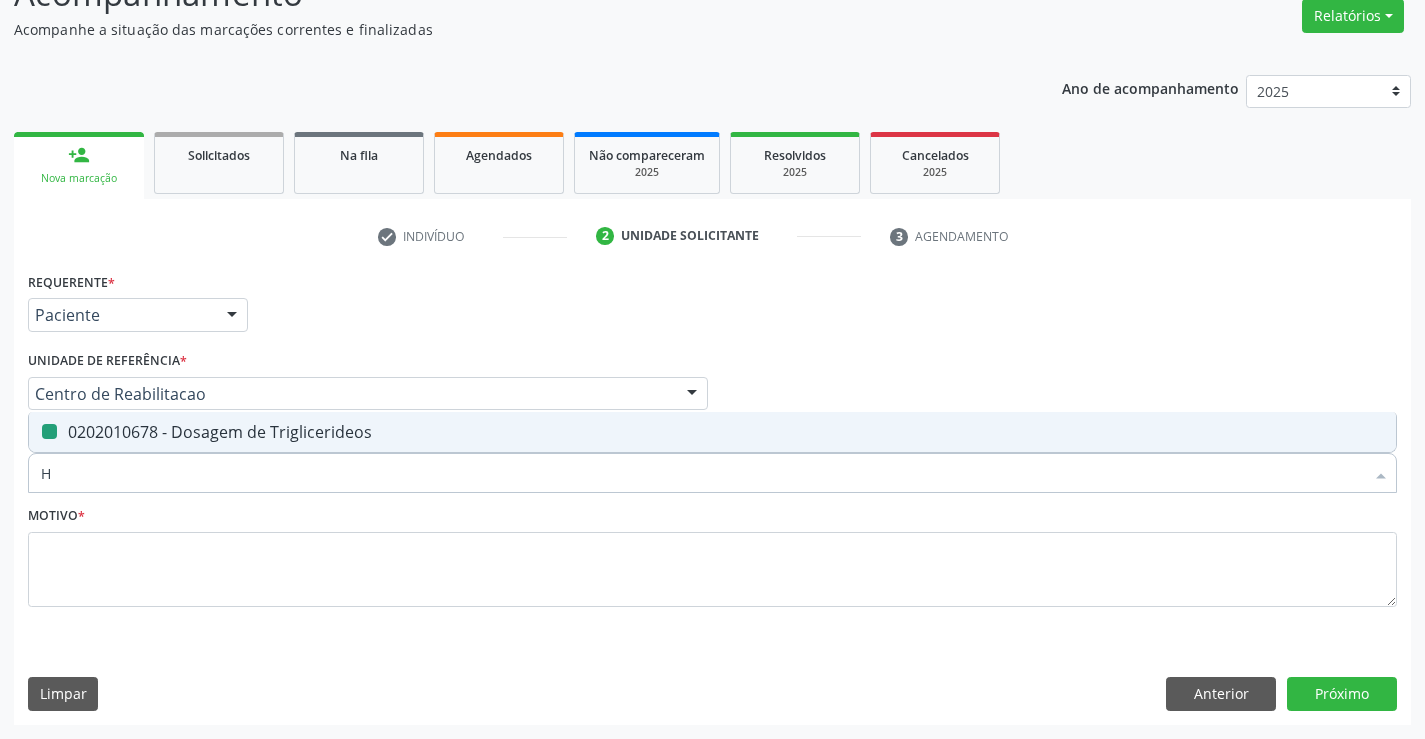type on "HE" 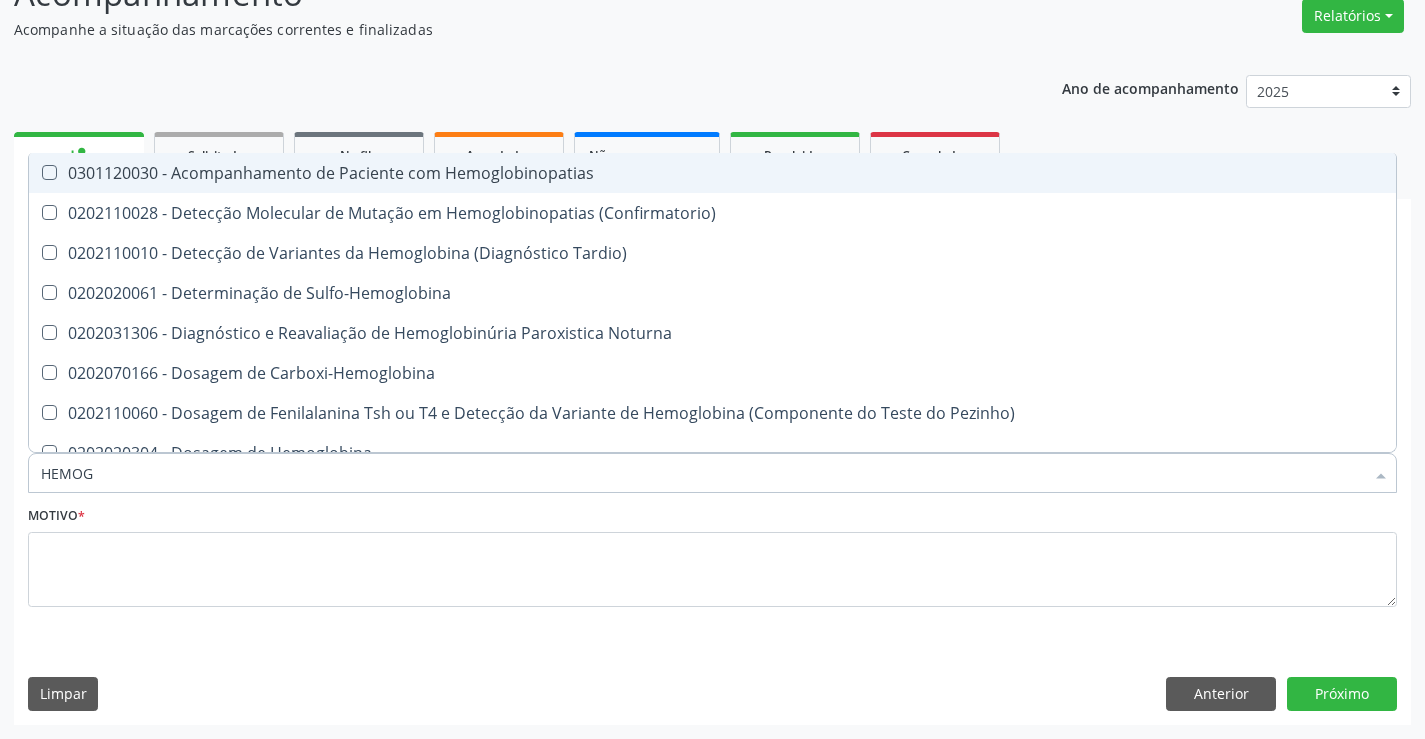 type on "HEMOGR" 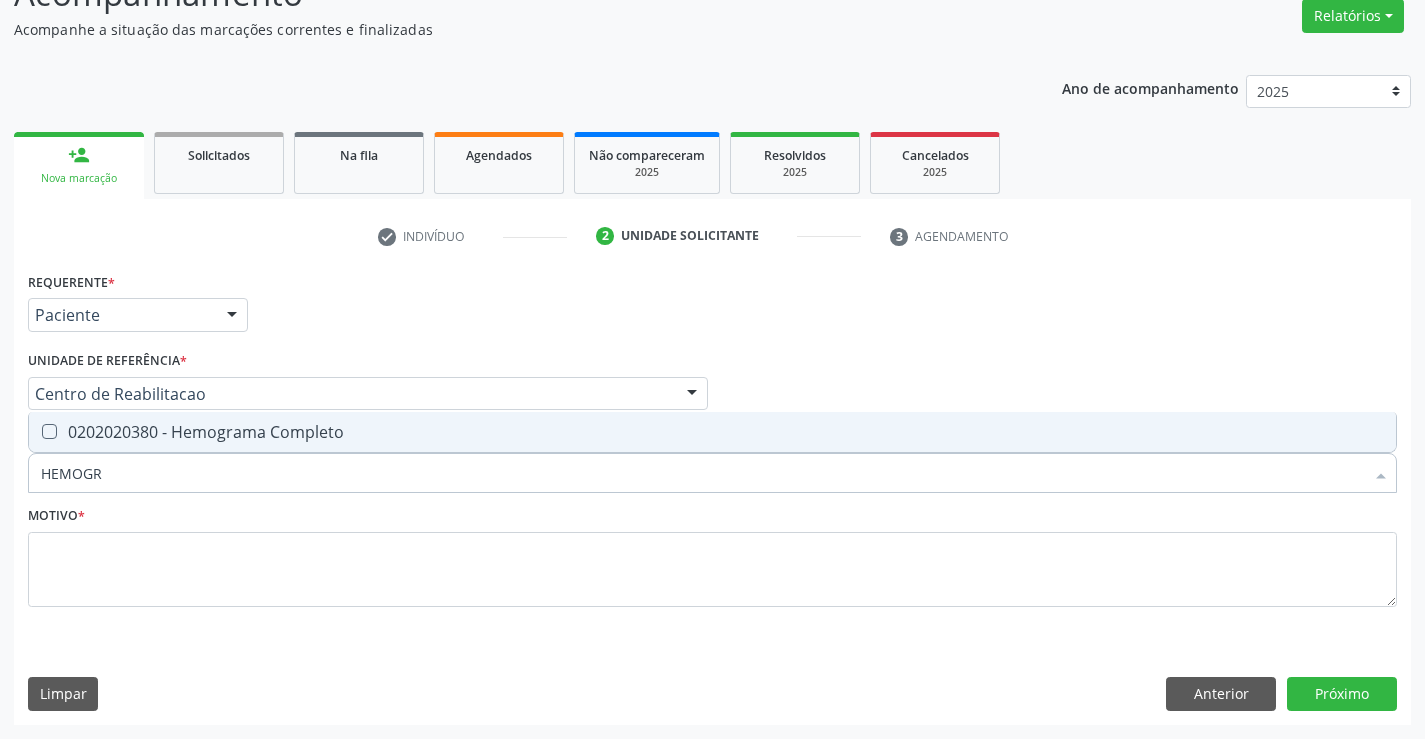 click on "0202020380 - Hemograma Completo" at bounding box center [712, 432] 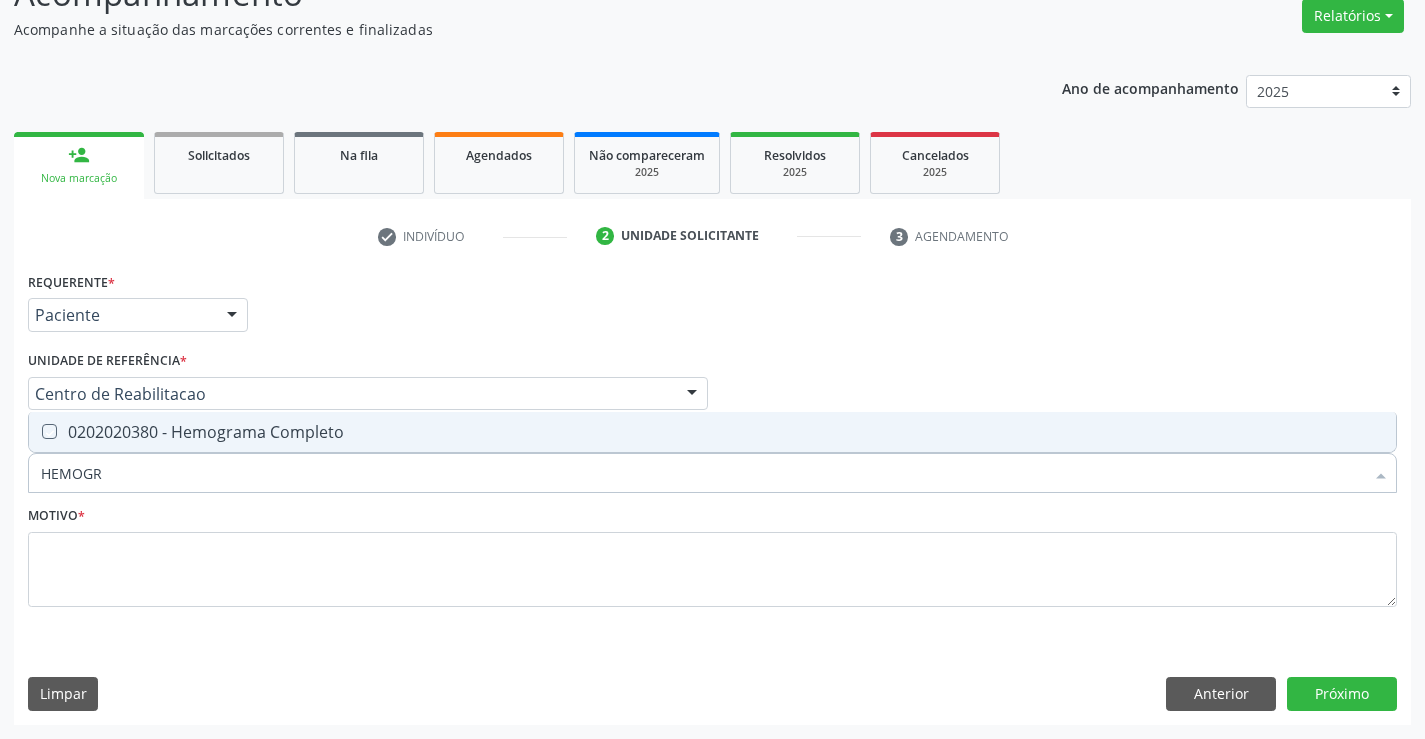 checkbox on "true" 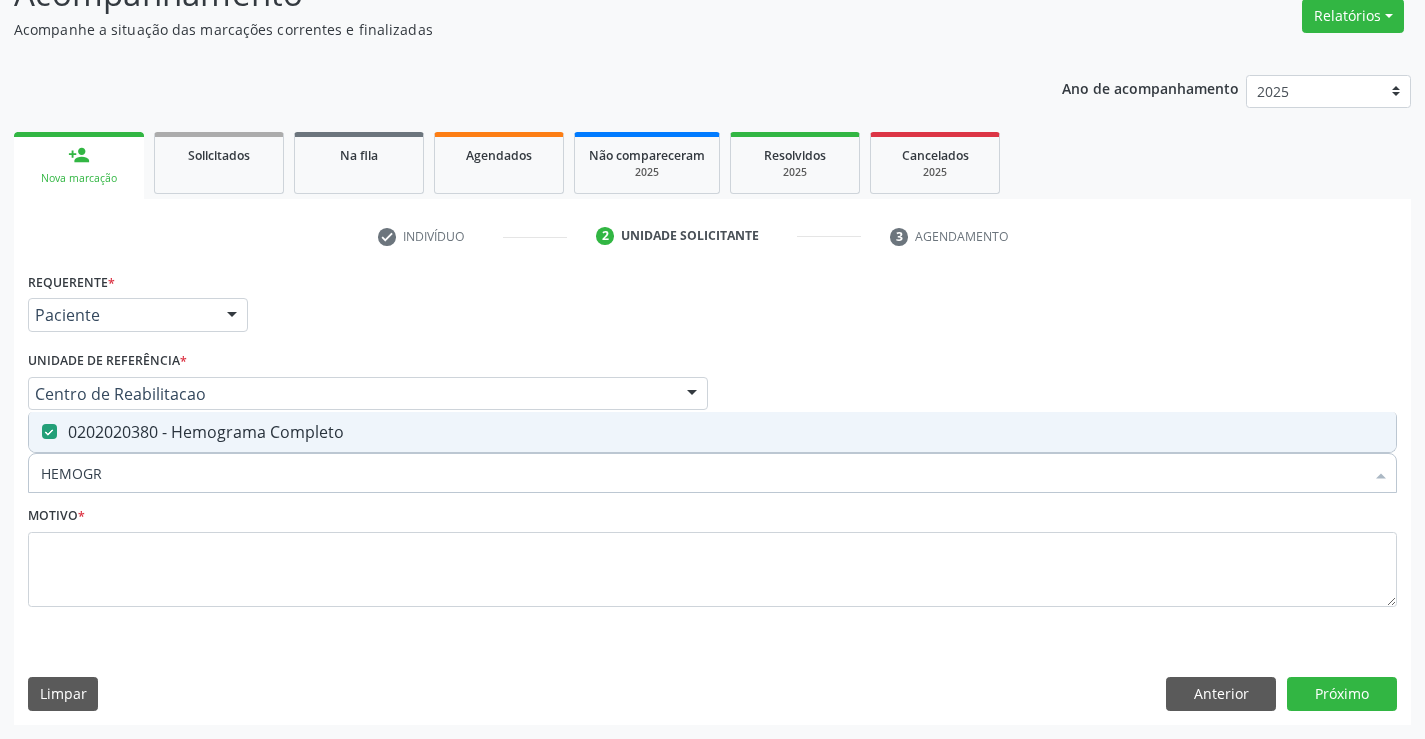drag, startPoint x: 110, startPoint y: 472, endPoint x: 0, endPoint y: 472, distance: 110 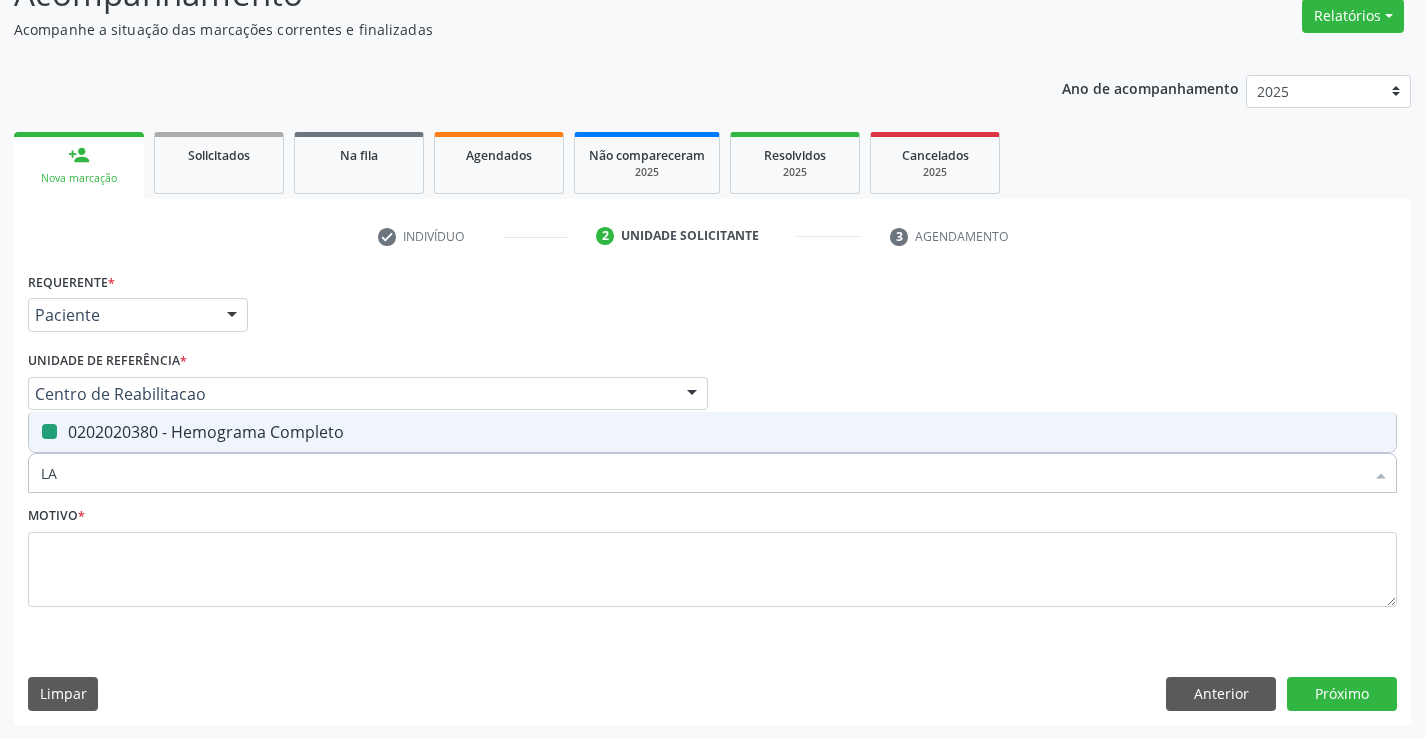 type on "LAT" 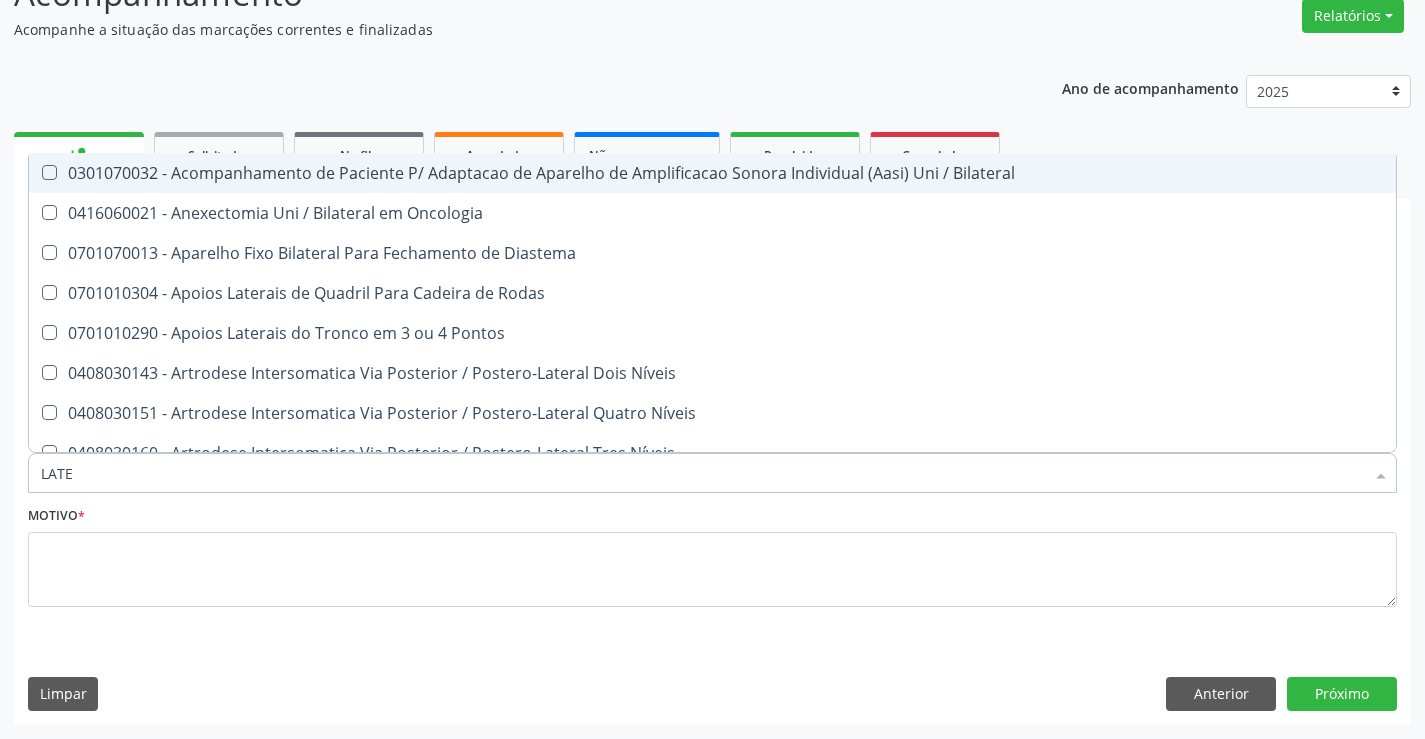 type on "LATEX" 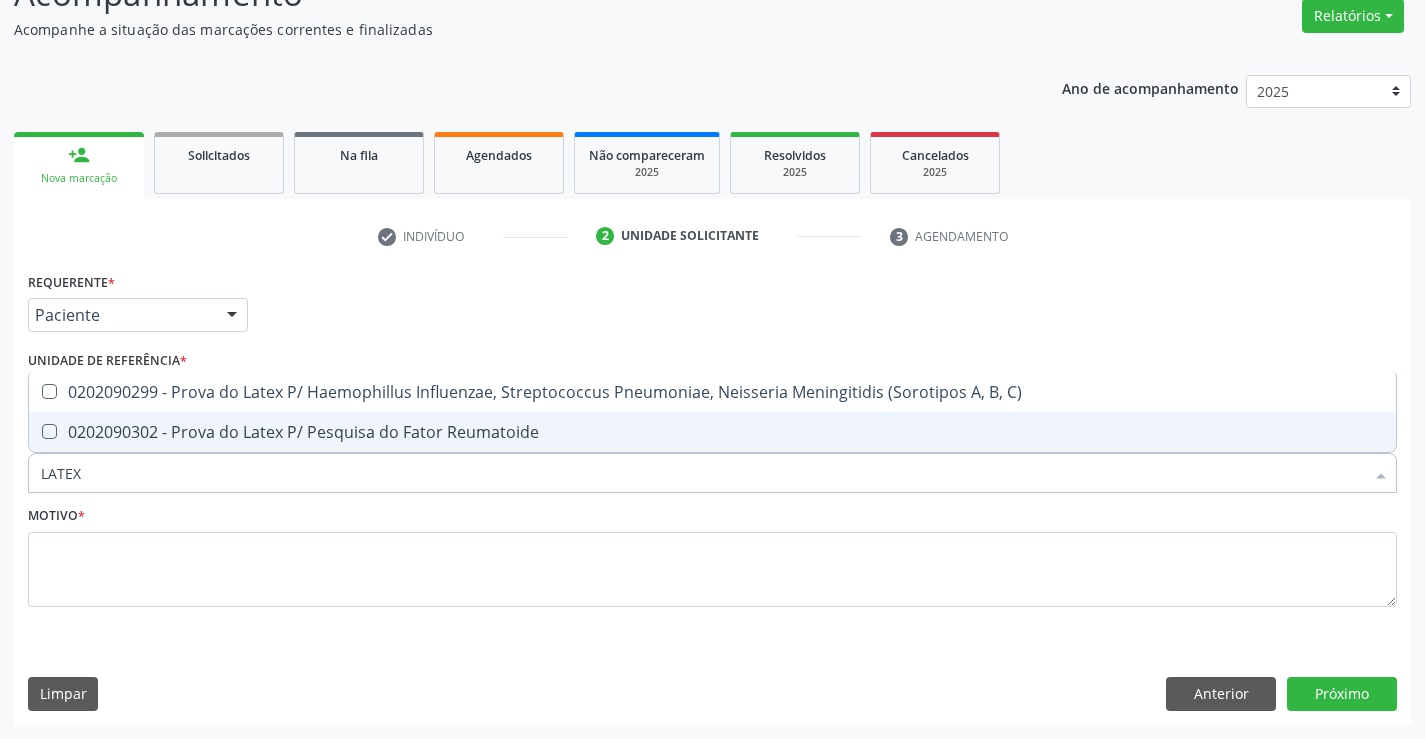 click on "0202090302 - Prova do Latex P/ Pesquisa do Fator Reumatoide" at bounding box center (712, 432) 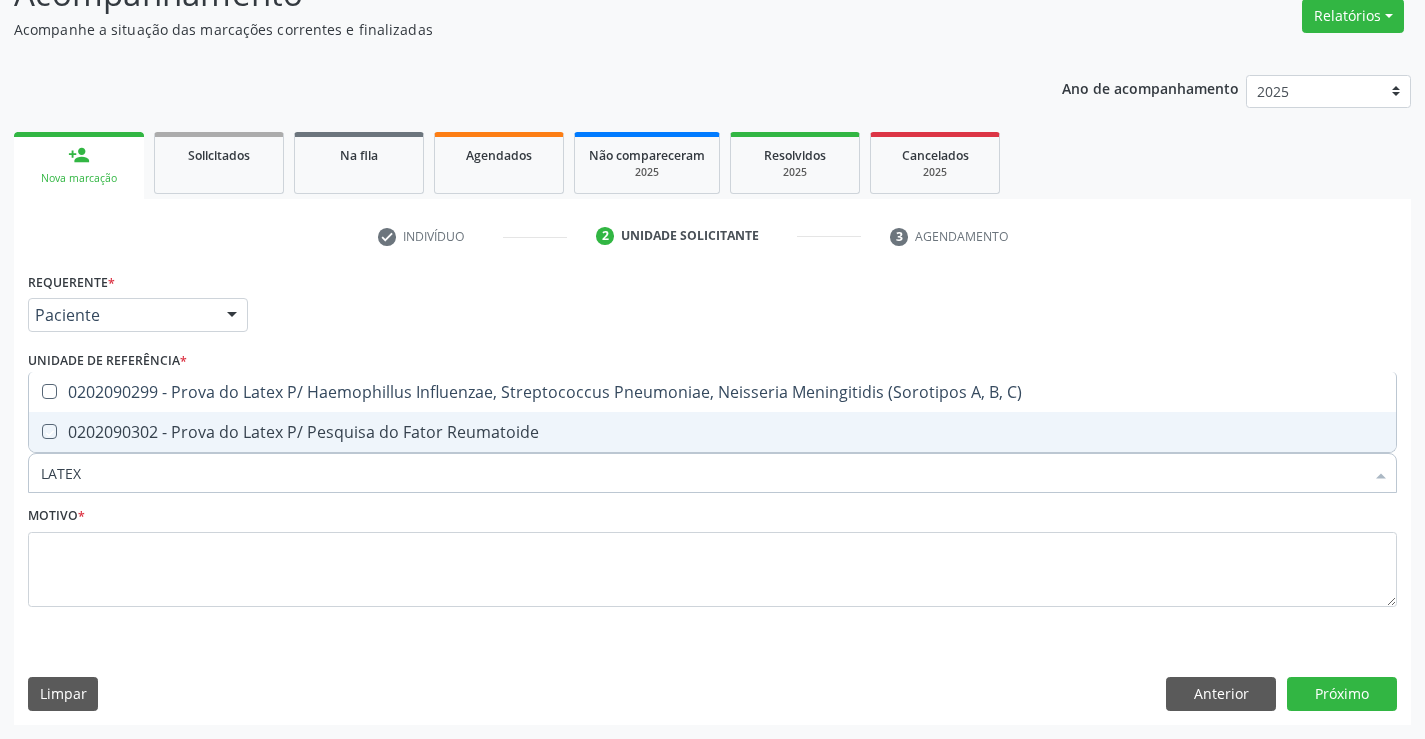 checkbox on "true" 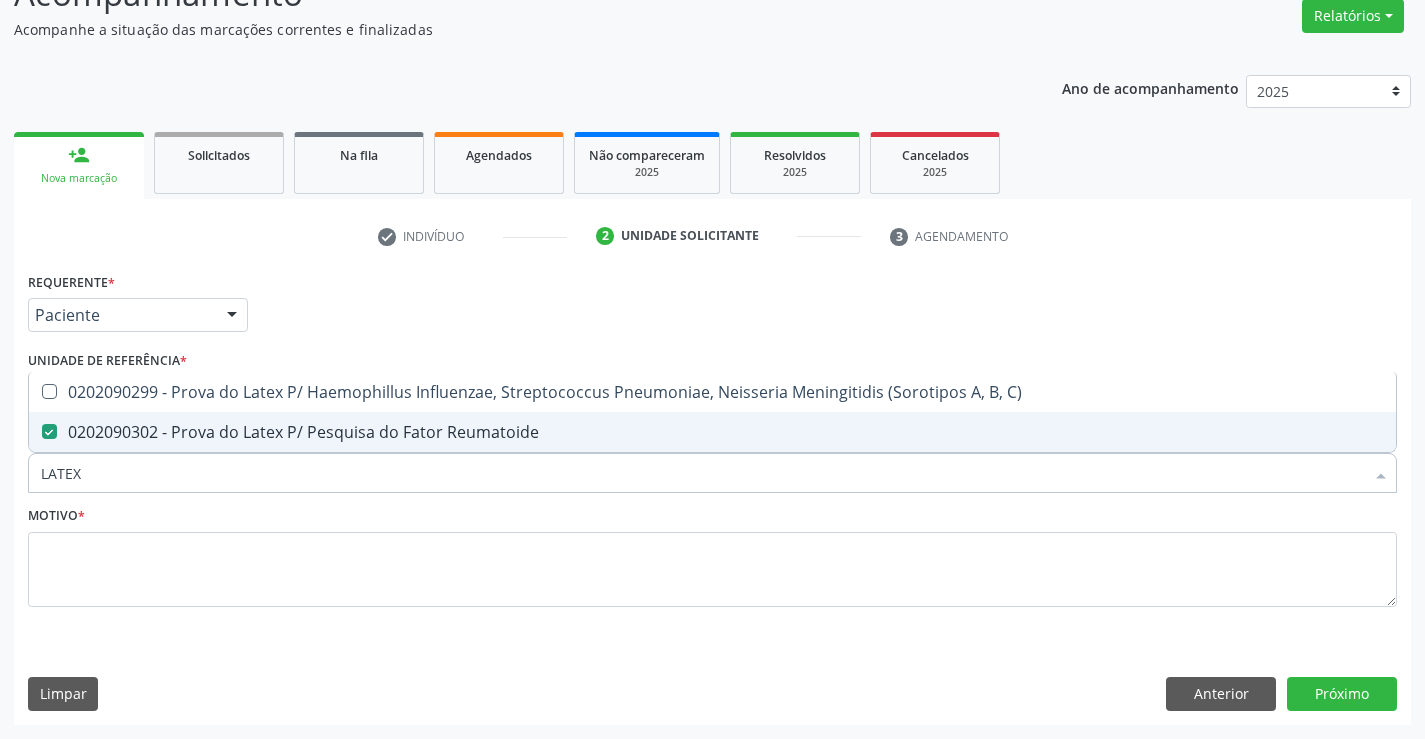 drag, startPoint x: 137, startPoint y: 478, endPoint x: 6, endPoint y: 475, distance: 131.03435 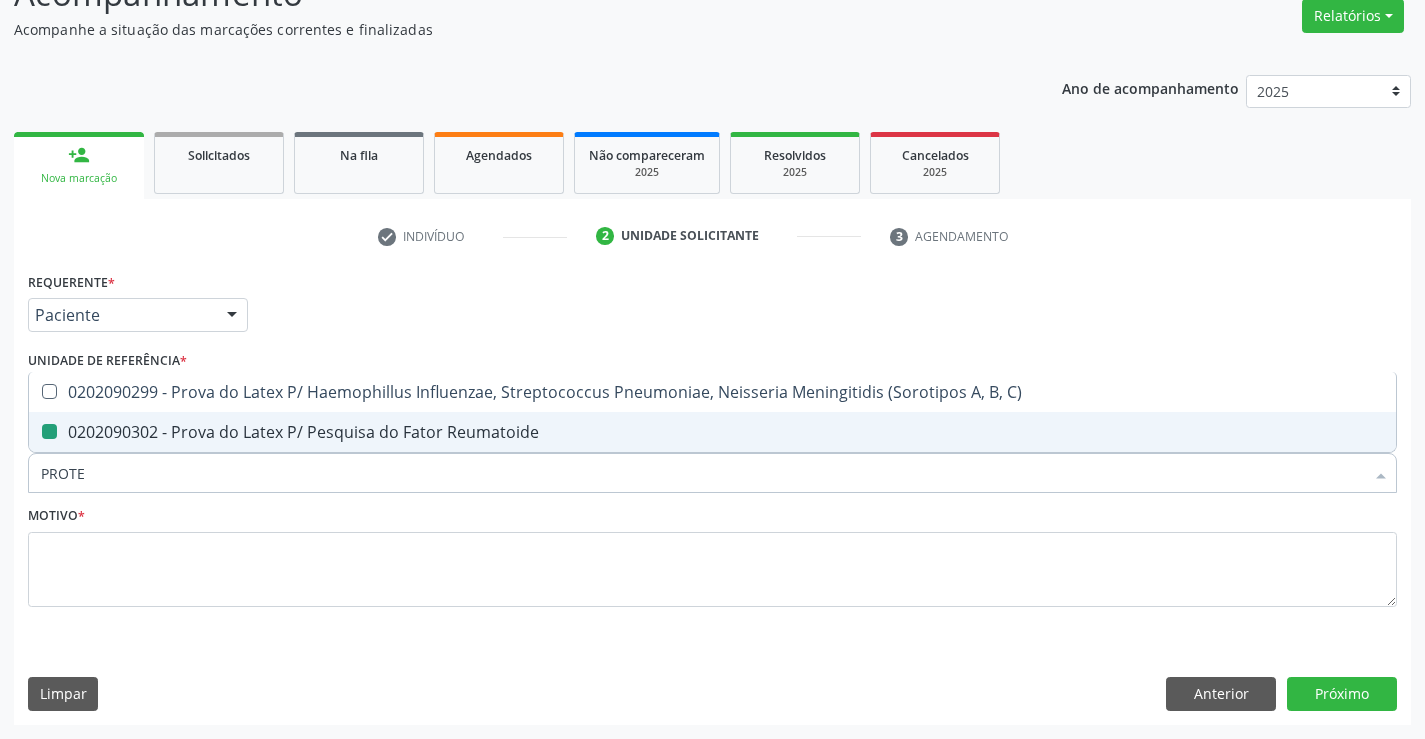 type on "PROTEI" 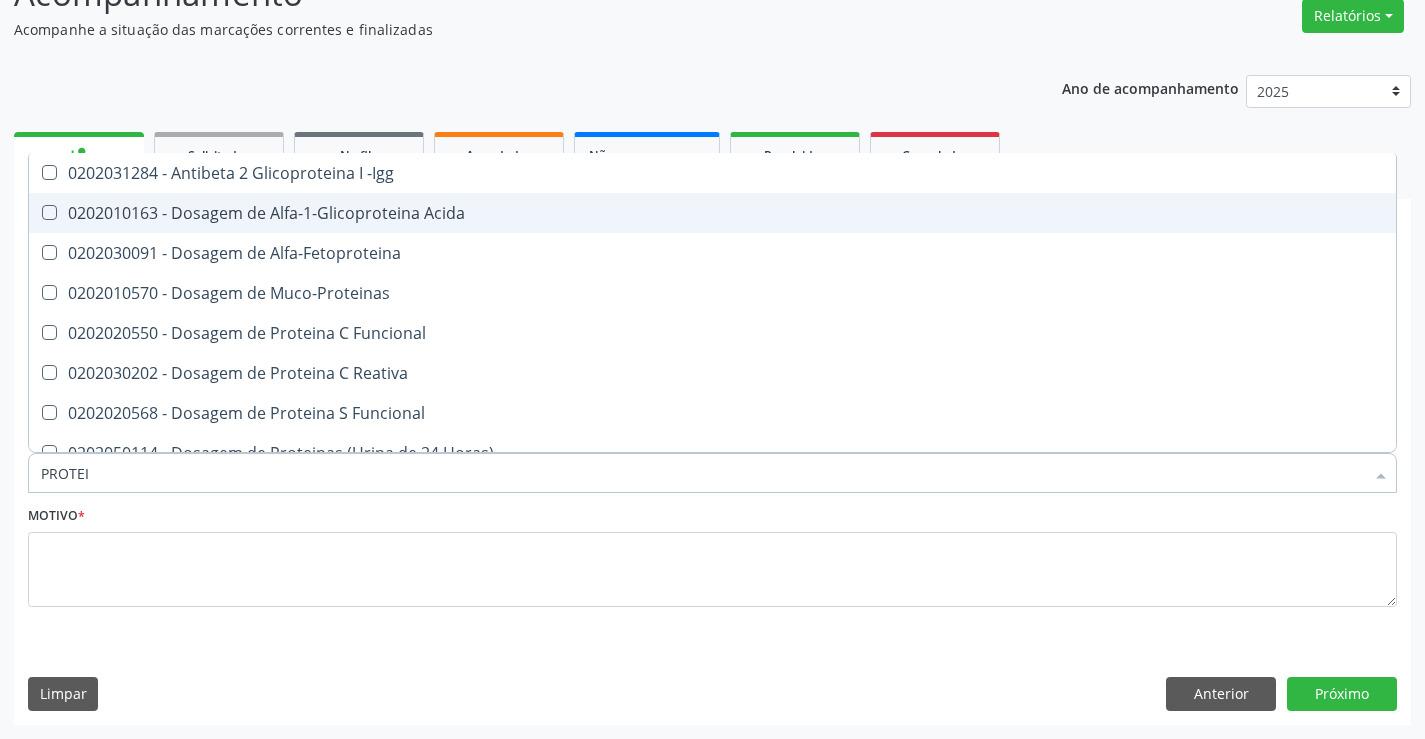 checkbox on "false" 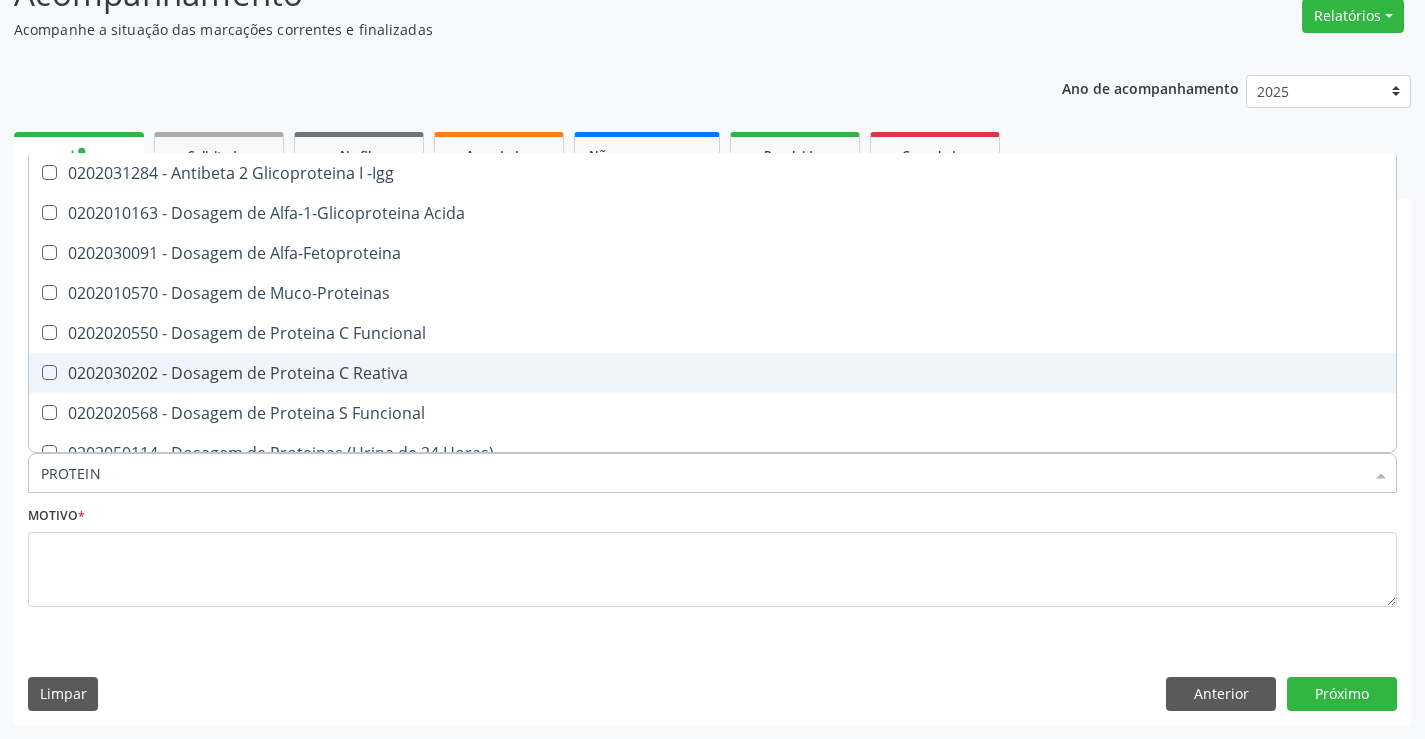 click on "0202030202 - Dosagem de Proteina C Reativa" at bounding box center [712, 373] 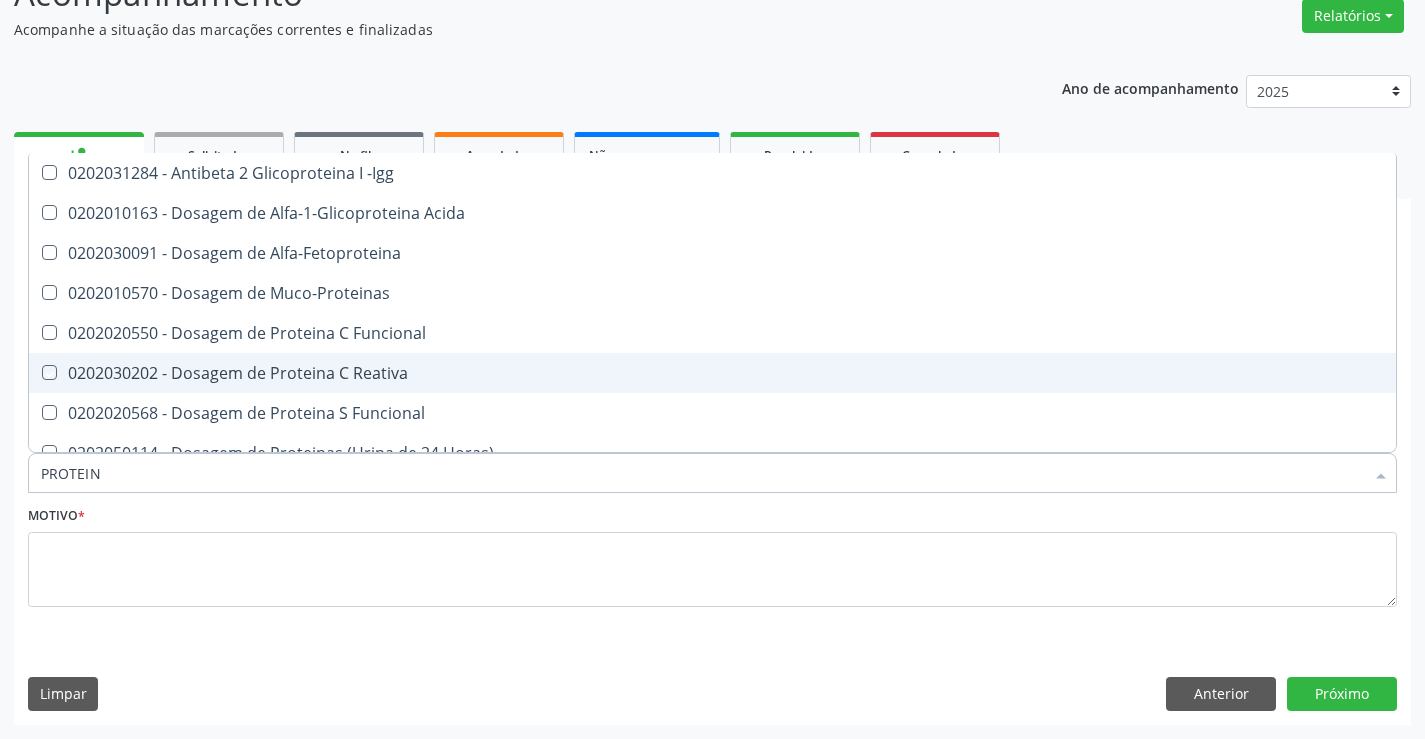 checkbox on "true" 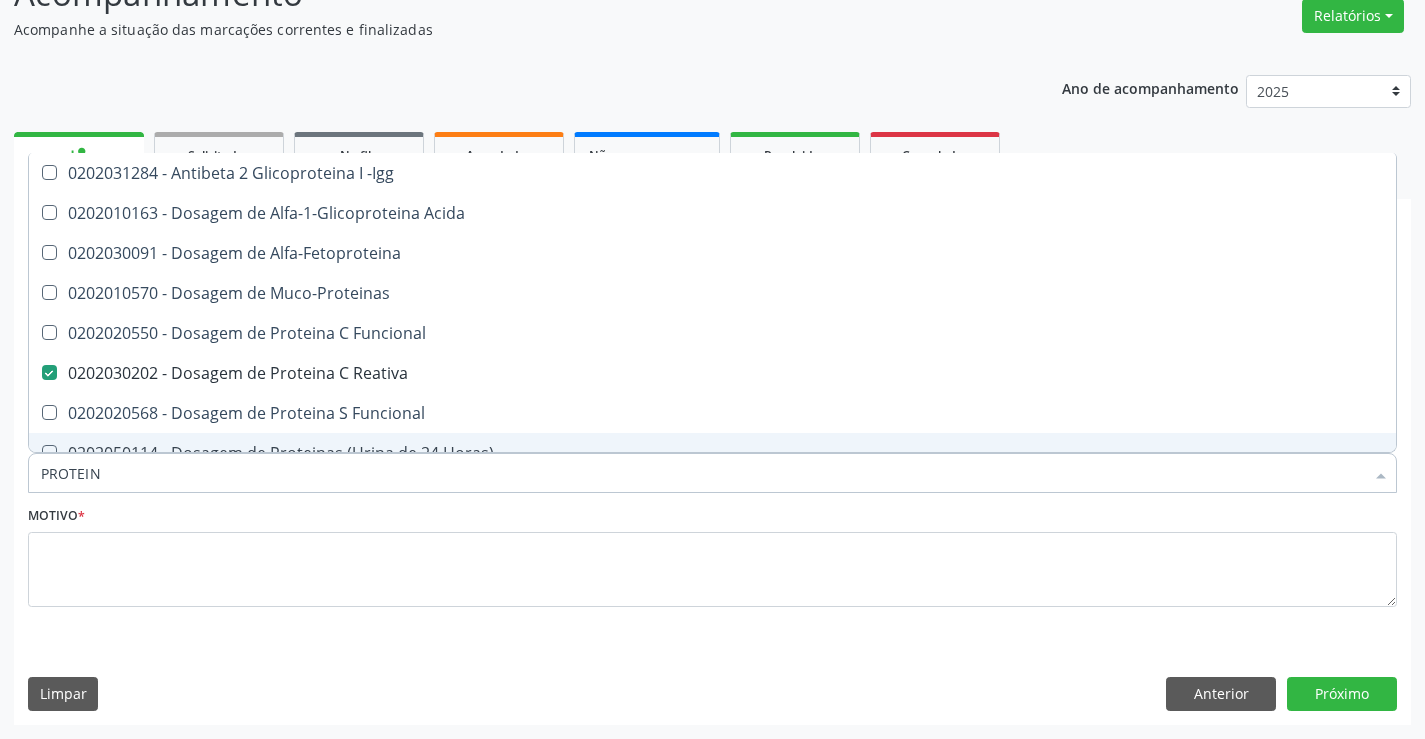 drag, startPoint x: 121, startPoint y: 476, endPoint x: 0, endPoint y: 486, distance: 121.41252 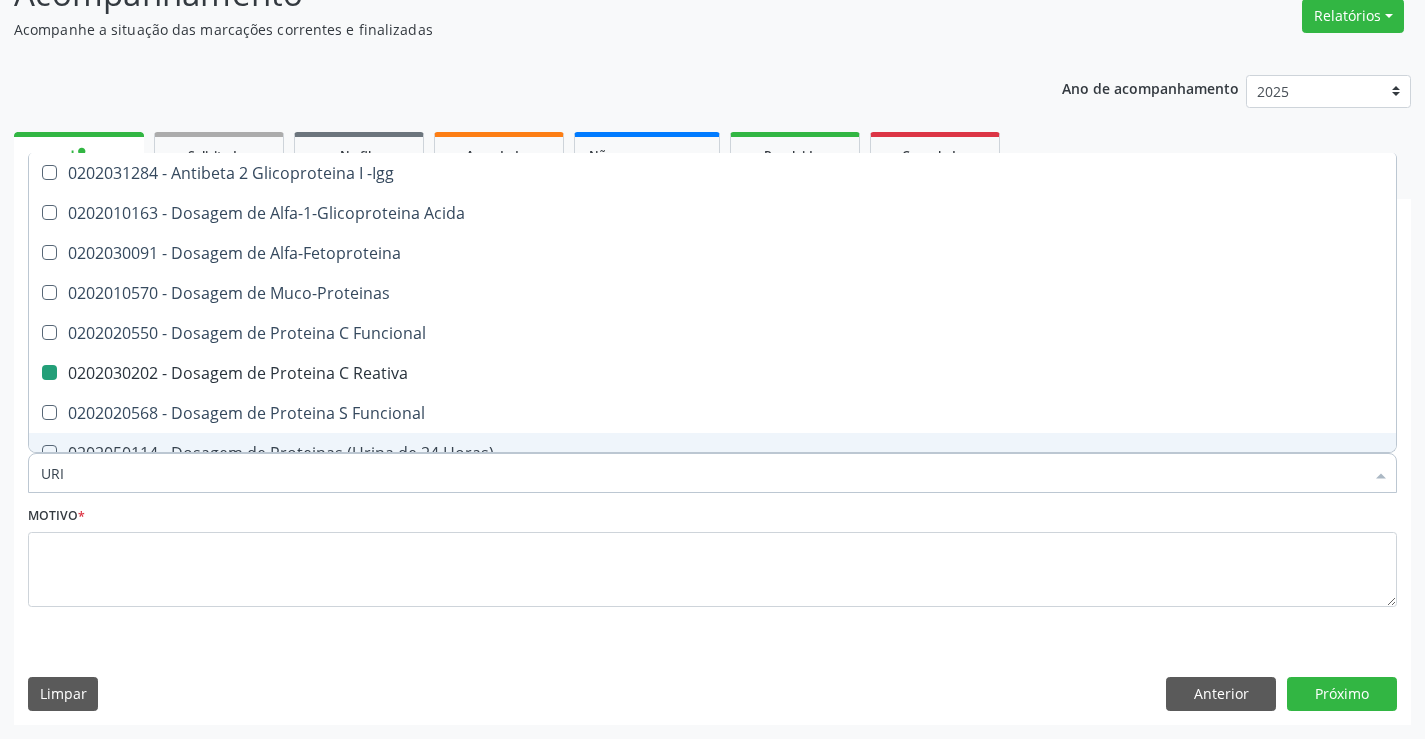 type on "URIN" 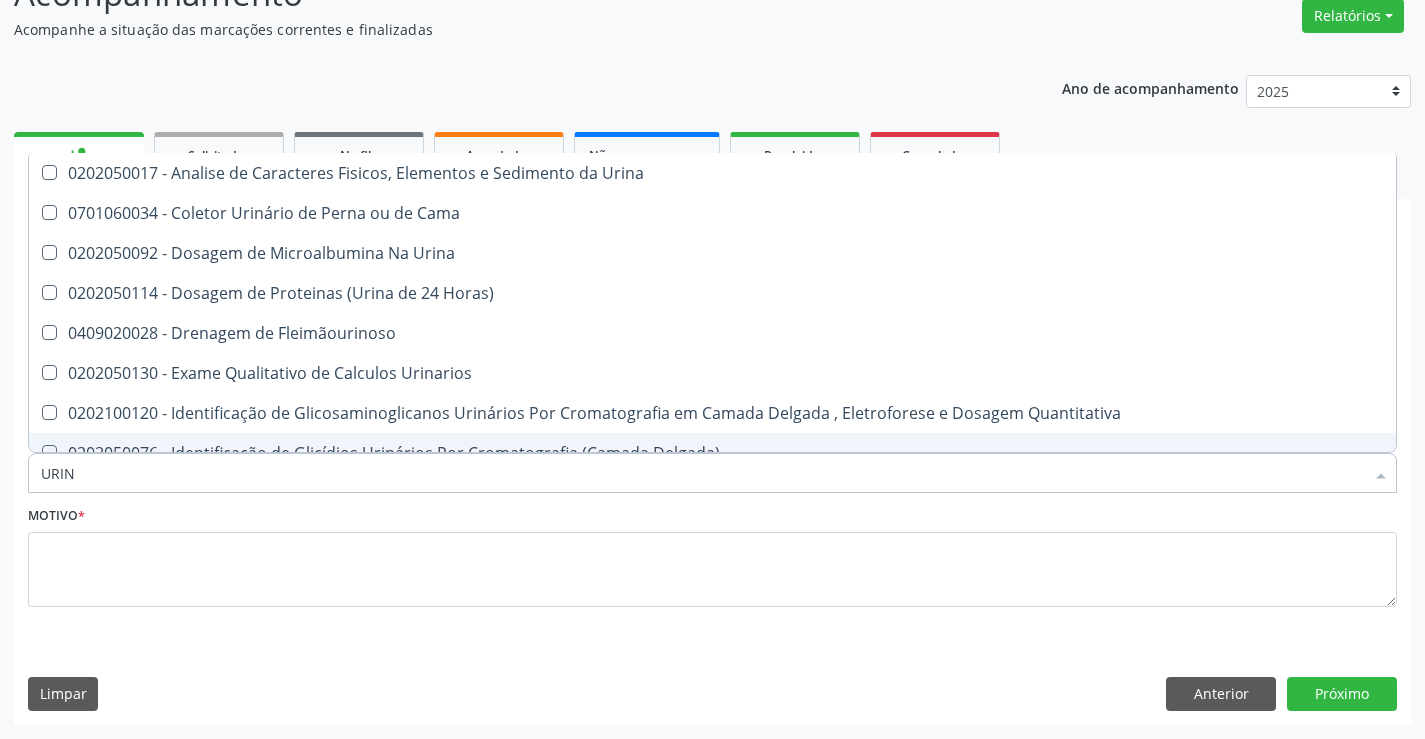 checkbox on "false" 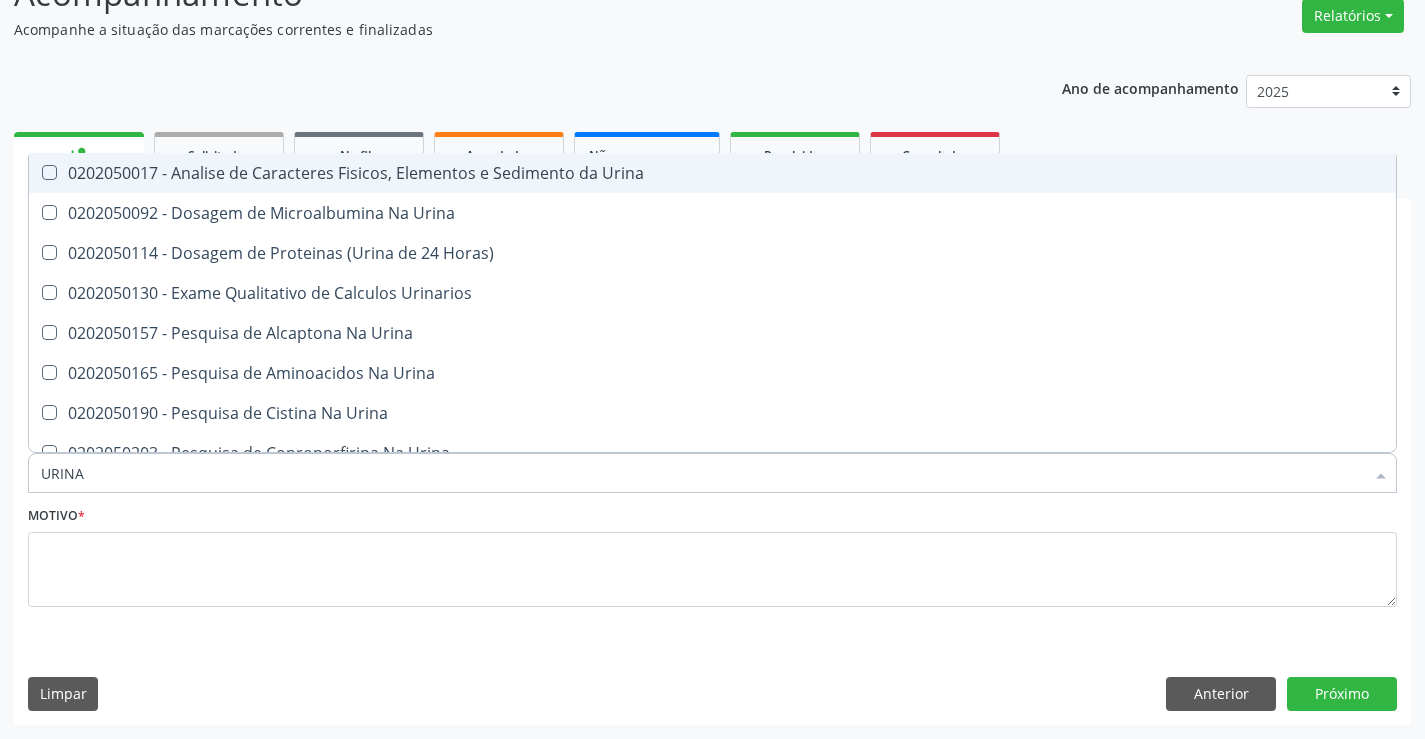 click on "0202050017 - Analise de Caracteres Fisicos, Elementos e Sedimento da Urina" at bounding box center [712, 173] 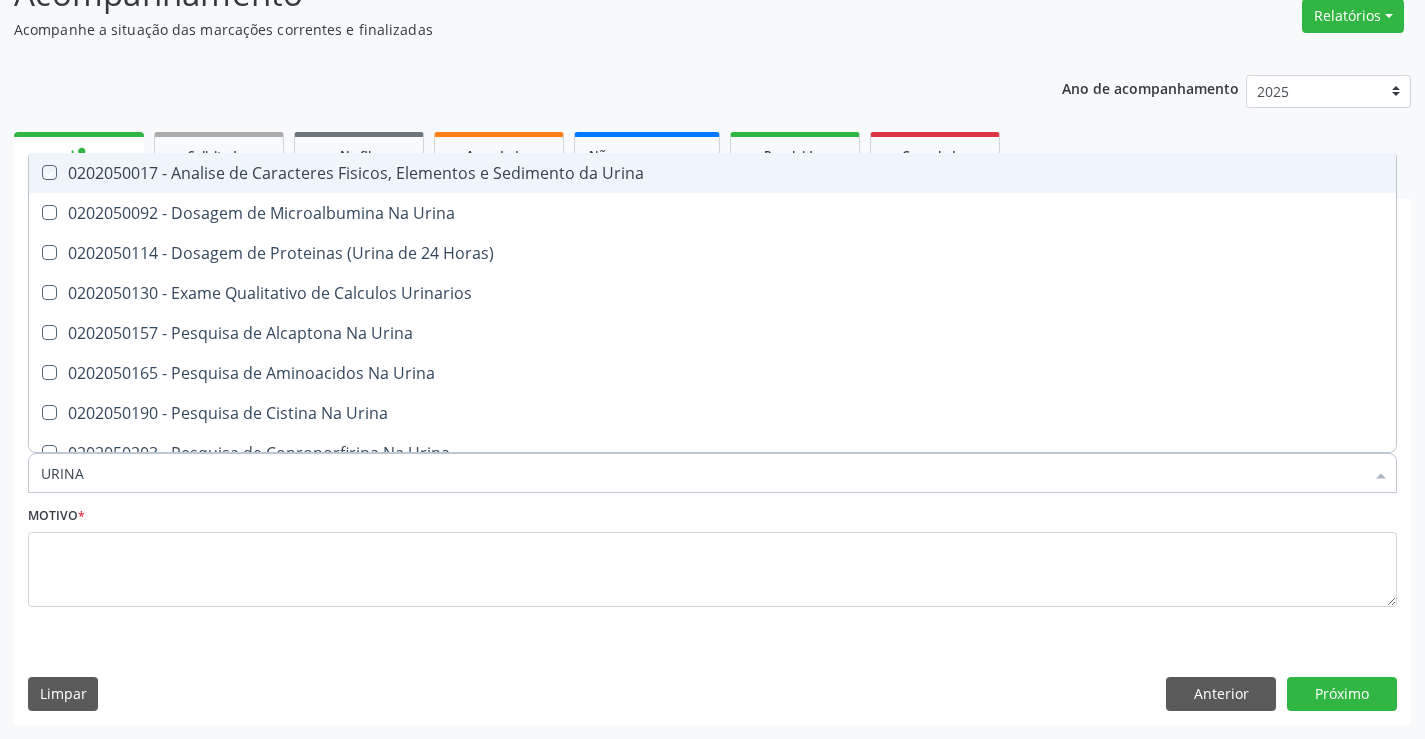 checkbox on "true" 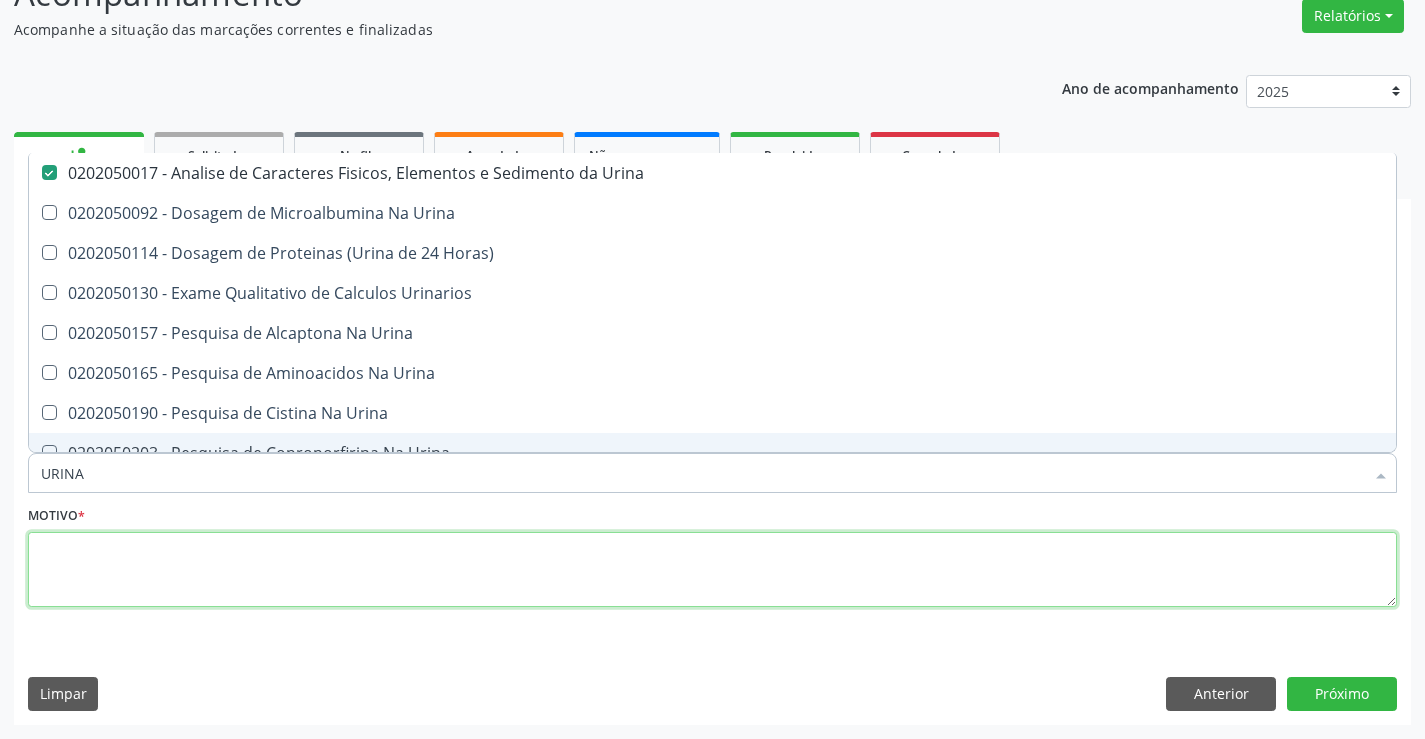click at bounding box center [712, 570] 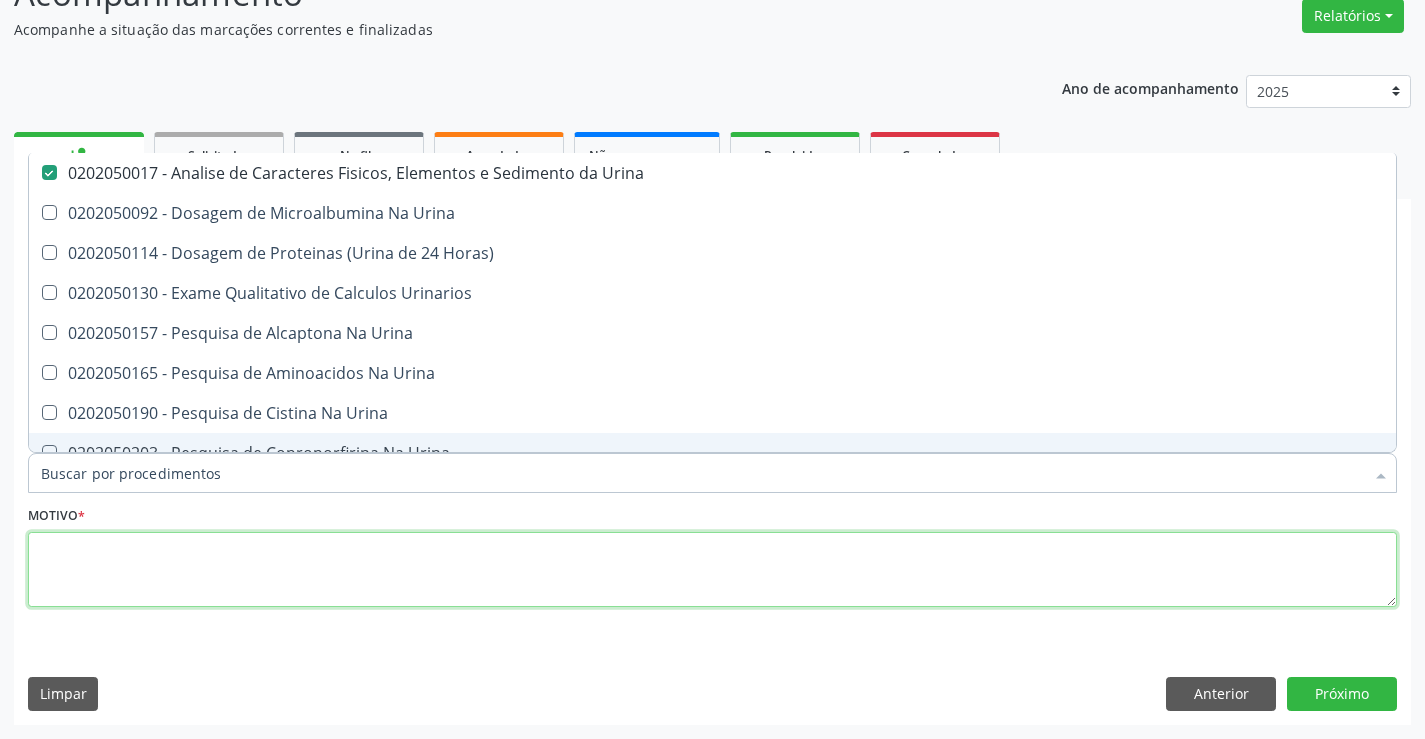 checkbox on "true" 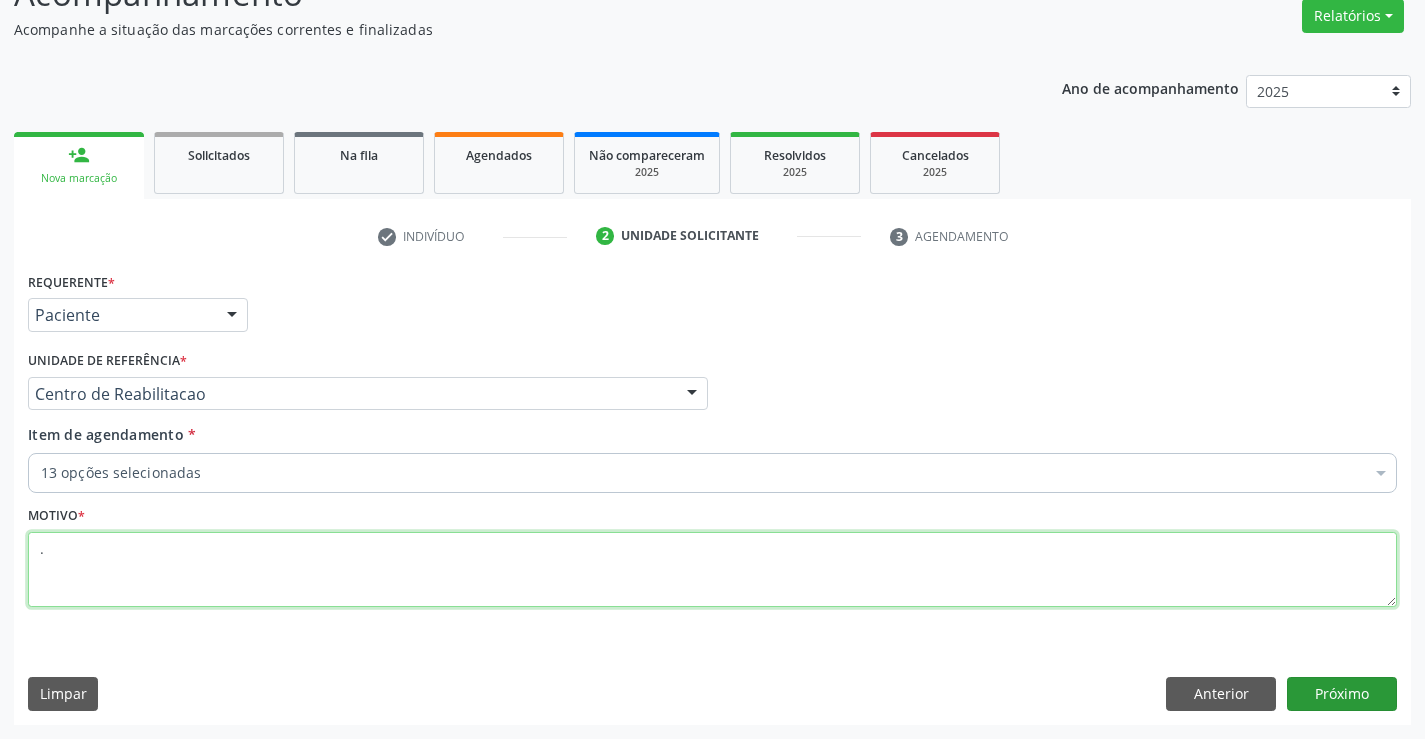 type on "." 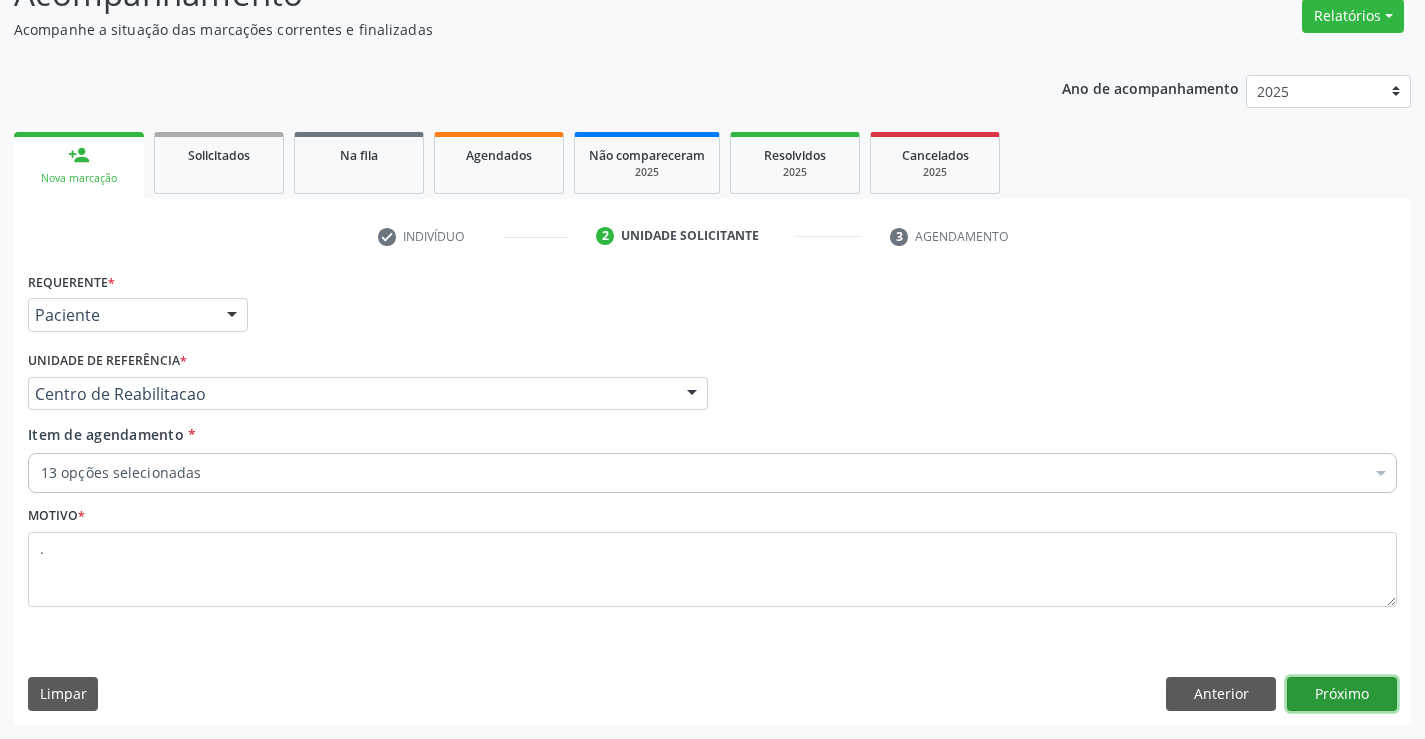 click on "Próximo" at bounding box center [1342, 694] 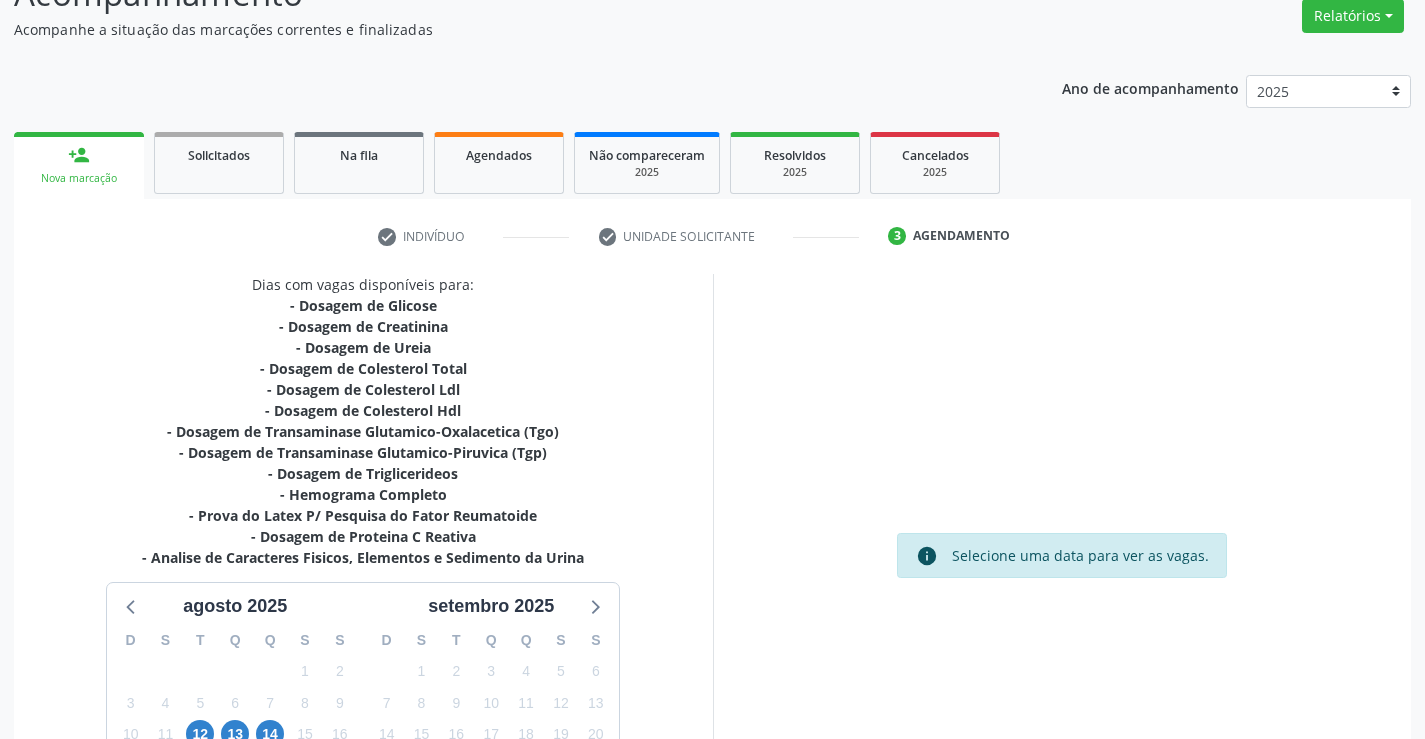 scroll, scrollTop: 383, scrollLeft: 0, axis: vertical 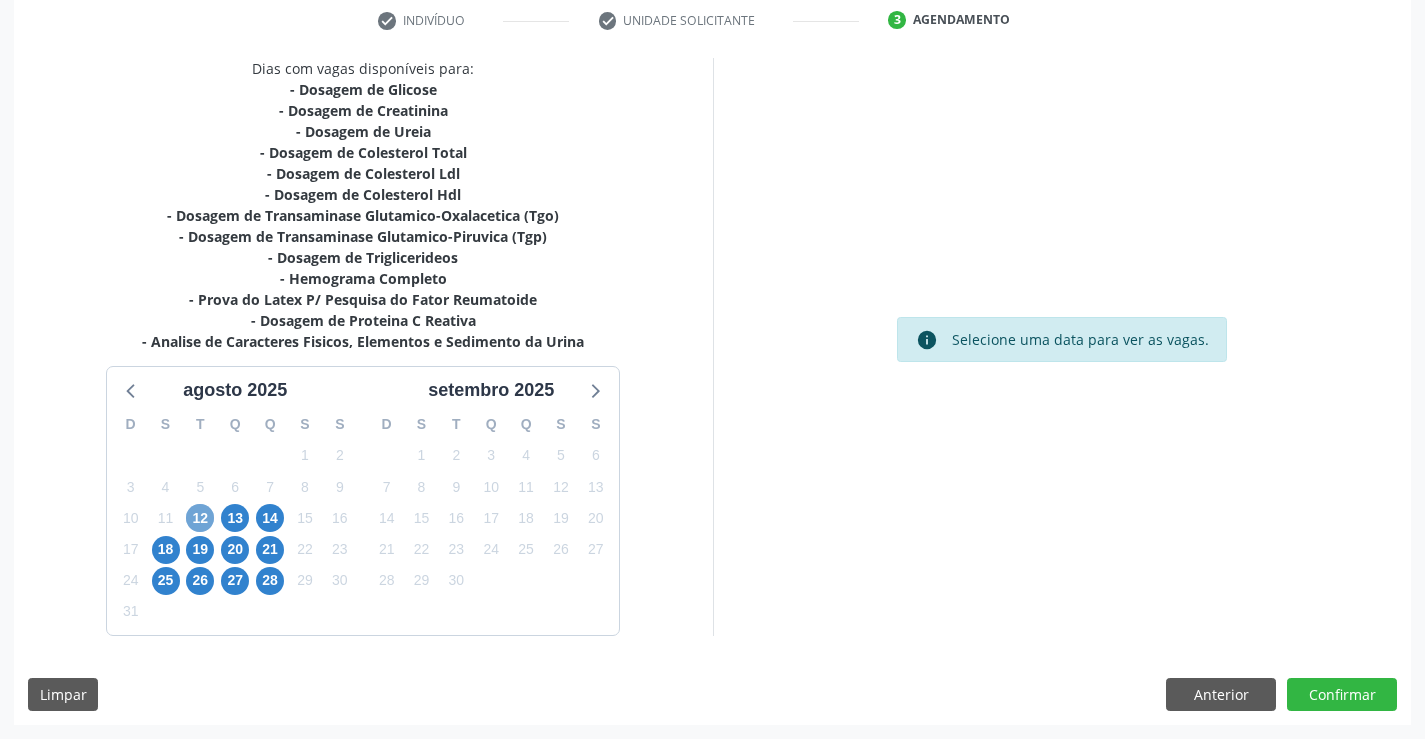 click on "12" at bounding box center [200, 518] 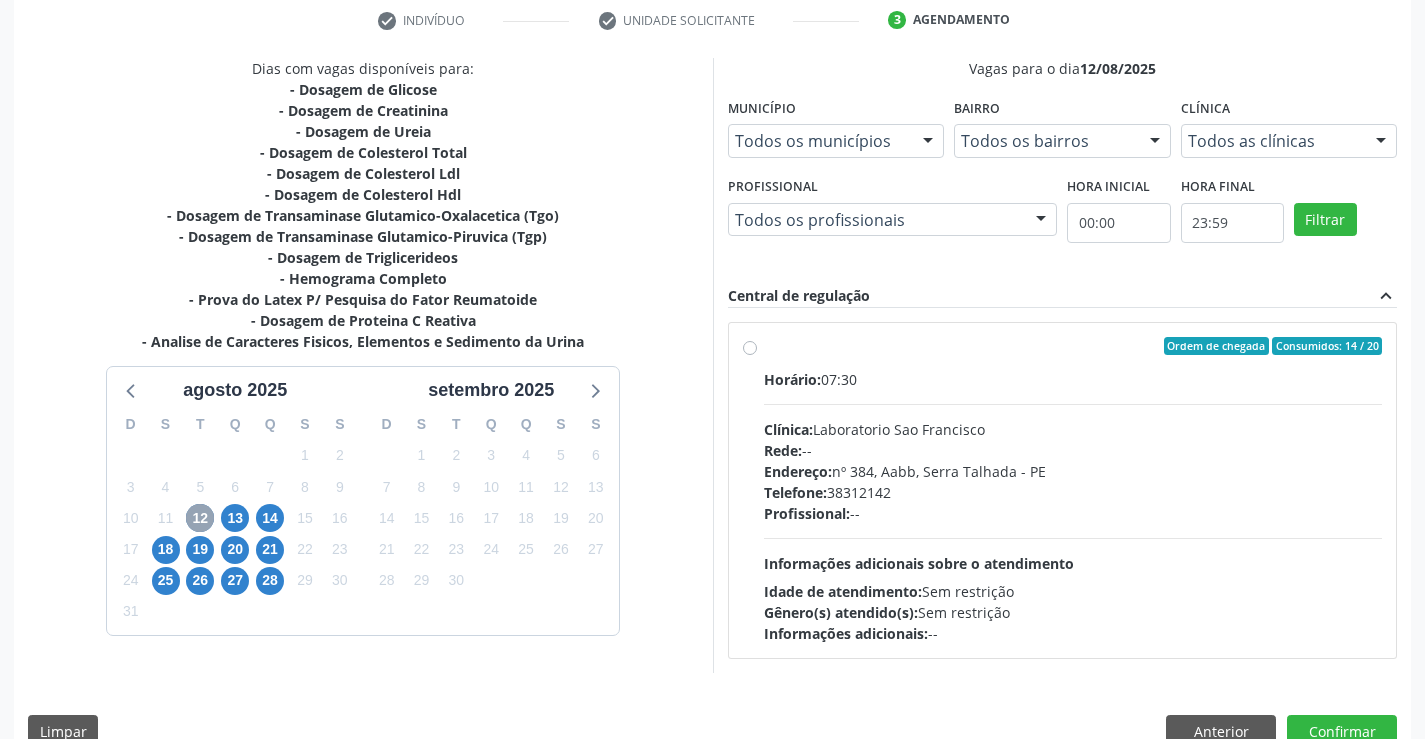 scroll, scrollTop: 420, scrollLeft: 0, axis: vertical 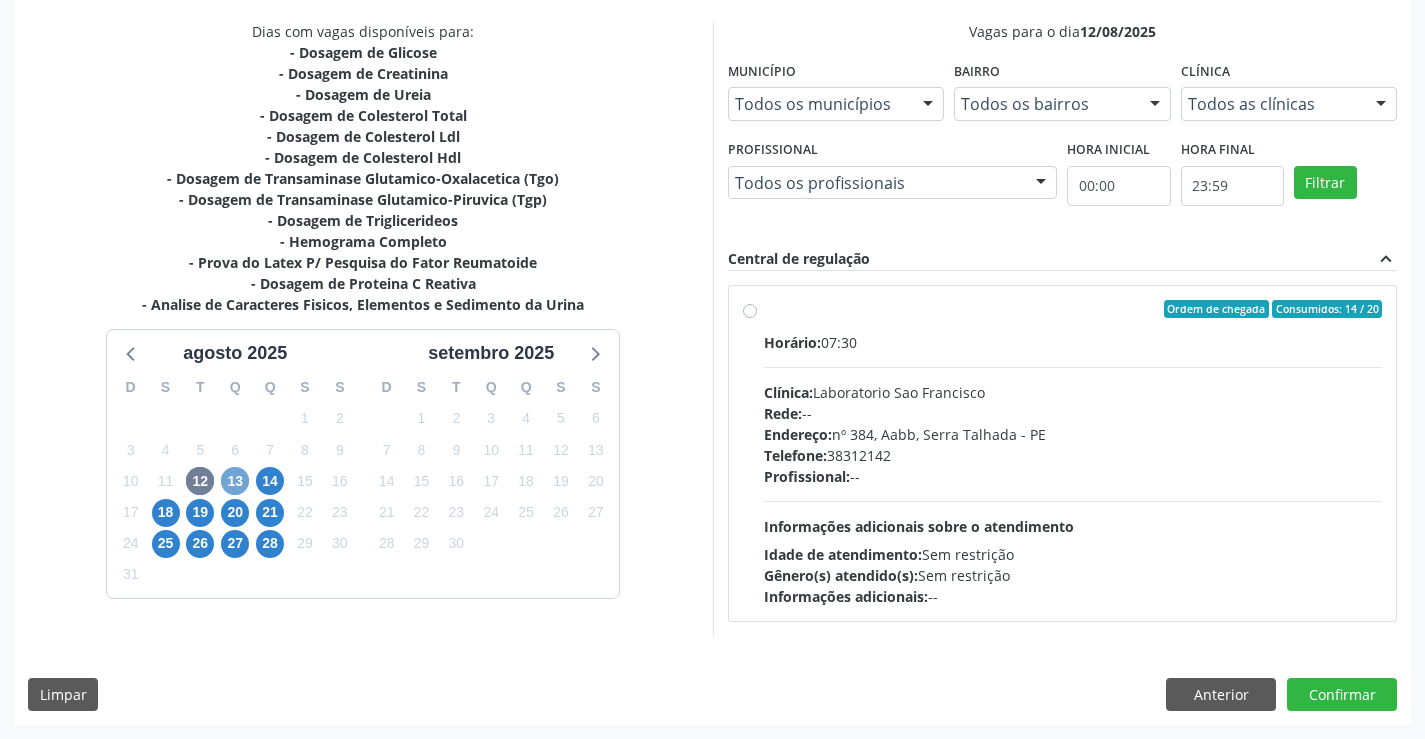click on "13" at bounding box center [235, 481] 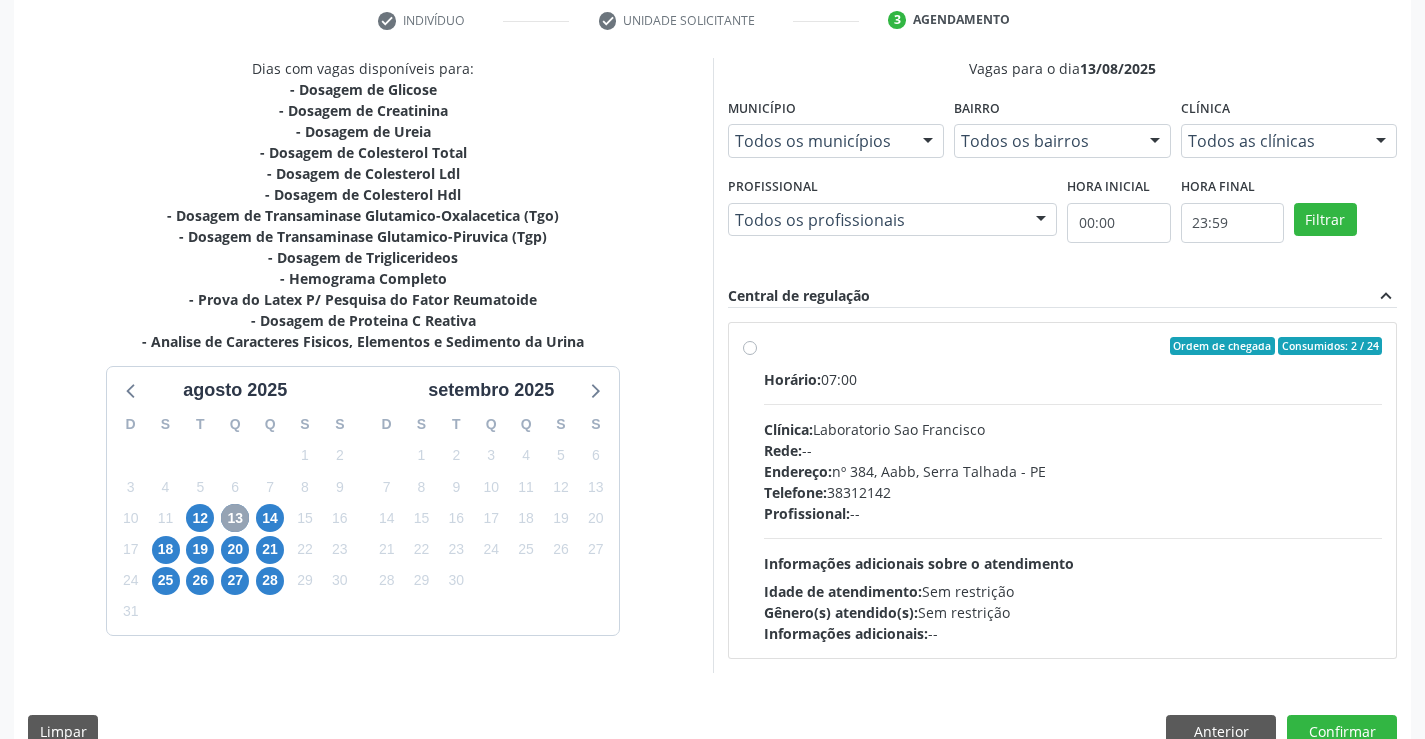 scroll, scrollTop: 420, scrollLeft: 0, axis: vertical 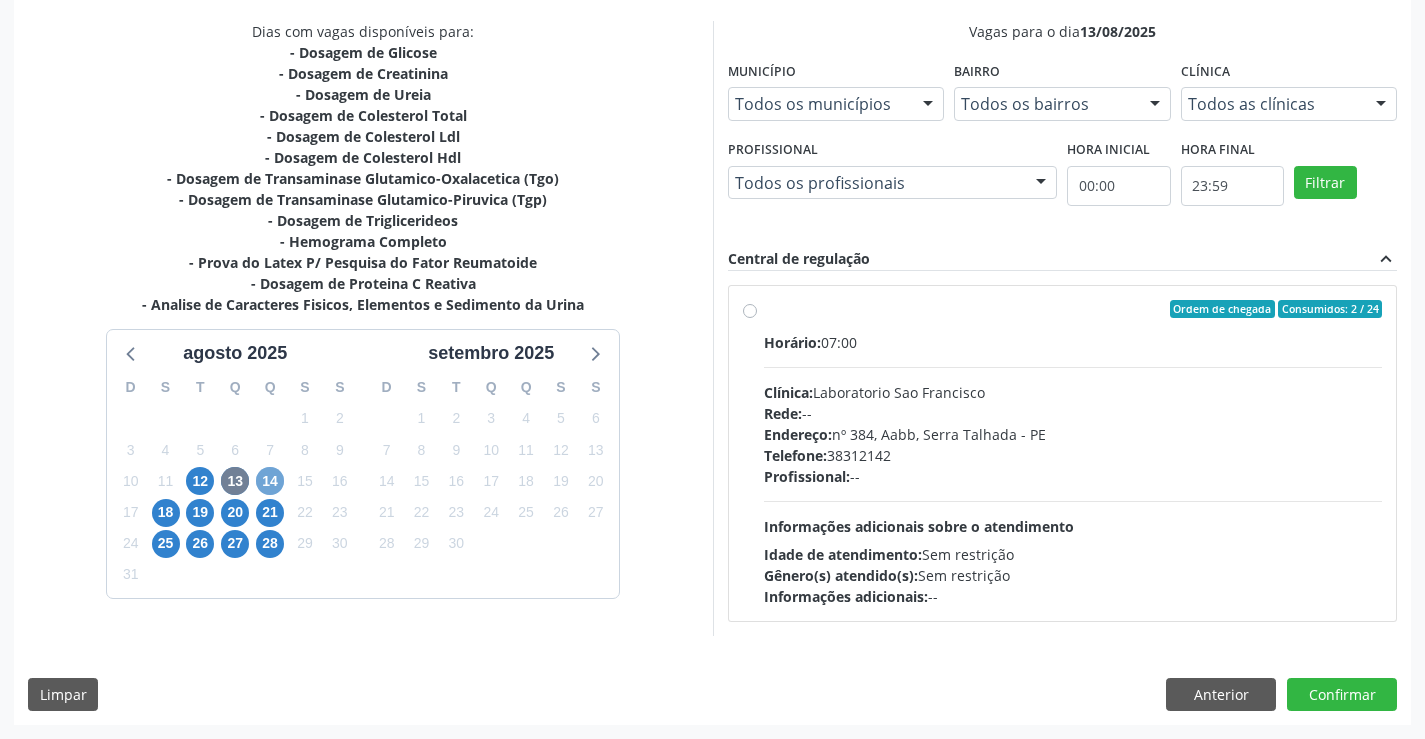 click on "14" at bounding box center (270, 481) 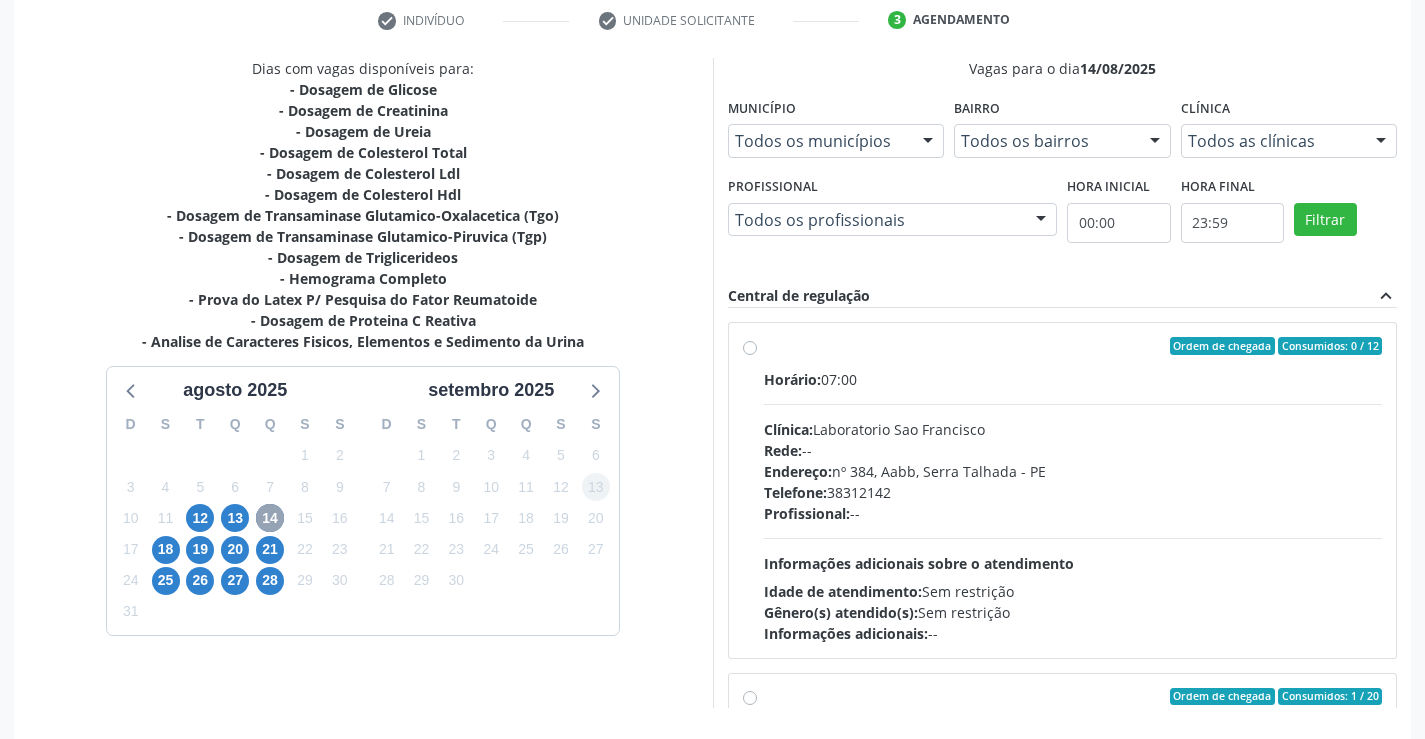 scroll, scrollTop: 420, scrollLeft: 0, axis: vertical 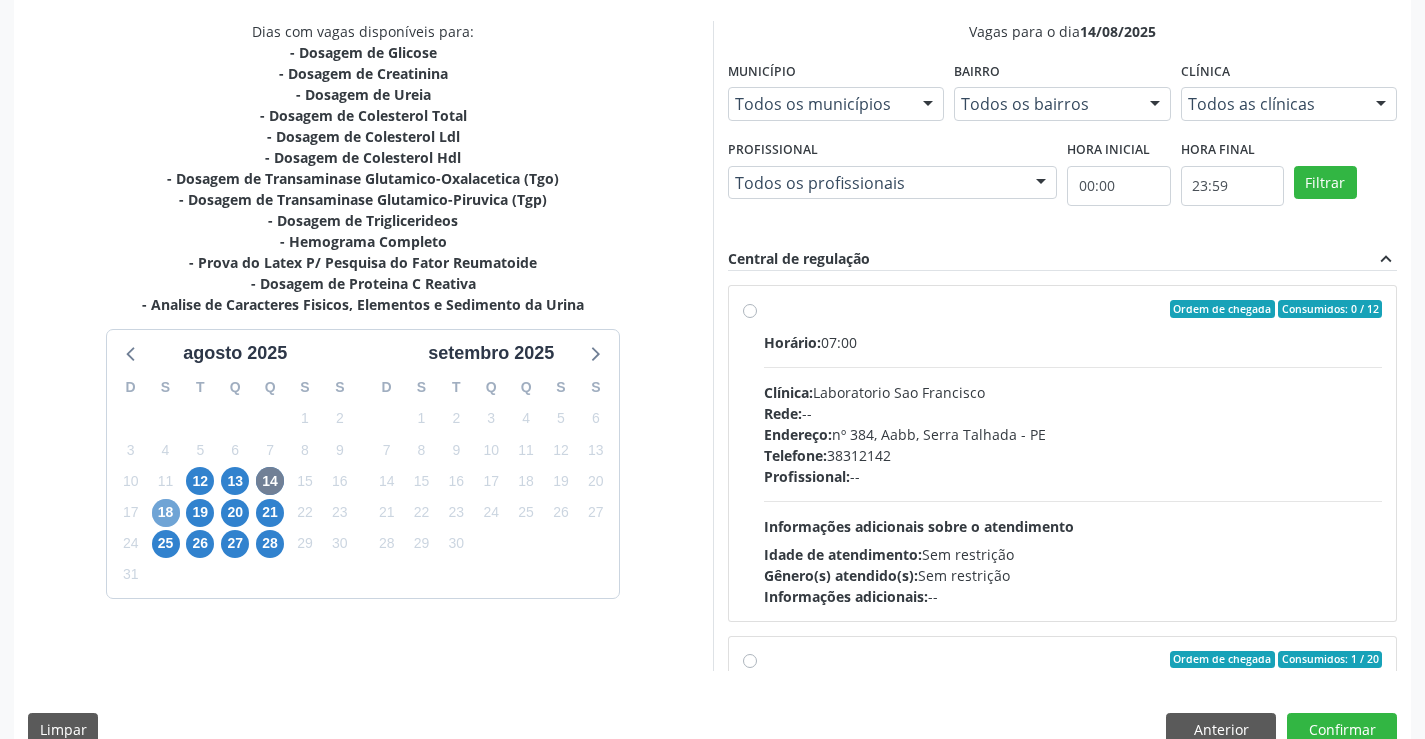 click on "18" at bounding box center (166, 513) 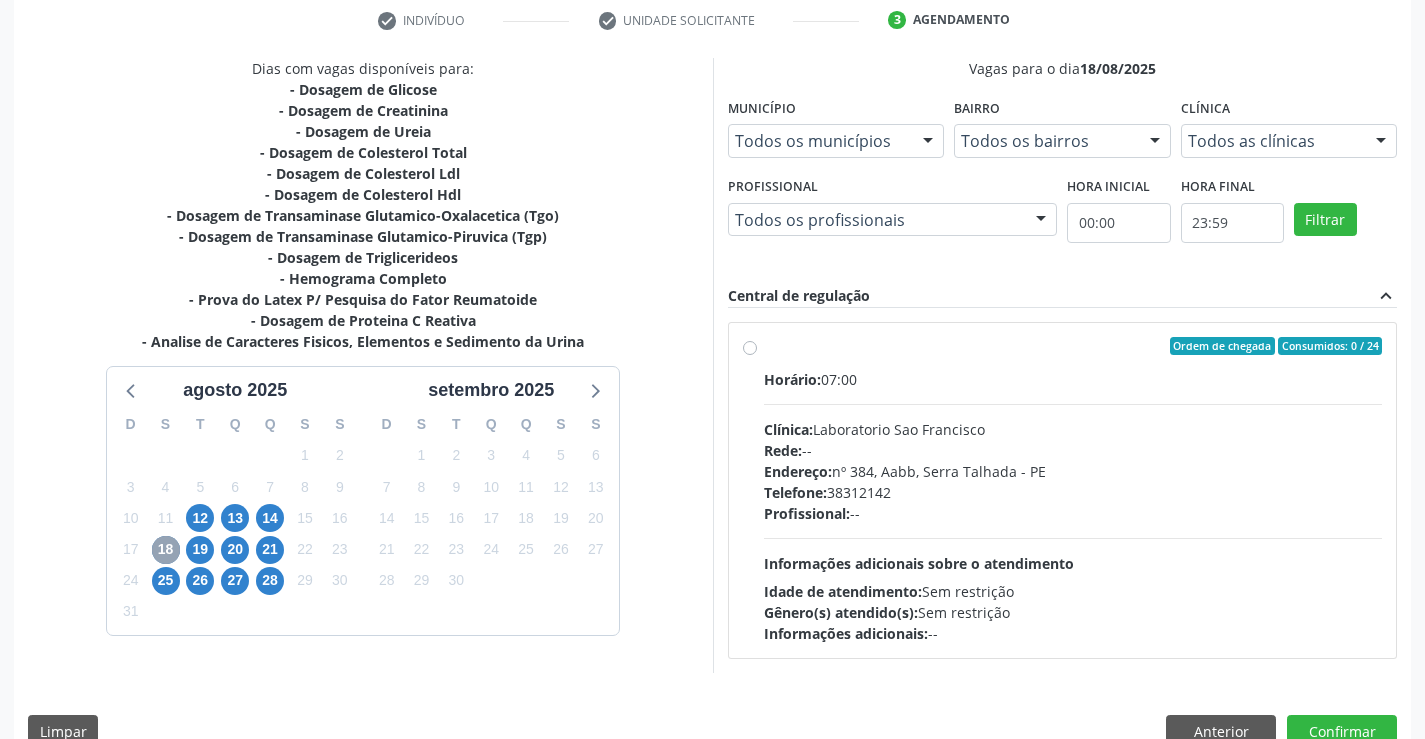 scroll, scrollTop: 420, scrollLeft: 0, axis: vertical 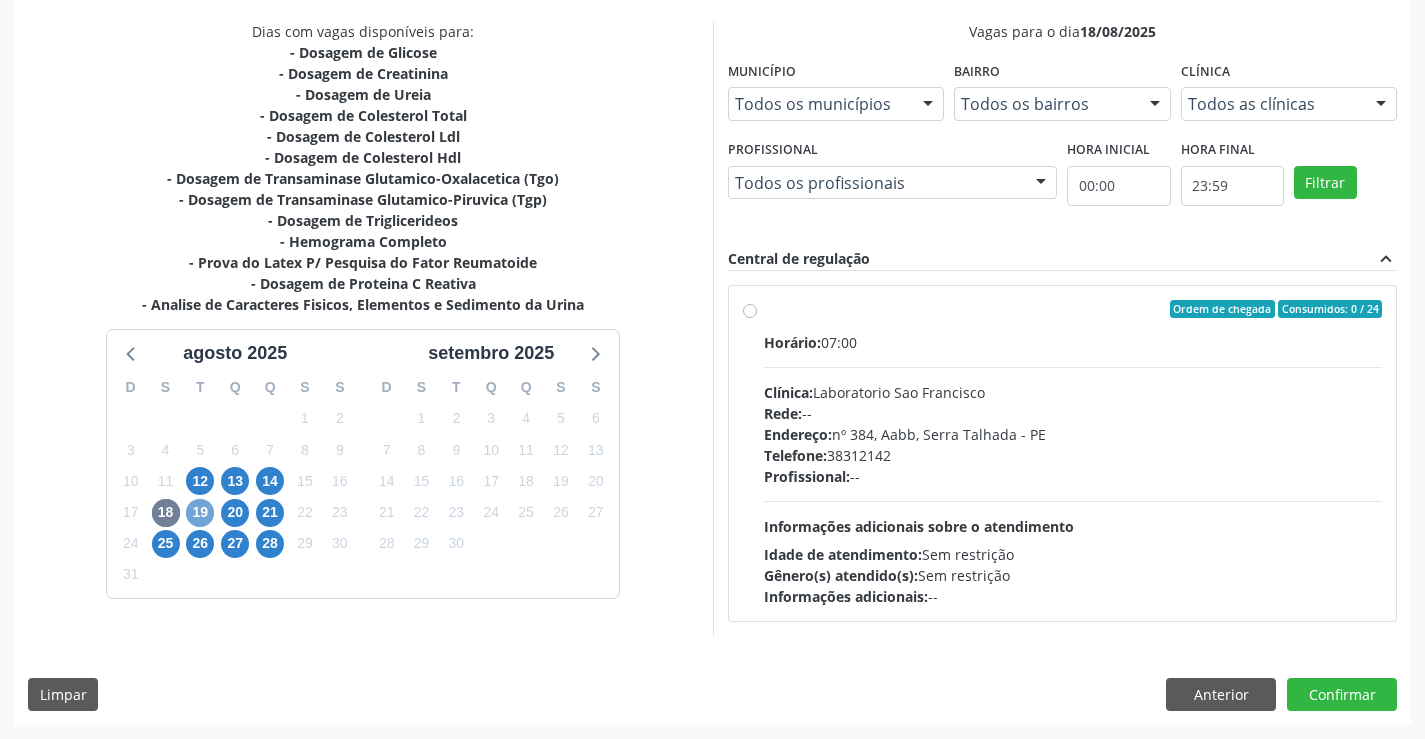 click on "19" at bounding box center [200, 513] 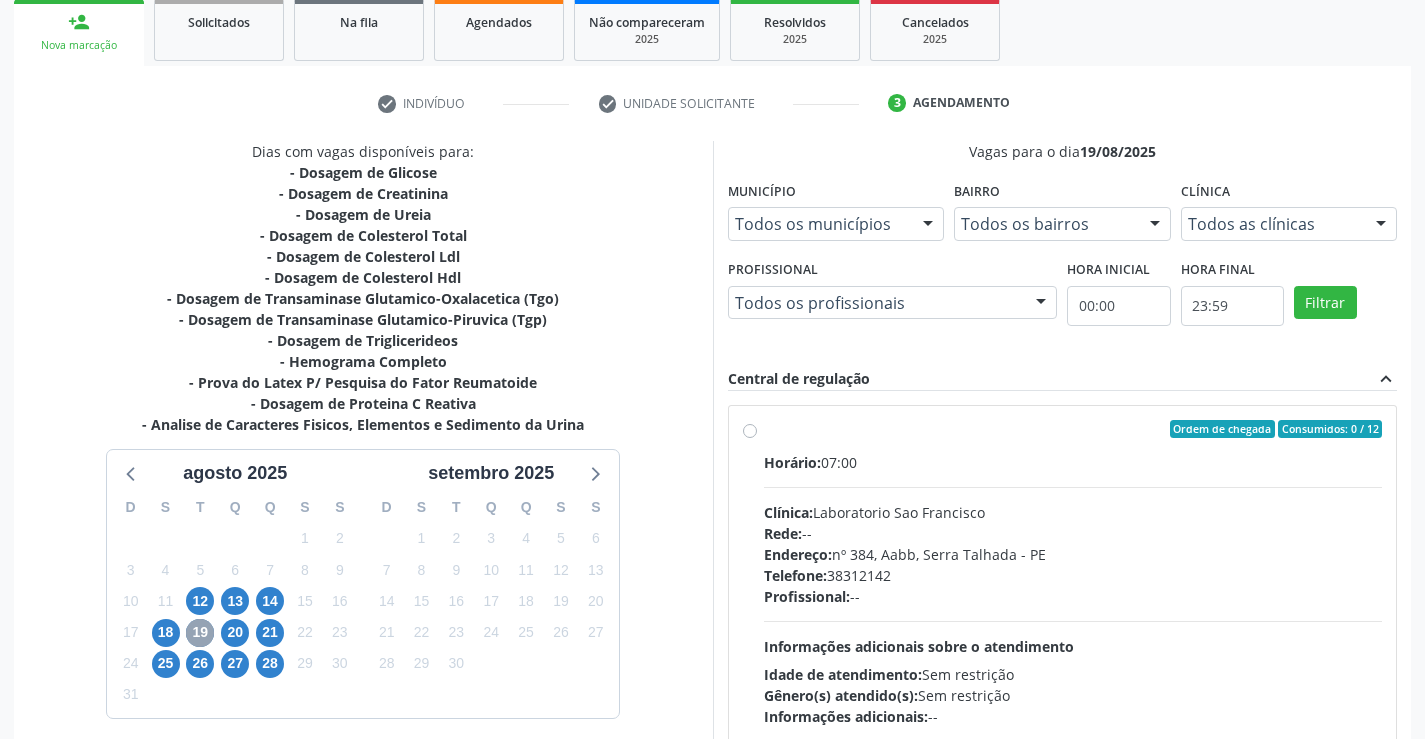 scroll, scrollTop: 420, scrollLeft: 0, axis: vertical 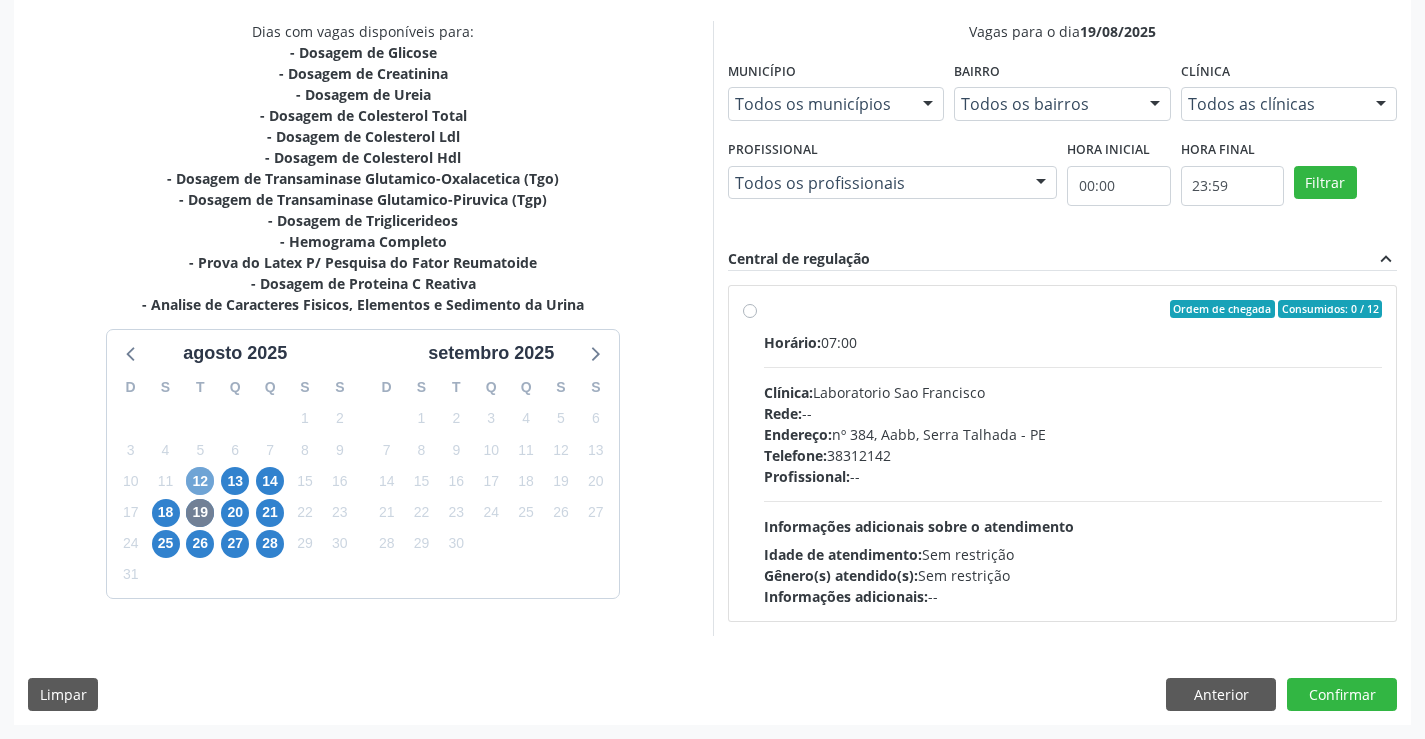 click on "12" at bounding box center [200, 481] 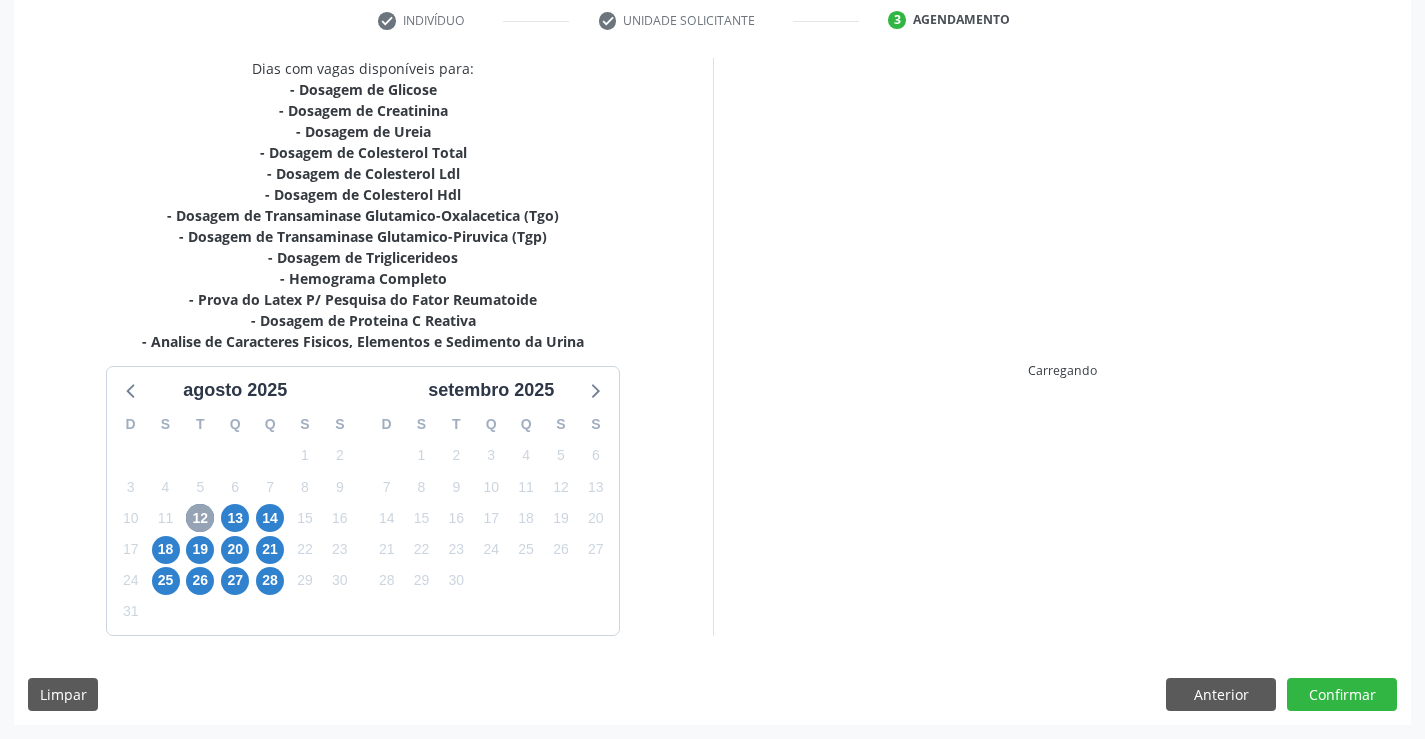 scroll, scrollTop: 420, scrollLeft: 0, axis: vertical 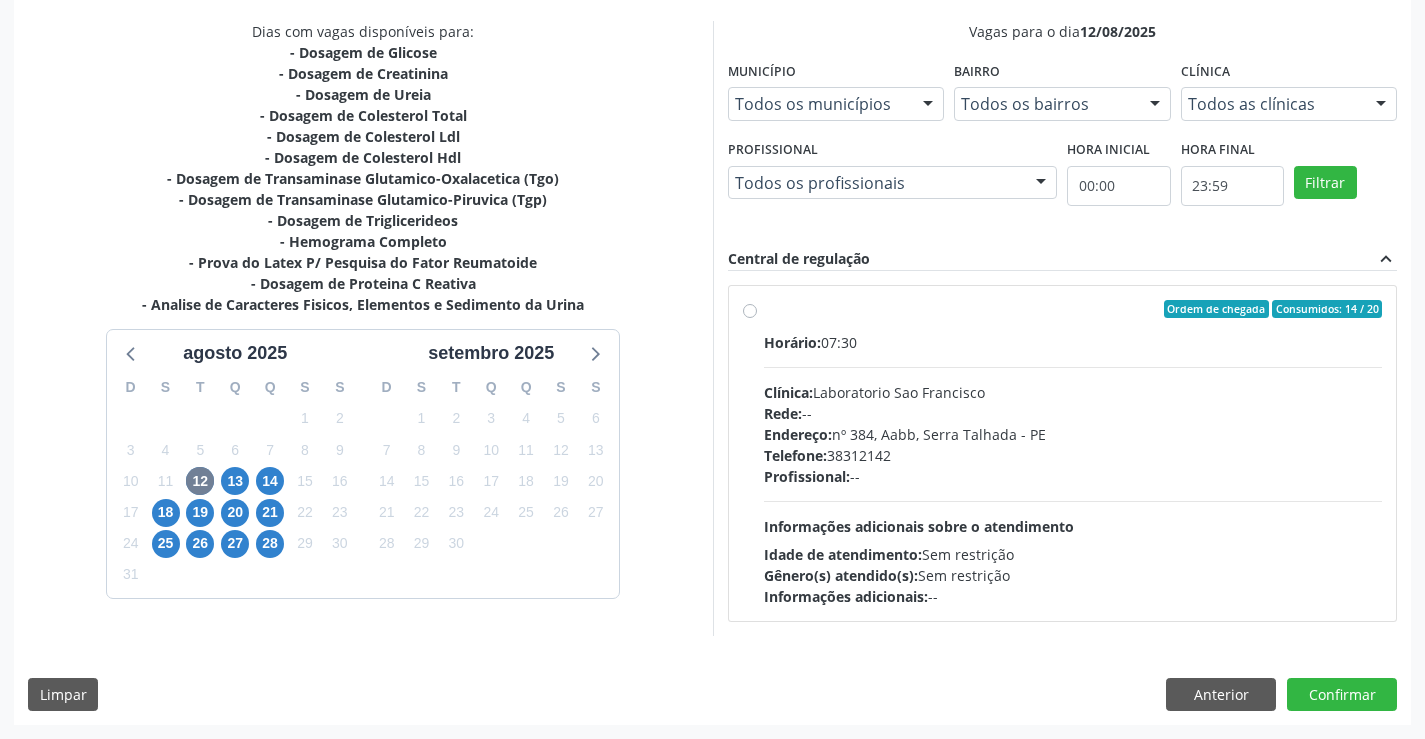 click on "Endereço:   nº 384, Aabb, [CITY] - [STATE]" at bounding box center (1073, 434) 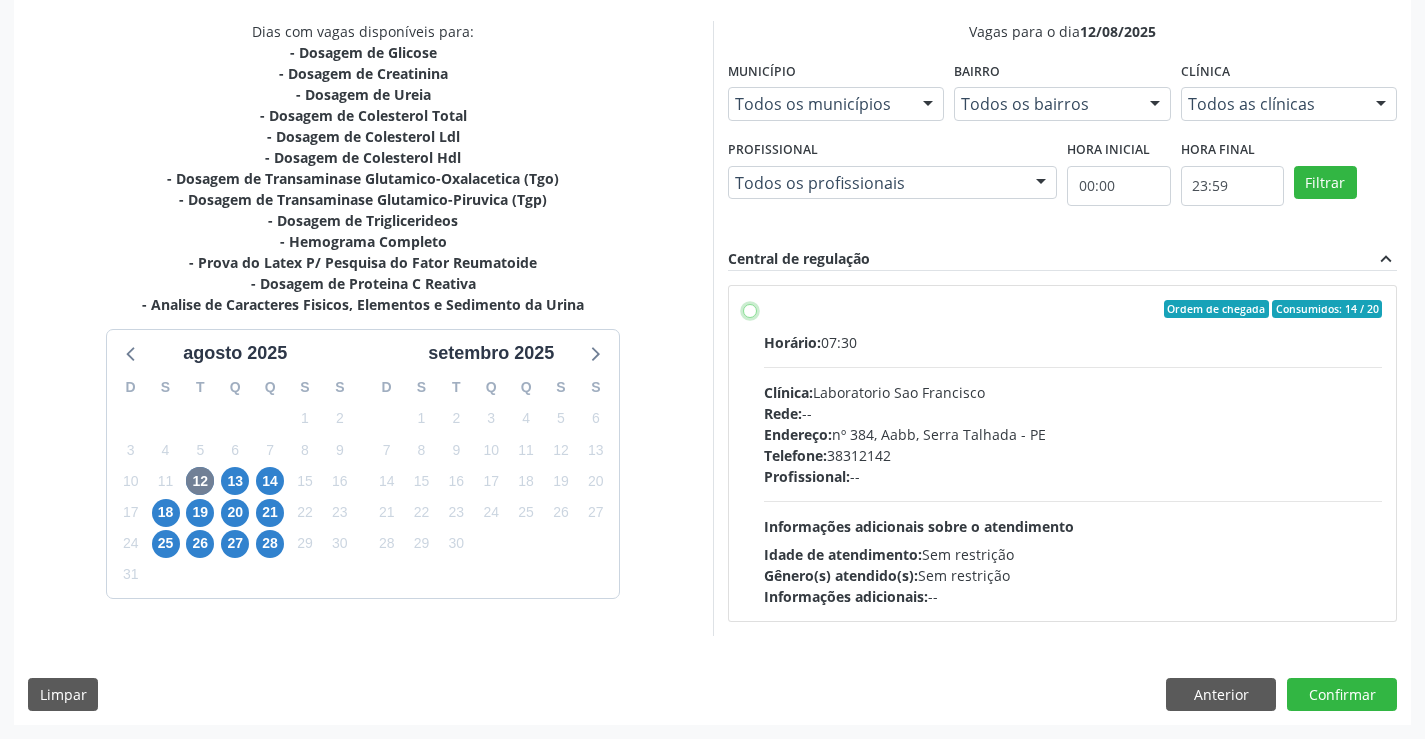 click on "Ordem de chegada
Consumidos: 14 / 20
Horário:   07:30
Clínica:  Laboratorio Sao Francisco
Rede:
--
Endereço:   nº 384, Aabb, [CITY] - [STATE]
Telefone:   38312142
Profissional:
--
Informações adicionais sobre o atendimento
Idade de atendimento:
Sem restrição
Gênero(s) atendido(s):
Sem restrição
Informações adicionais:
--" at bounding box center [750, 309] 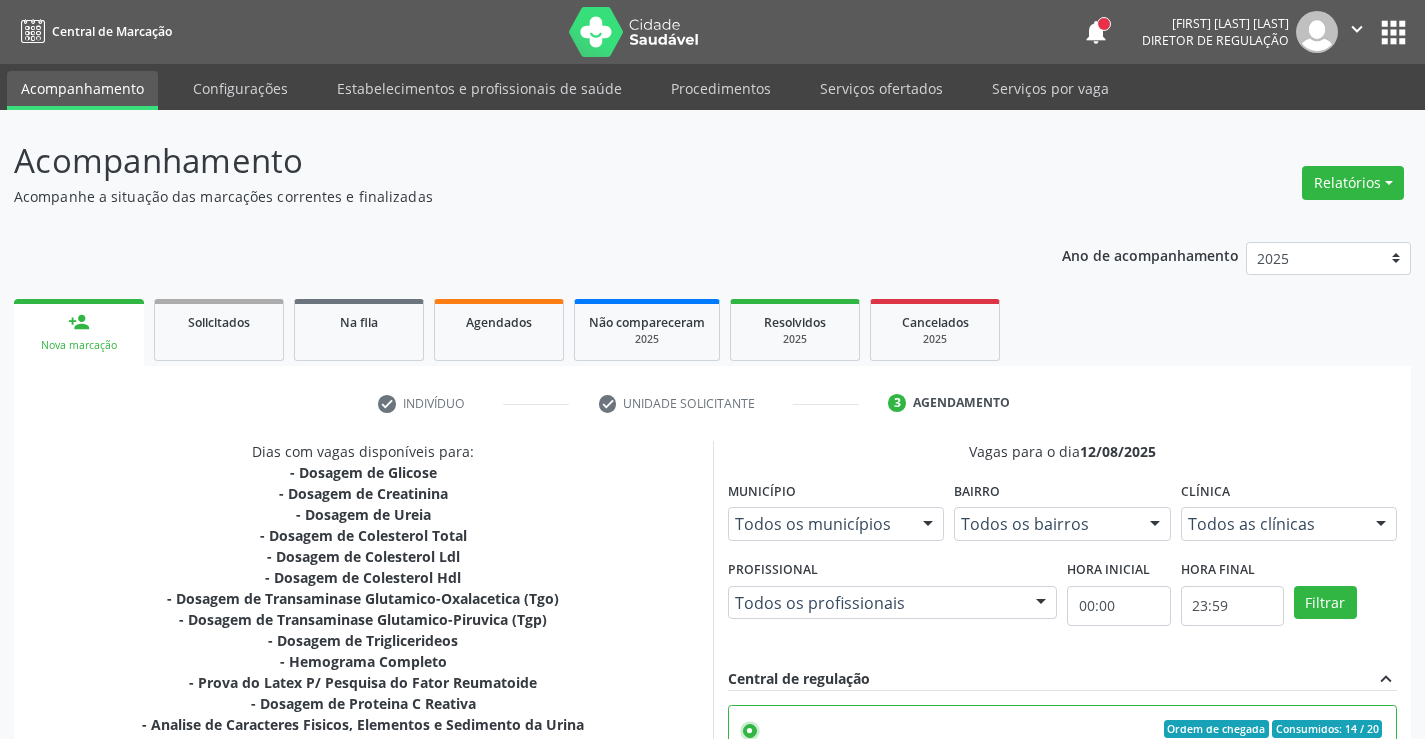scroll, scrollTop: 456, scrollLeft: 0, axis: vertical 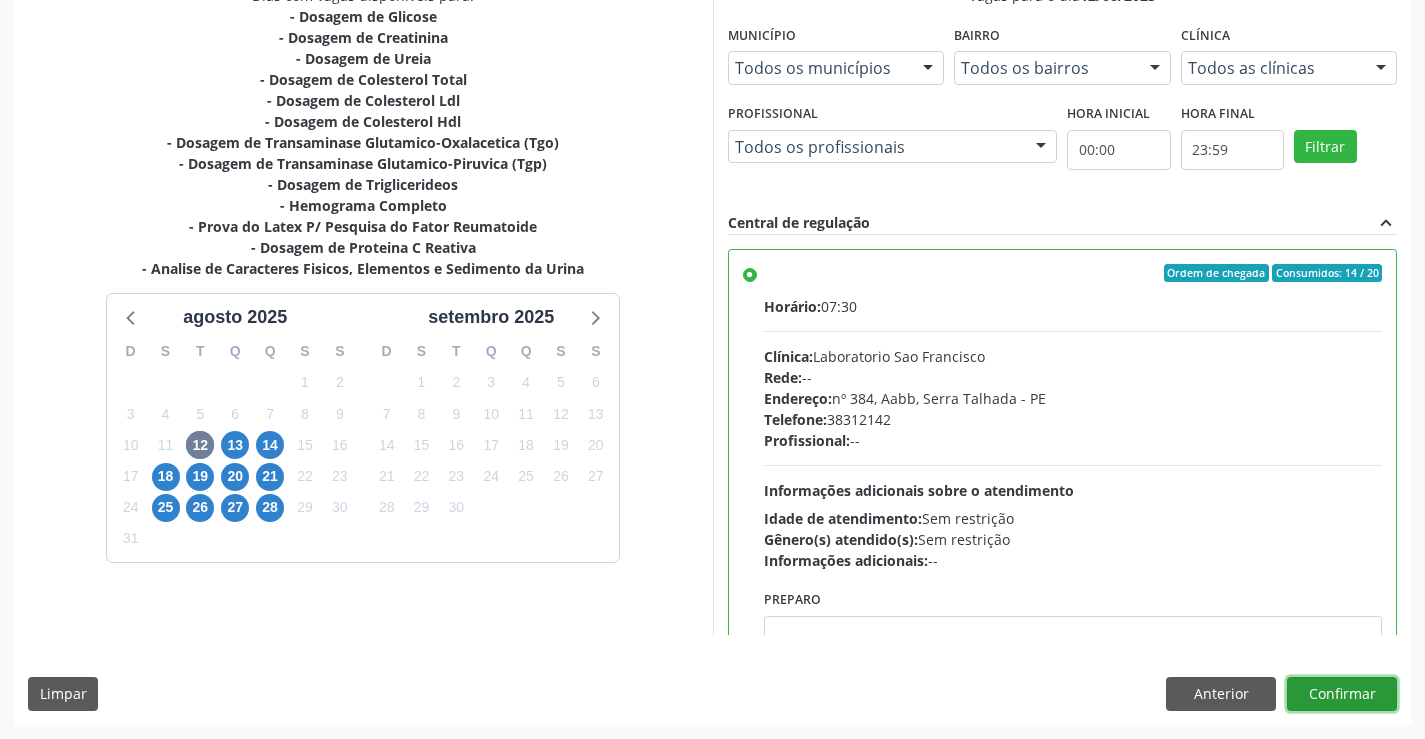 click on "Confirmar" at bounding box center [1342, 694] 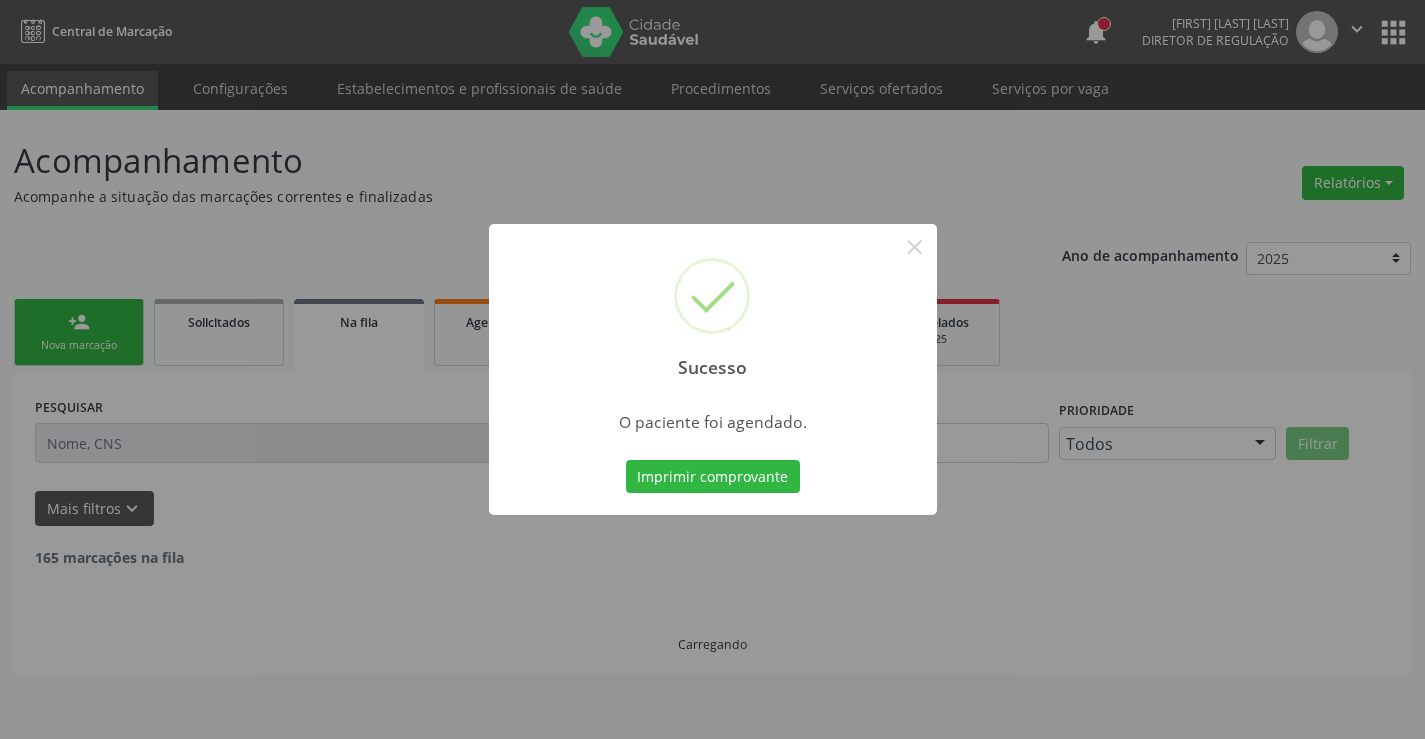 scroll, scrollTop: 0, scrollLeft: 0, axis: both 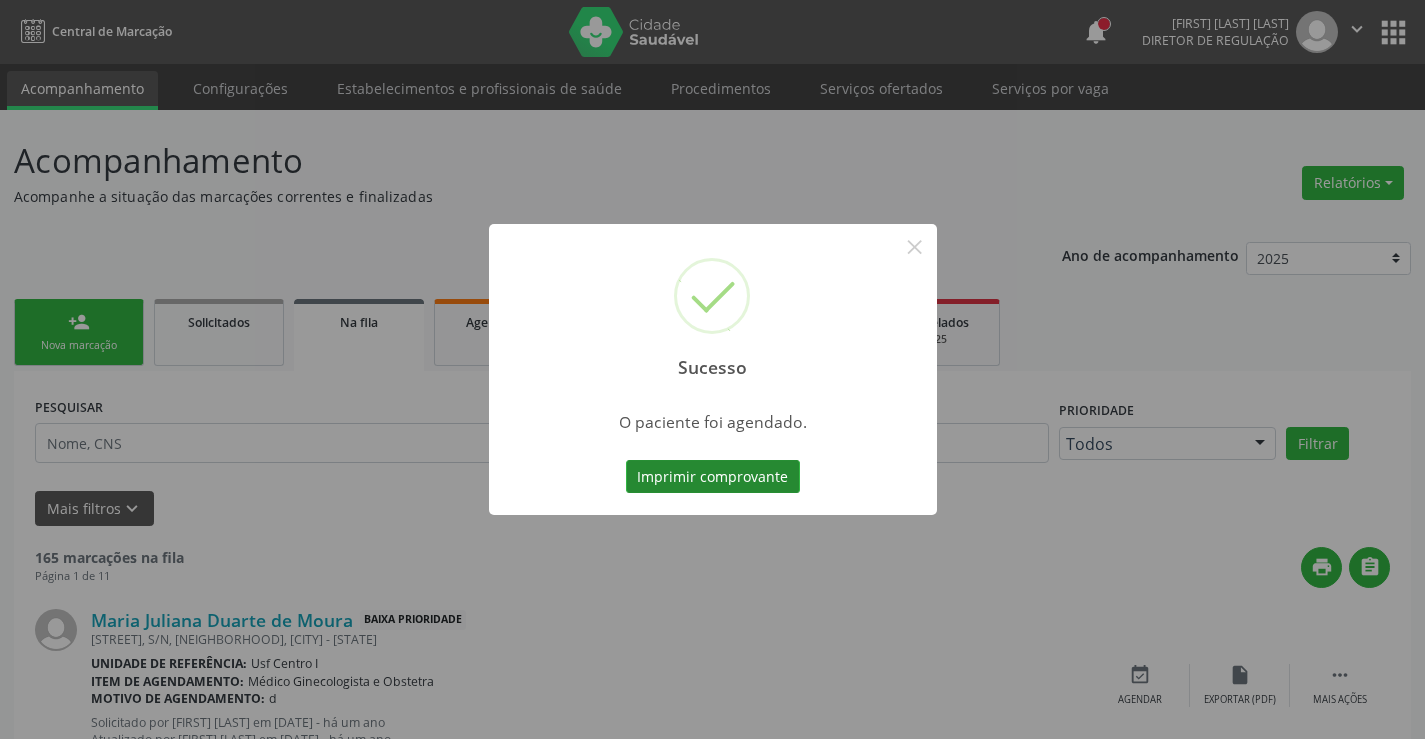 click on "Imprimir comprovante" at bounding box center (713, 477) 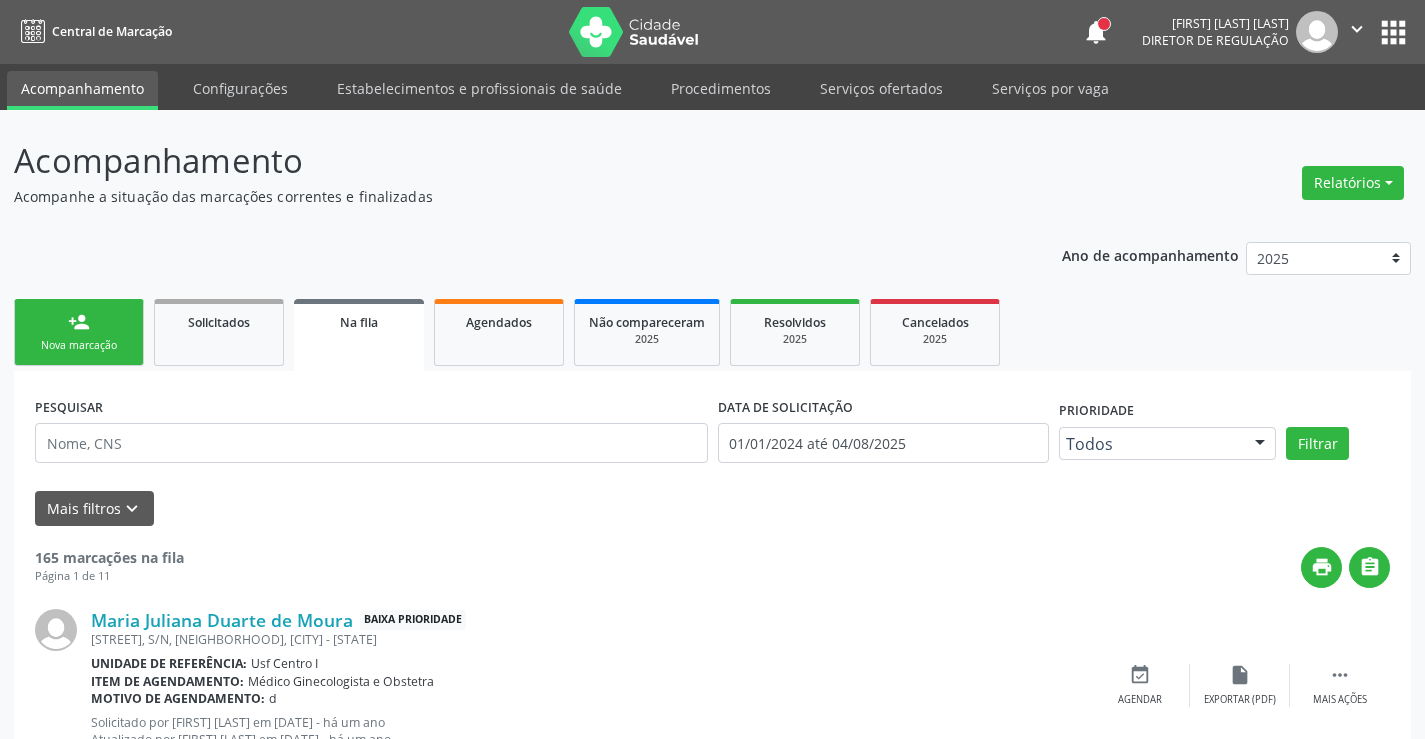 click on "person_add
Nova marcação" at bounding box center (79, 332) 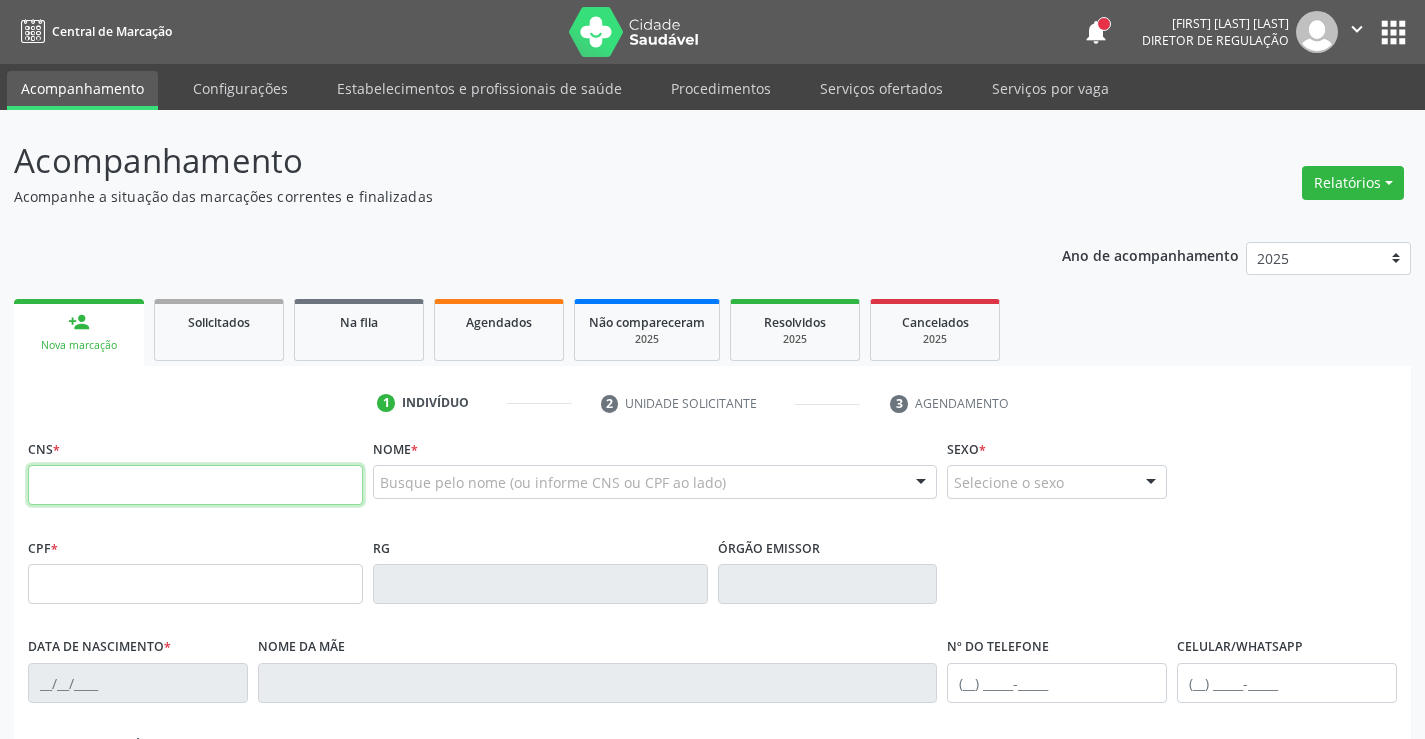 click at bounding box center [195, 485] 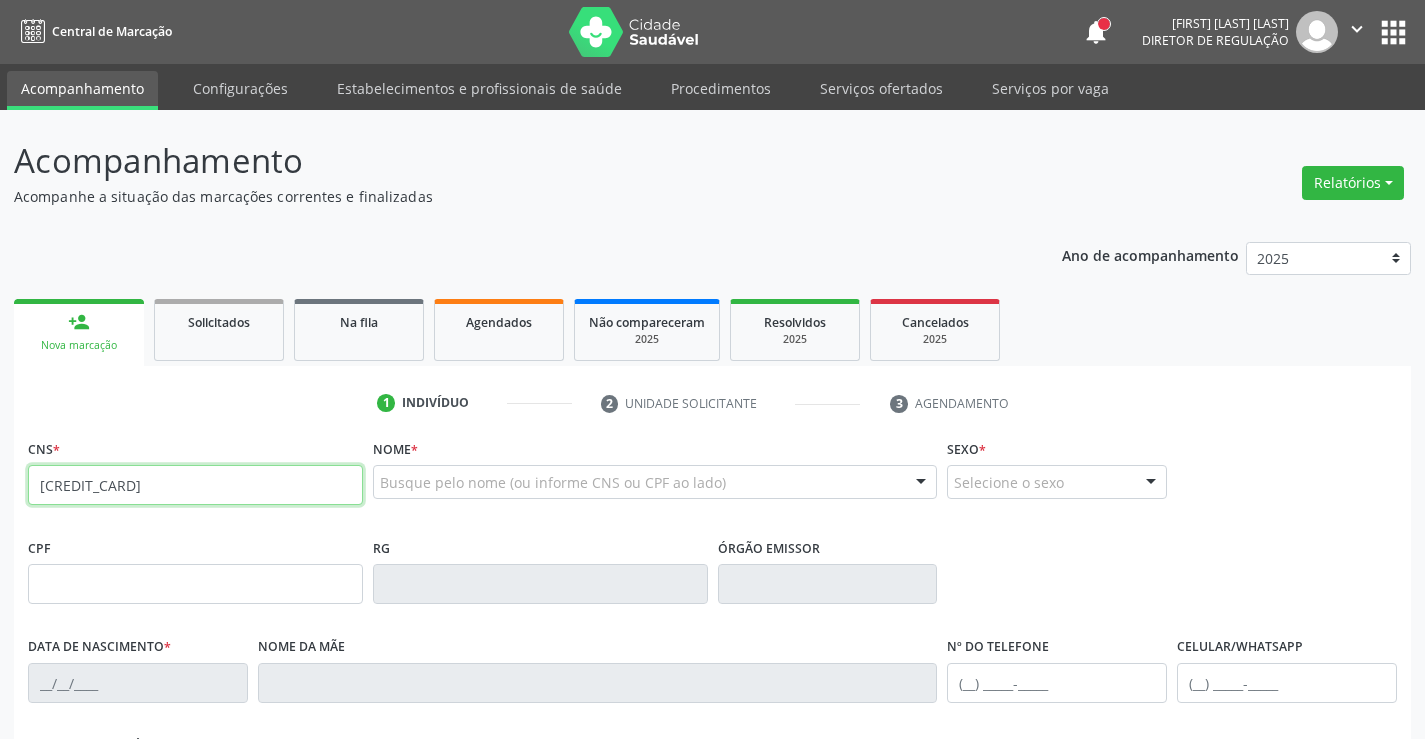 type on "[CREDIT_CARD]" 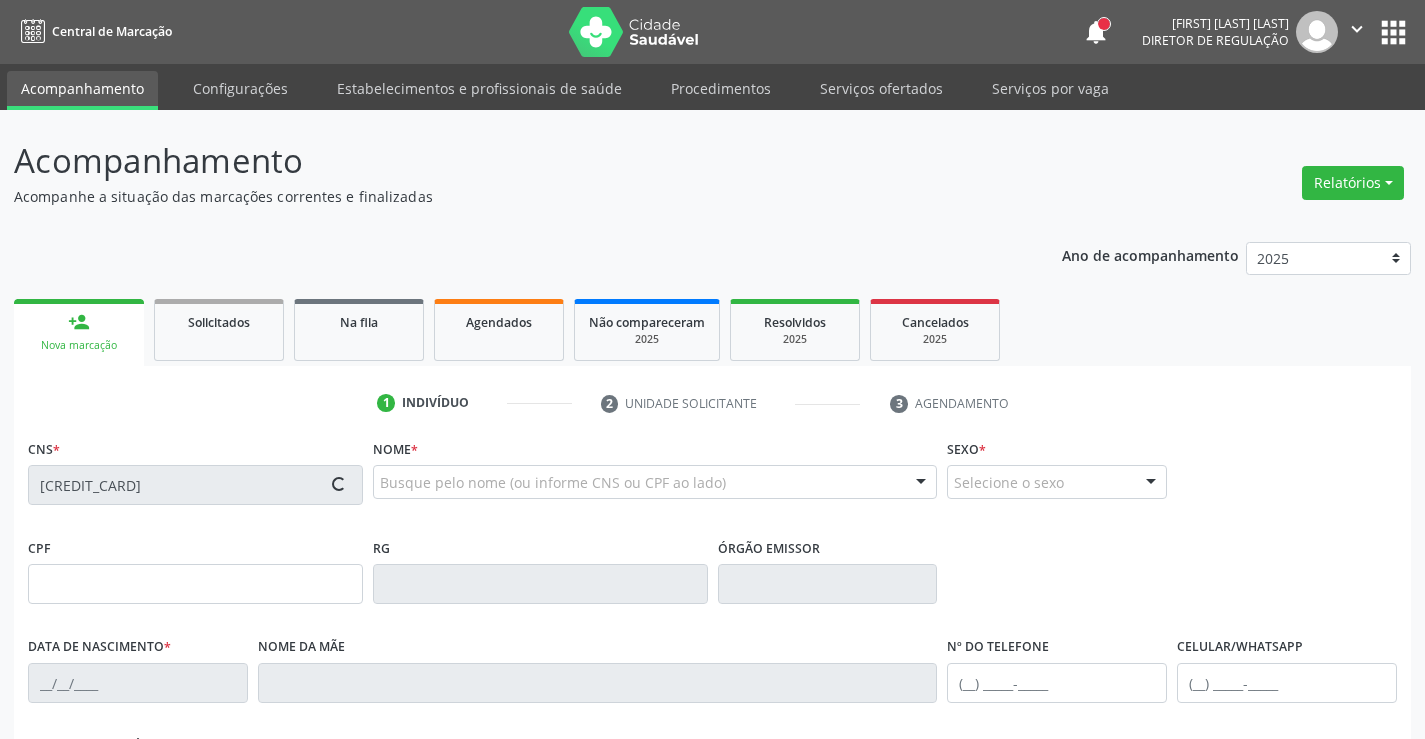 type on "[DATE]" 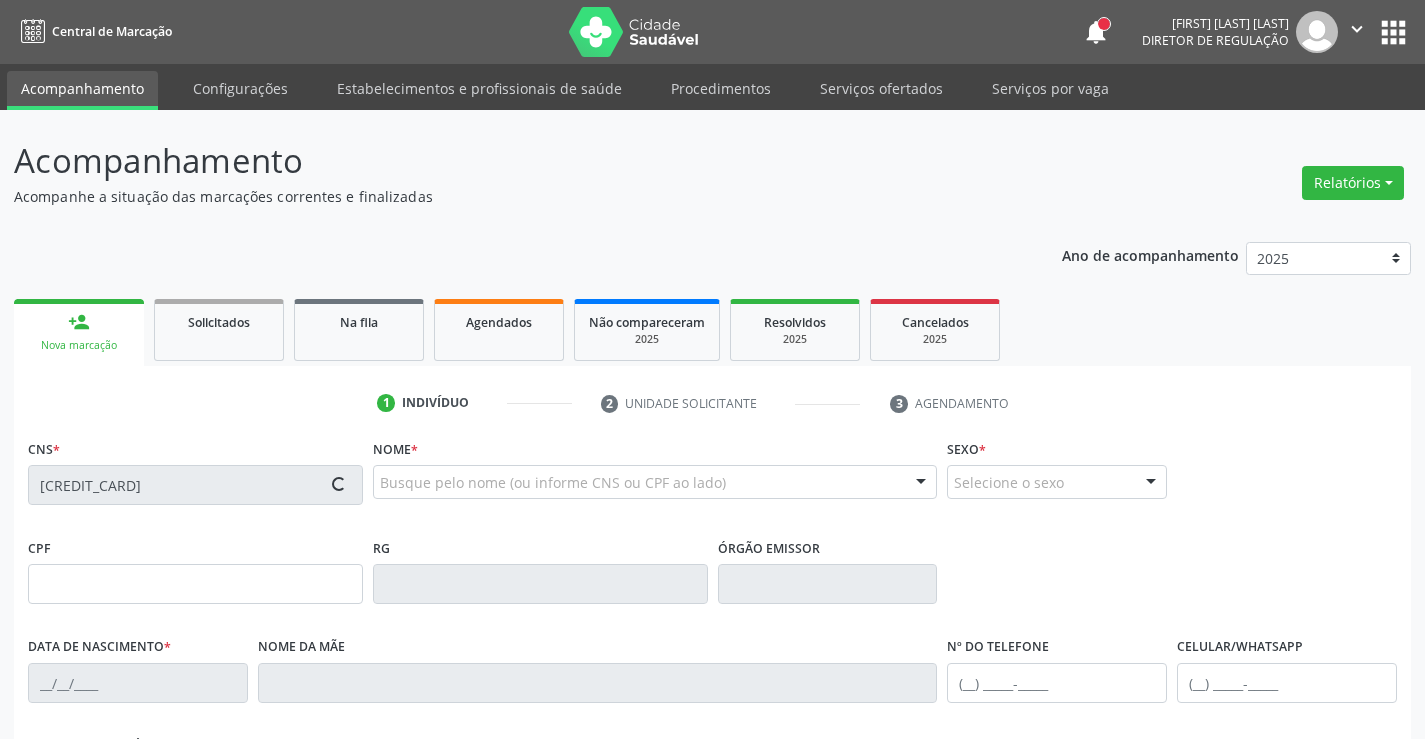 type on "S/N" 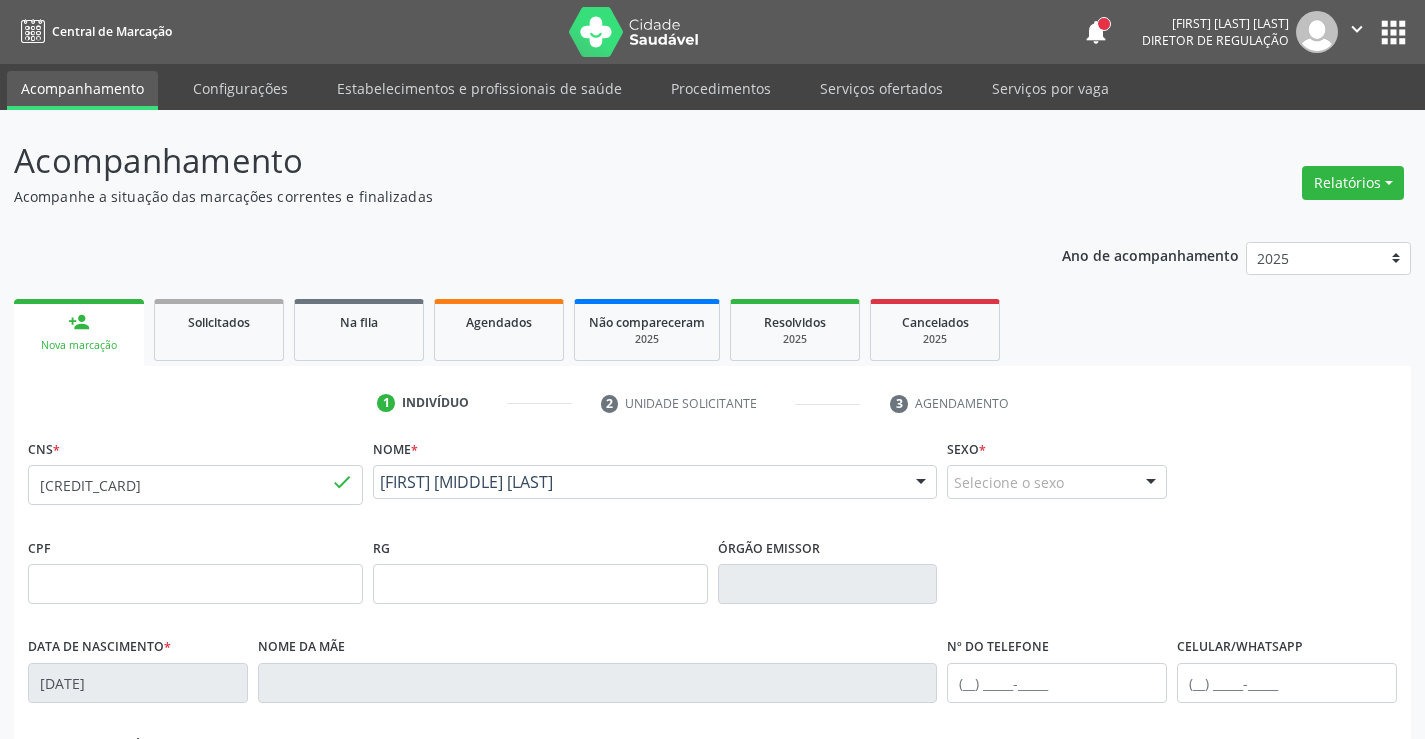 scroll, scrollTop: 345, scrollLeft: 0, axis: vertical 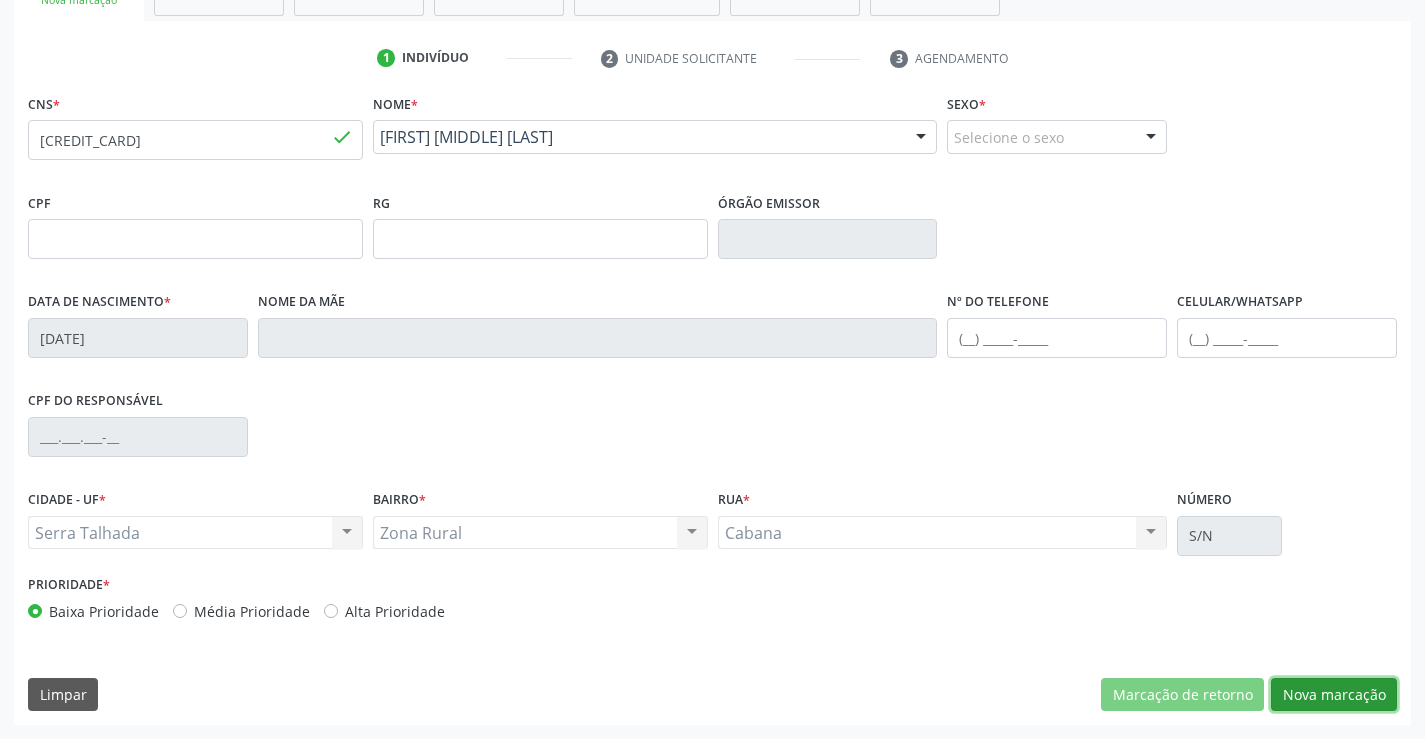 click on "Nova marcação" at bounding box center [1334, 695] 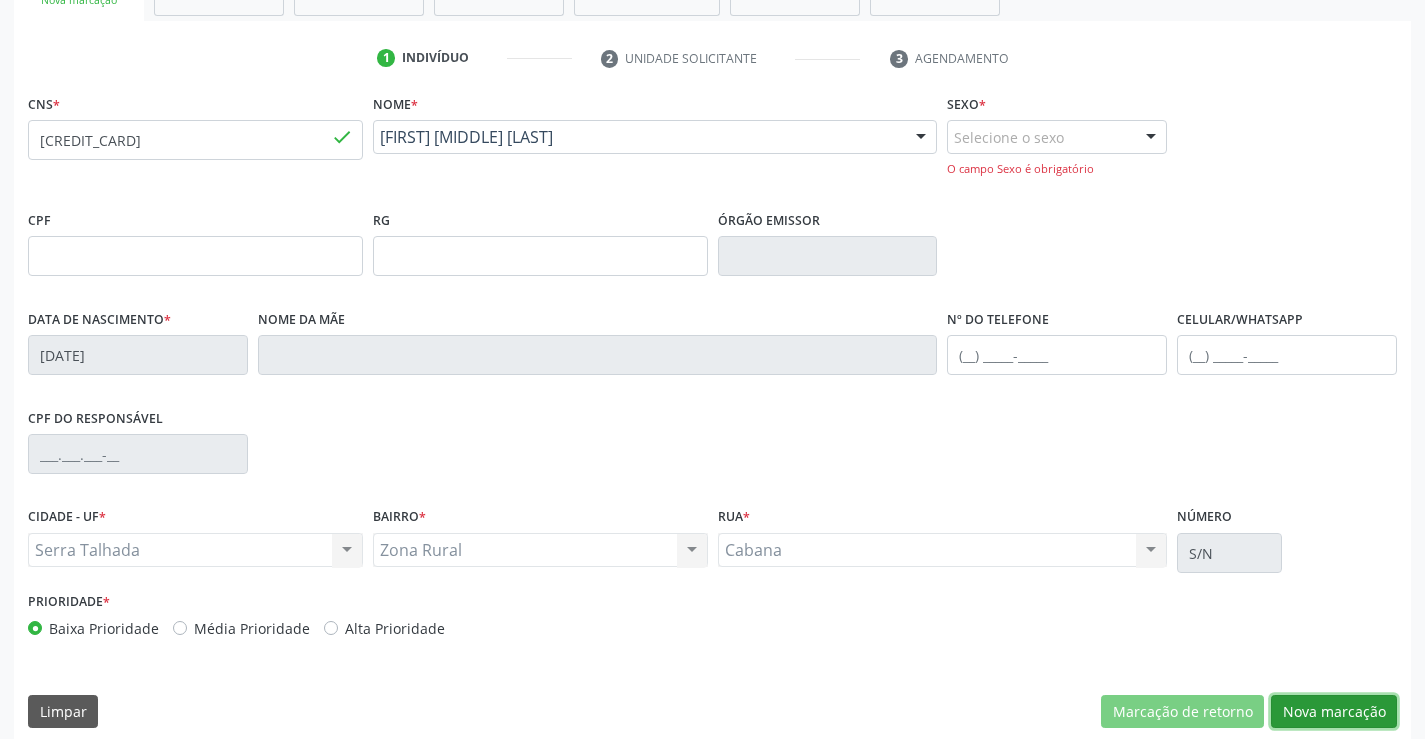 scroll, scrollTop: 362, scrollLeft: 0, axis: vertical 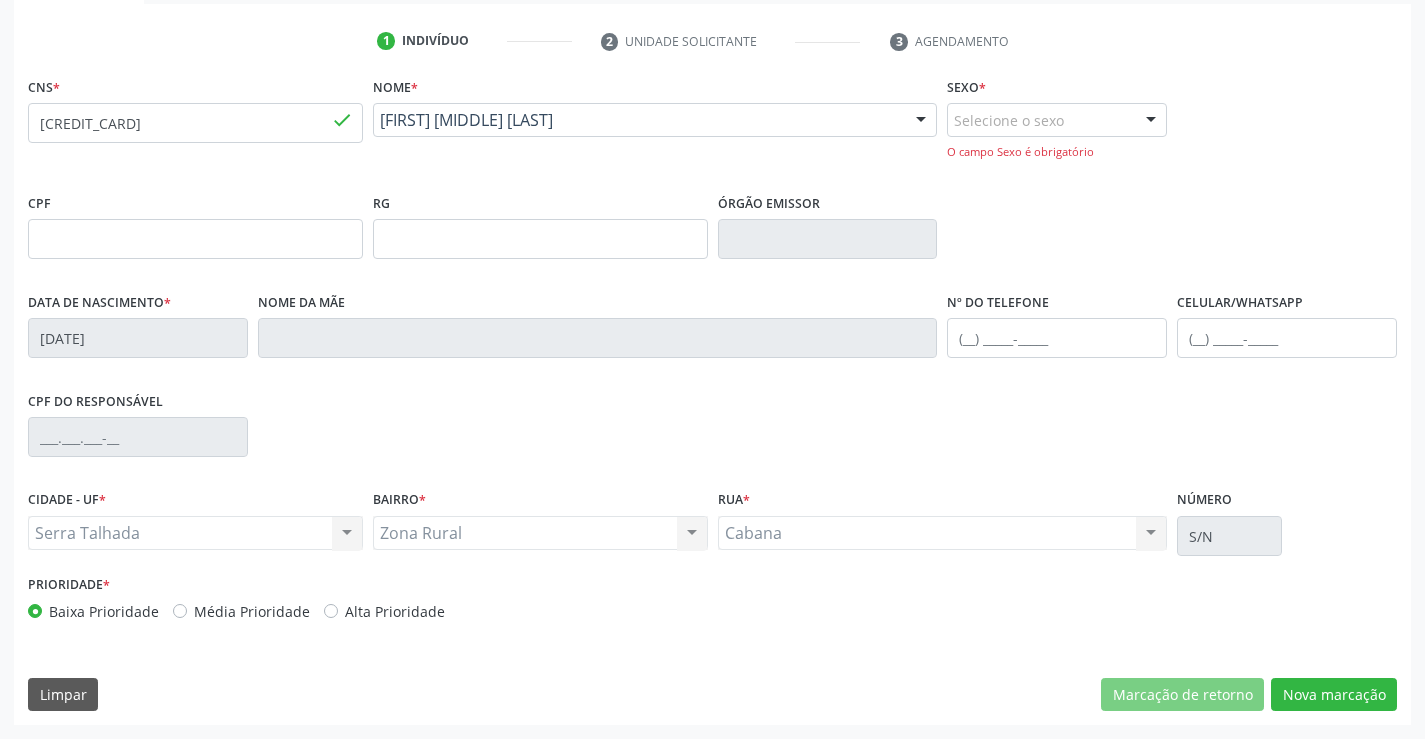 click at bounding box center (1151, 121) 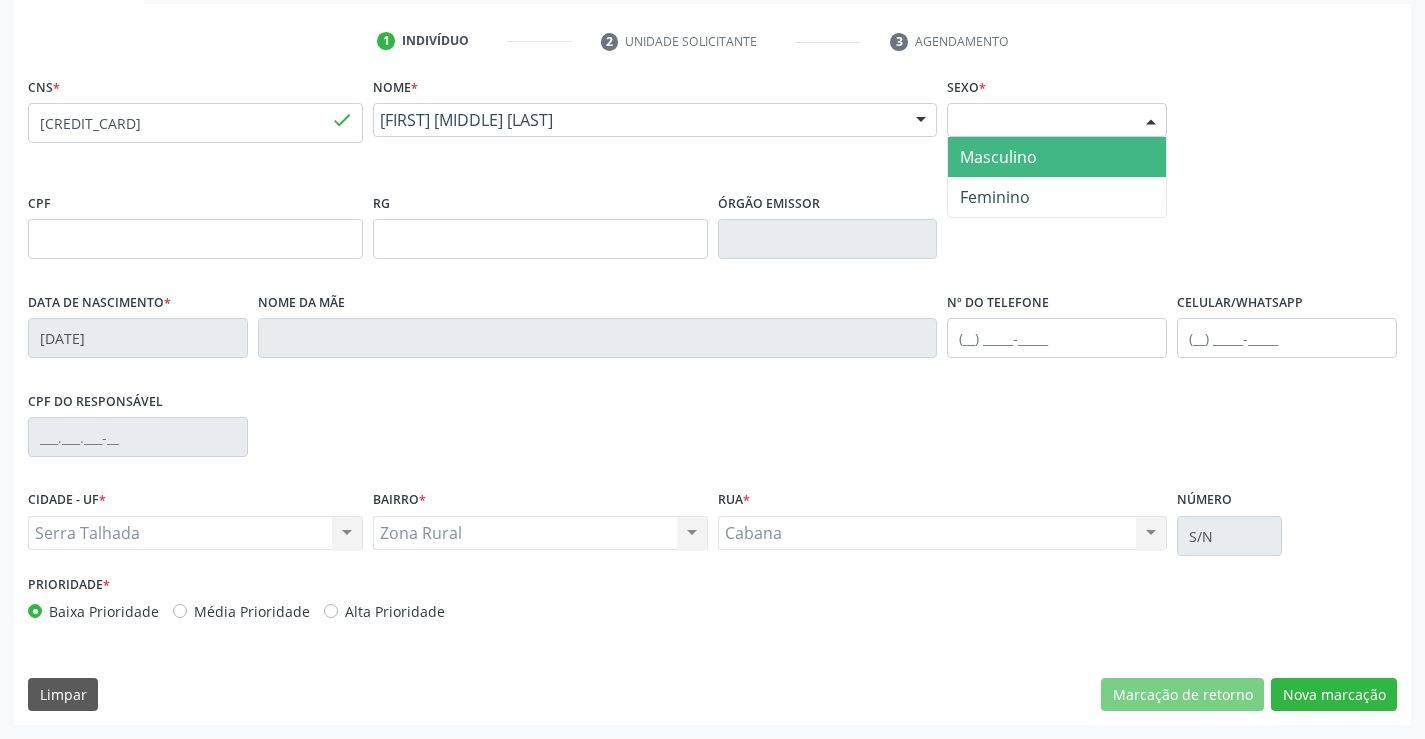 click on "Masculino" at bounding box center [1057, 157] 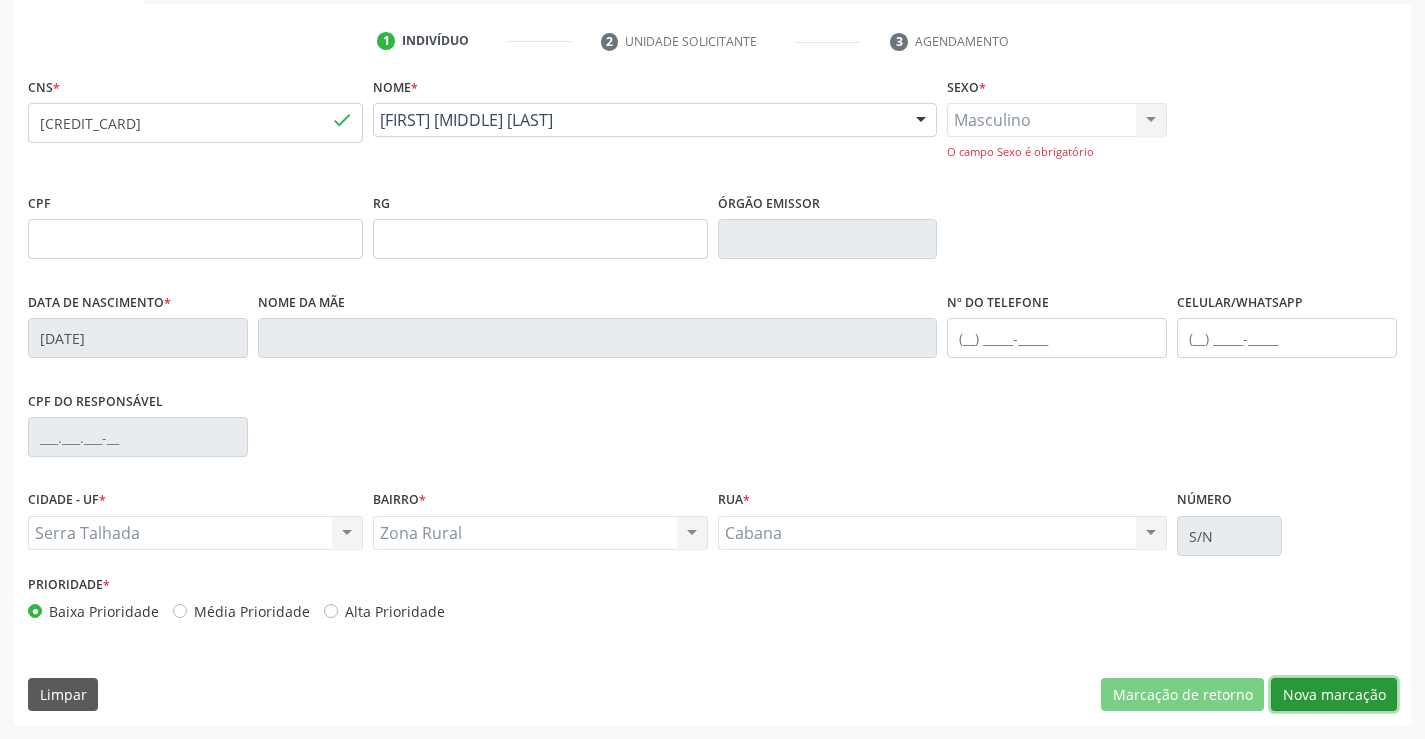 click on "Nova marcação" at bounding box center [1334, 695] 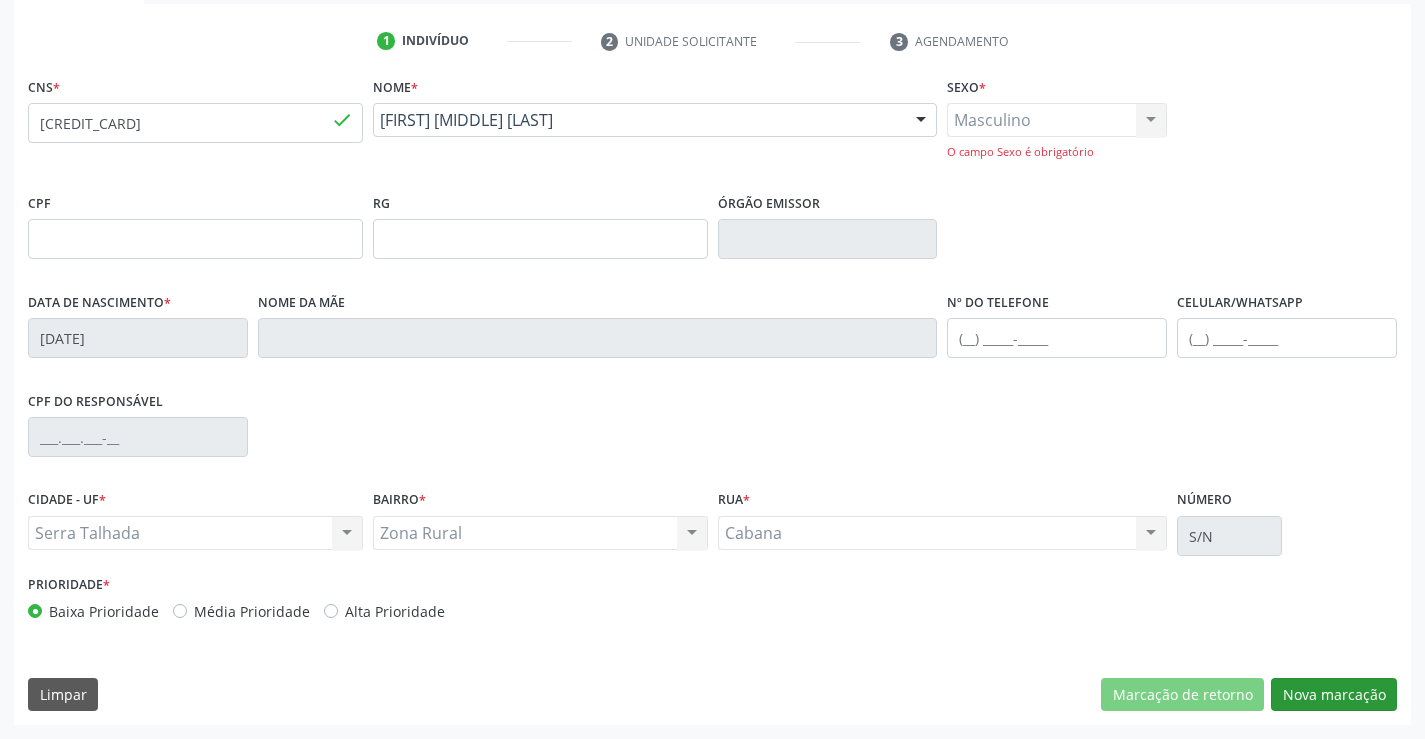 scroll, scrollTop: 167, scrollLeft: 0, axis: vertical 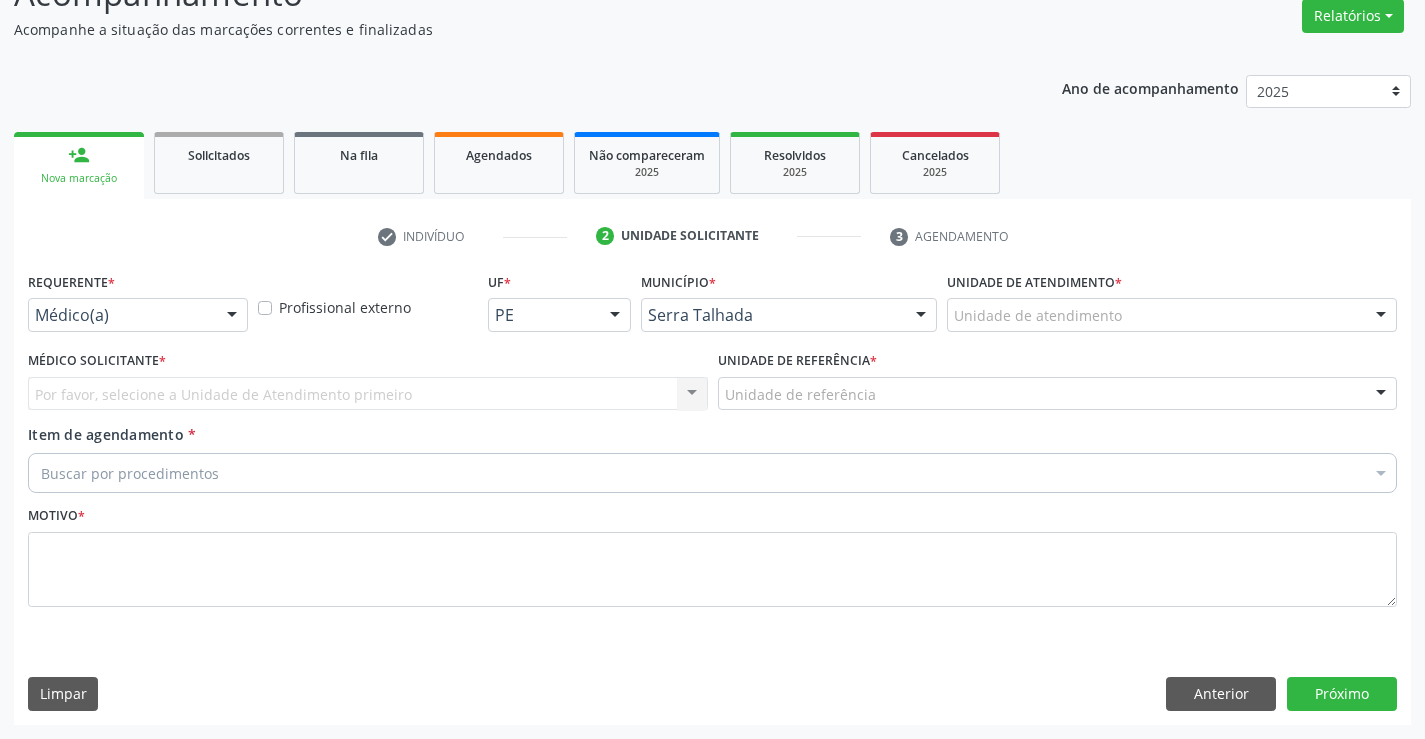 click at bounding box center (232, 316) 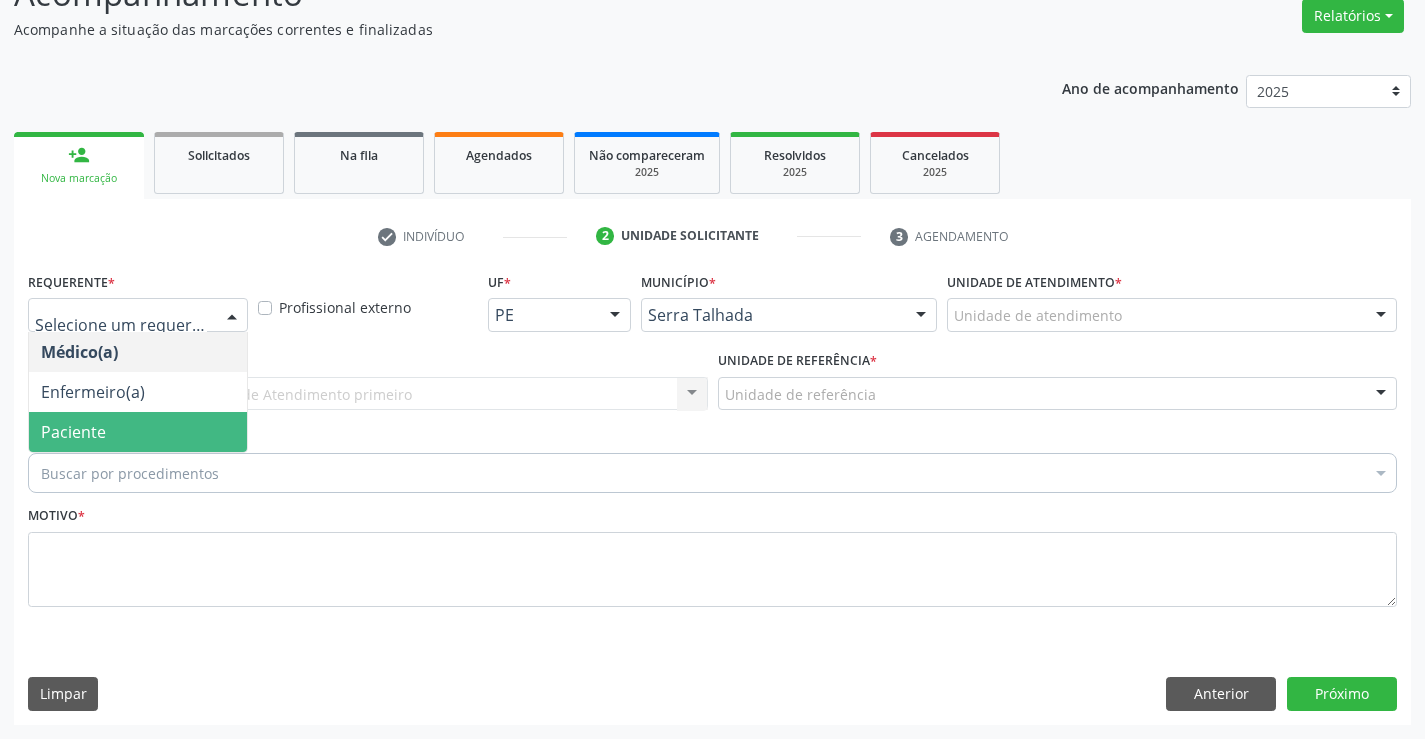 click on "Paciente" at bounding box center [138, 432] 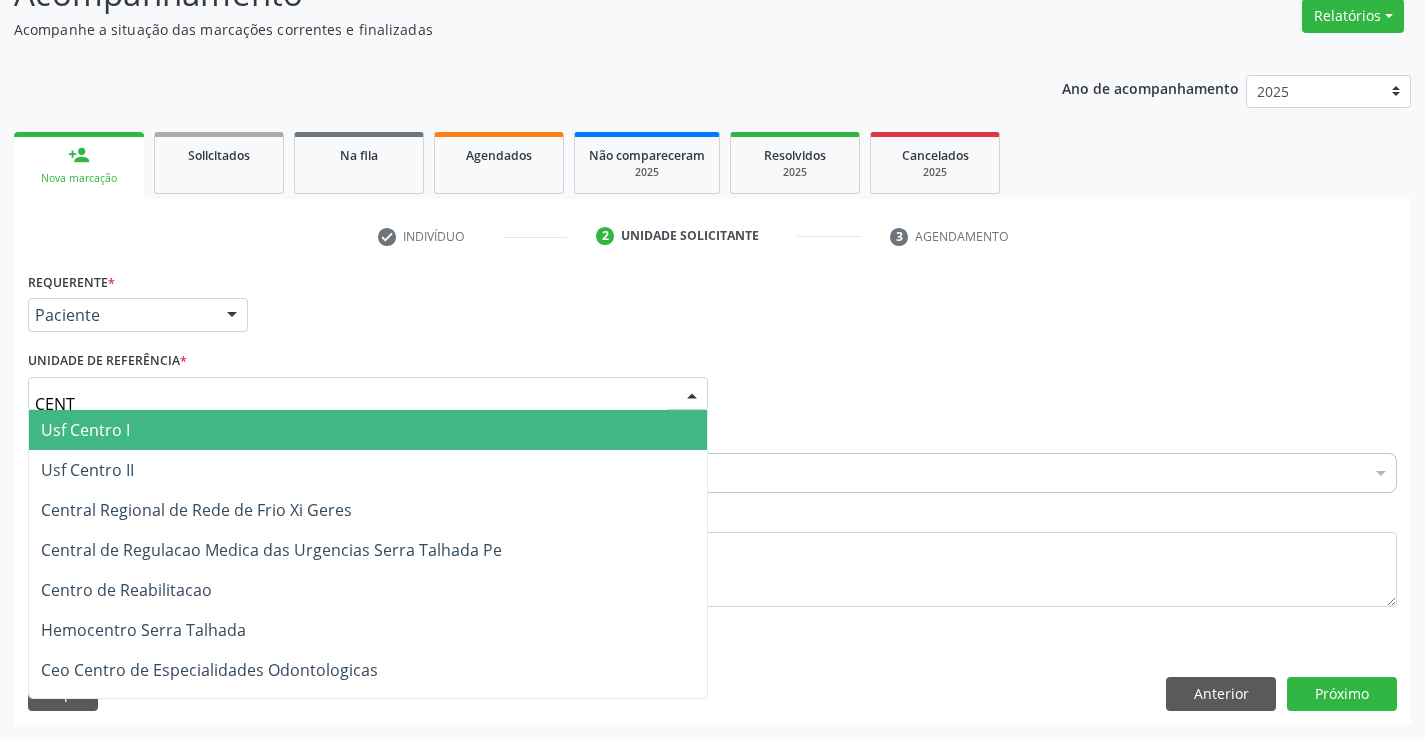 type on "CENTR" 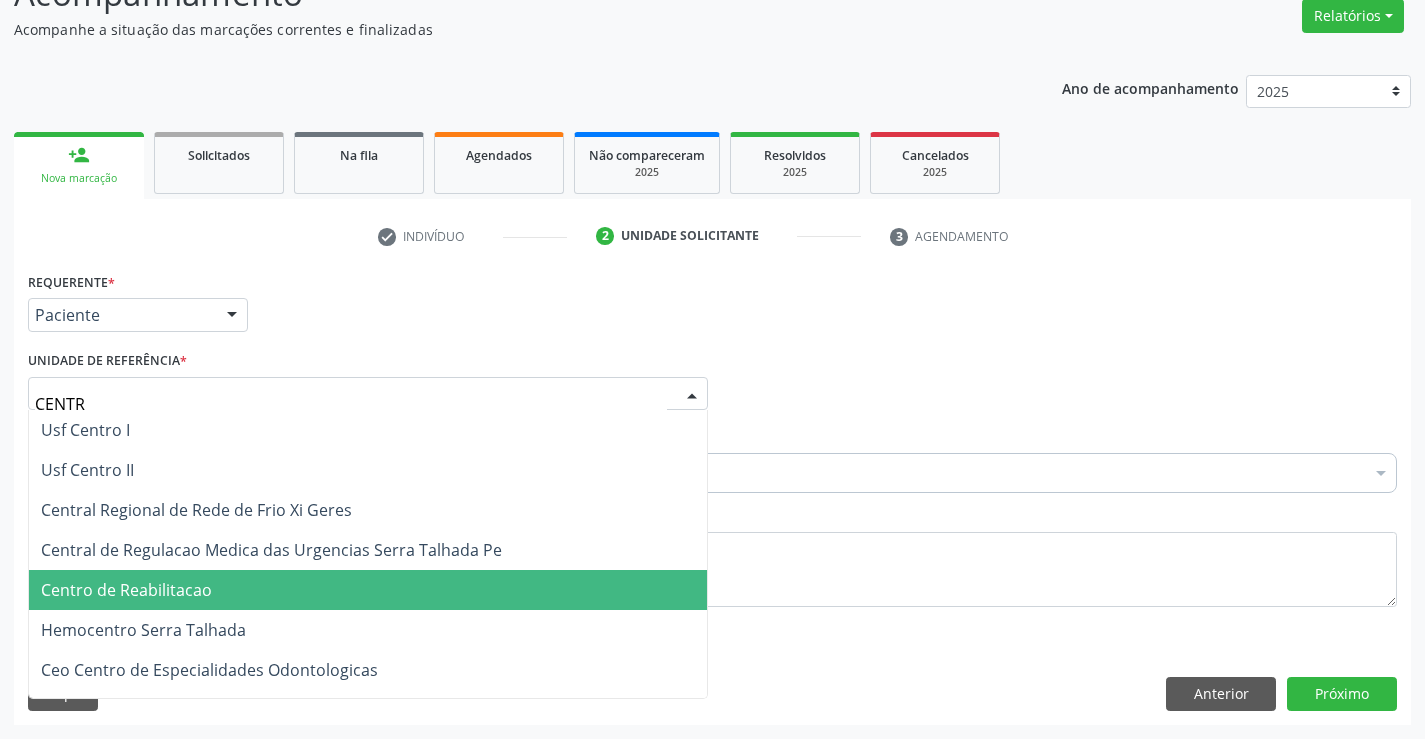 click on "Centro de Reabilitacao" at bounding box center (126, 590) 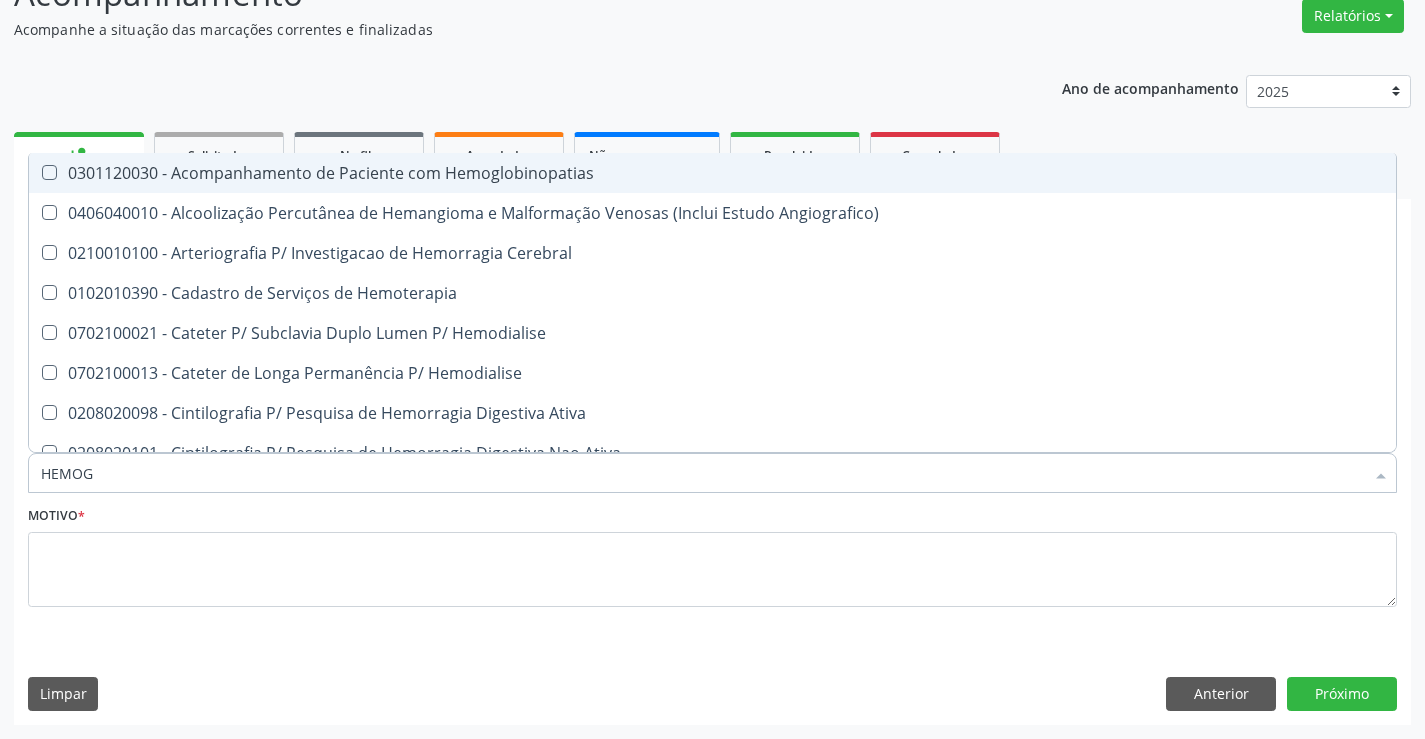 type on "HEMOGR" 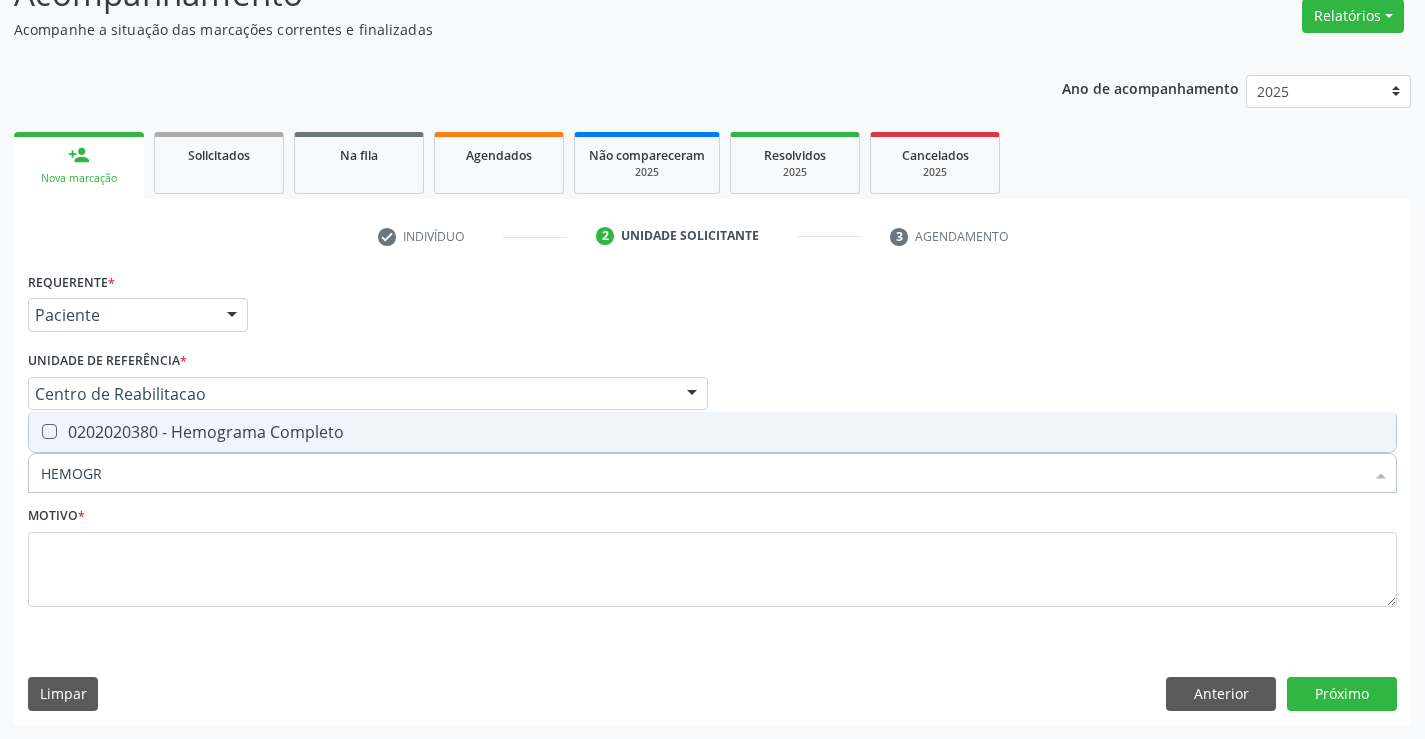 click on "0202020380 - Hemograma Completo" at bounding box center [712, 432] 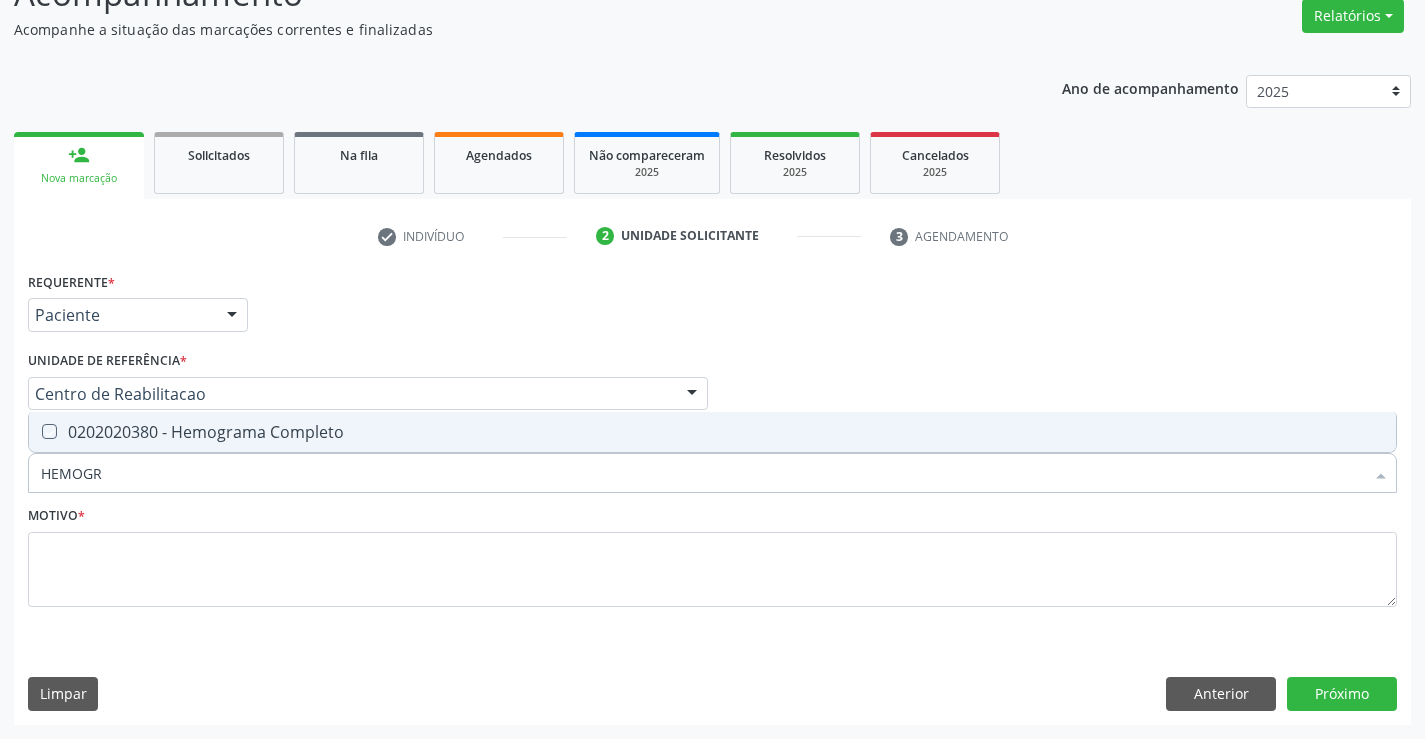 checkbox on "true" 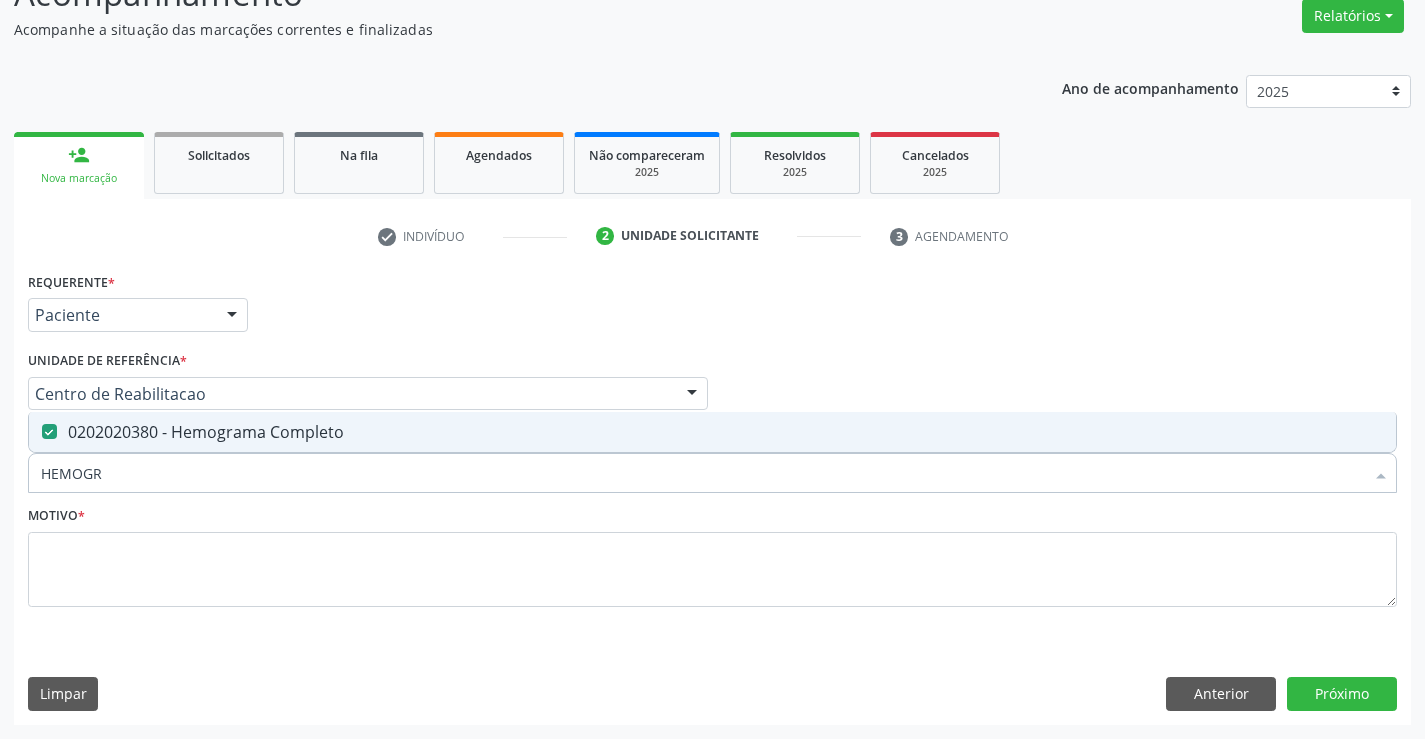 drag, startPoint x: 121, startPoint y: 480, endPoint x: 0, endPoint y: 474, distance: 121.14867 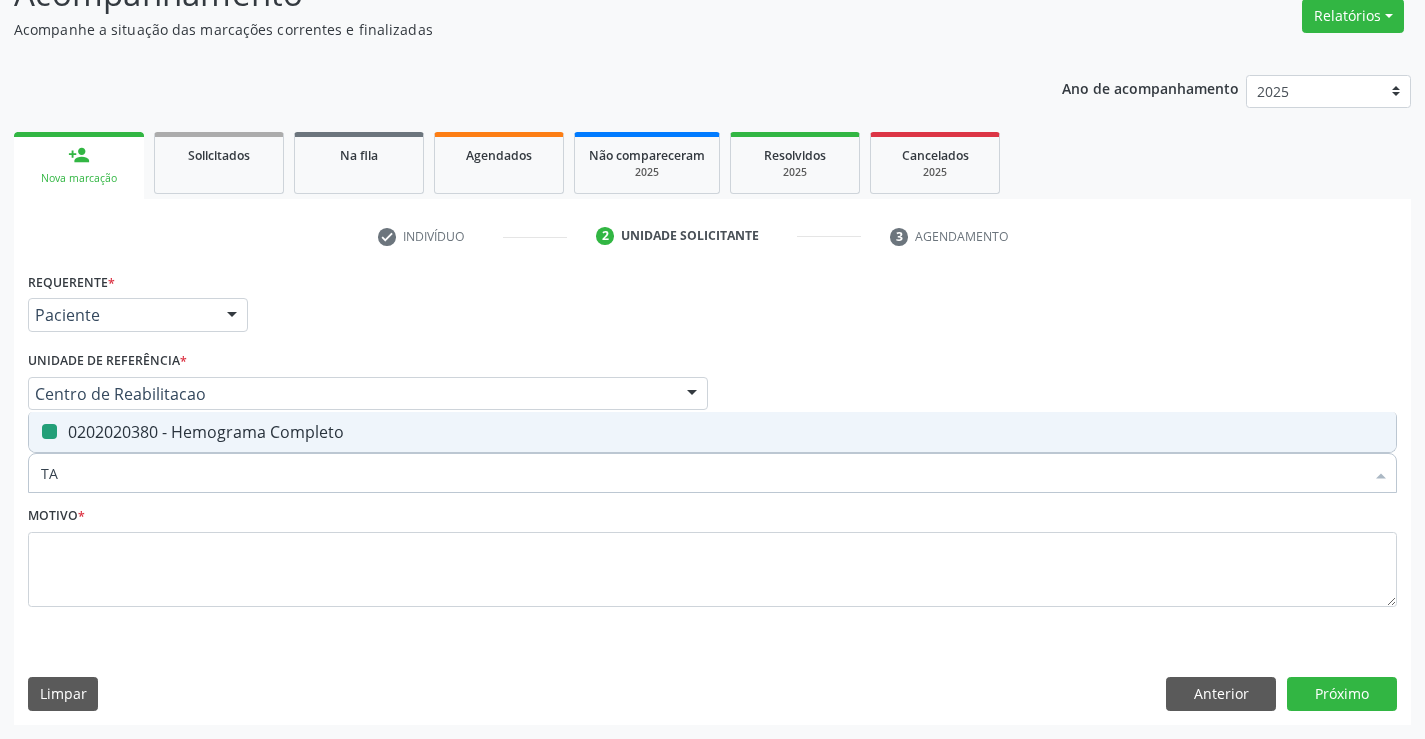 type on "TAP" 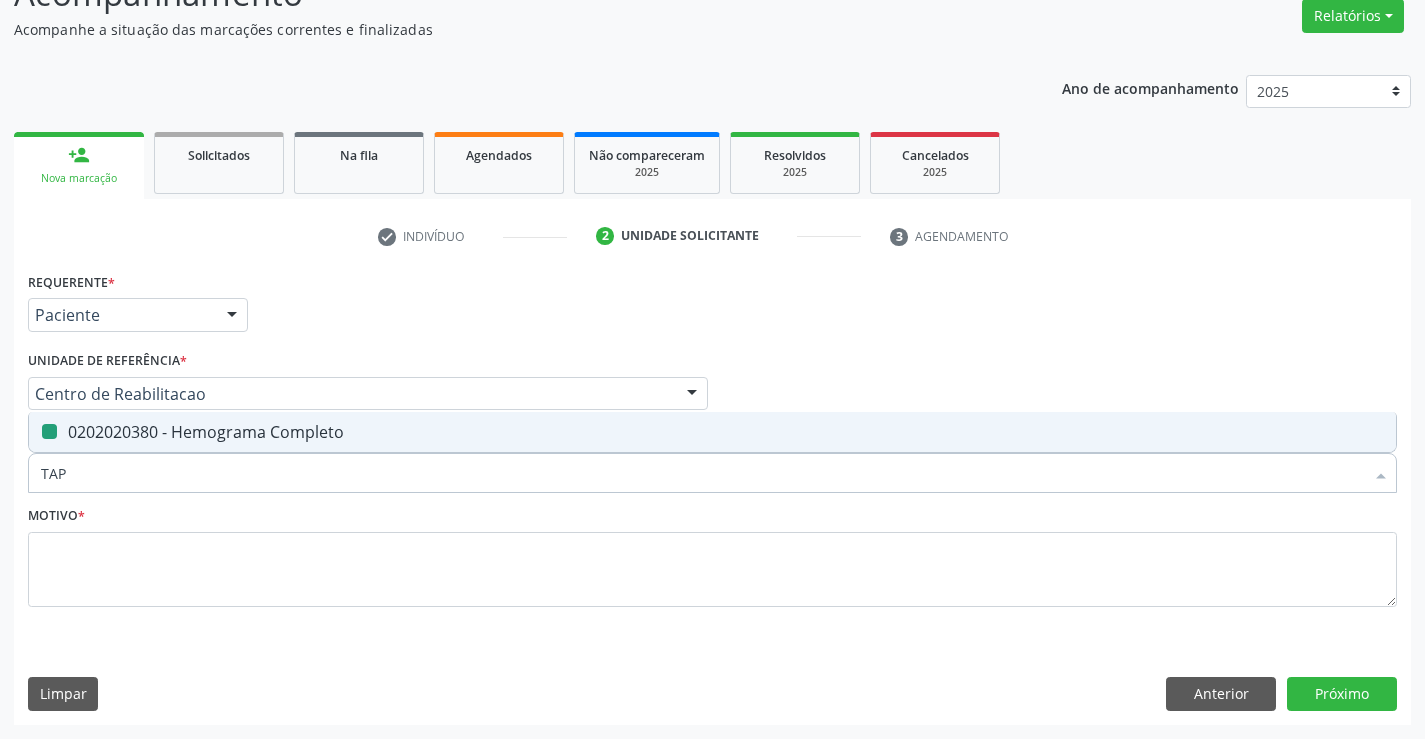 checkbox on "false" 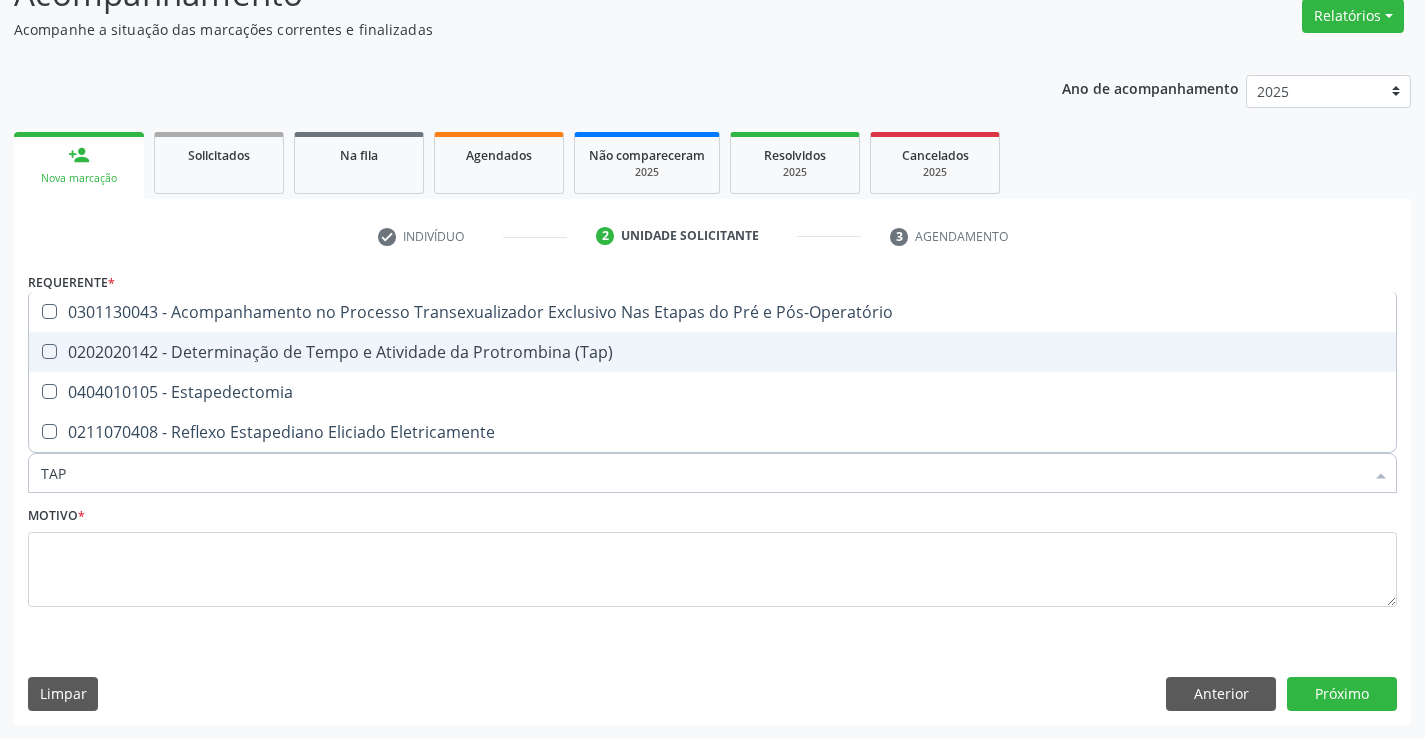 click on "0202020142 - Determinação de Tempo e Atividade da Protrombina (Tap)" at bounding box center [712, 352] 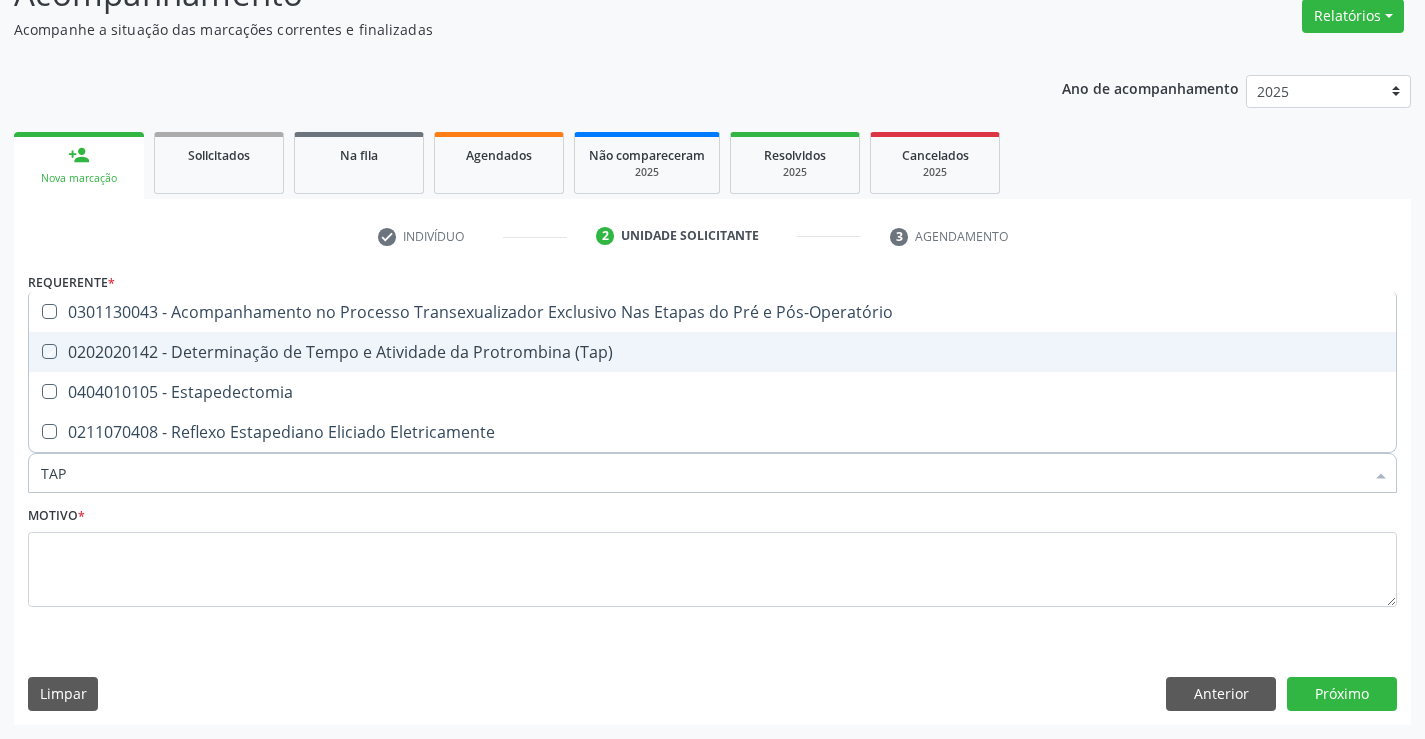checkbox on "true" 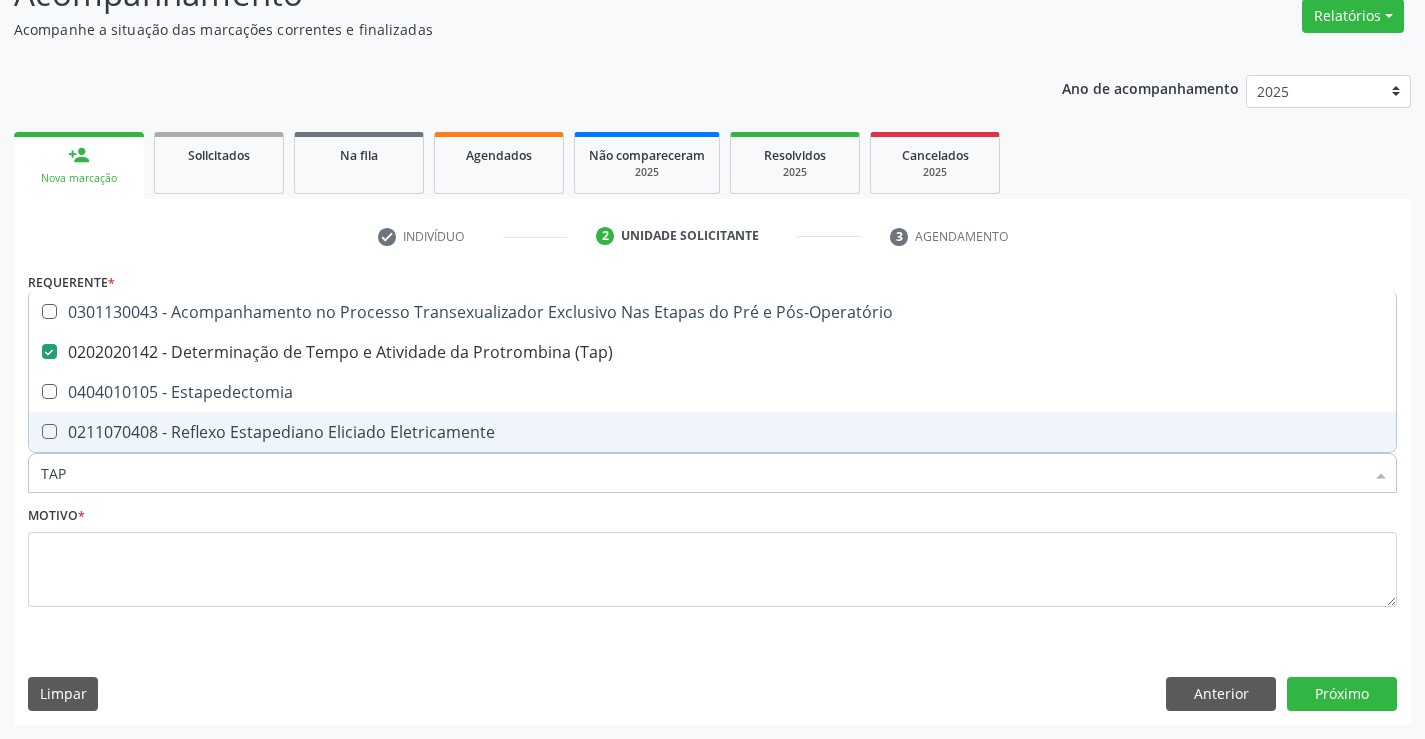 drag, startPoint x: 86, startPoint y: 472, endPoint x: 0, endPoint y: 472, distance: 86 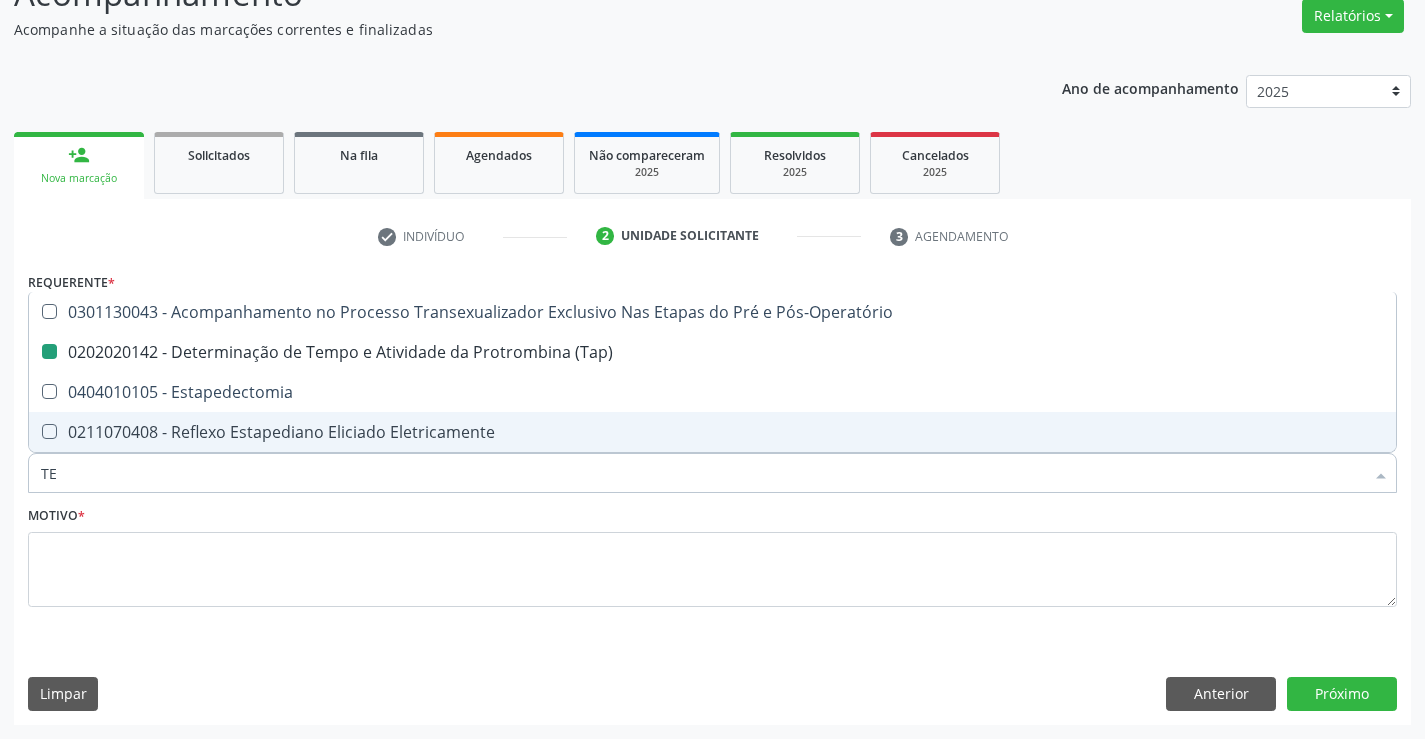 type on "TEM" 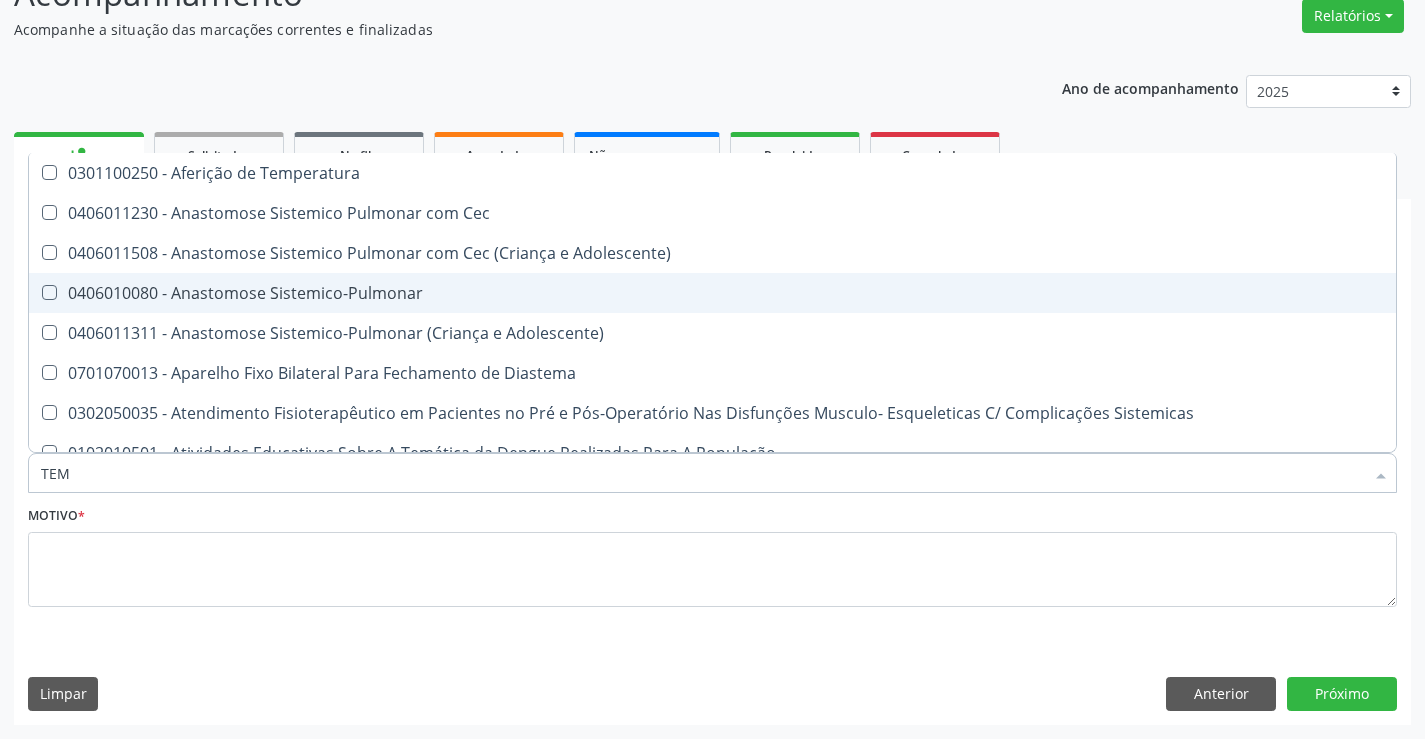type on "TEMP" 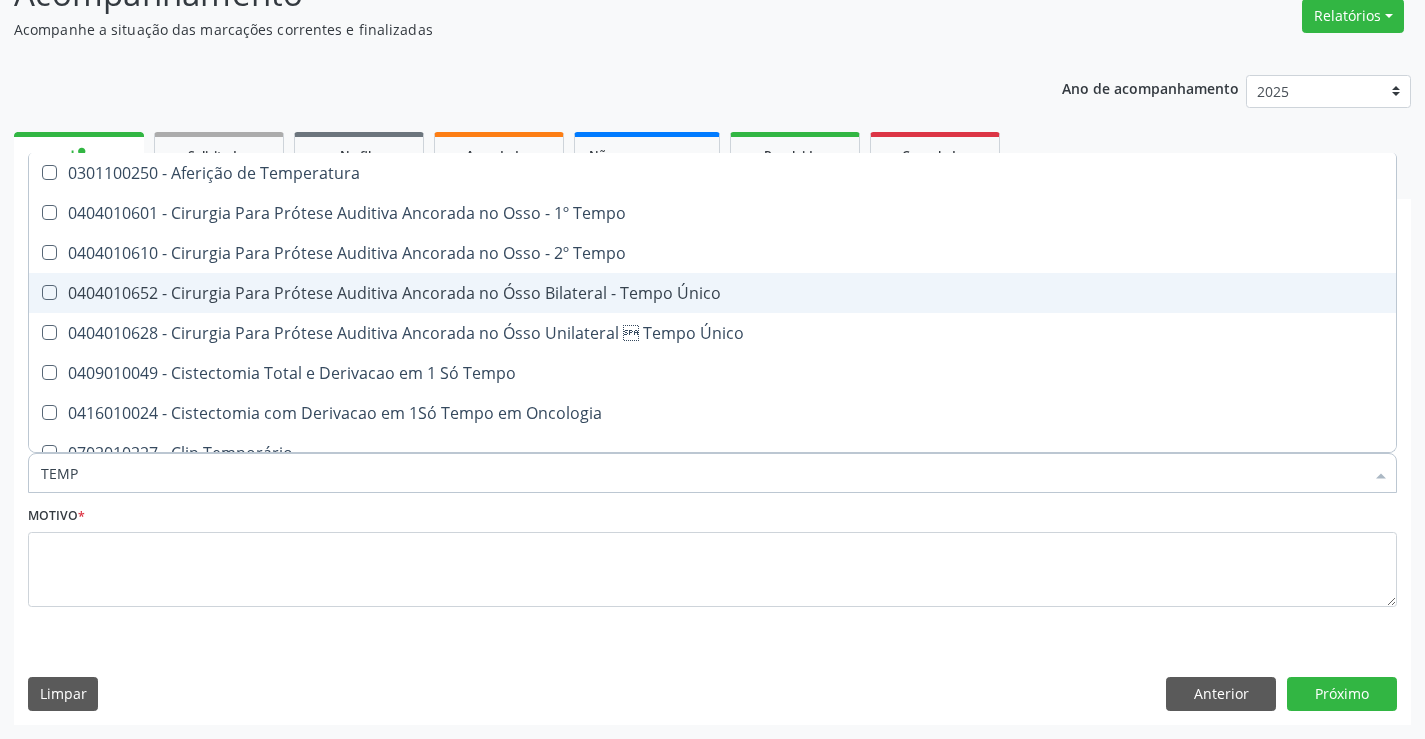 type on "TEMPO" 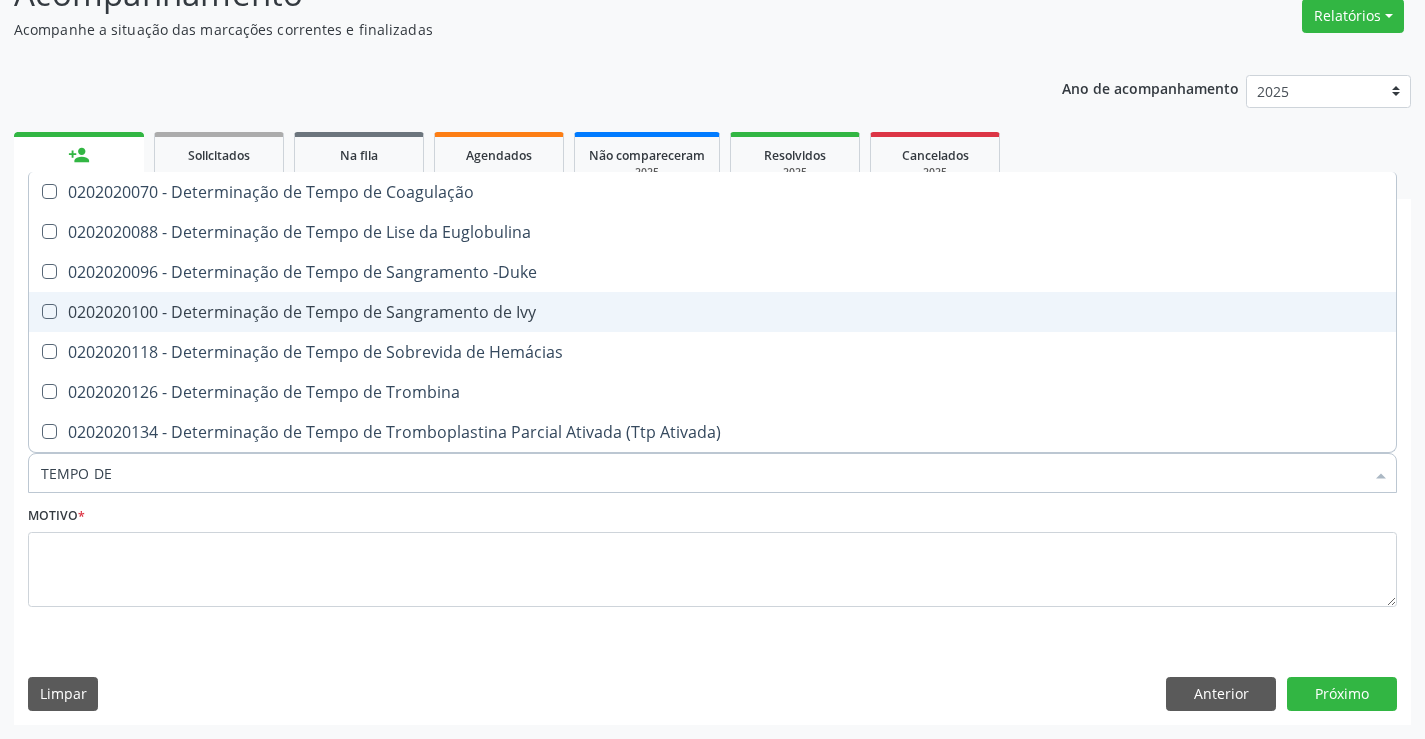 type on "TEMPO DE" 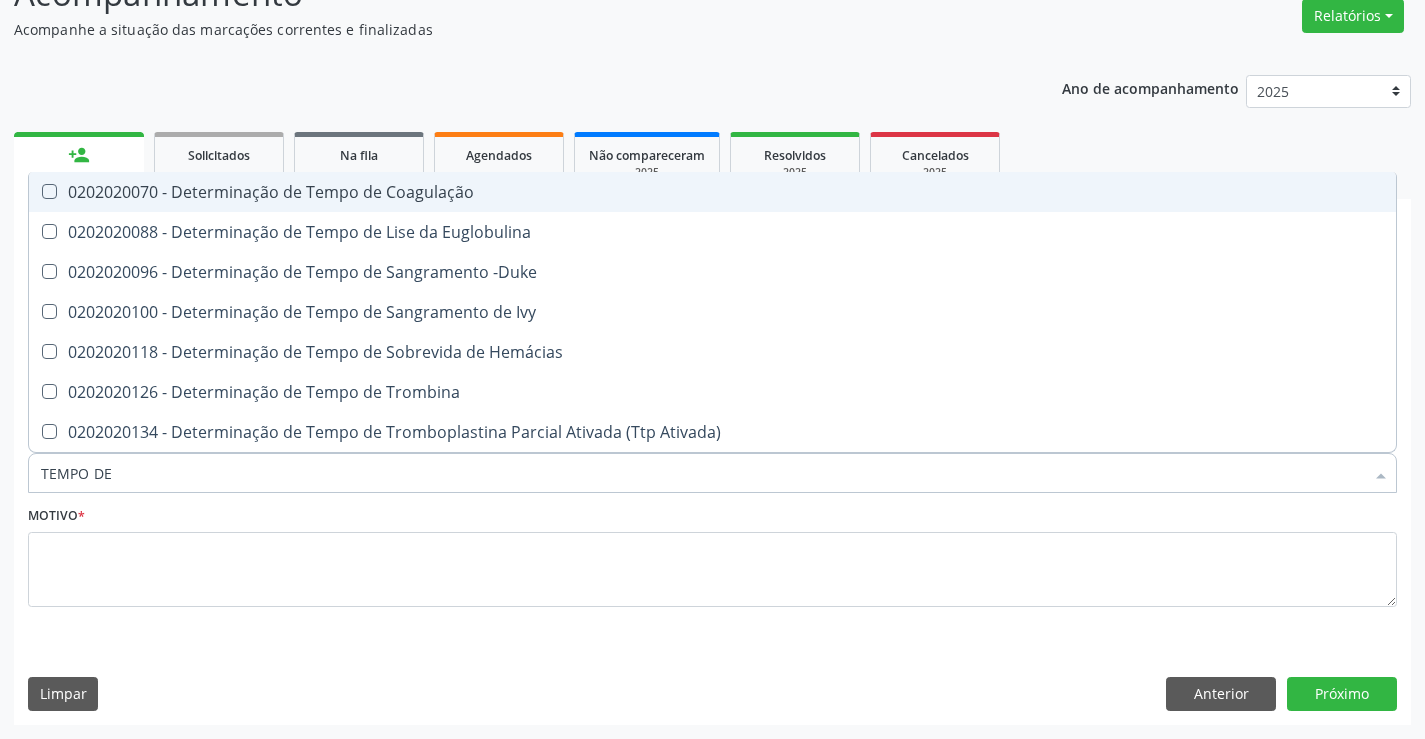 click on "0202020070 - Determinação de Tempo de Coagulação" at bounding box center [712, 192] 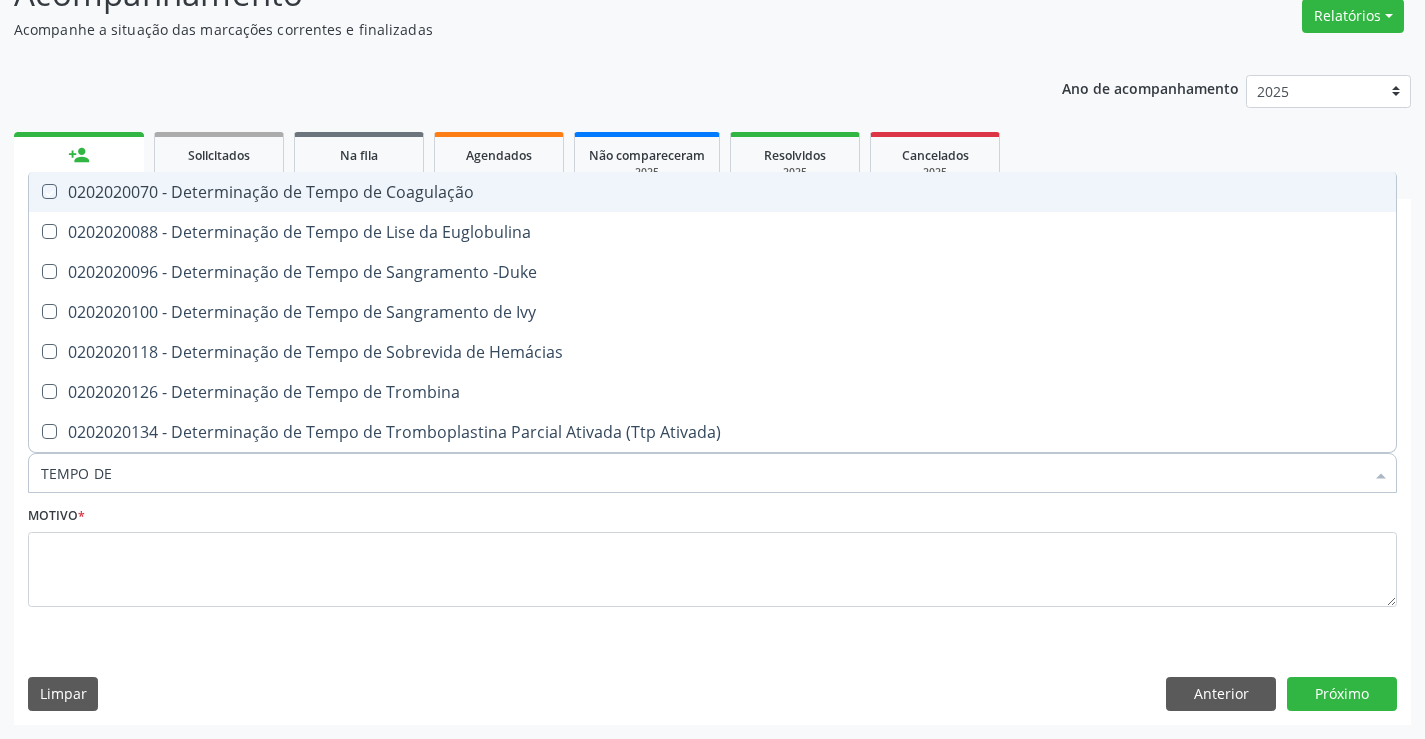 checkbox on "true" 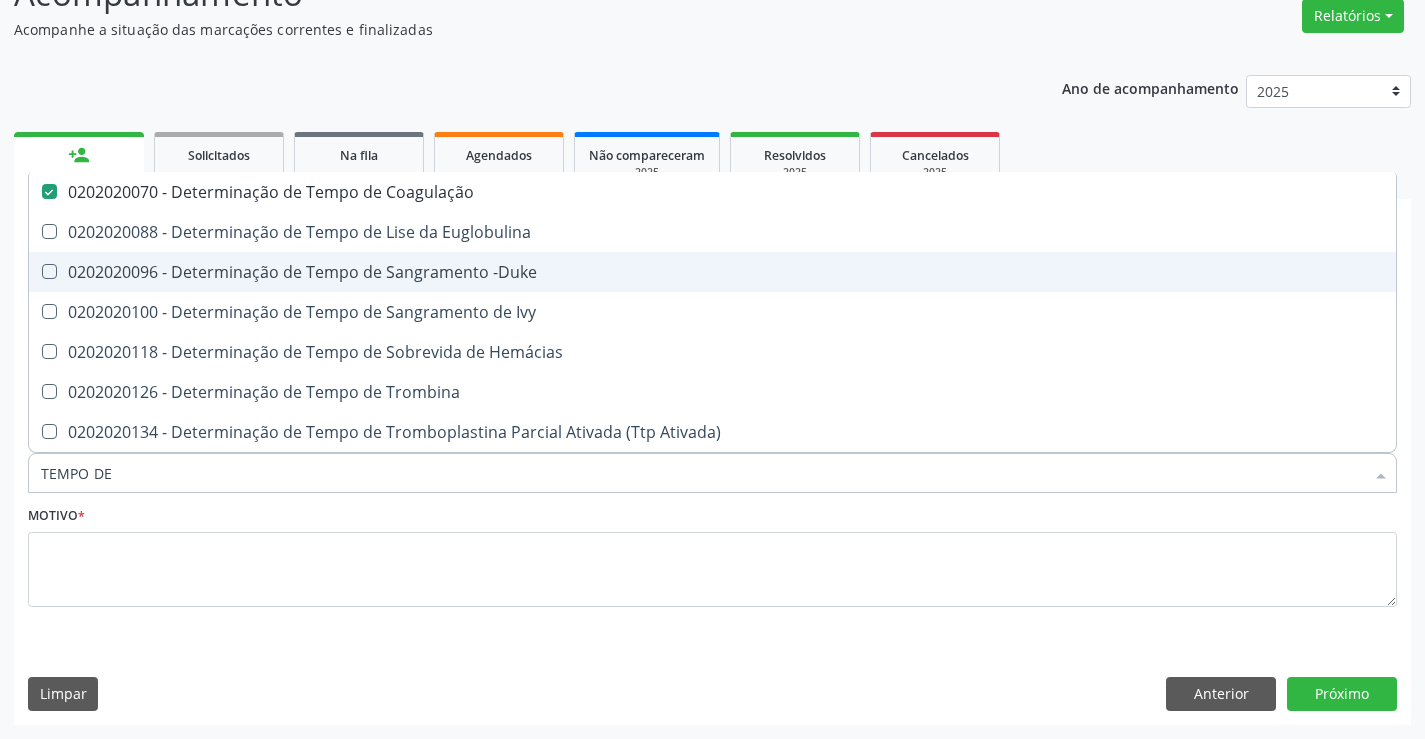 click on "0202020096 - Determinação de Tempo de Sangramento -Duke" at bounding box center (712, 272) 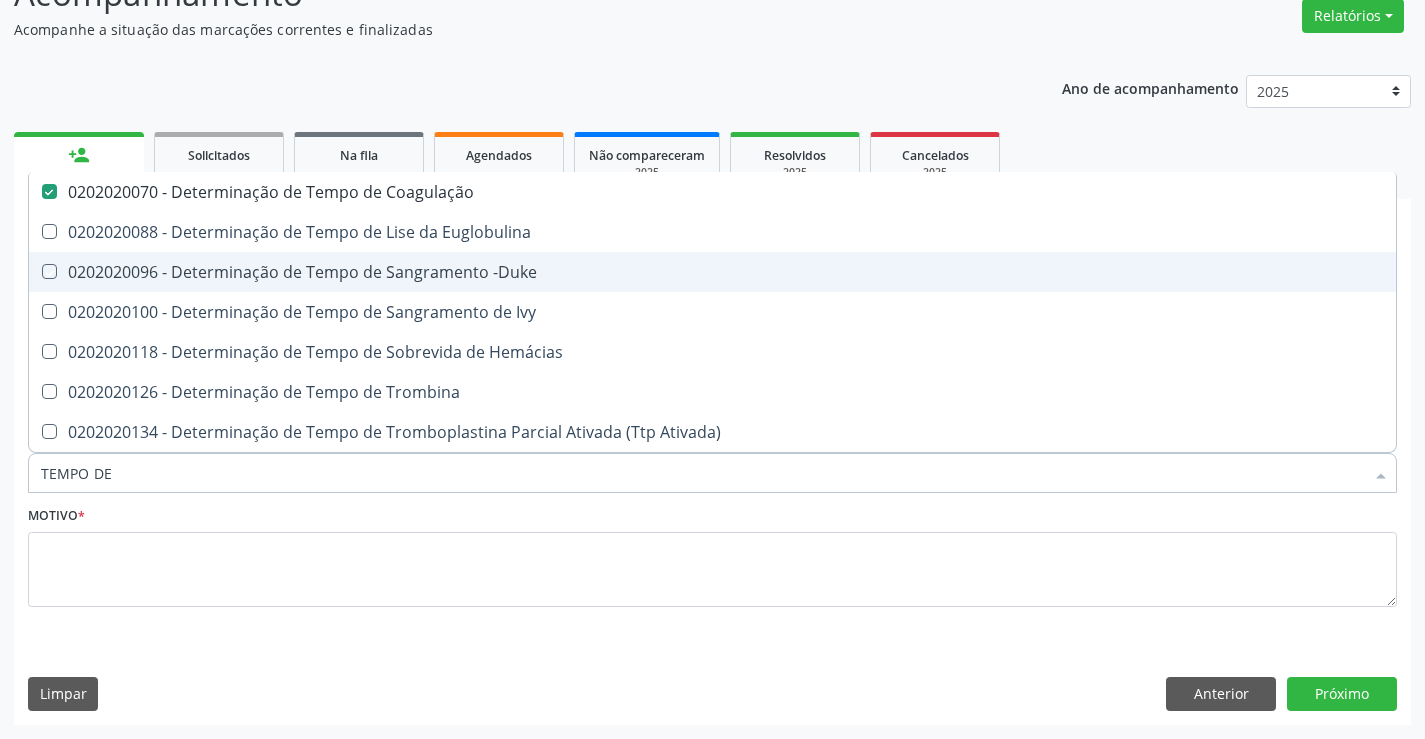 checkbox on "true" 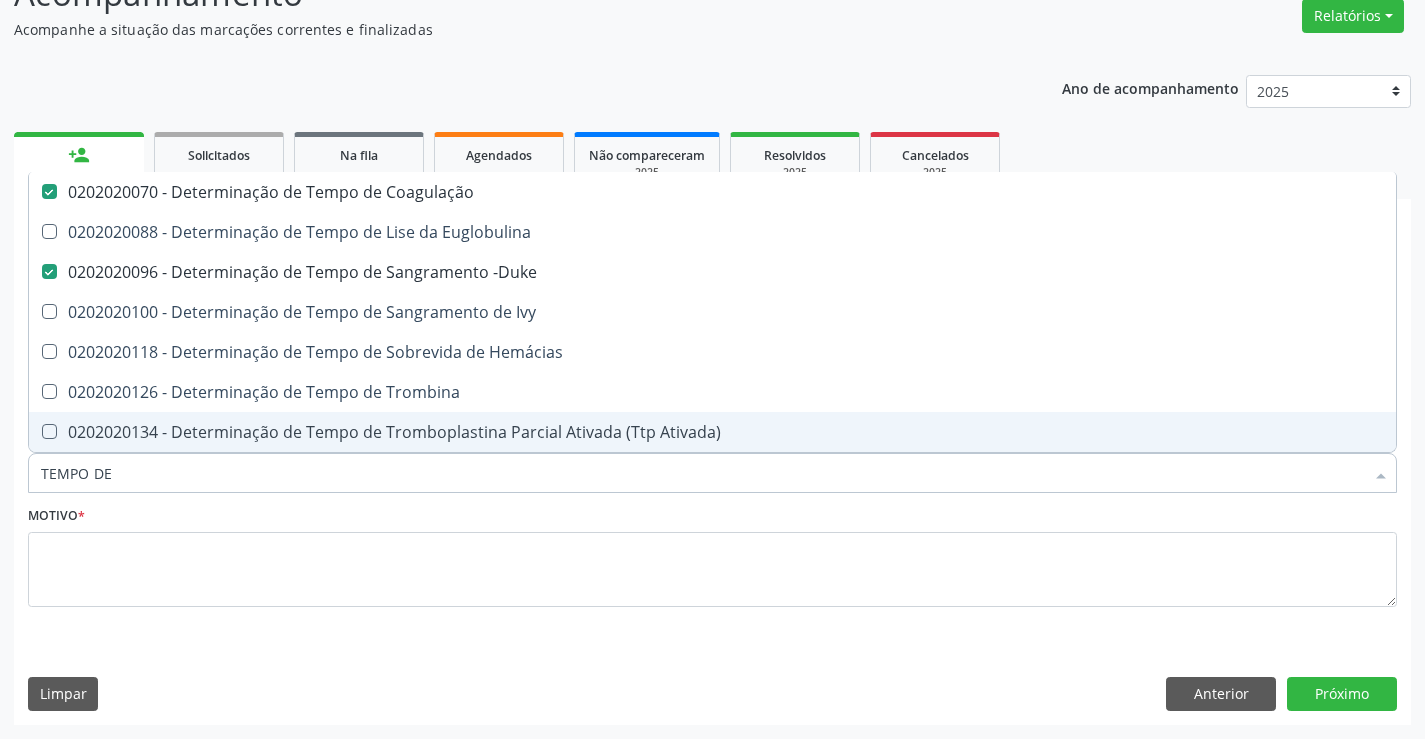 drag, startPoint x: 146, startPoint y: 462, endPoint x: 0, endPoint y: 484, distance: 147.64822 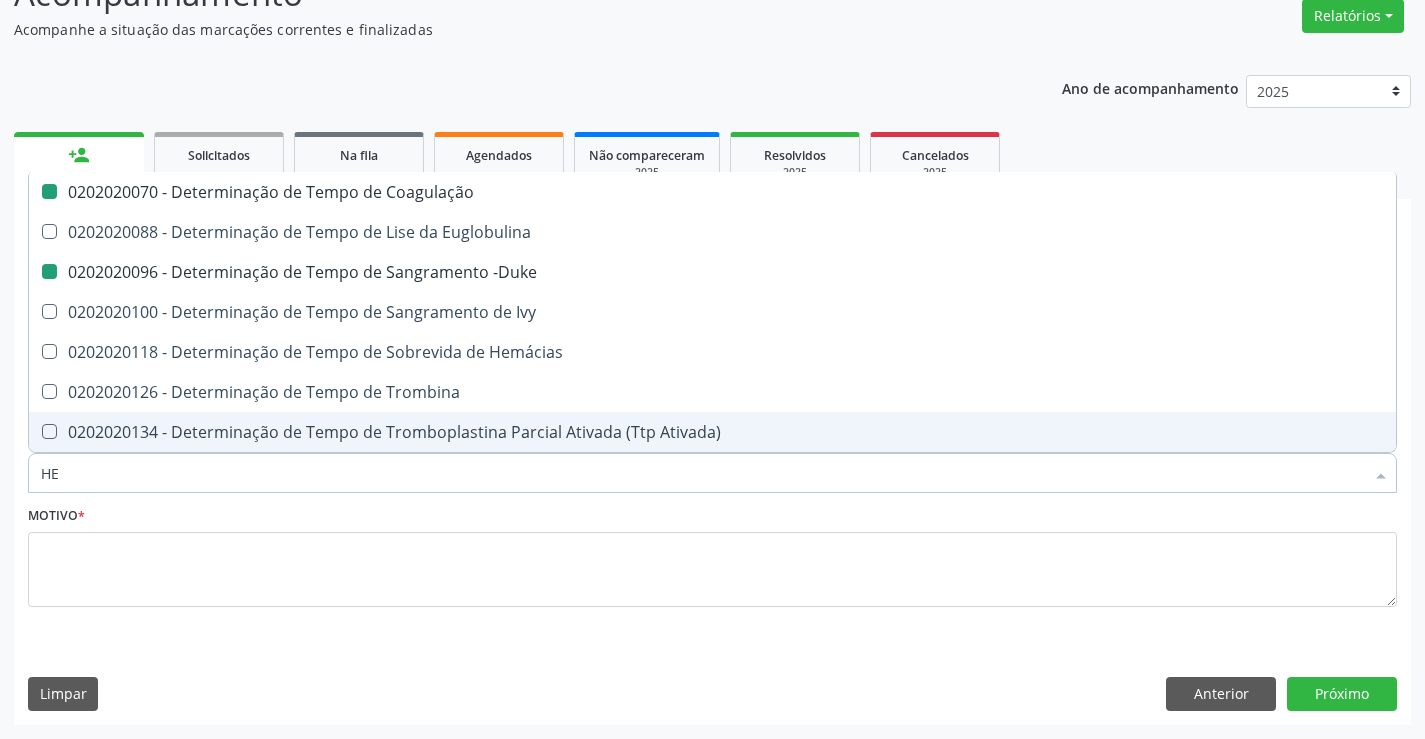type on "HEM" 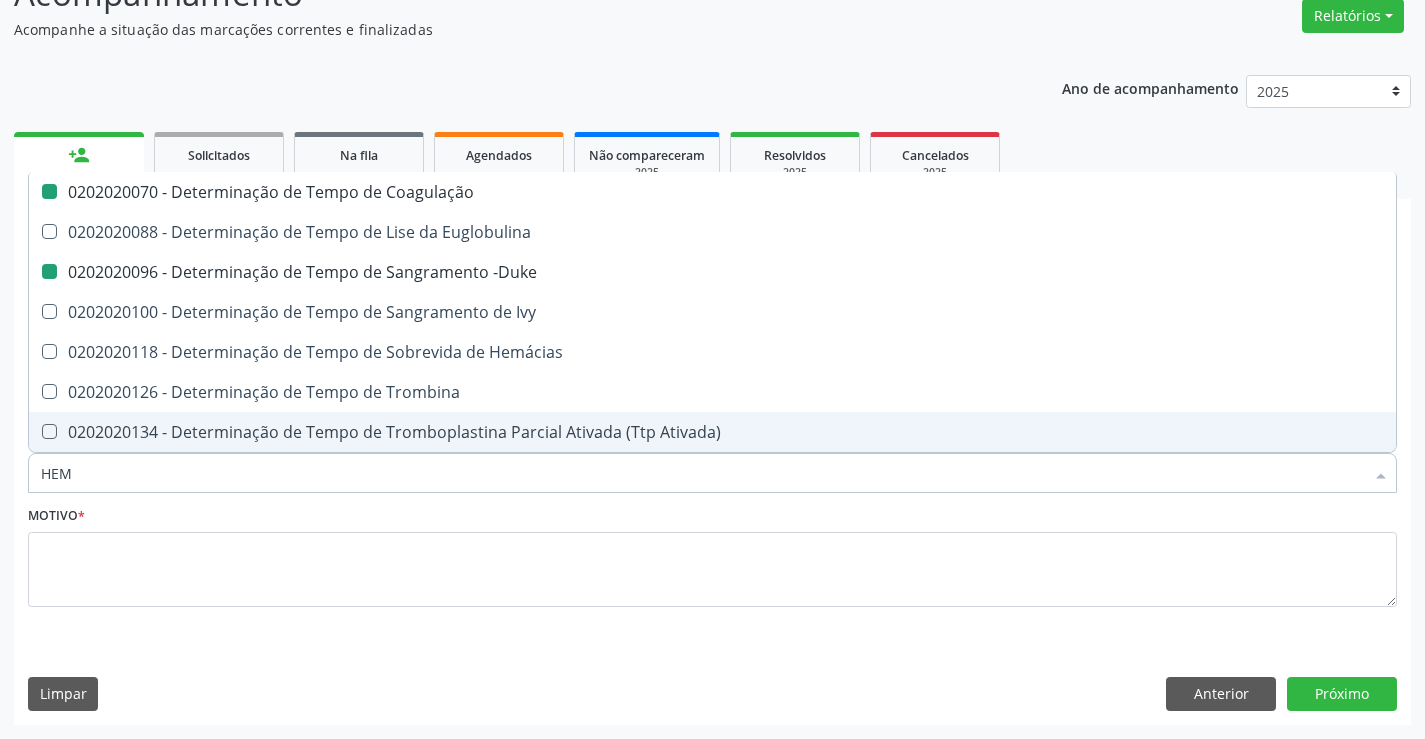 checkbox on "false" 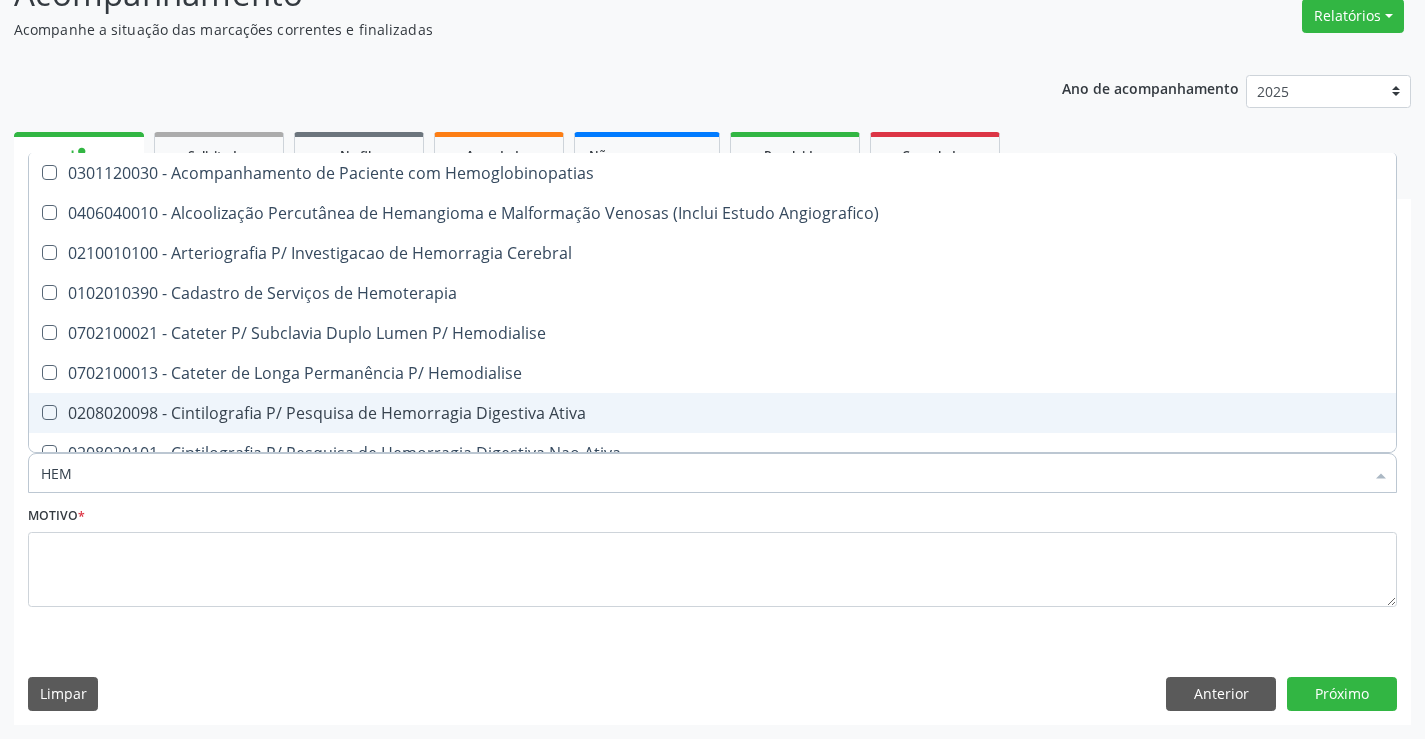 type on "HEMO" 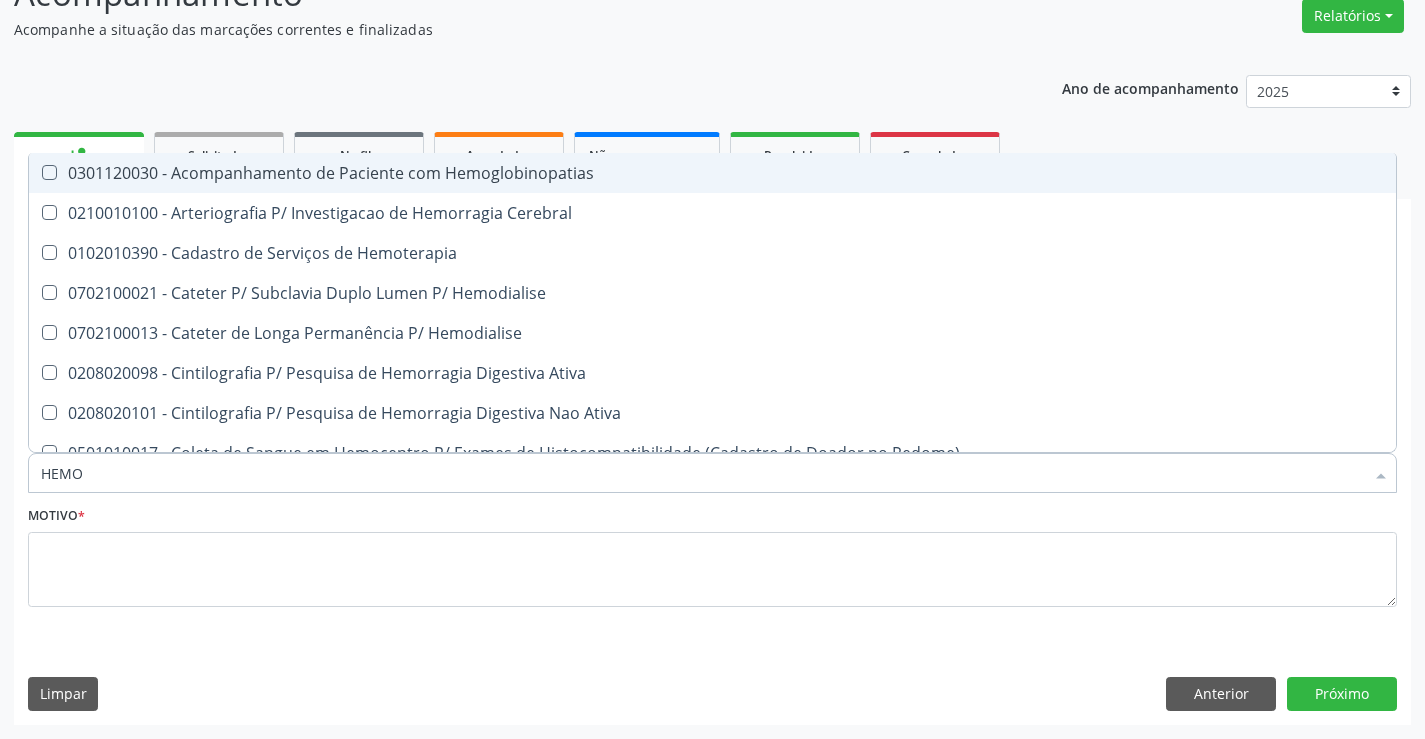 type on "HEMOG" 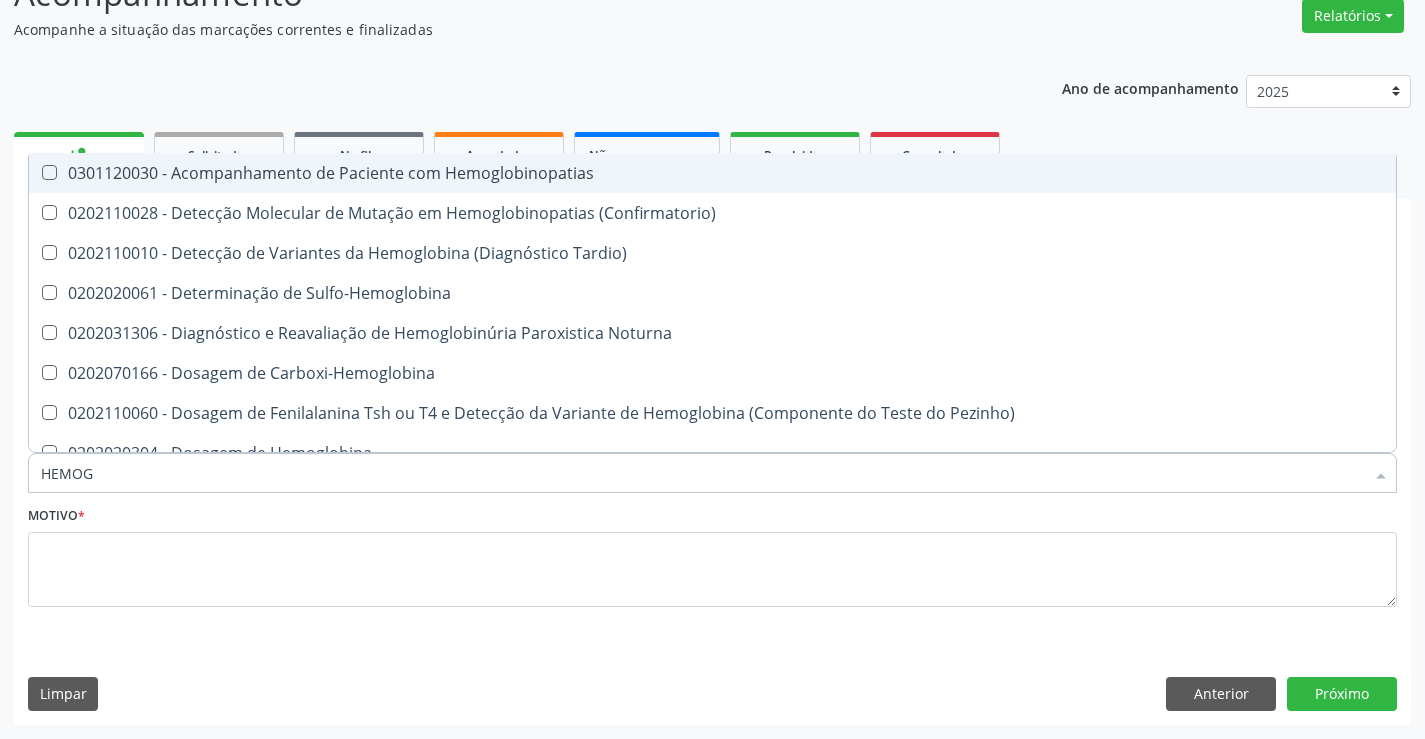 type on "HEMOGL" 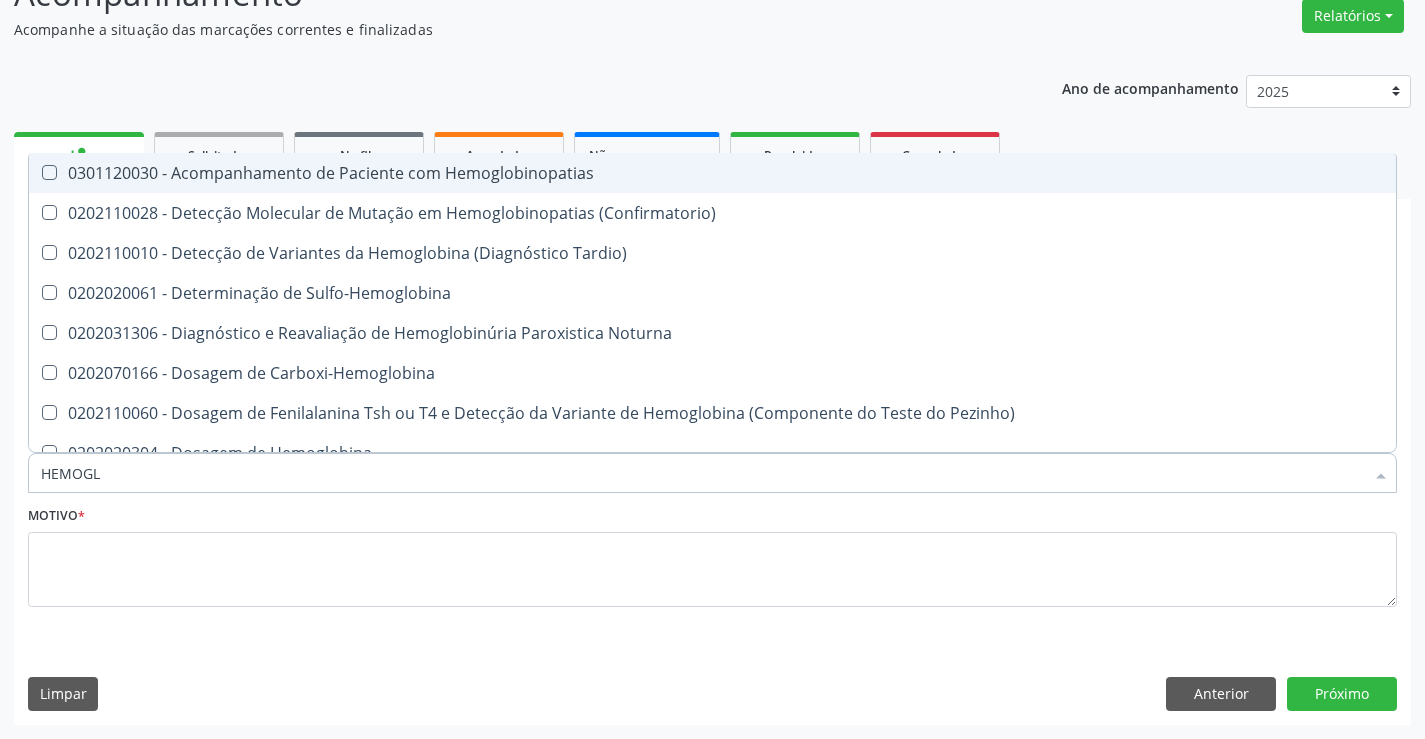 checkbox on "false" 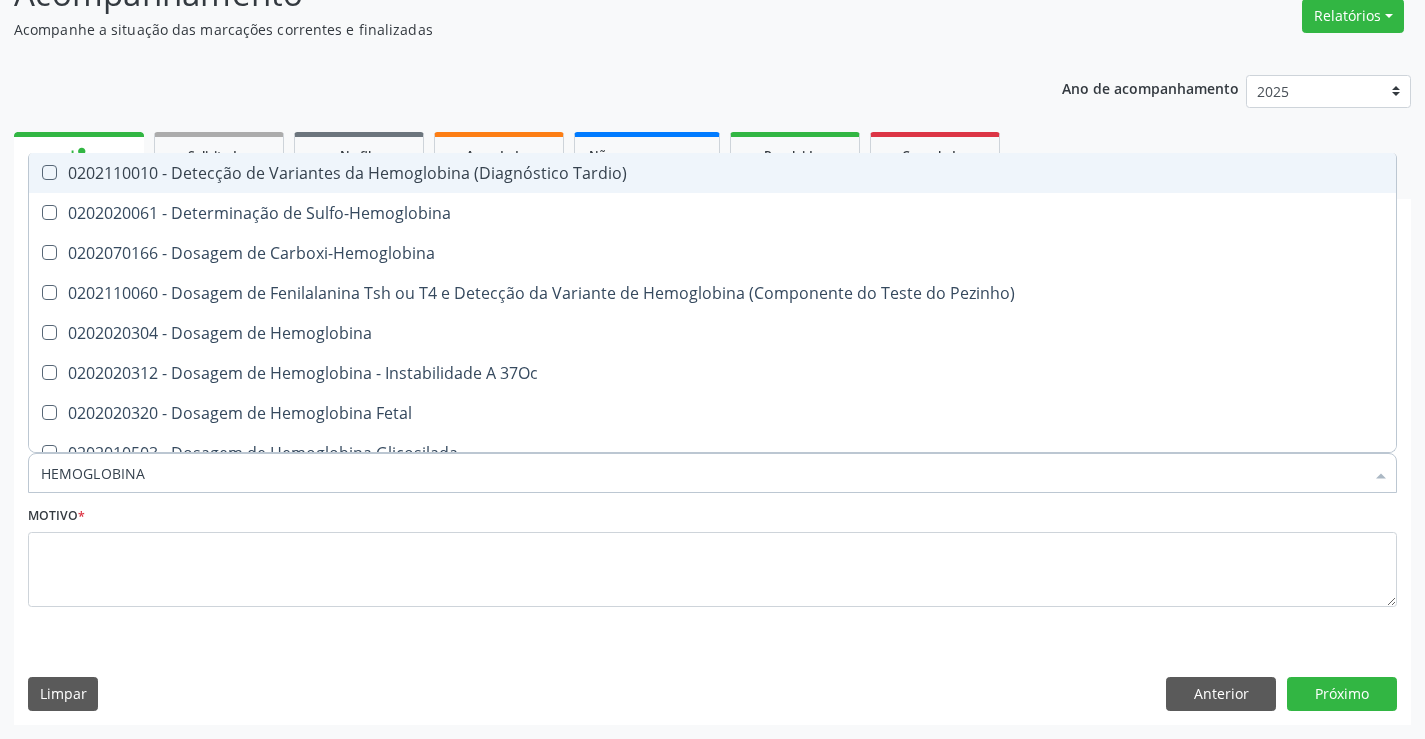 type on "HEMOGLOBINA G" 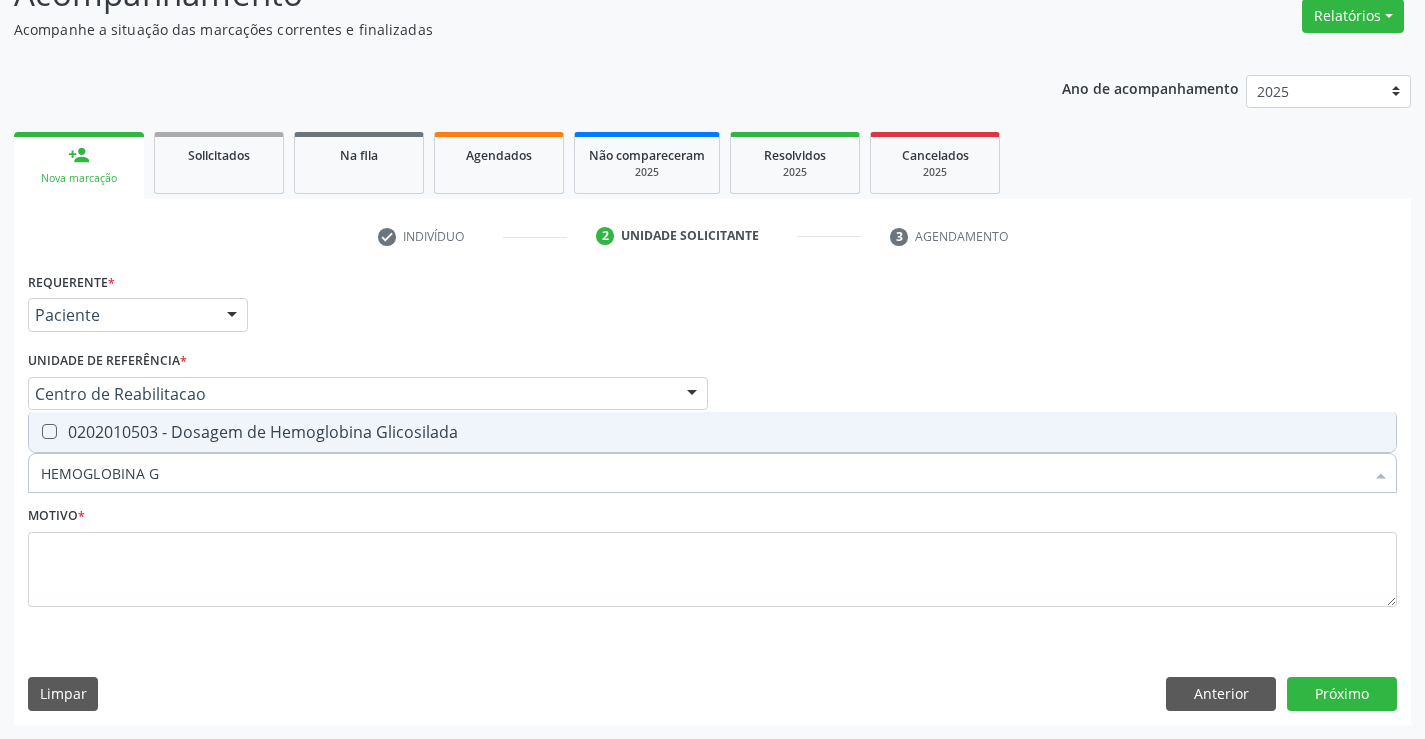 click on "0202010503 - Dosagem de Hemoglobina Glicosilada" at bounding box center [712, 432] 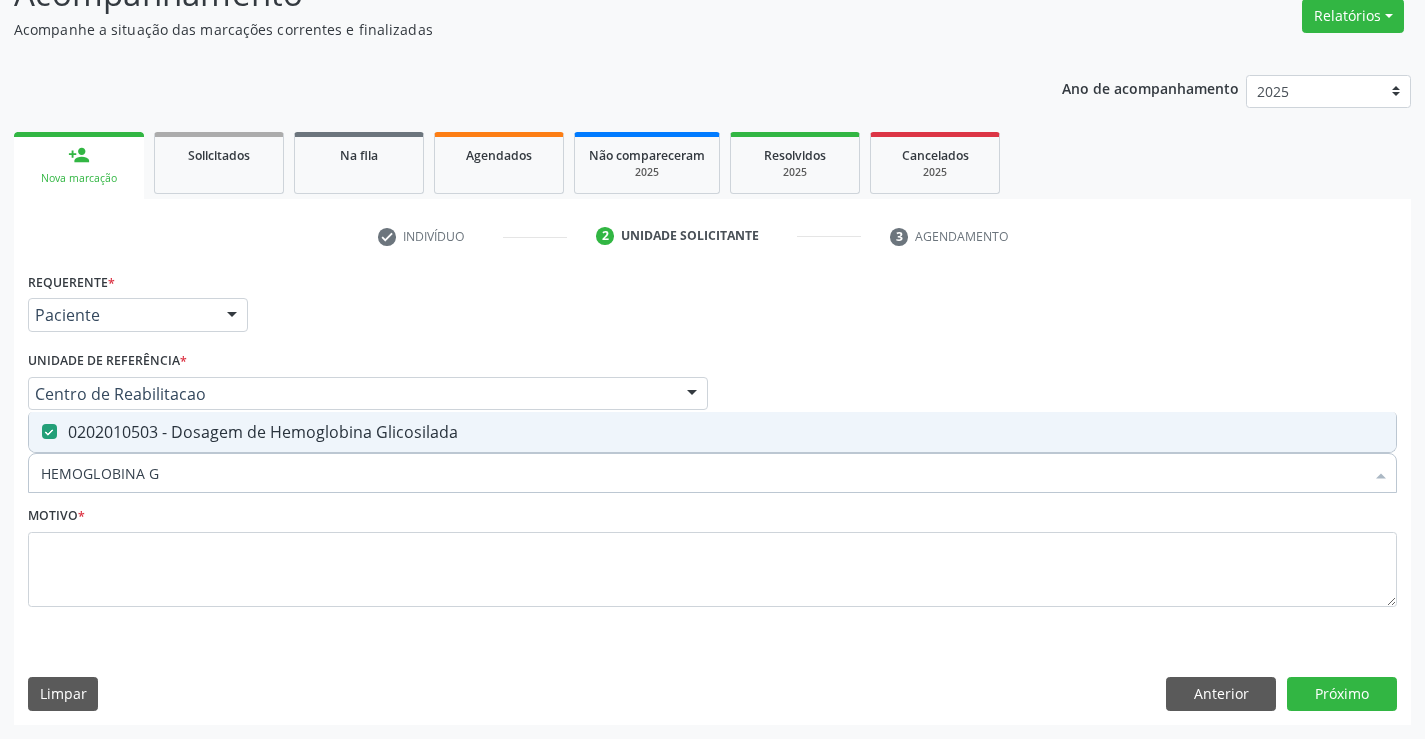 checkbox on "true" 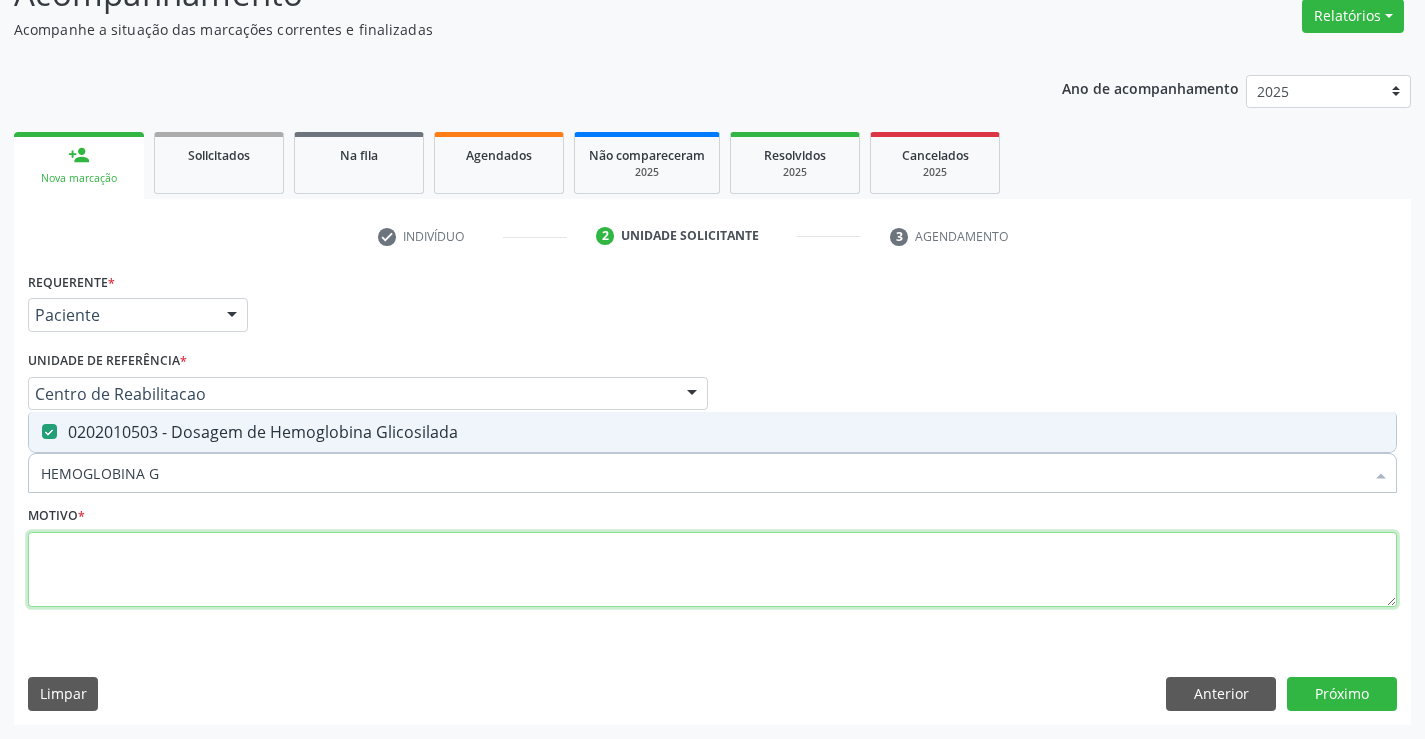 click at bounding box center (712, 570) 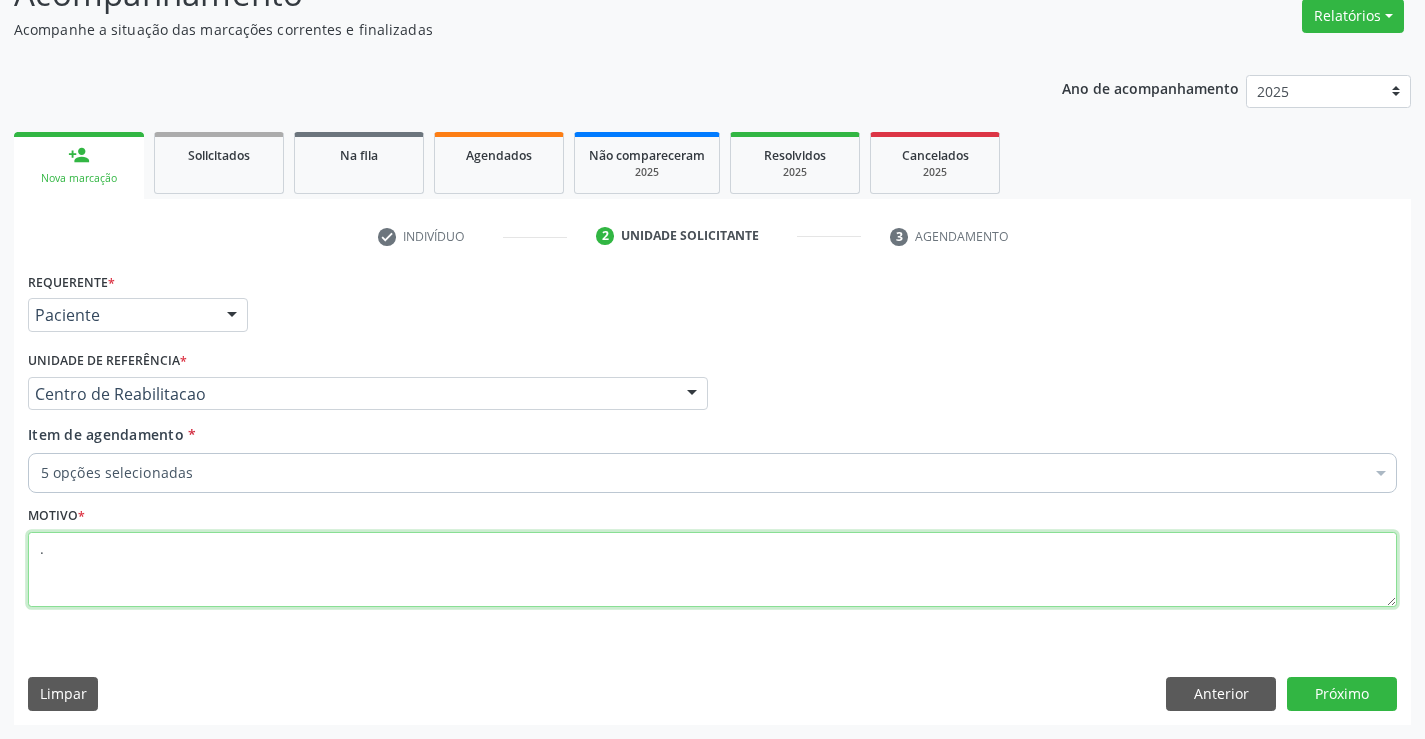 type on "." 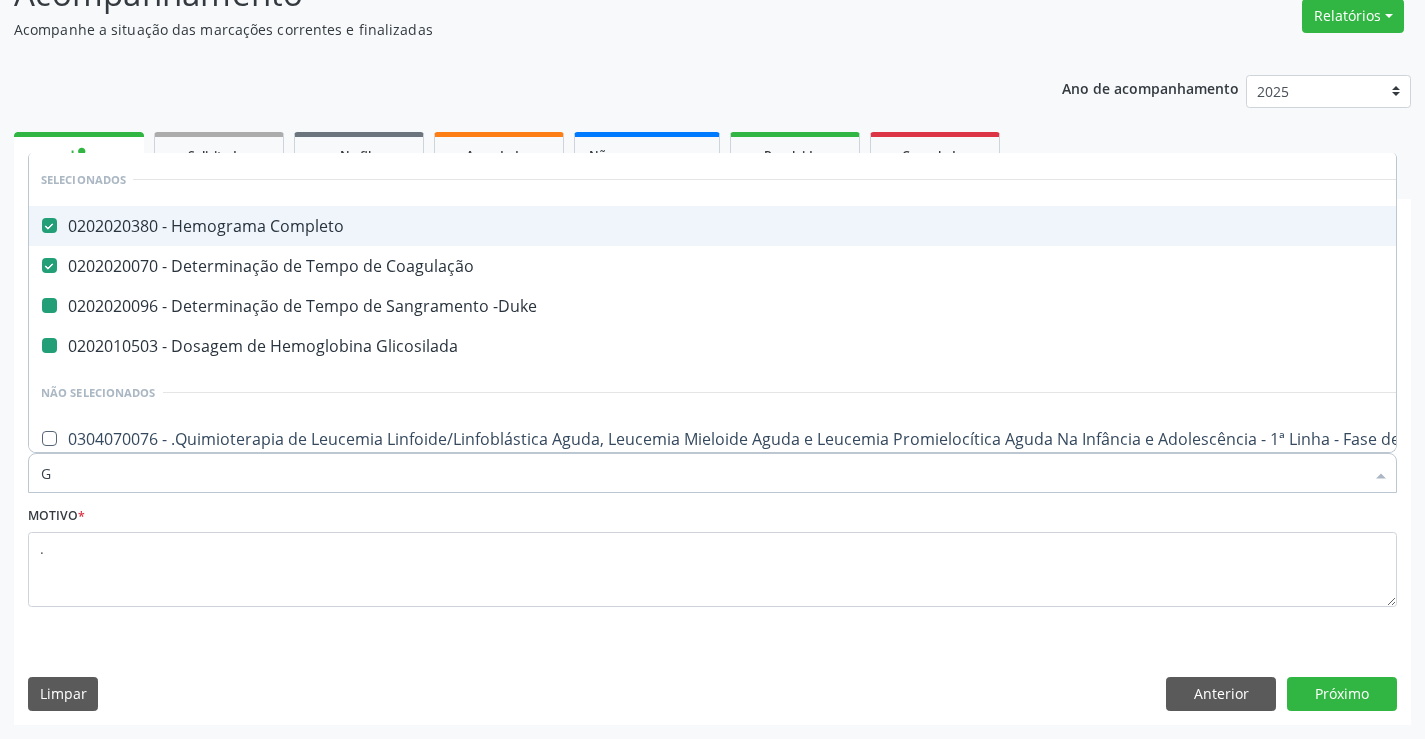 type on "GL" 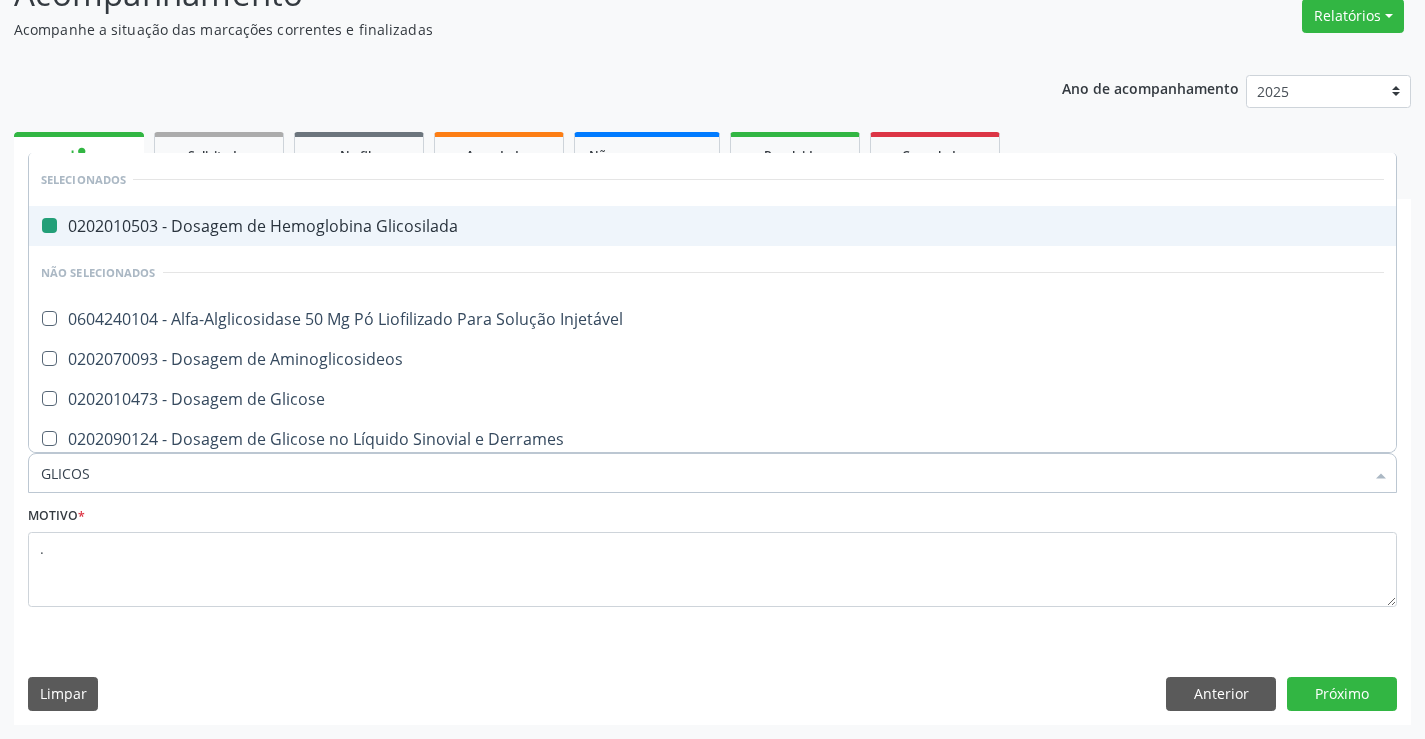 type on "GLICOSE" 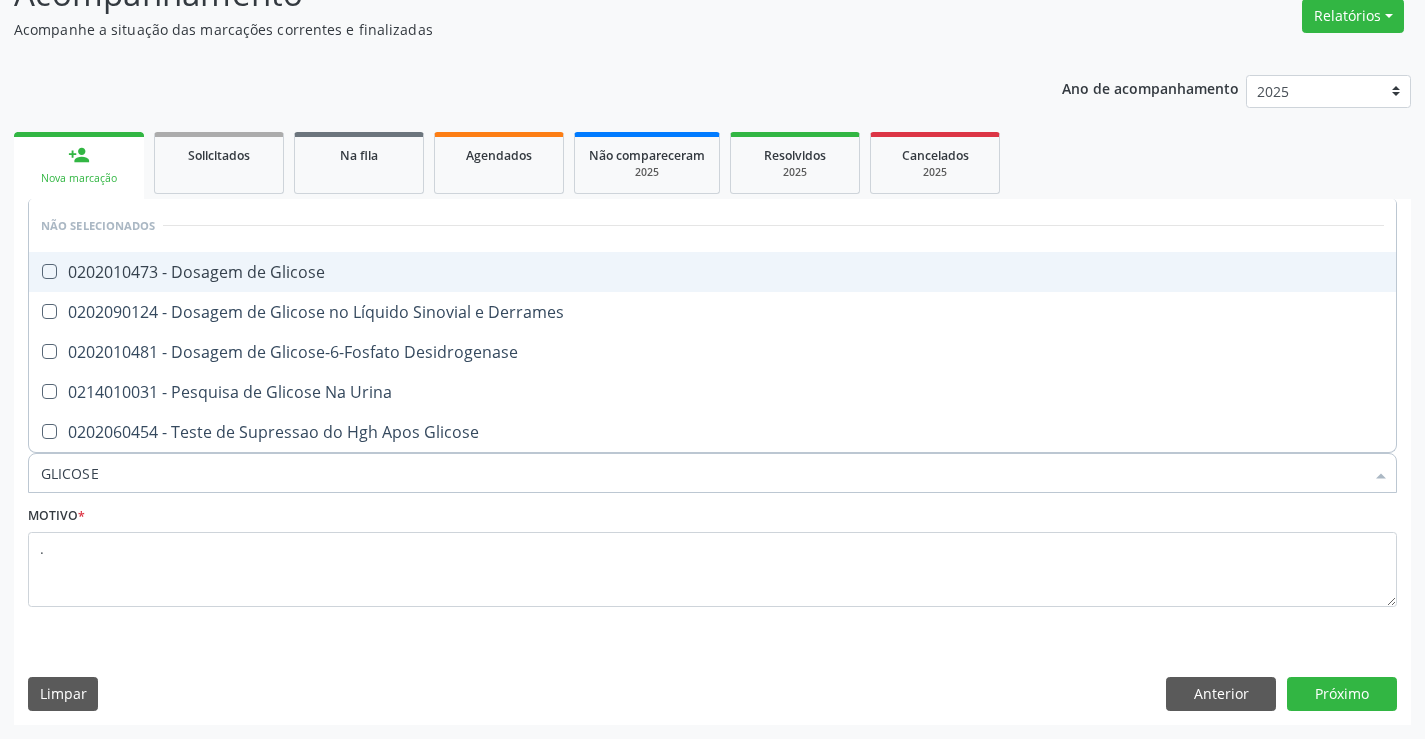click on "0202010473 - Dosagem de Glicose" at bounding box center [712, 272] 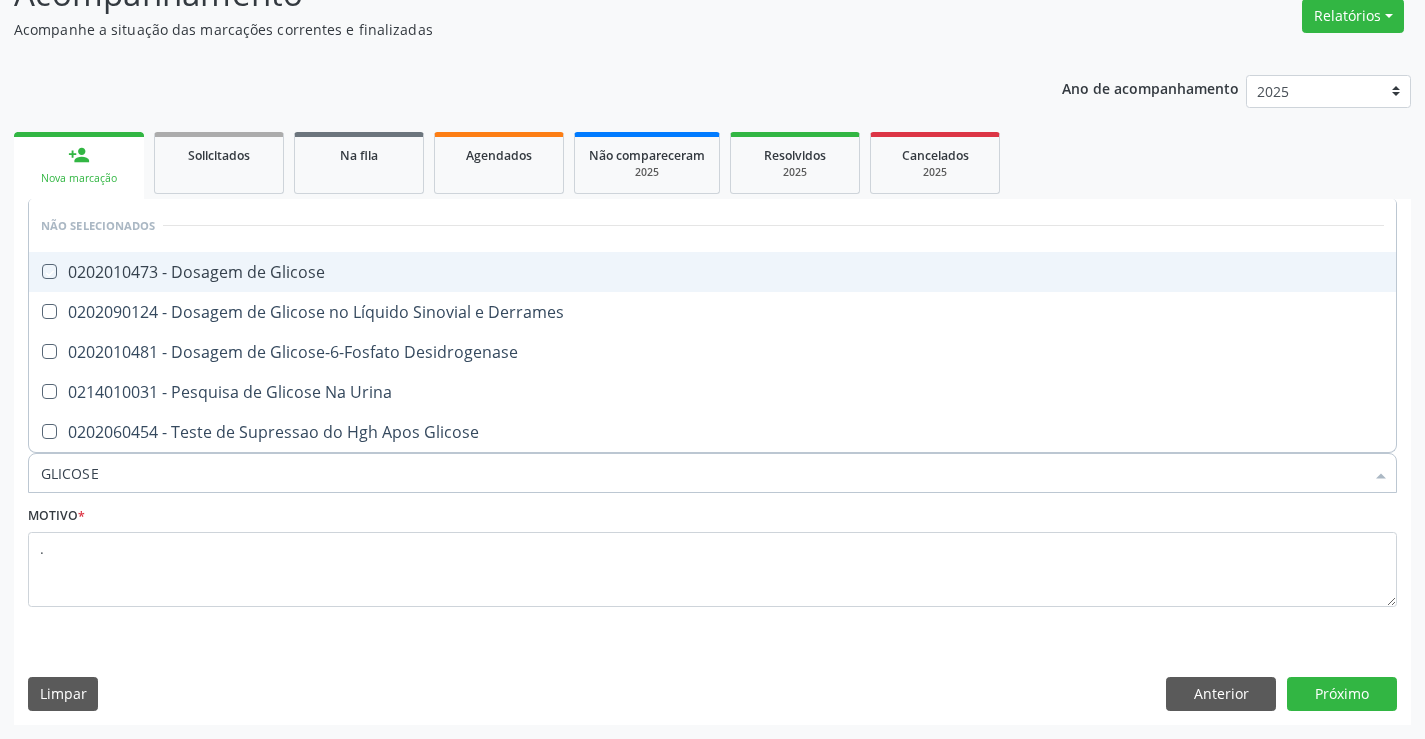 checkbox on "true" 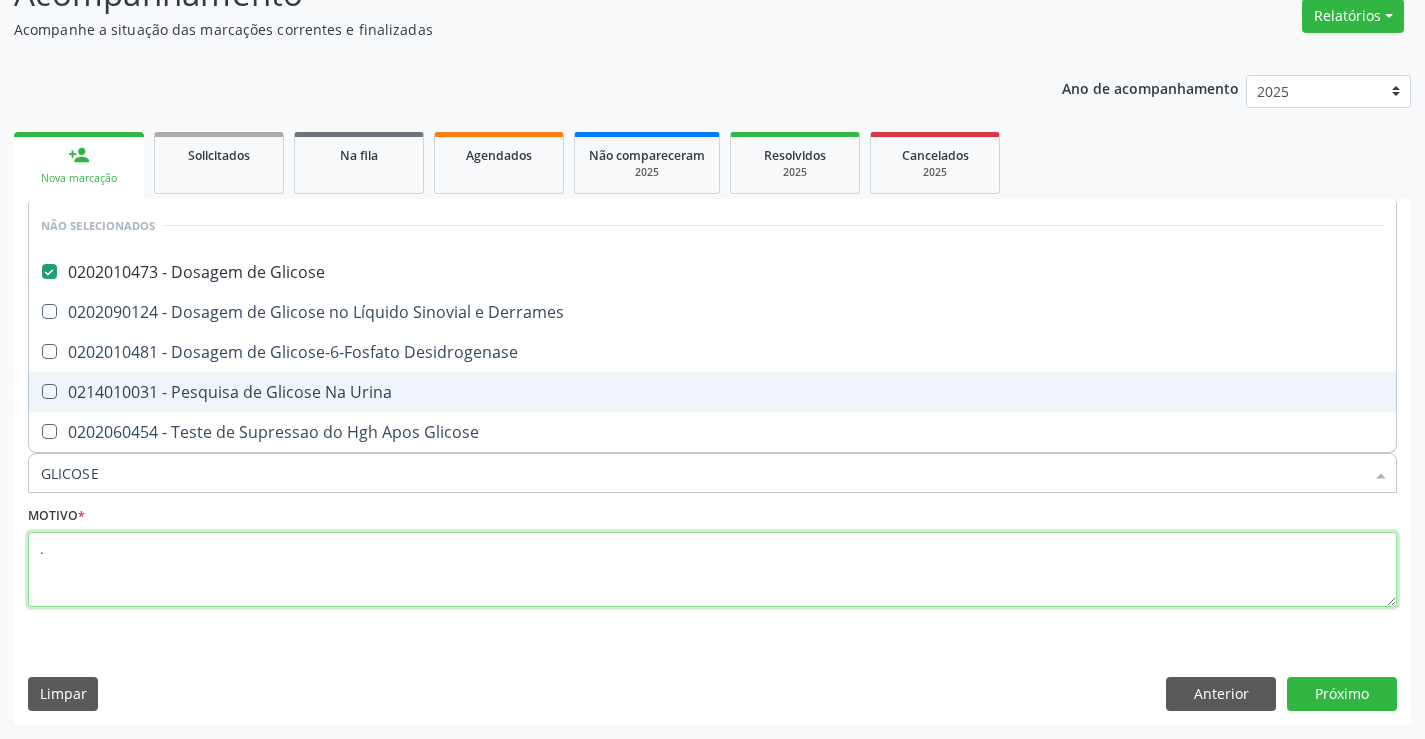 click on "." at bounding box center [712, 570] 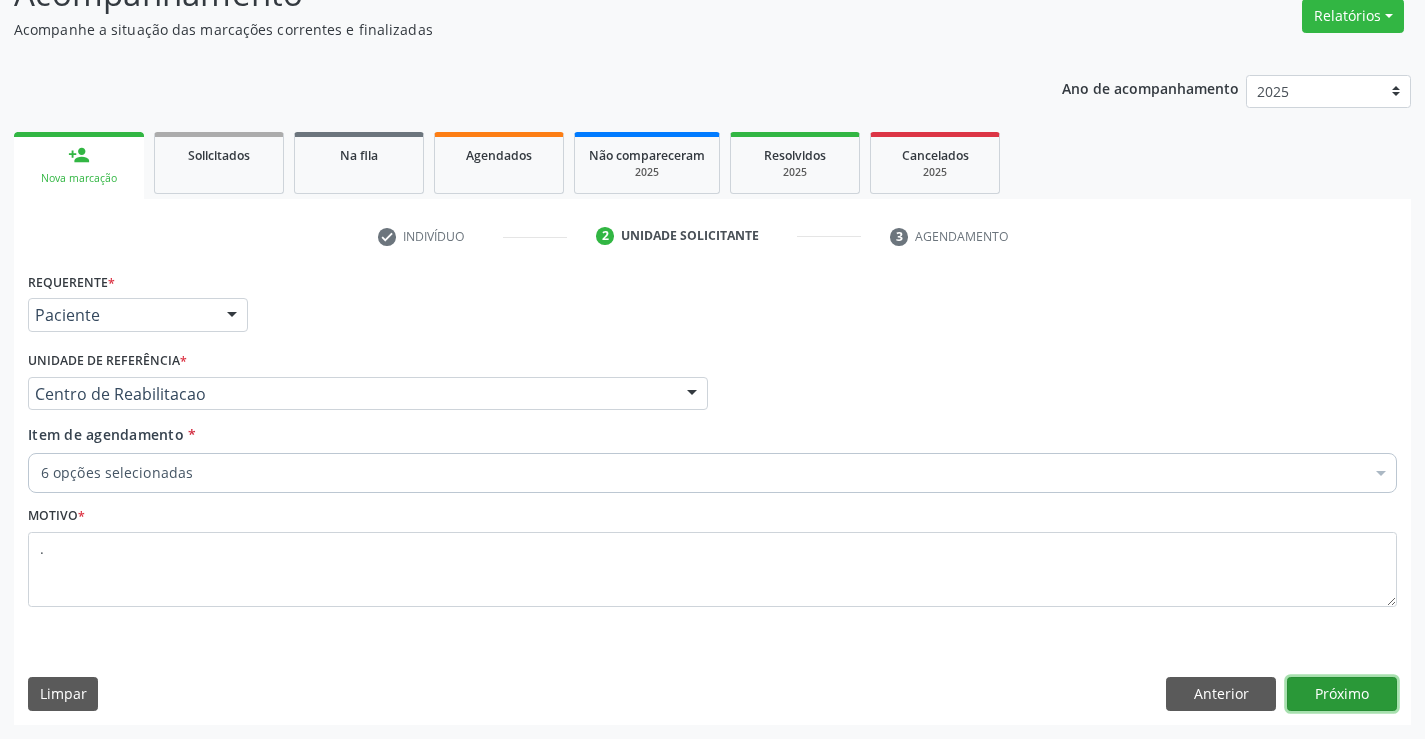 click on "Próximo" at bounding box center [1342, 694] 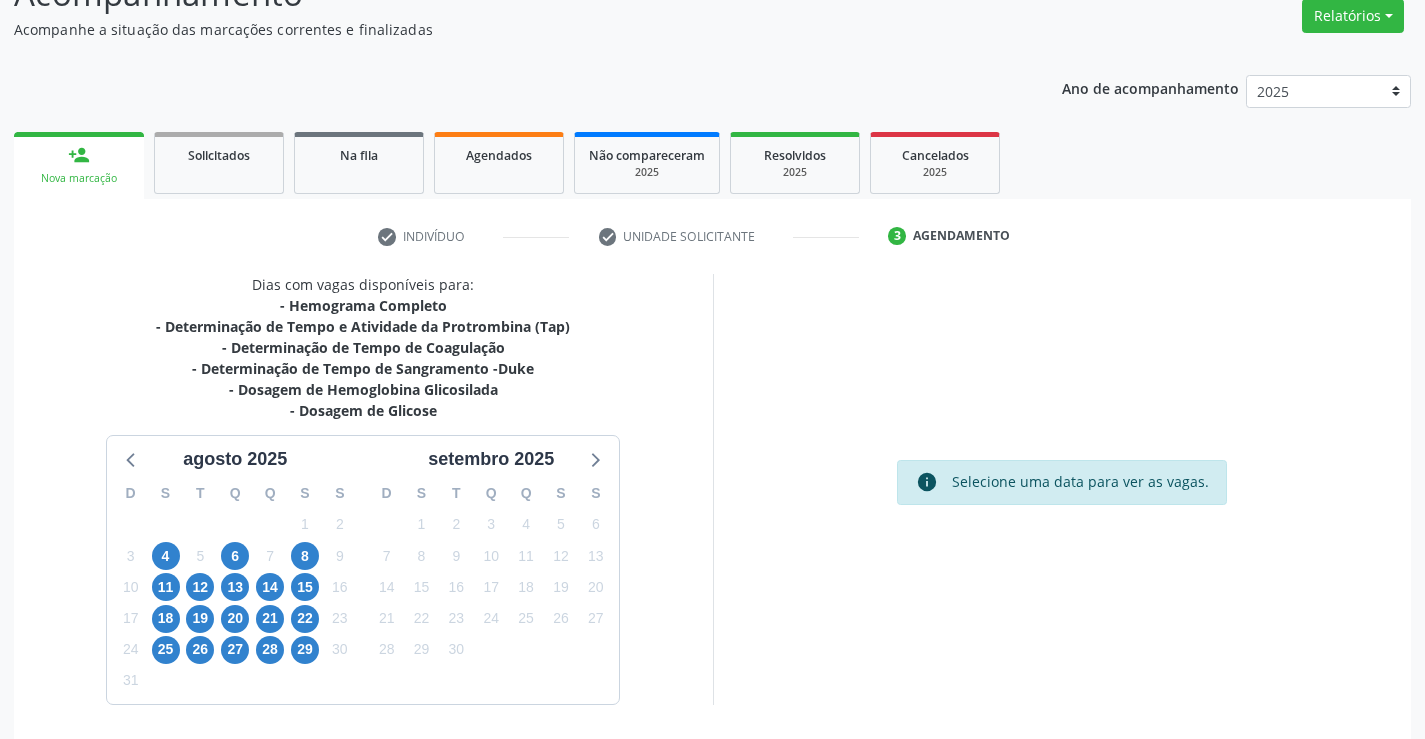 scroll, scrollTop: 236, scrollLeft: 0, axis: vertical 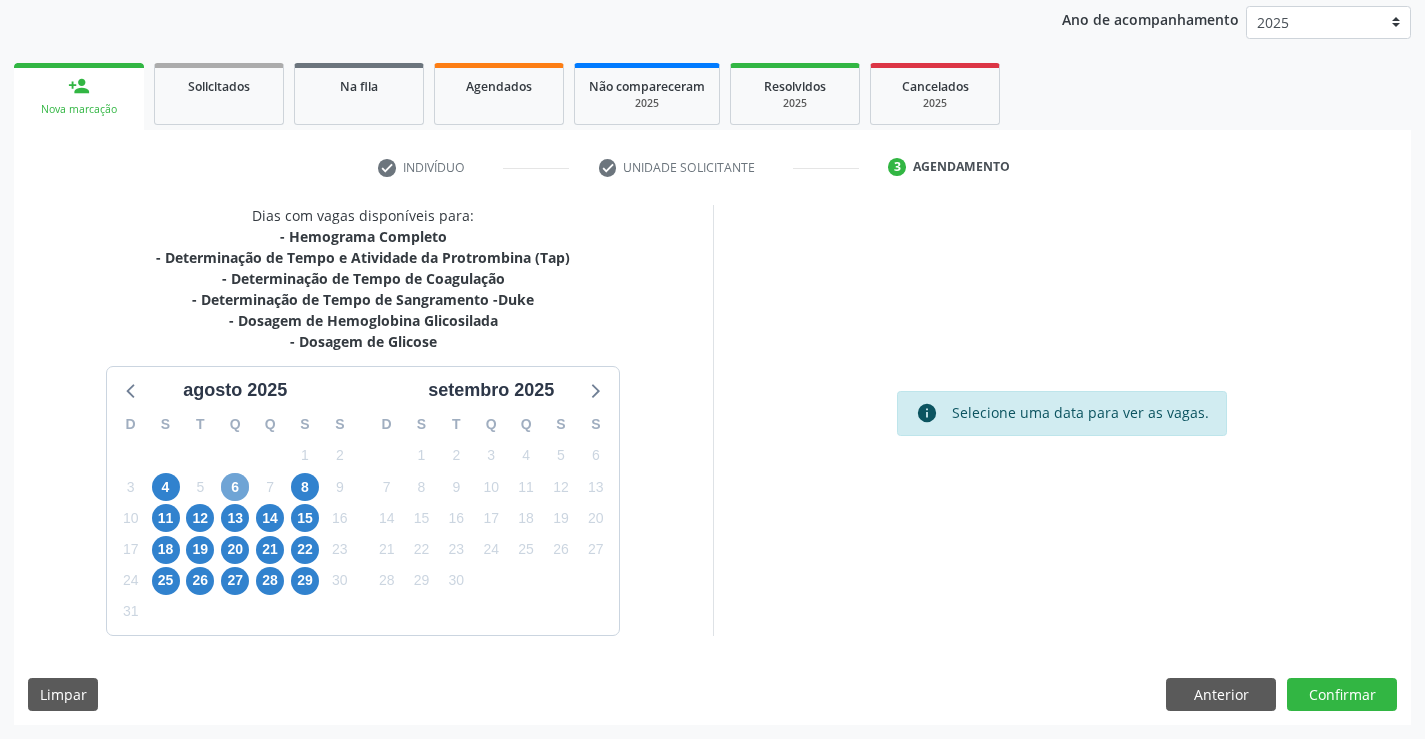 click on "6" at bounding box center (235, 487) 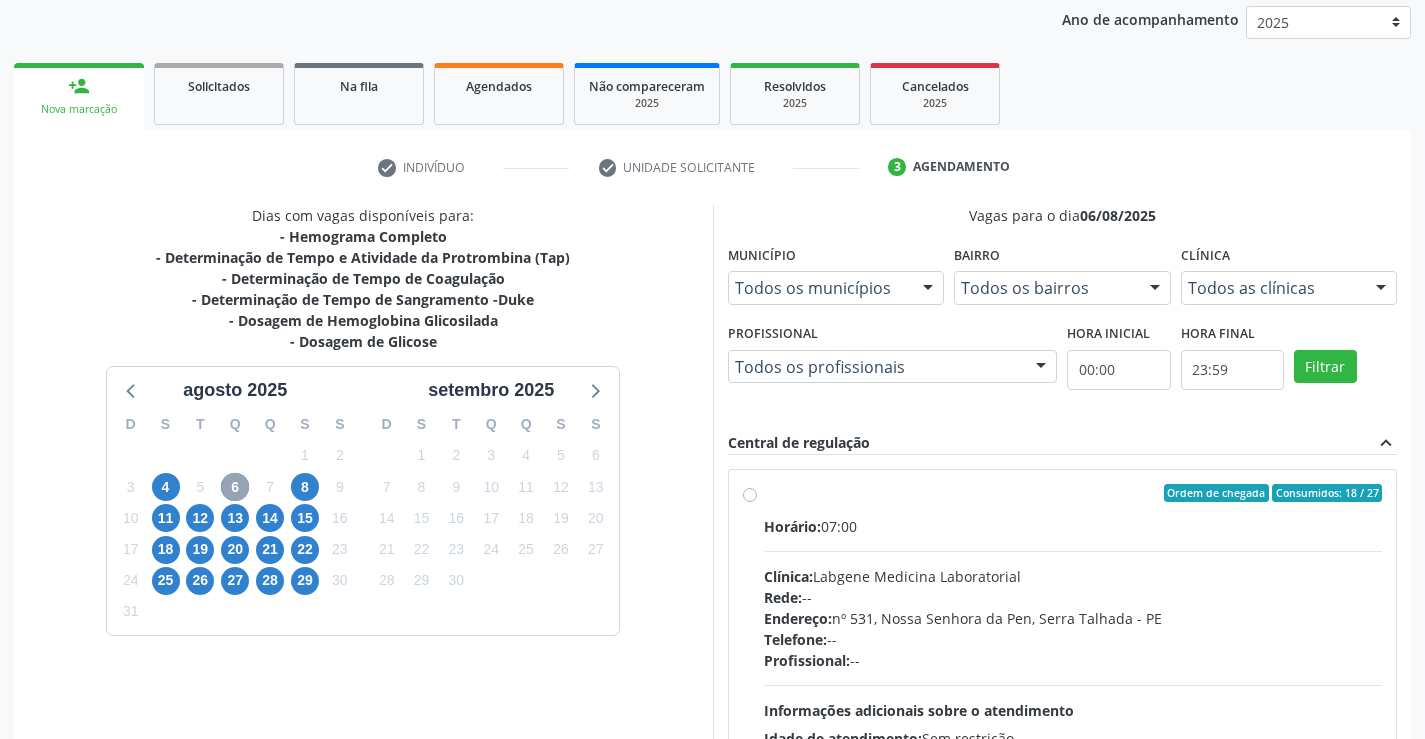 scroll, scrollTop: 456, scrollLeft: 0, axis: vertical 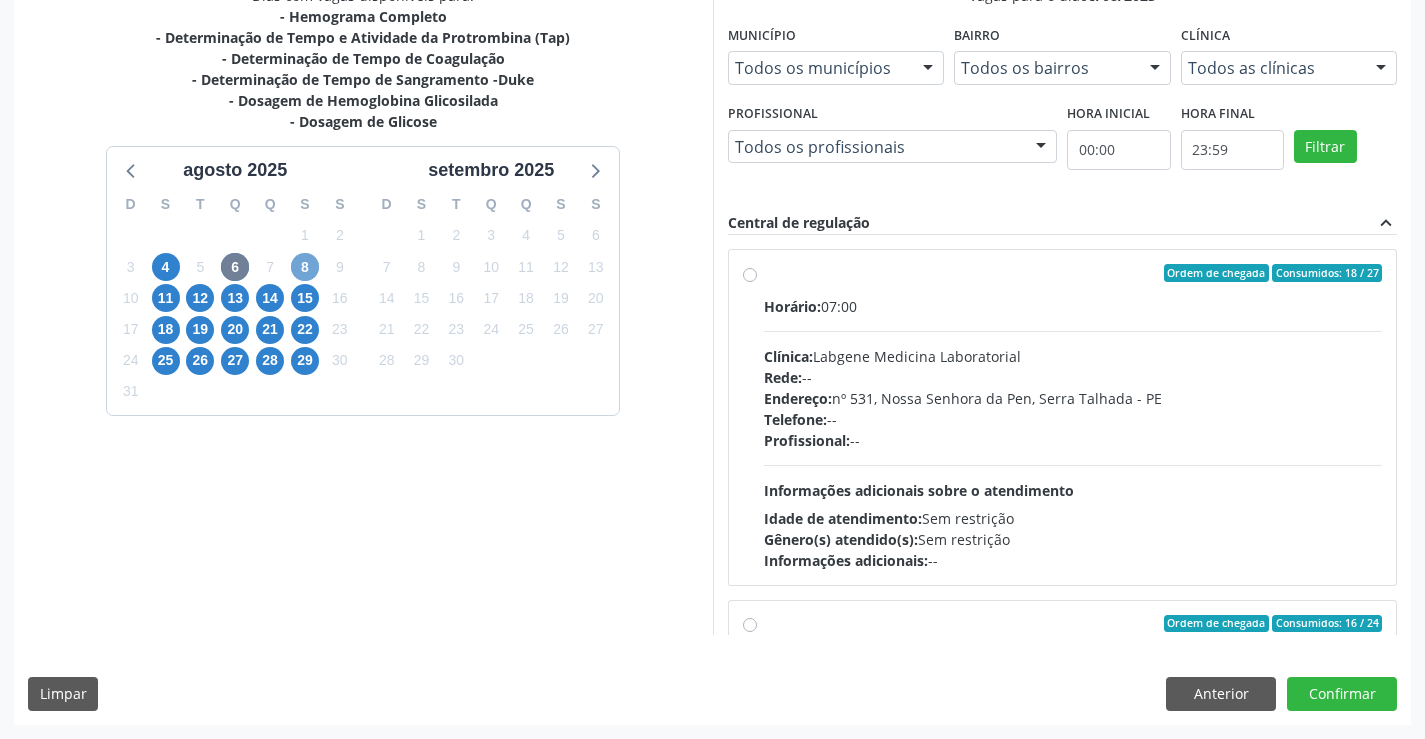 click on "8" at bounding box center [305, 267] 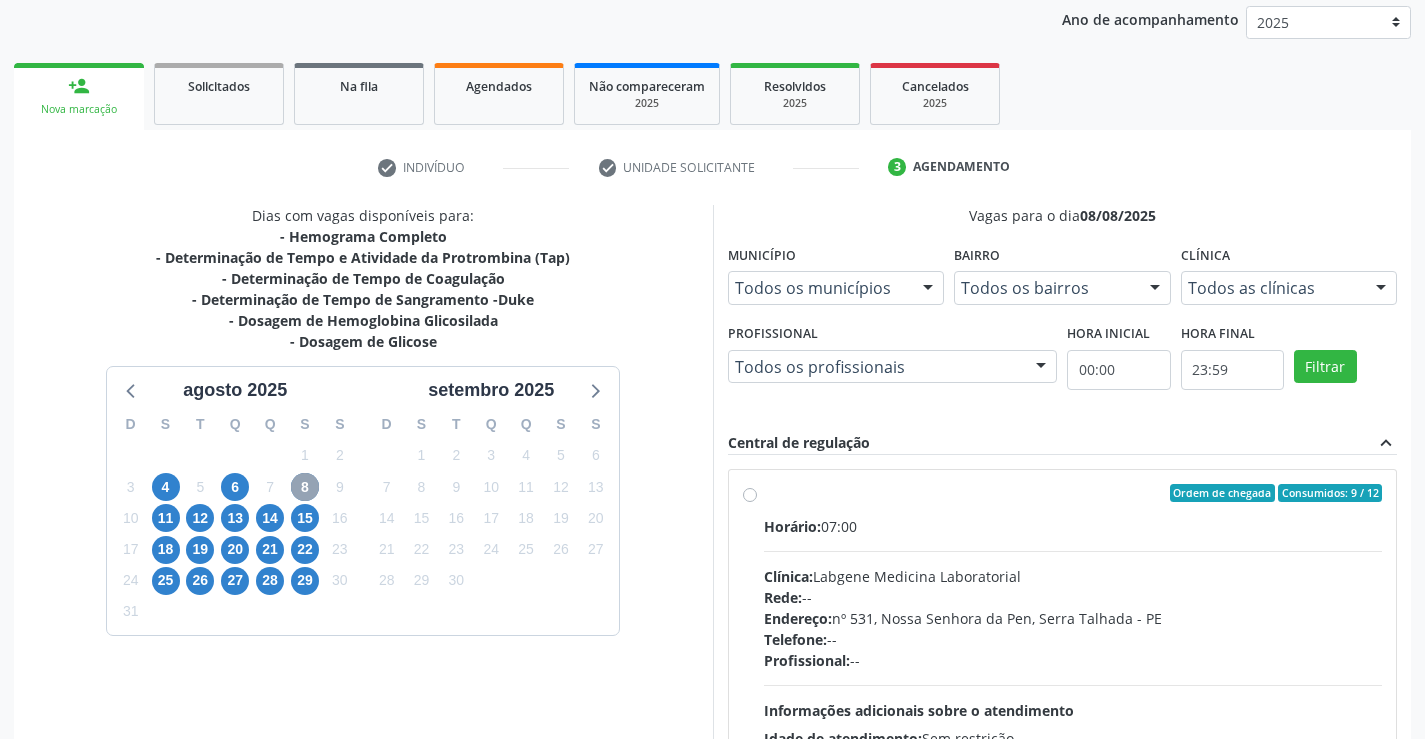 scroll, scrollTop: 420, scrollLeft: 0, axis: vertical 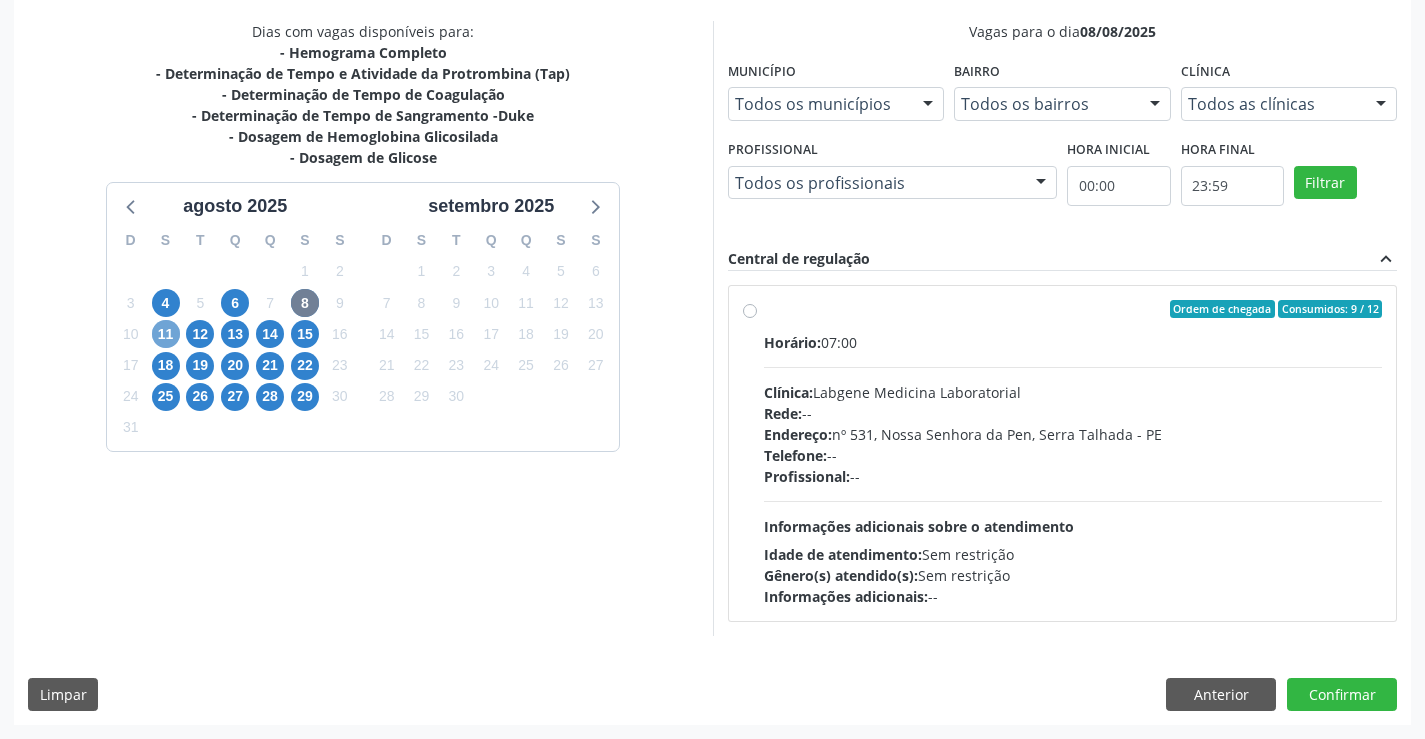 click on "11" at bounding box center [166, 334] 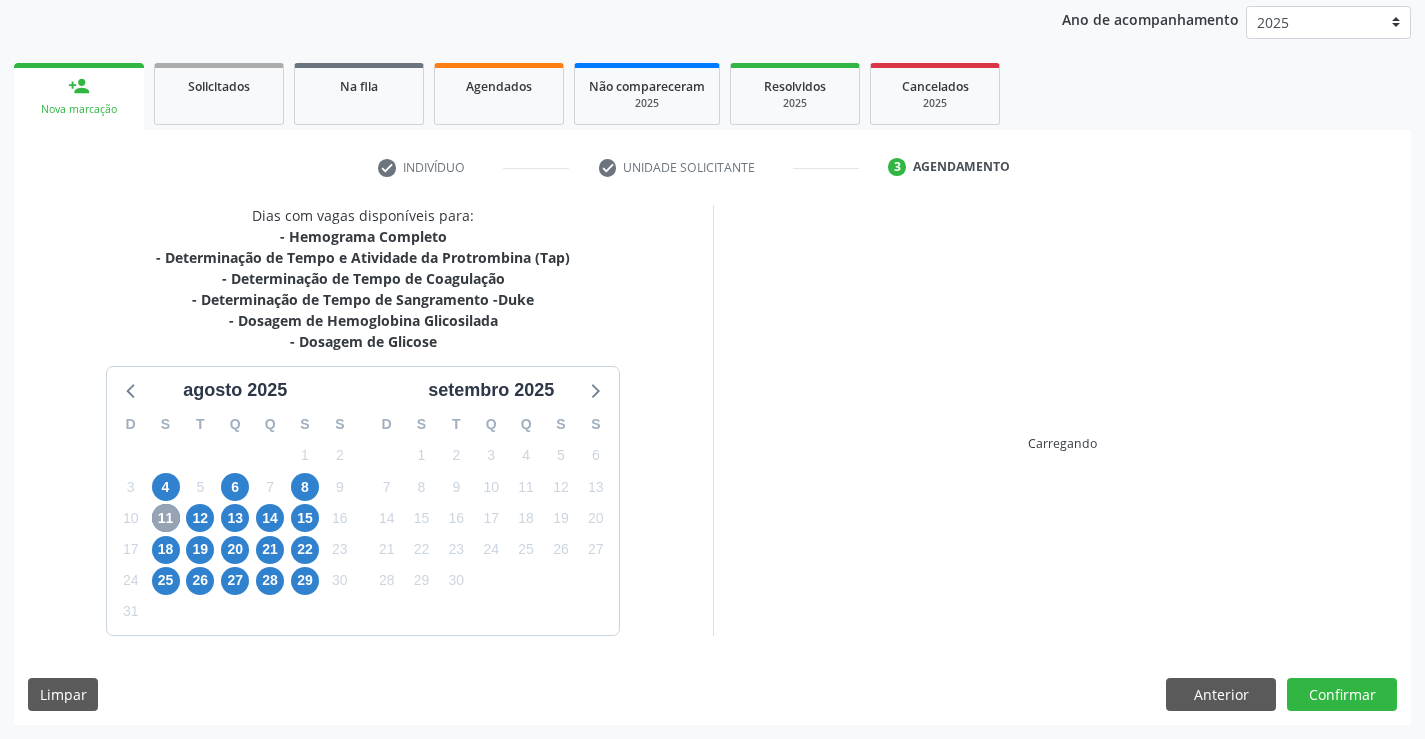 scroll, scrollTop: 420, scrollLeft: 0, axis: vertical 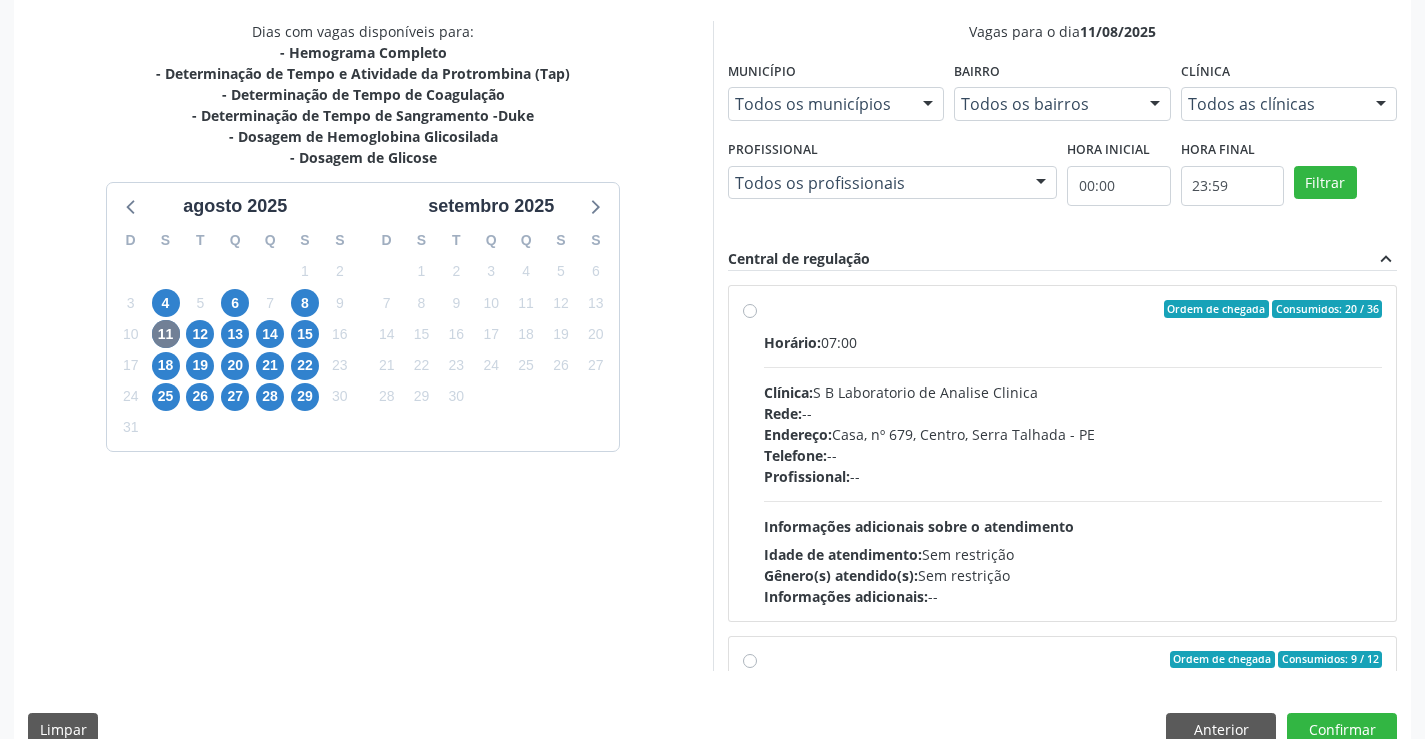 click on "Profissional:
--" at bounding box center (1073, 476) 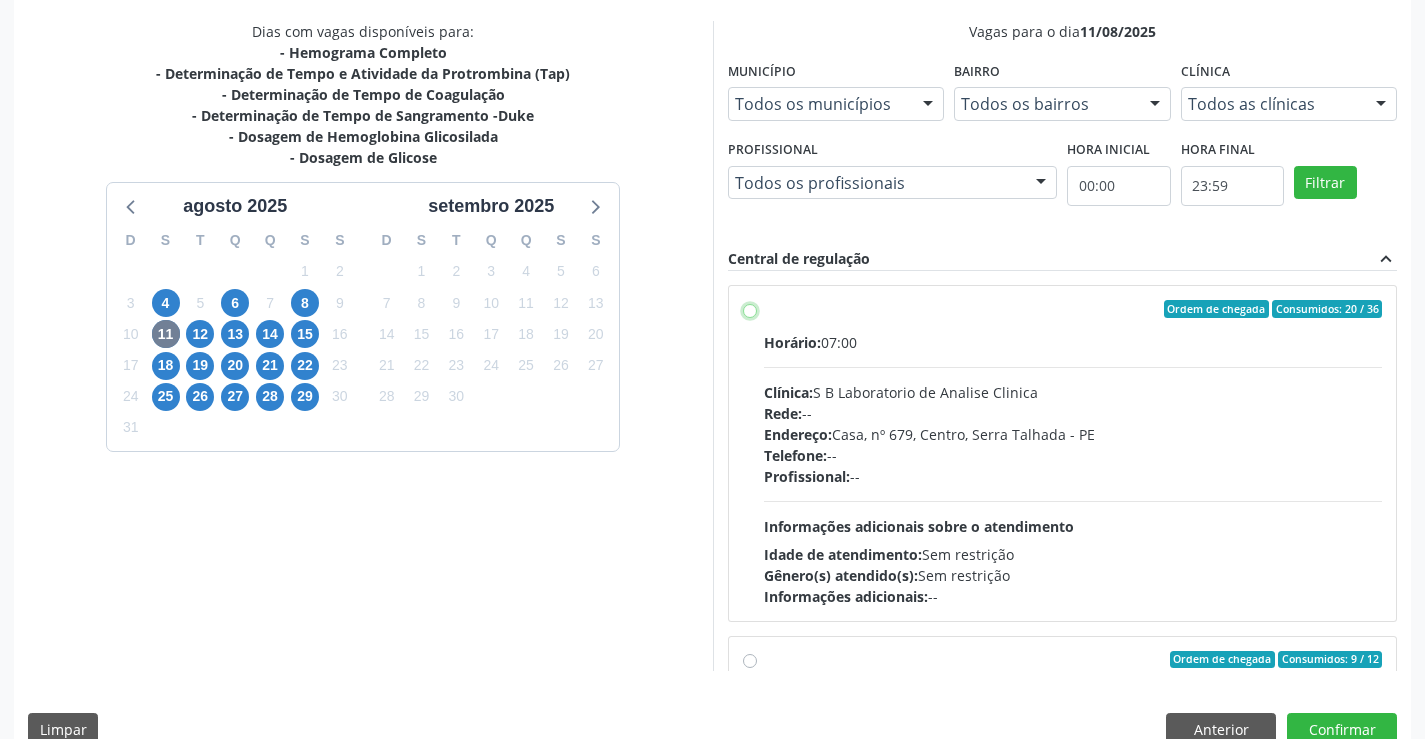 click on "Ordem de chegada
Consumidos: 20 / 36
Horário:   07:00
Clínica:  S B Laboratorio de Analise Clinica
Rede:
--
Endereço:   Casa, nº 679, Centro, [CITY] - [STATE]
Telefone:   --
Profissional:
--
Informações adicionais sobre o atendimento
Idade de atendimento:
Sem restrição
Gênero(s) atendido(s):
Sem restrição
Informações adicionais:
--" at bounding box center (750, 309) 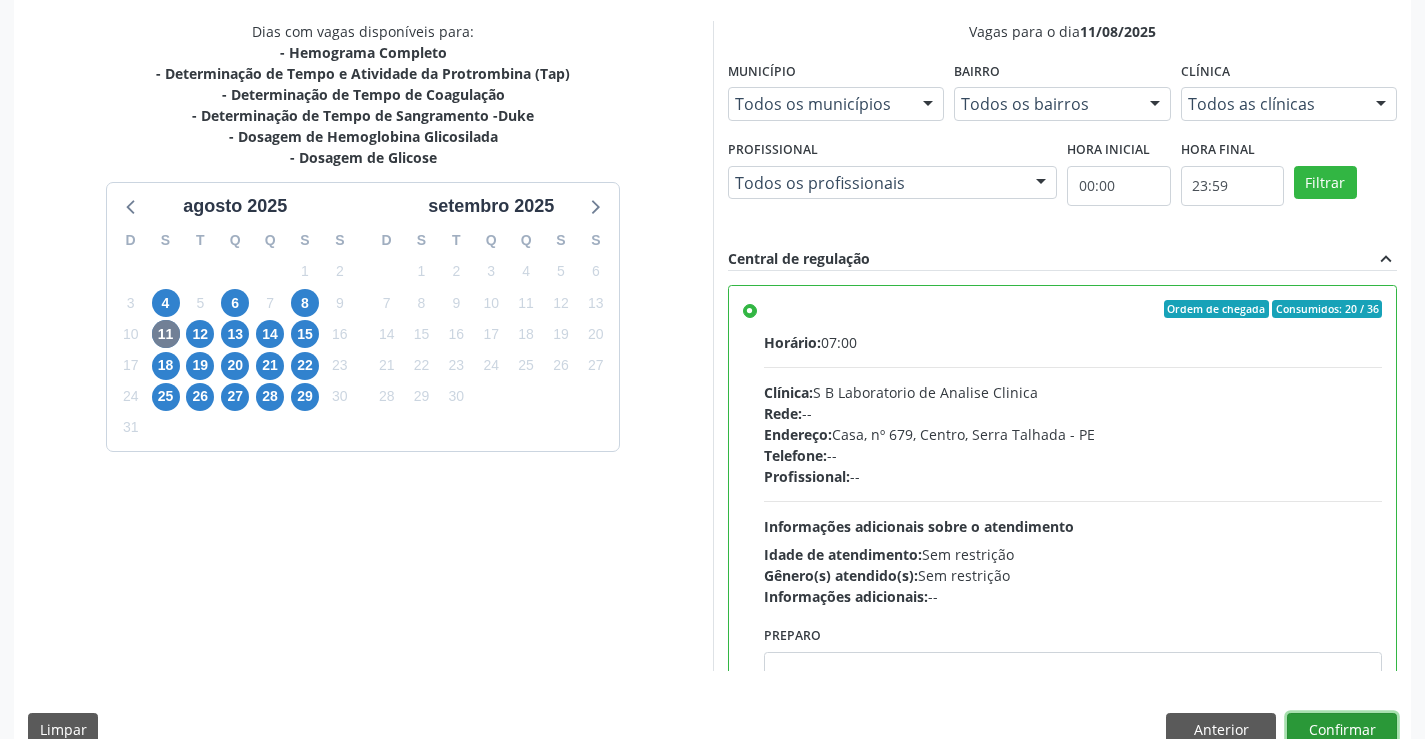 click on "Confirmar" at bounding box center (1342, 730) 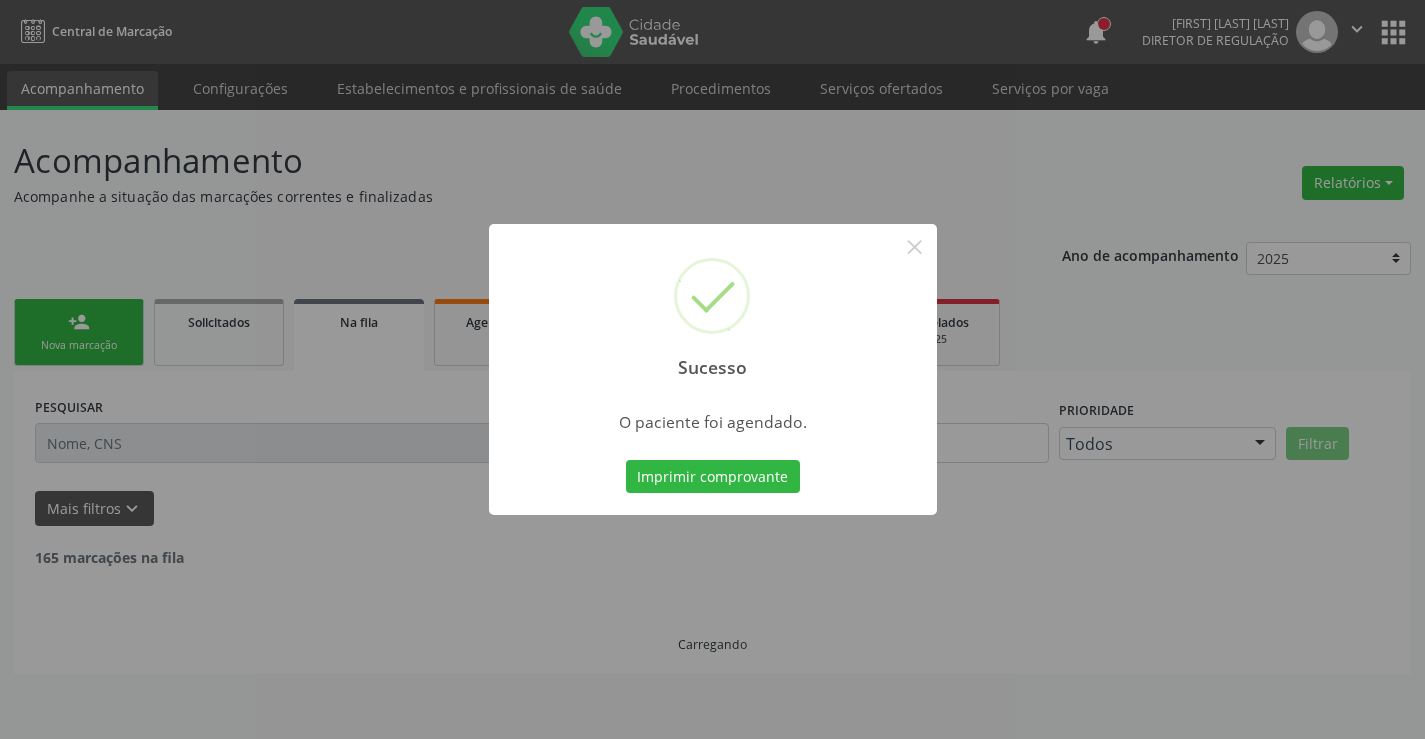 scroll, scrollTop: 0, scrollLeft: 0, axis: both 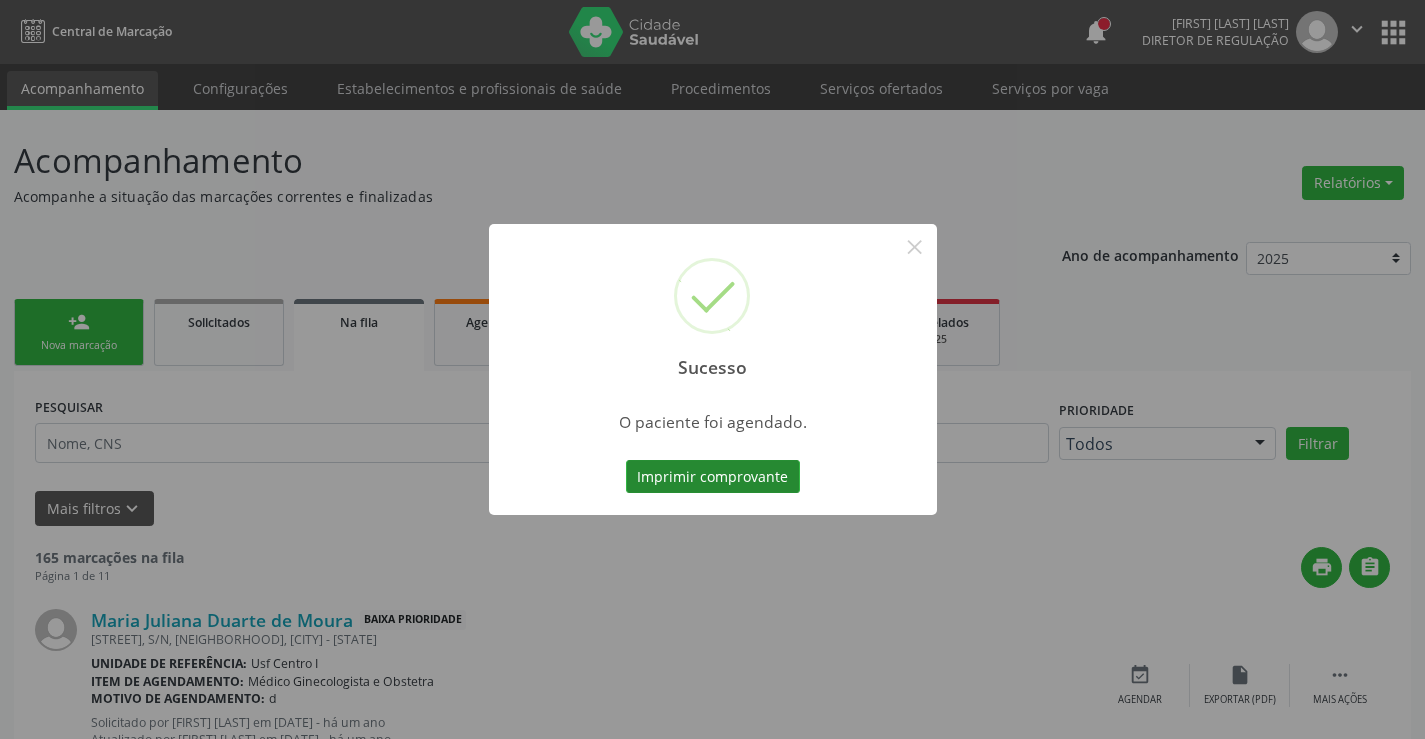 click on "Imprimir comprovante" at bounding box center (713, 477) 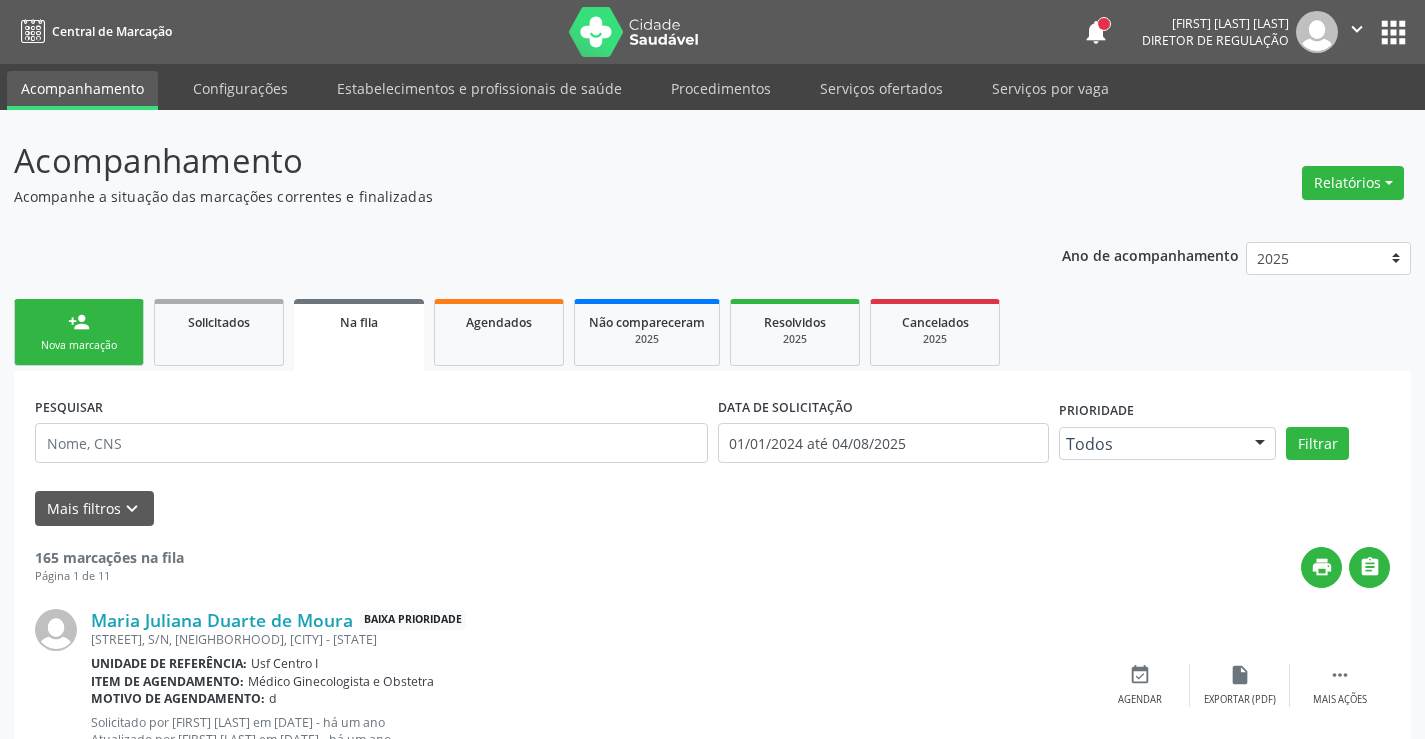 click on "person_add" at bounding box center [79, 322] 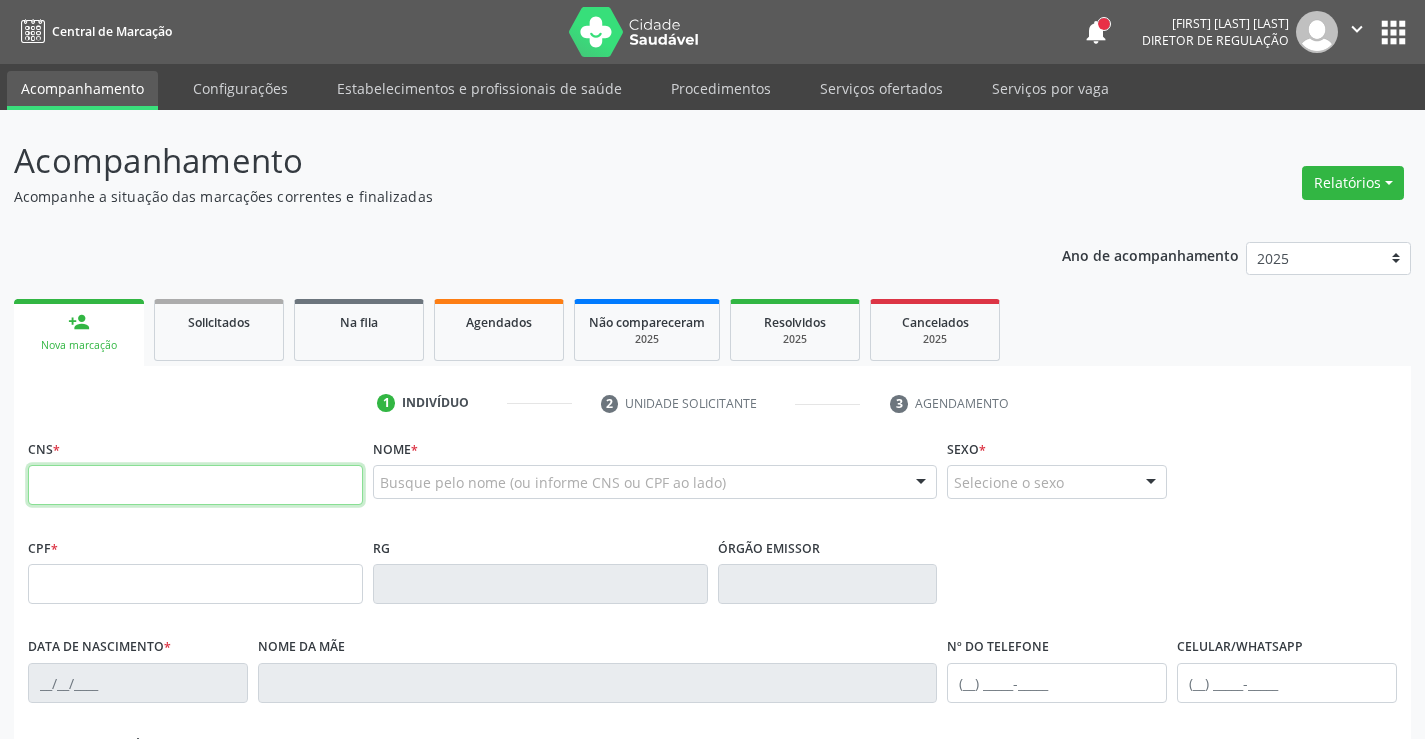 click at bounding box center [195, 485] 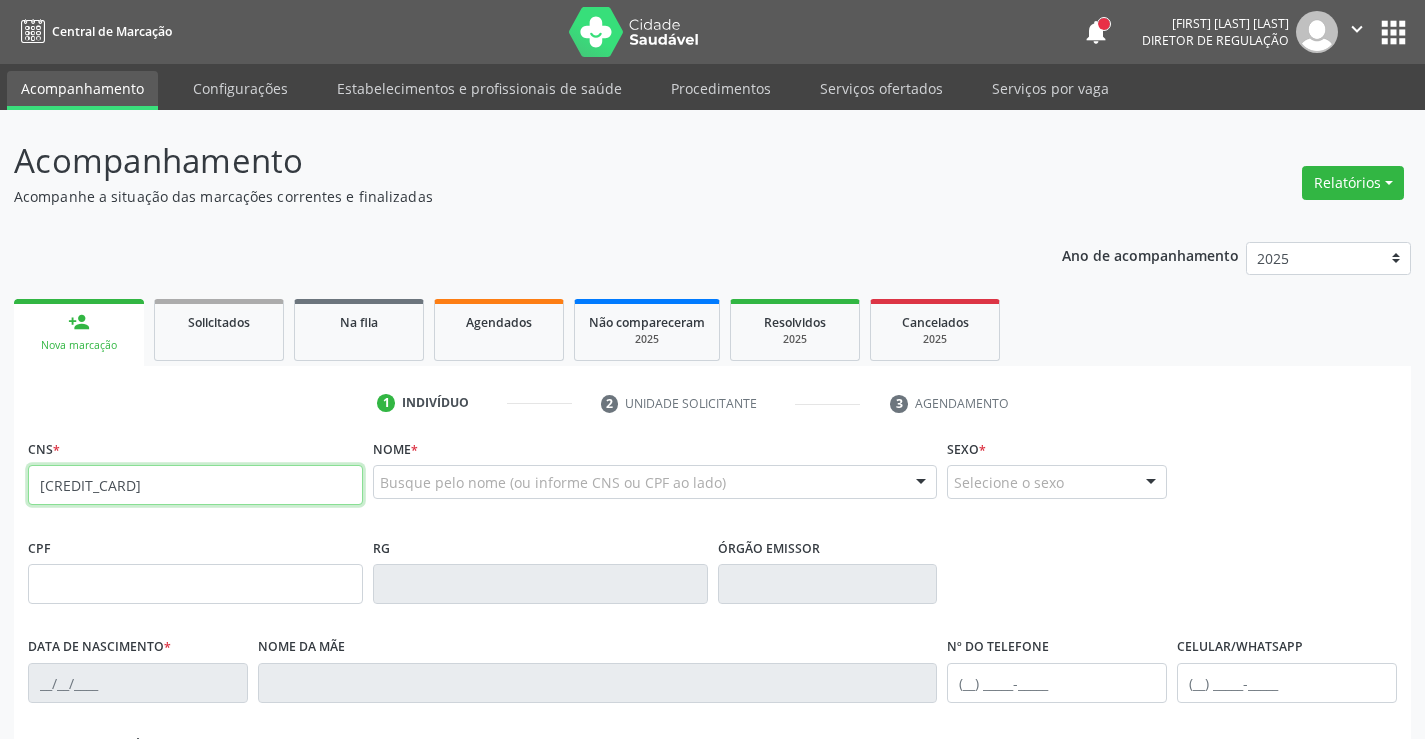type on "[CREDIT_CARD]" 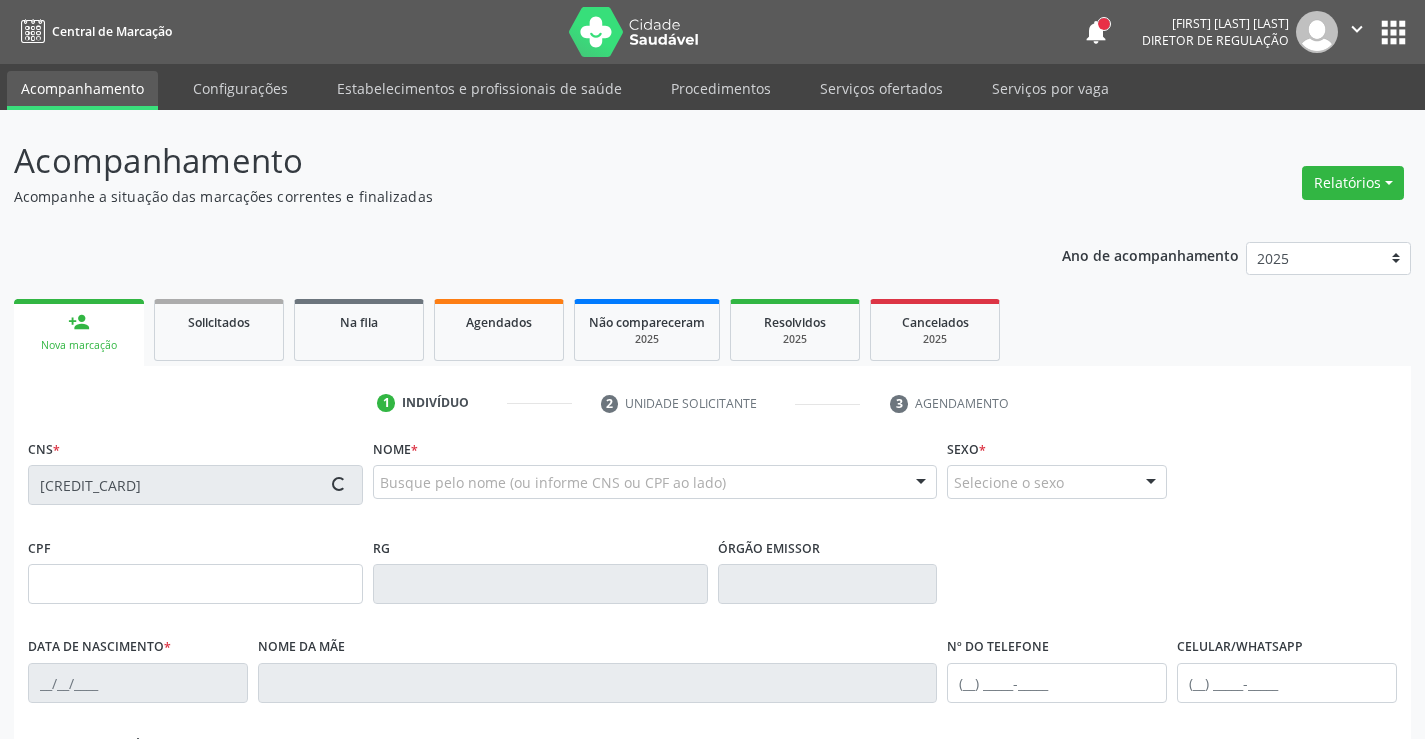 type on "[CPF]" 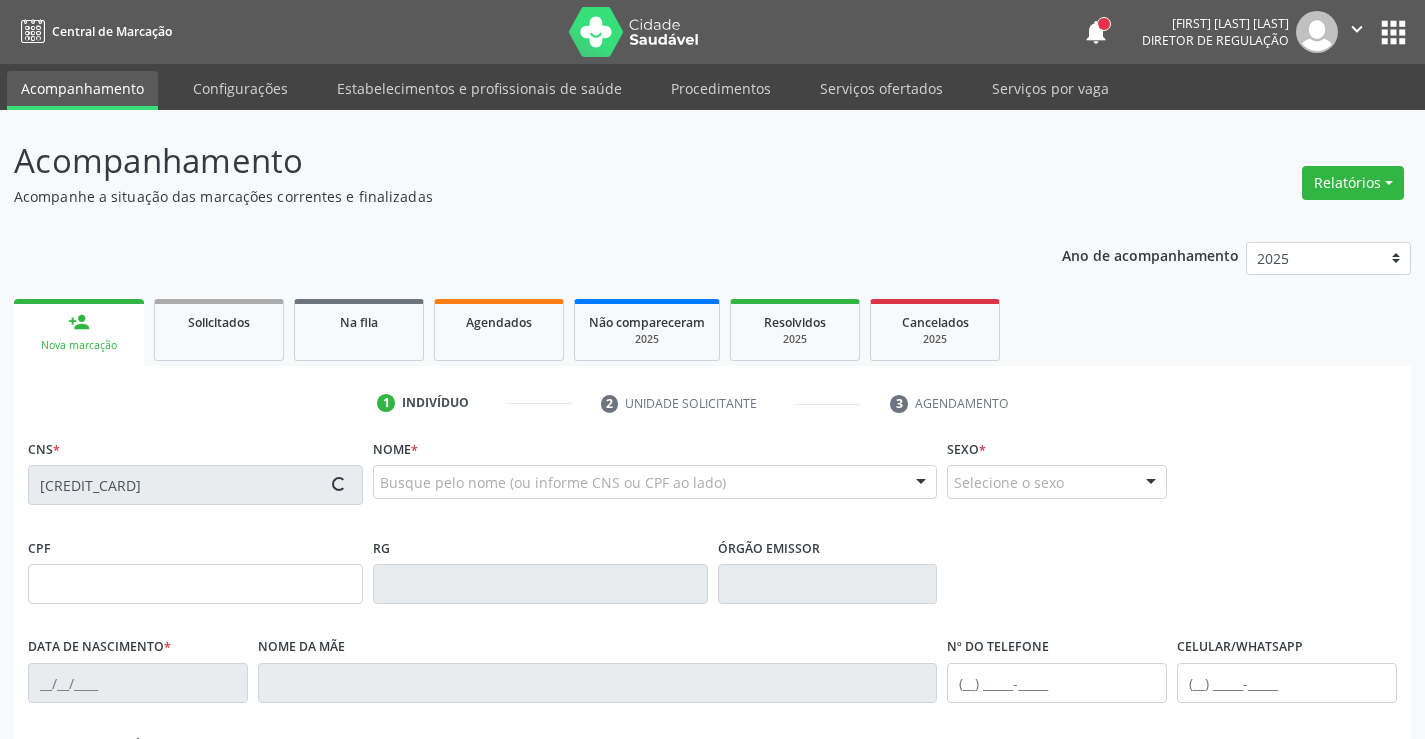 type on "[DATE]" 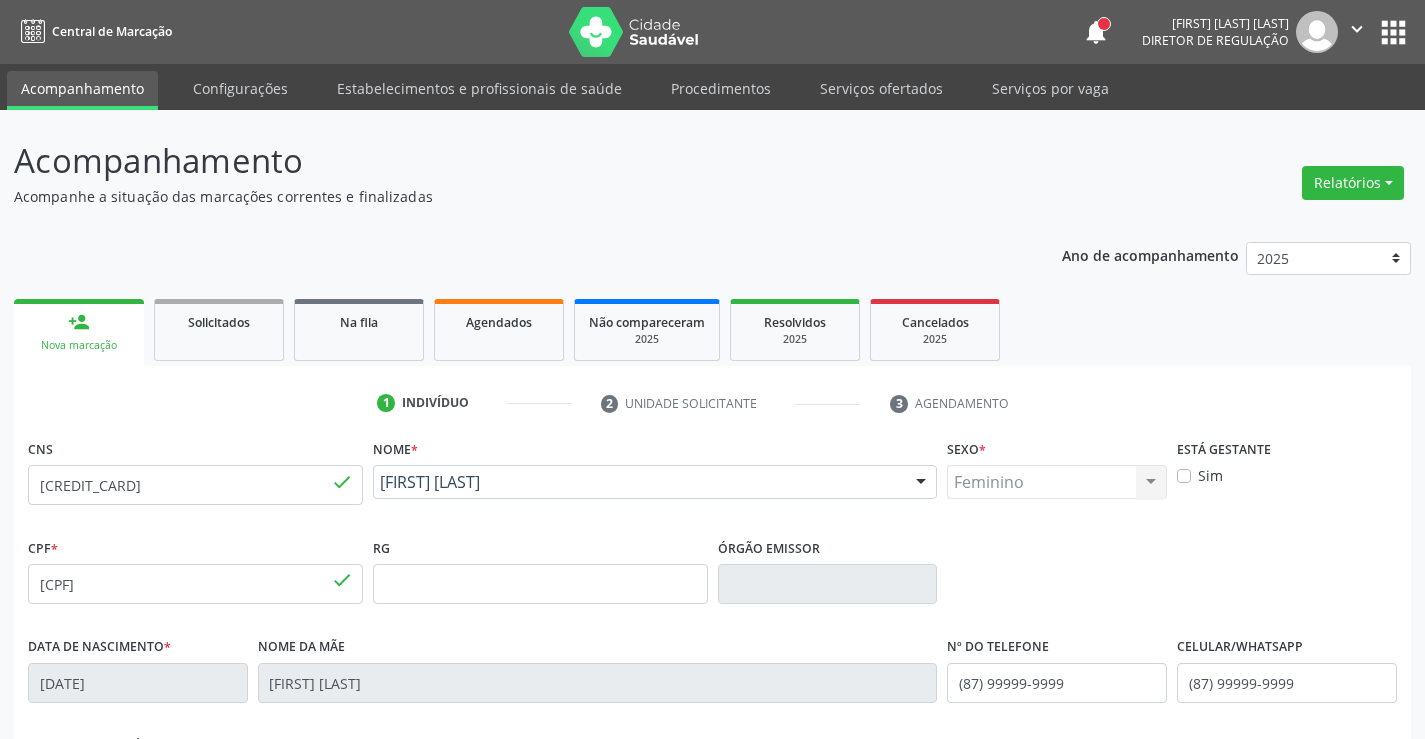 scroll, scrollTop: 345, scrollLeft: 0, axis: vertical 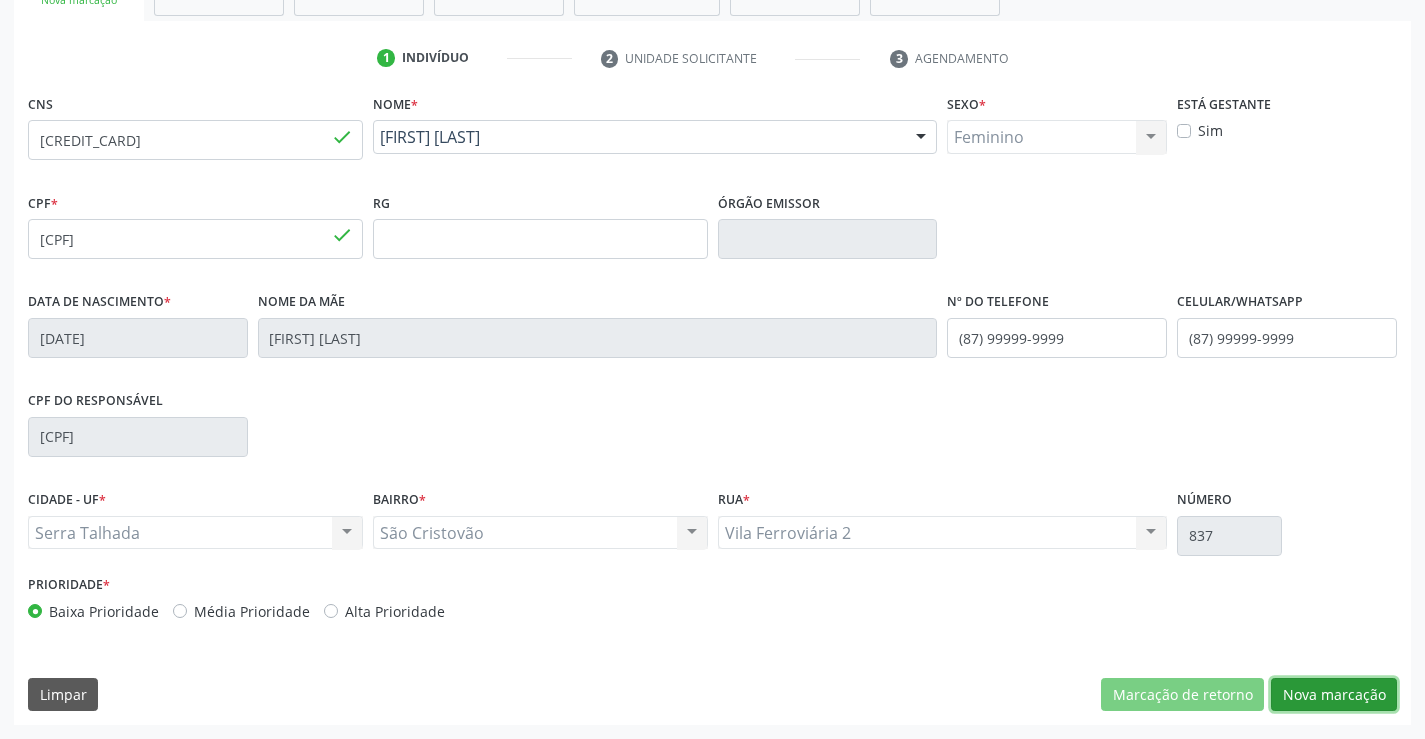 click on "Nova marcação" at bounding box center (1334, 695) 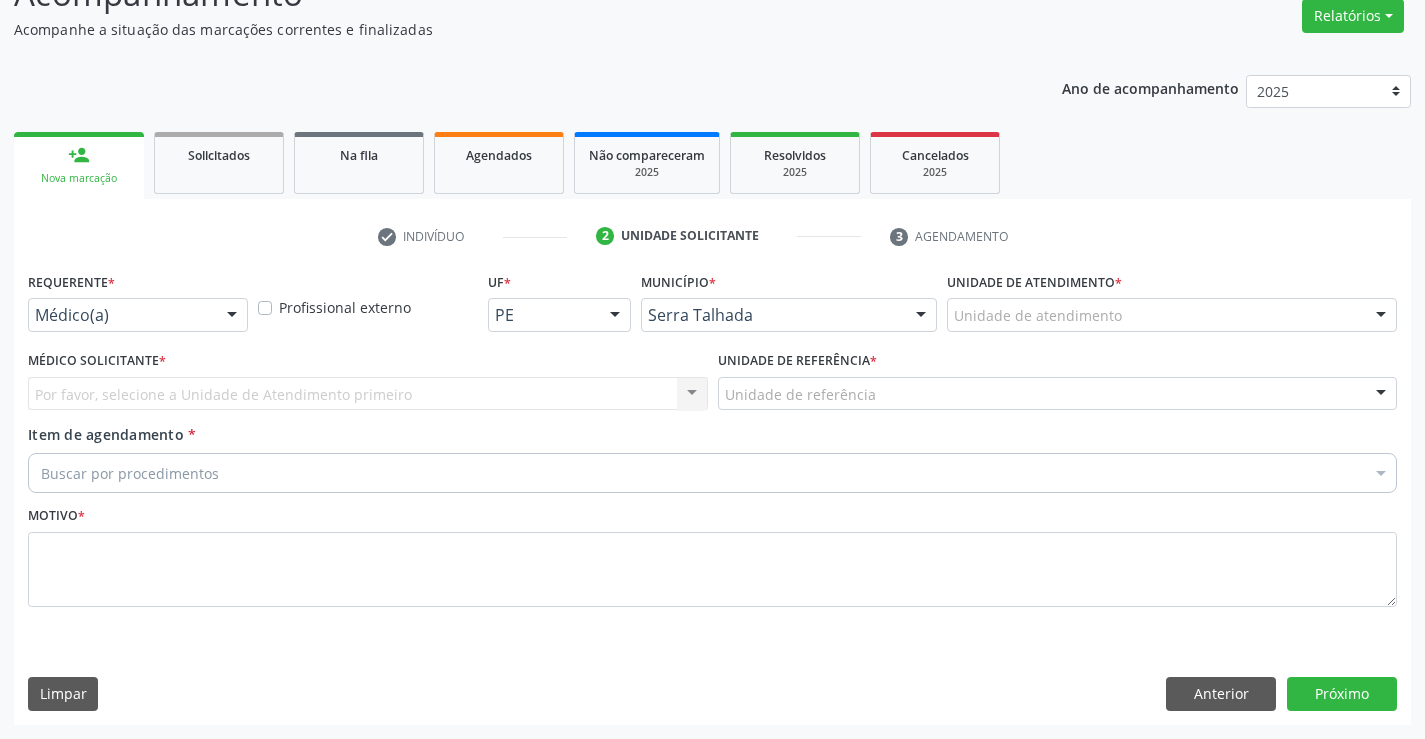 scroll, scrollTop: 167, scrollLeft: 0, axis: vertical 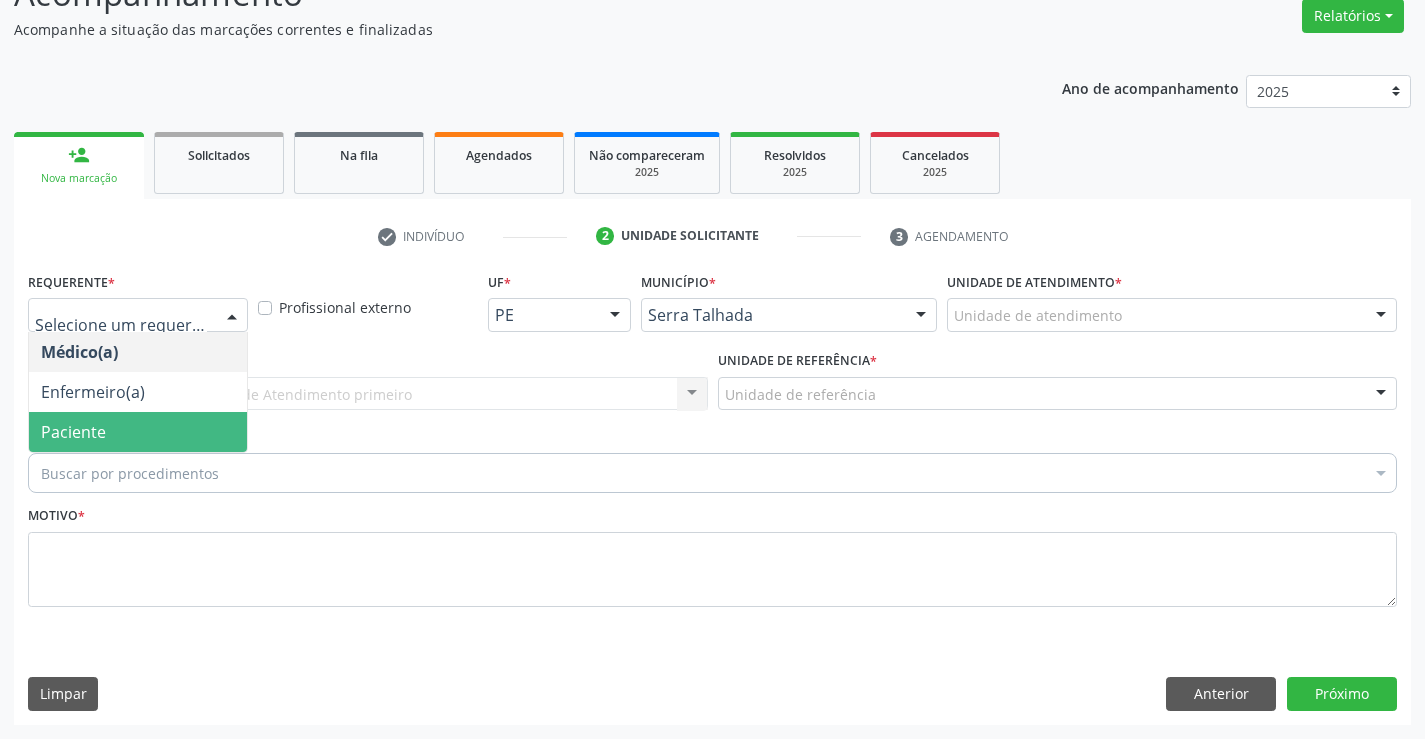 click on "Paciente" at bounding box center (138, 432) 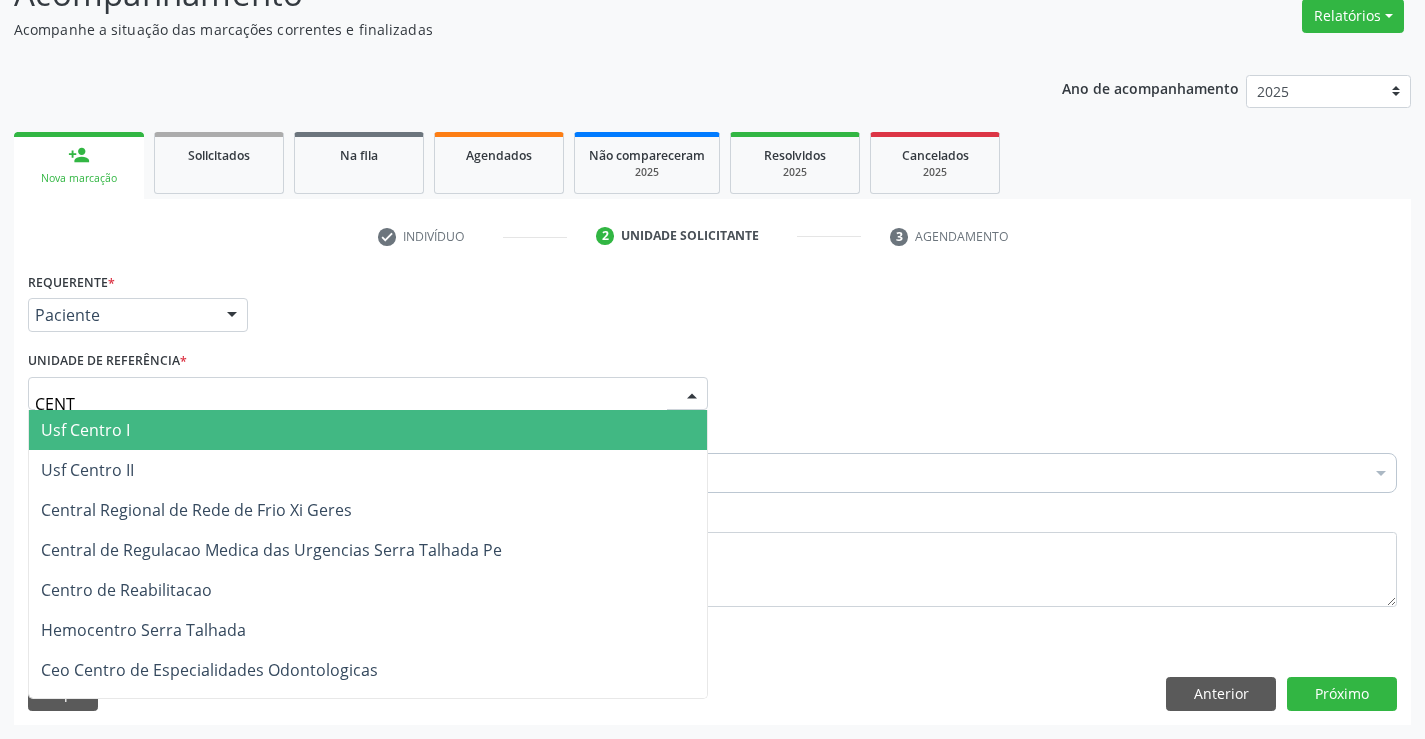 type on "CENTR" 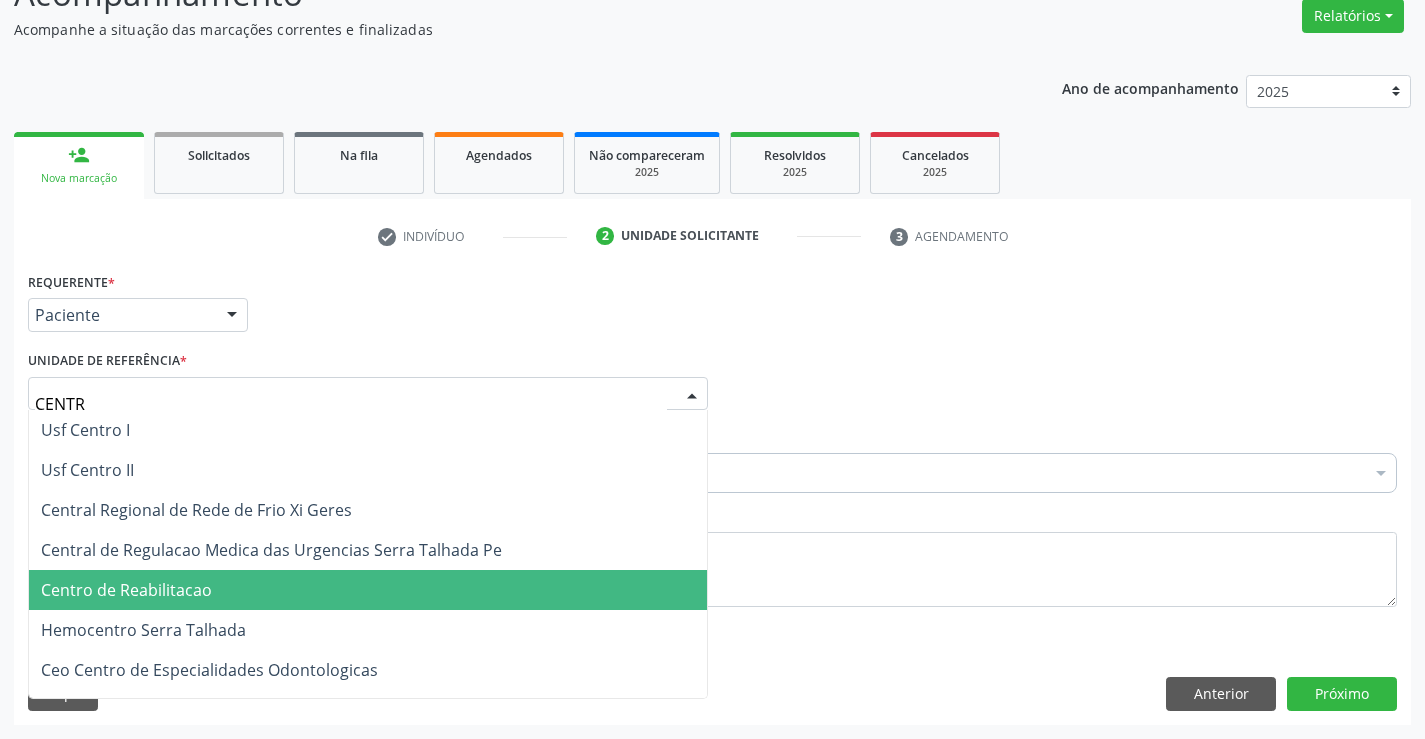 click on "Centro de Reabilitacao" at bounding box center (126, 590) 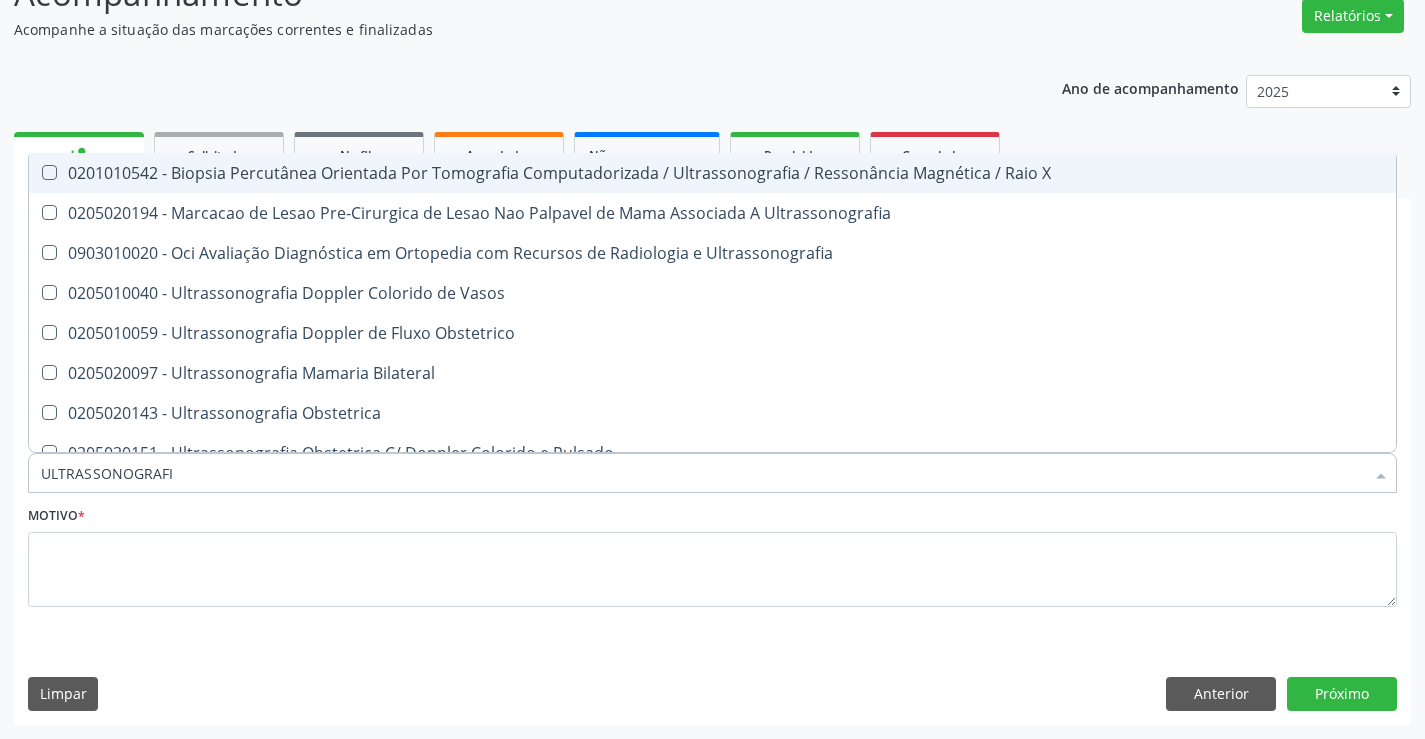 type on "ULTRASSONOGRAFIA" 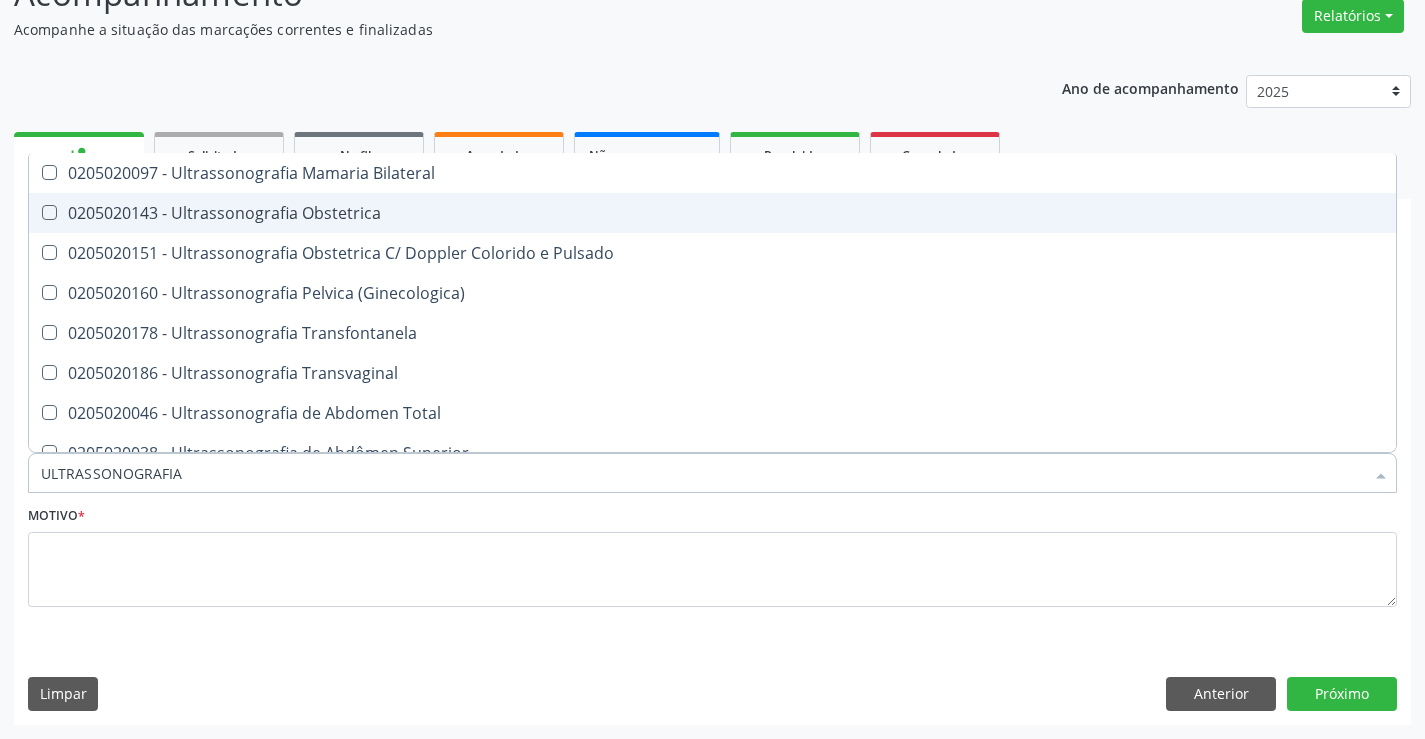scroll, scrollTop: 300, scrollLeft: 0, axis: vertical 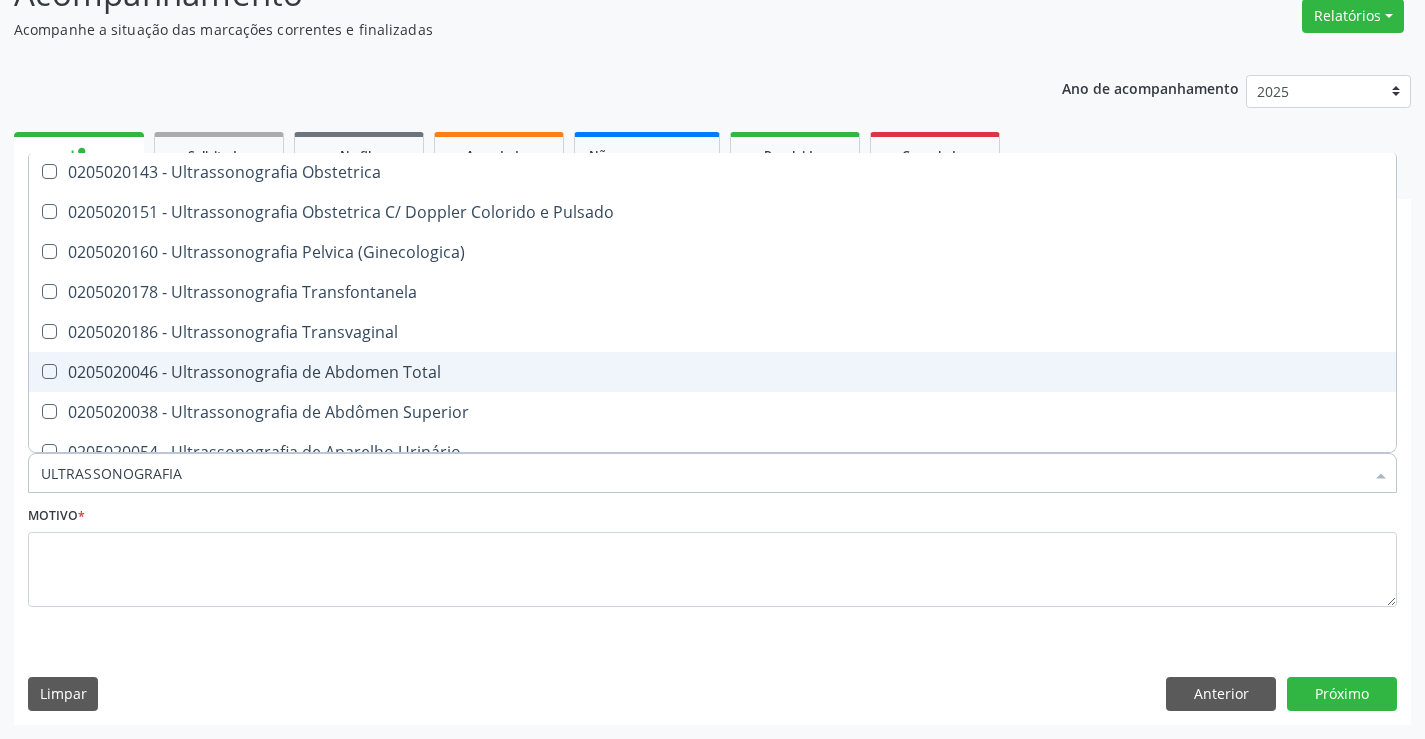 click on "0205020046 - Ultrassonografia de Abdomen Total" at bounding box center [712, 372] 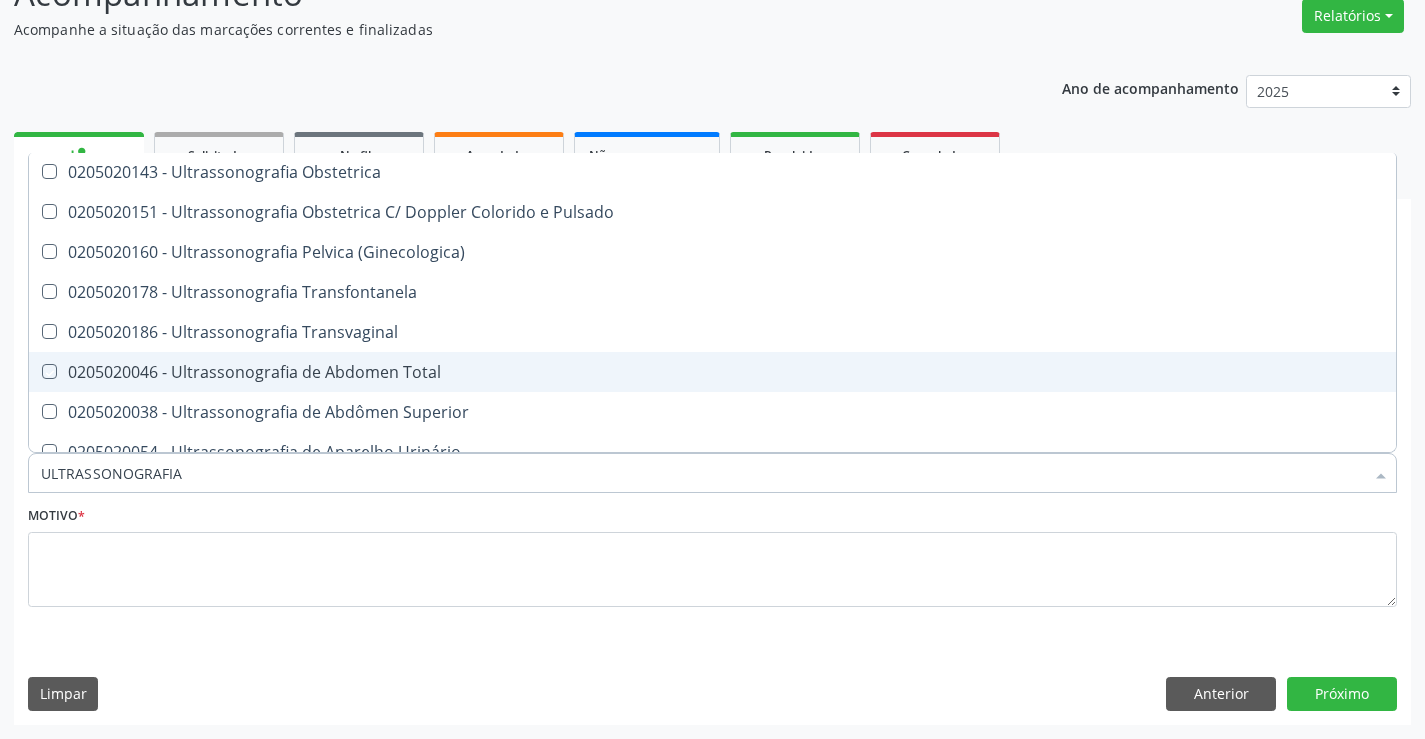checkbox on "true" 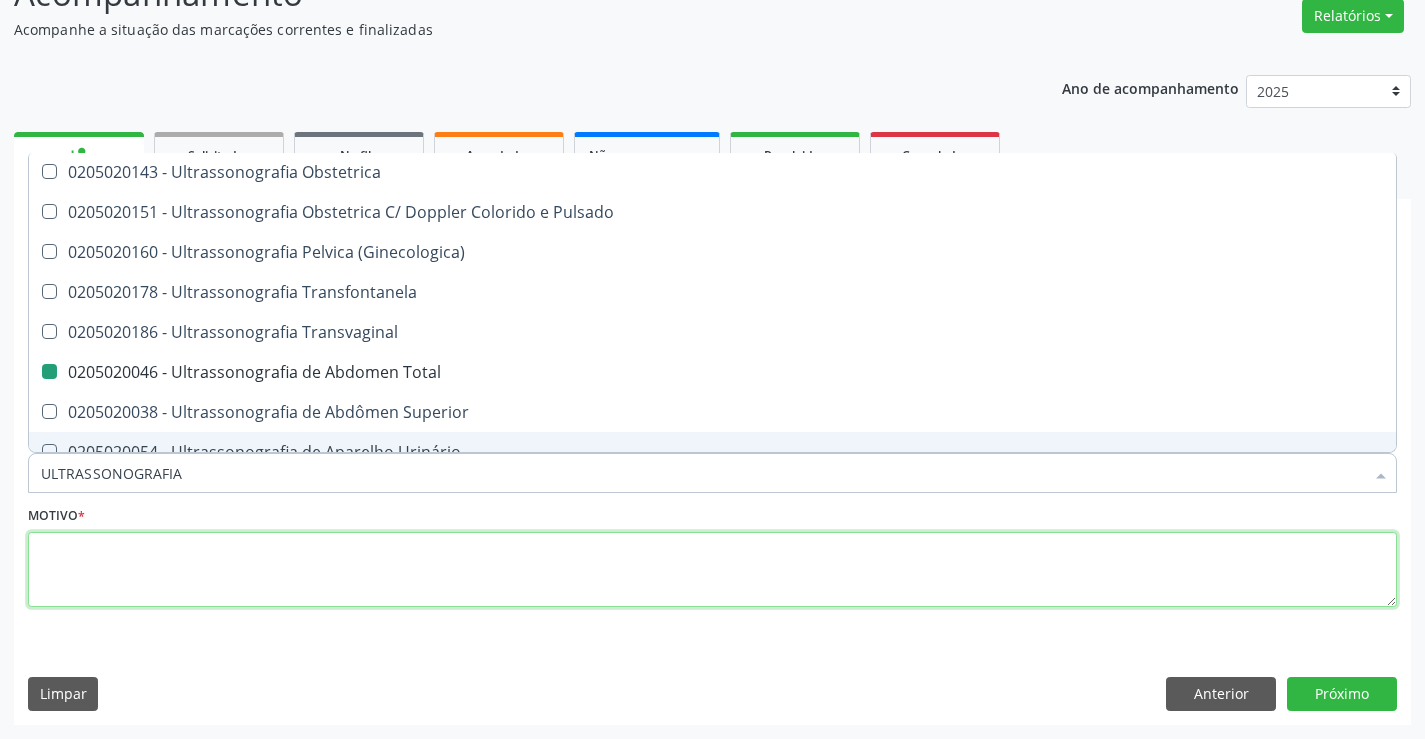 click at bounding box center [712, 570] 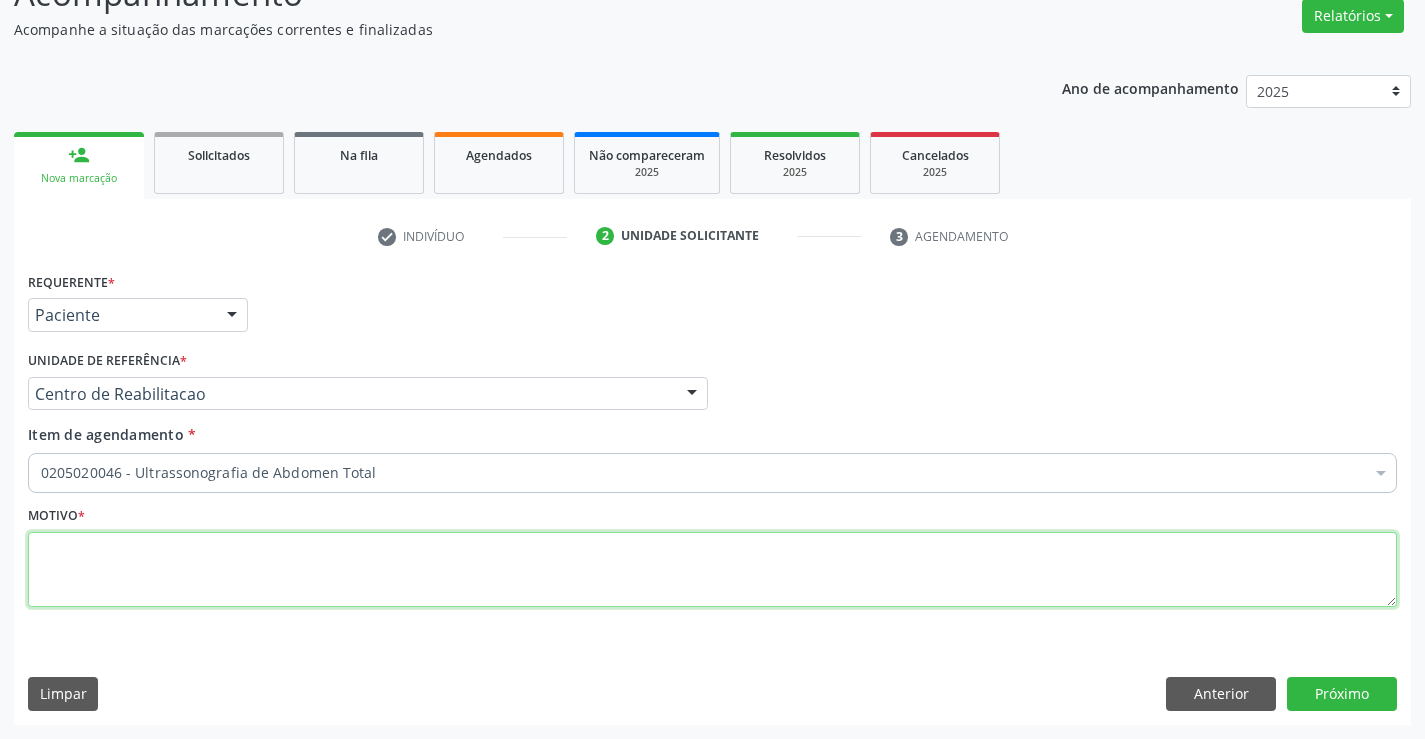 scroll, scrollTop: 0, scrollLeft: 0, axis: both 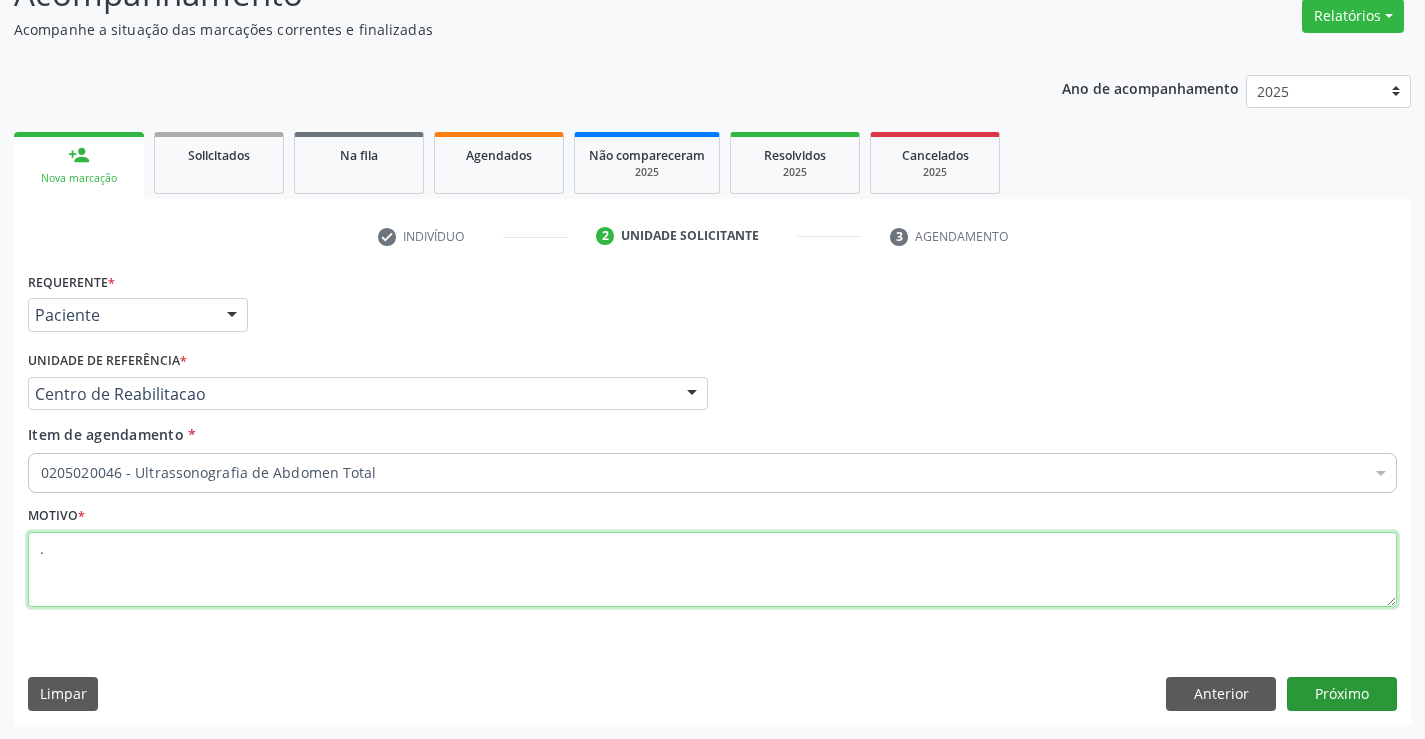 type on "." 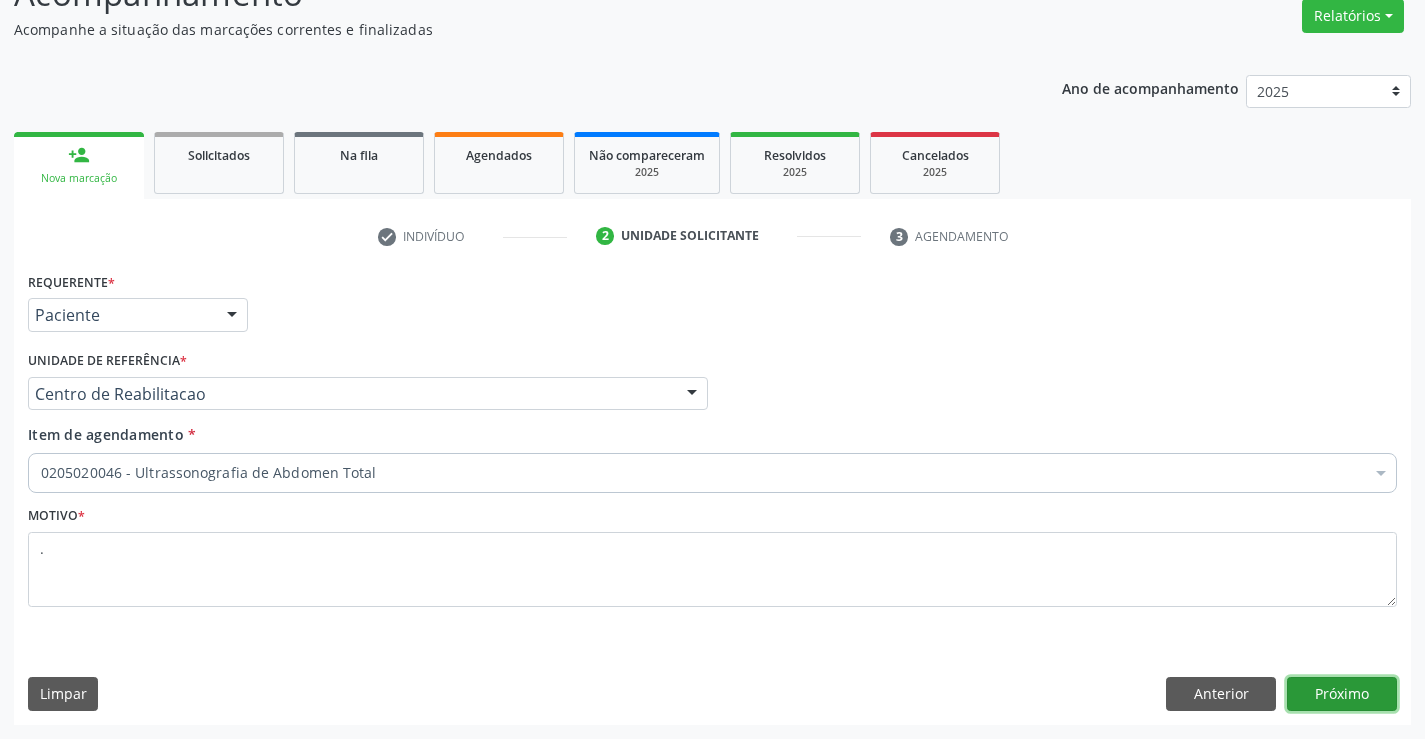 click on "Próximo" at bounding box center (1342, 694) 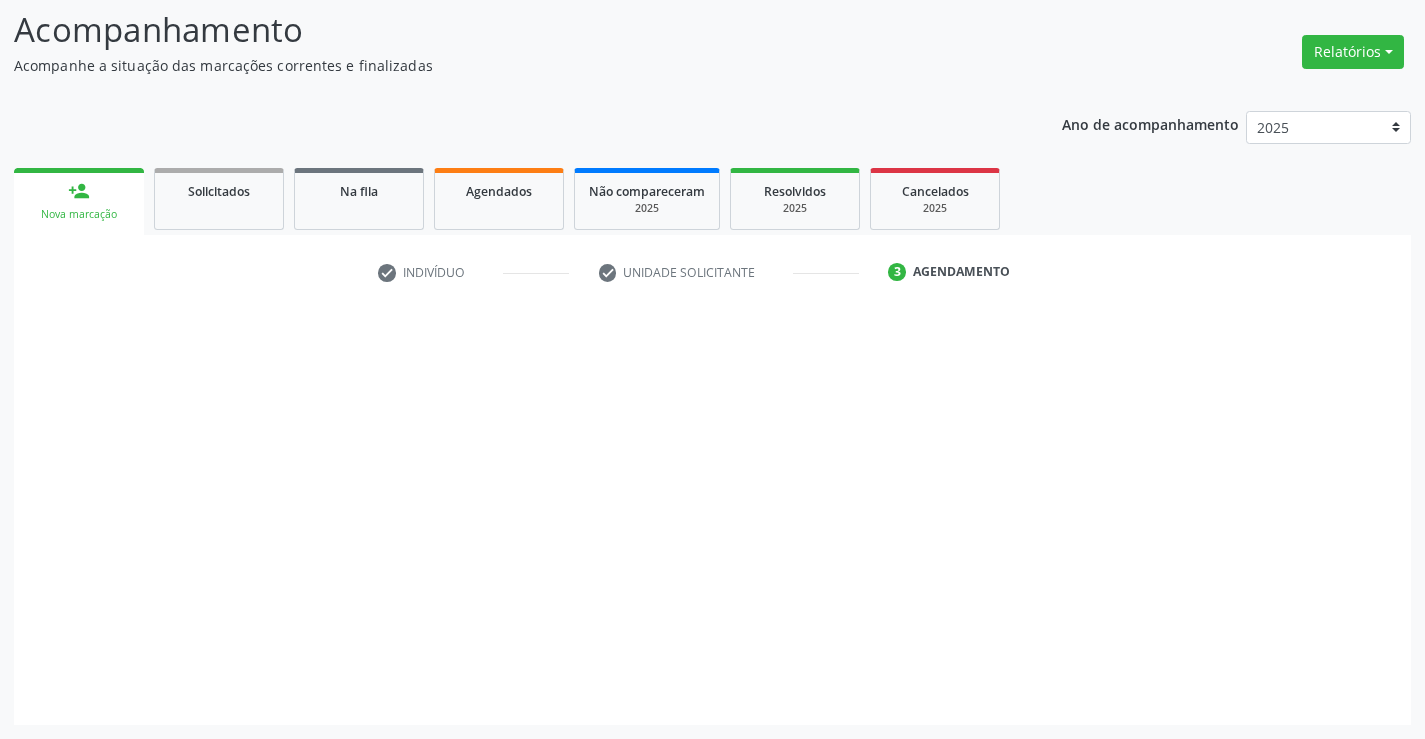 scroll, scrollTop: 131, scrollLeft: 0, axis: vertical 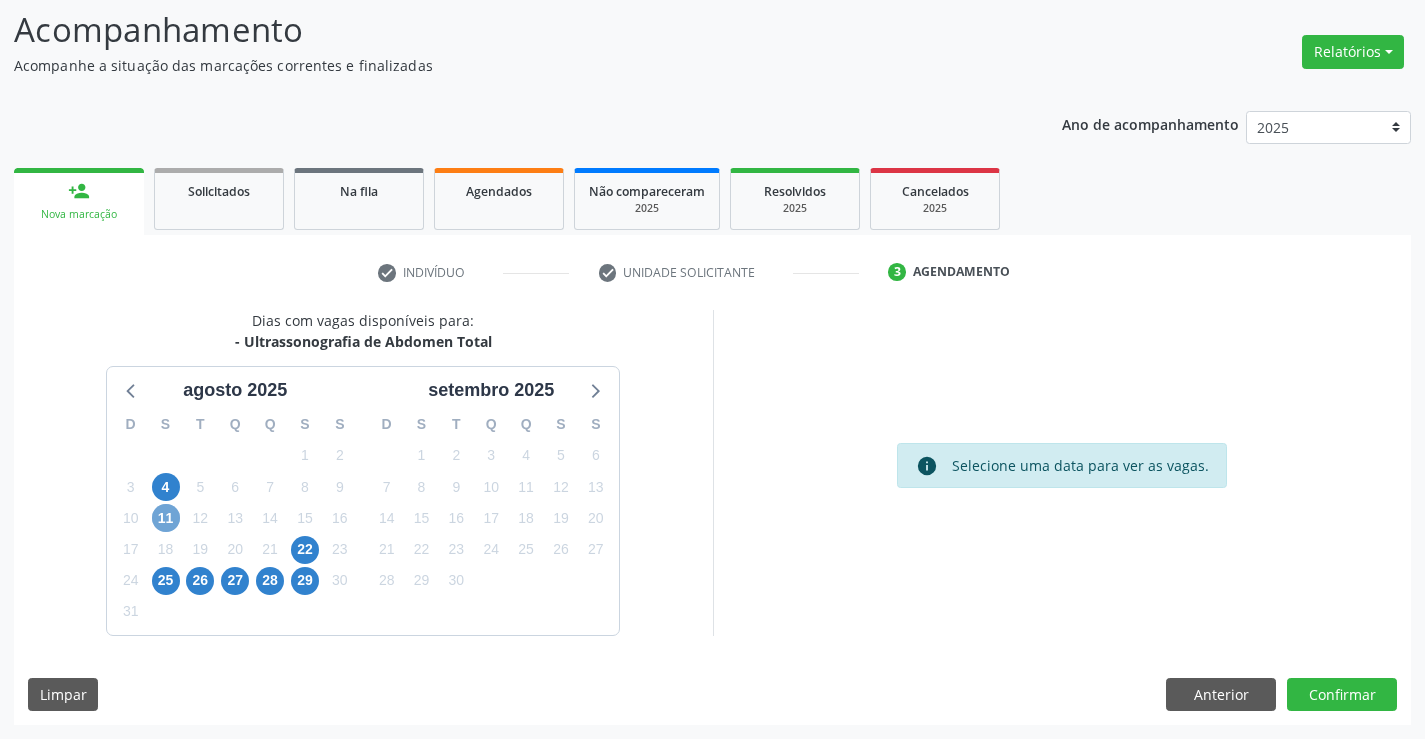 click on "11" at bounding box center [166, 518] 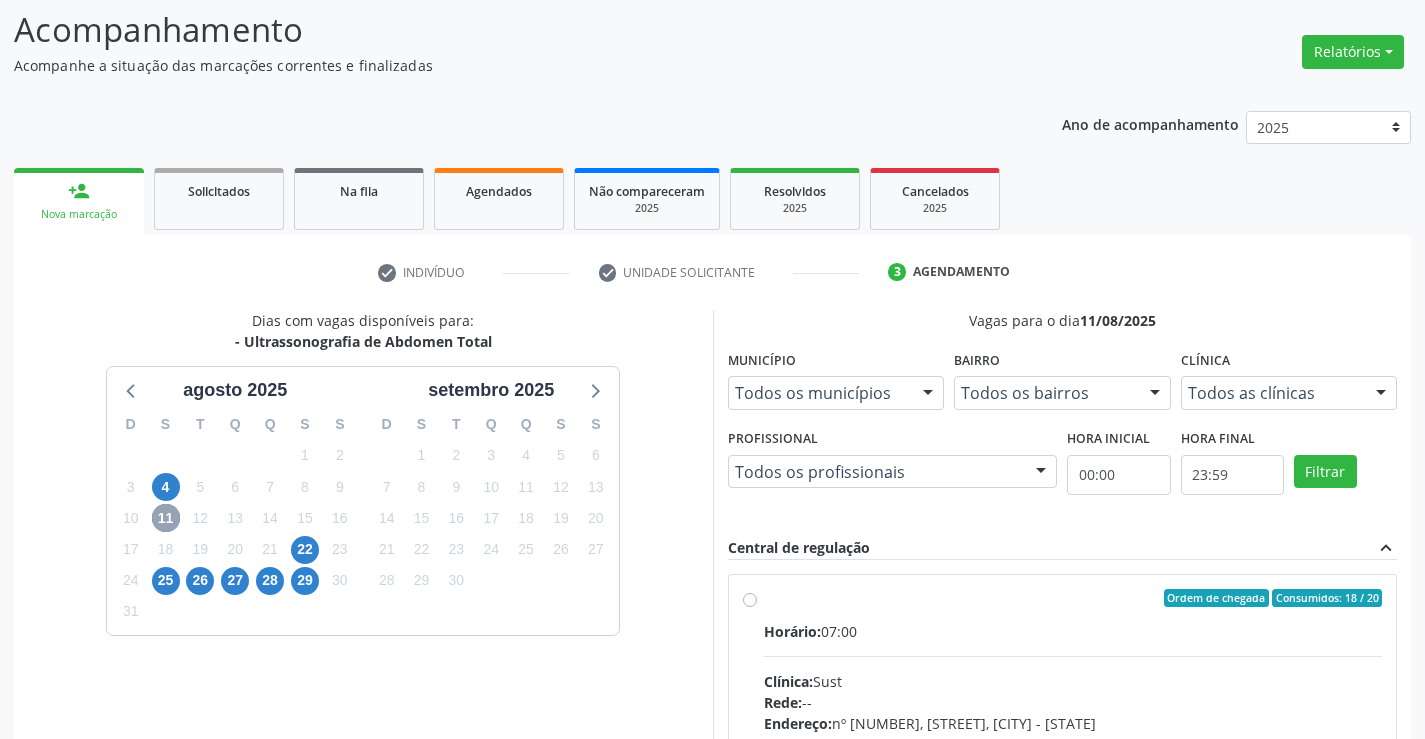 scroll, scrollTop: 420, scrollLeft: 0, axis: vertical 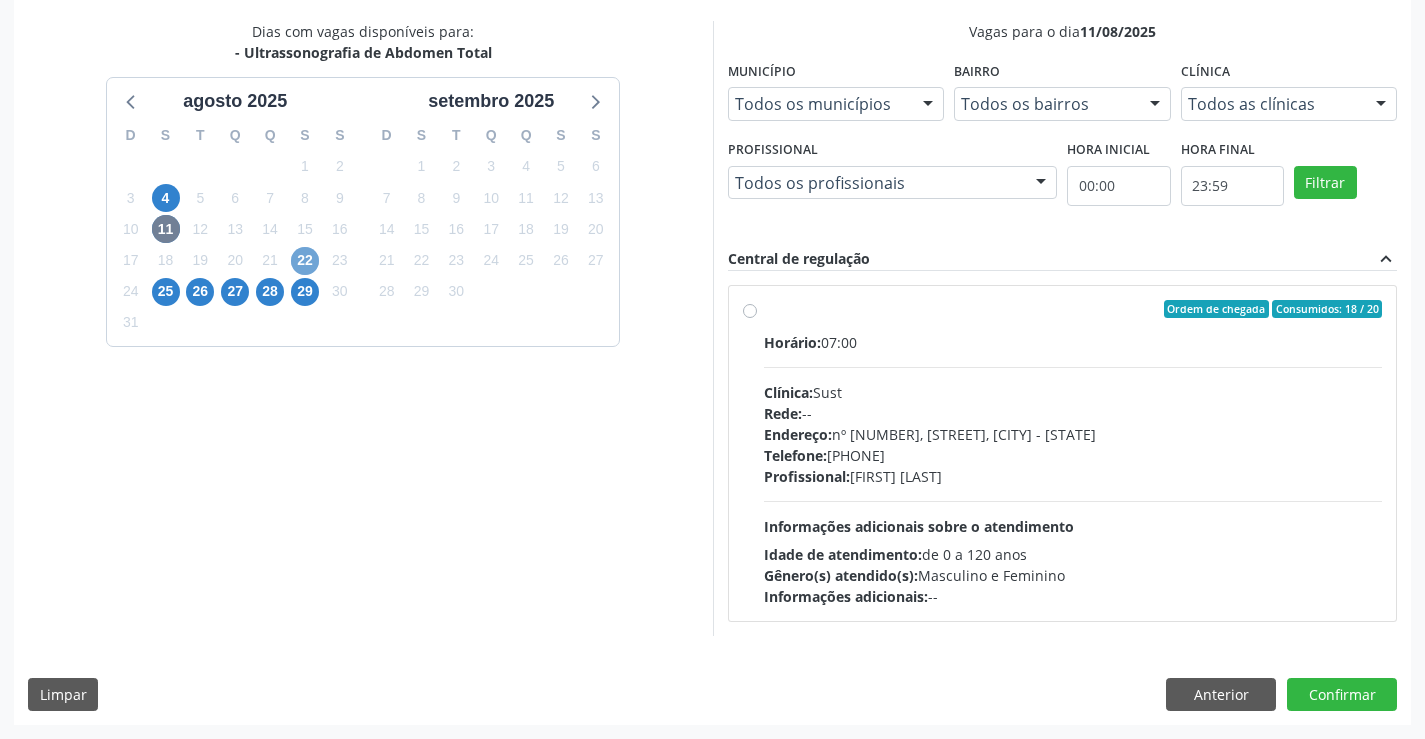 click on "22" at bounding box center (305, 261) 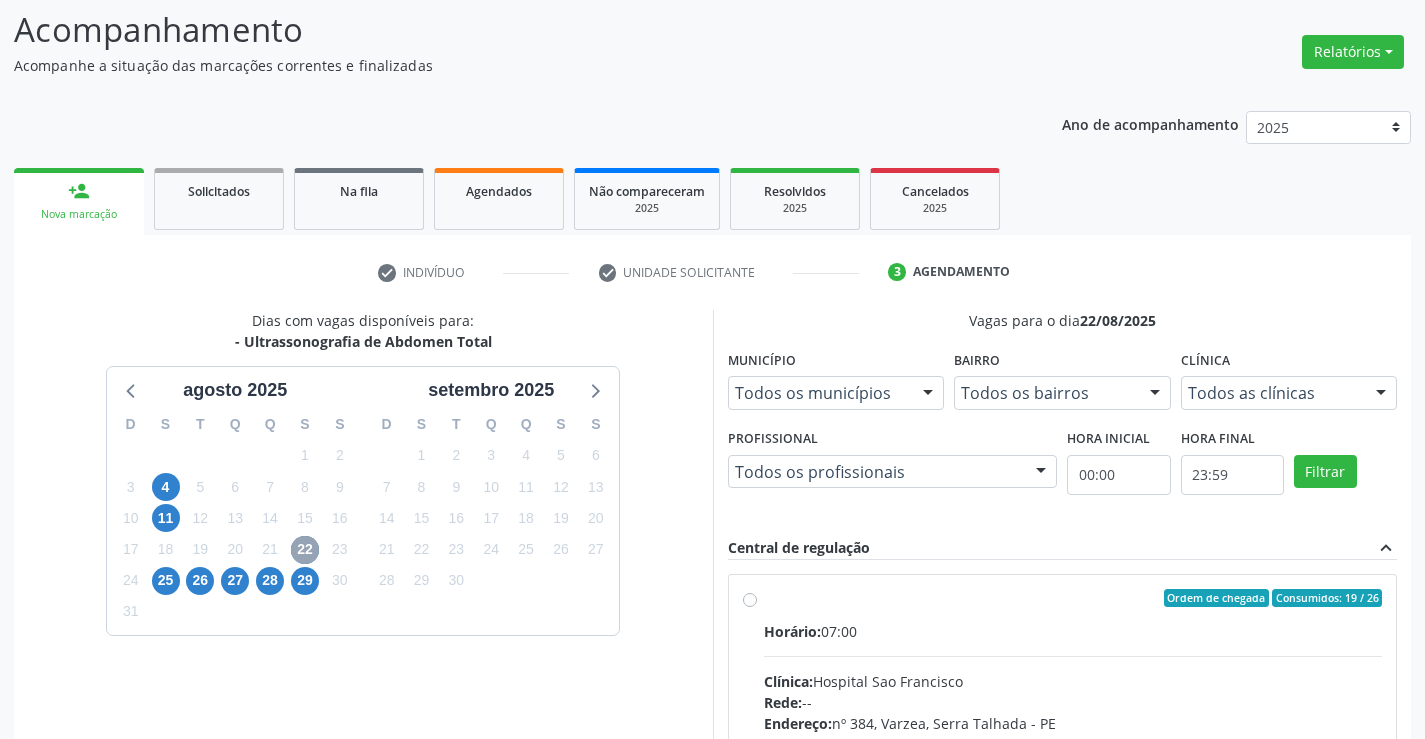 scroll, scrollTop: 420, scrollLeft: 0, axis: vertical 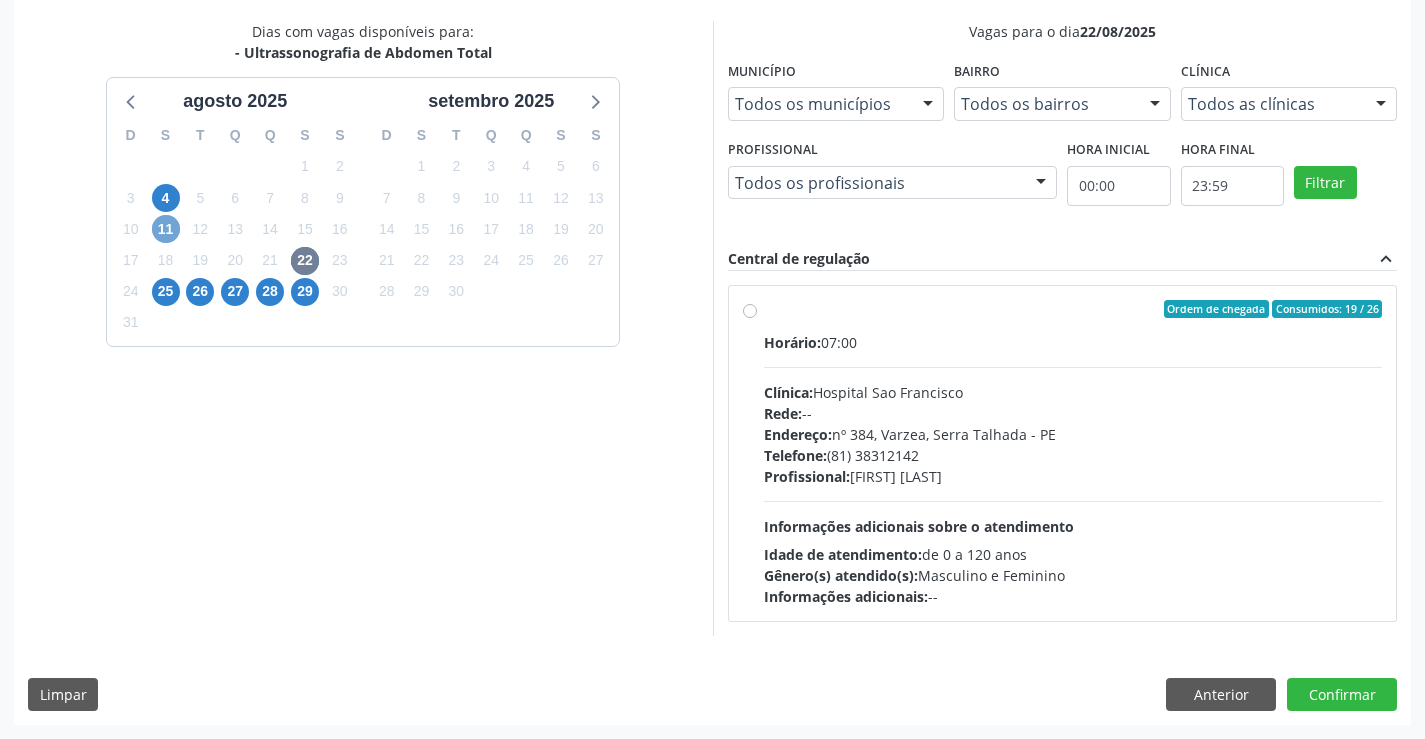 click on "11" at bounding box center [166, 229] 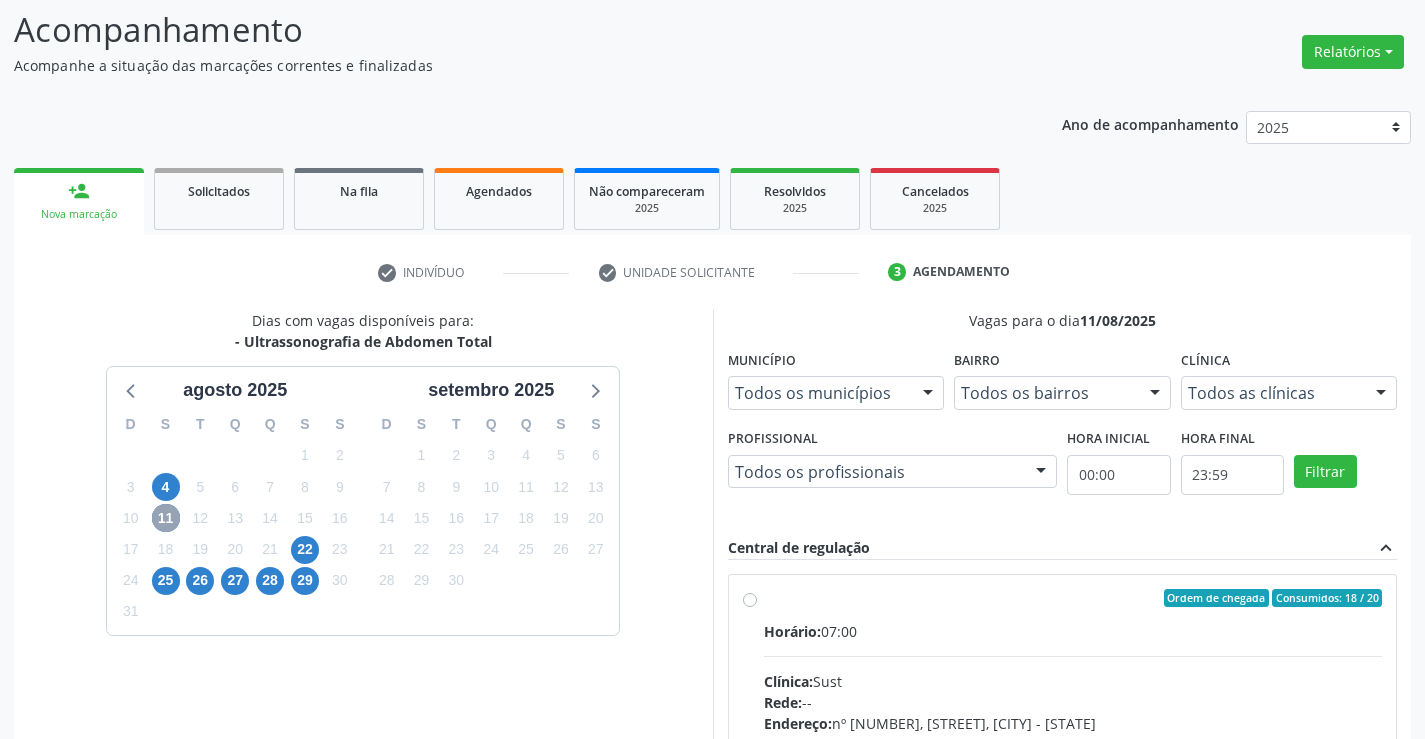 scroll, scrollTop: 420, scrollLeft: 0, axis: vertical 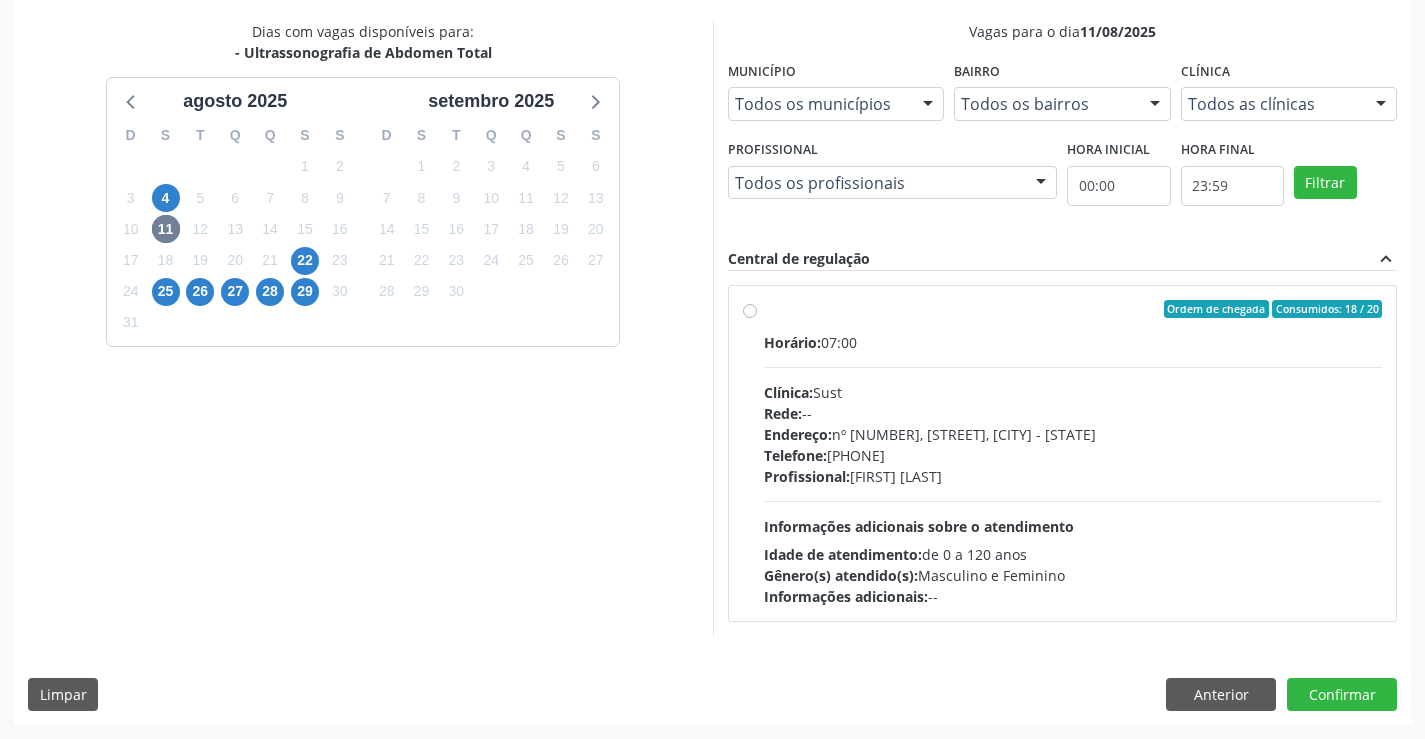 click on "Telefone:   (87) 38311707" at bounding box center [1073, 455] 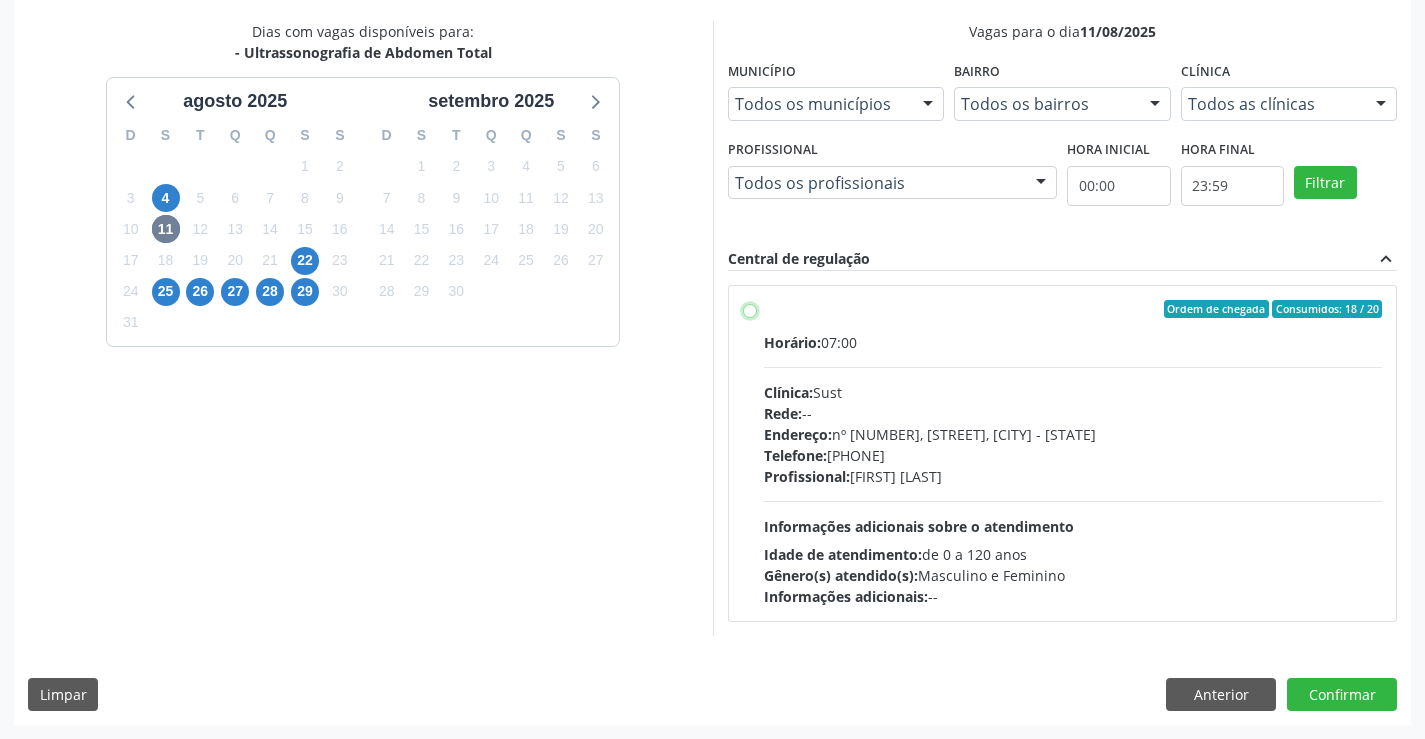 click on "Ordem de chegada
Consumidos: 18 / 20
Horário:   07:00
Clínica:  Sust
Rede:
--
Endereço:   nº 730, N S Penha, Serra Talhada - PE
Telefone:   (87) 38311707
Profissional:
Severino Tadeu de Menezes Lima
Informações adicionais sobre o atendimento
Idade de atendimento:
de 0 a 120 anos
Gênero(s) atendido(s):
Masculino e Feminino
Informações adicionais:
--" at bounding box center (750, 309) 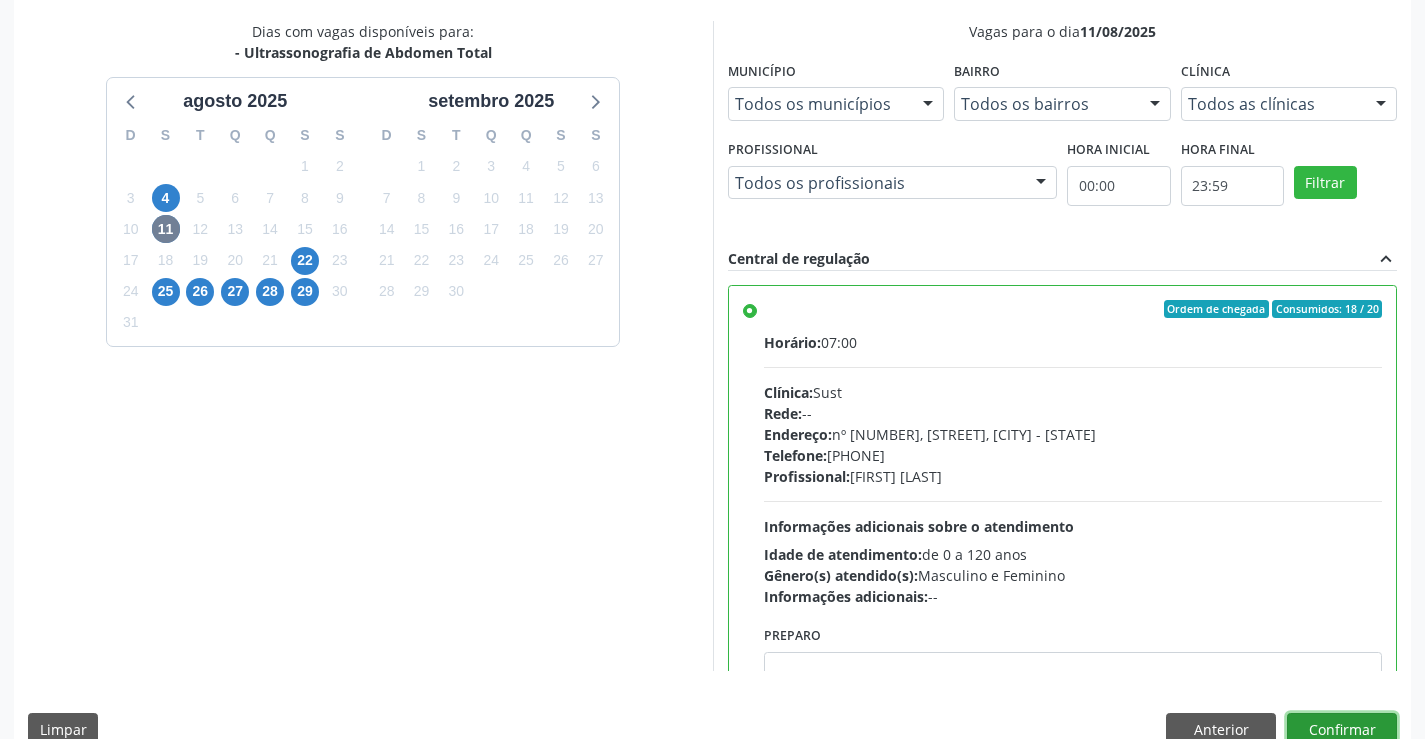 click on "Confirmar" at bounding box center [1342, 730] 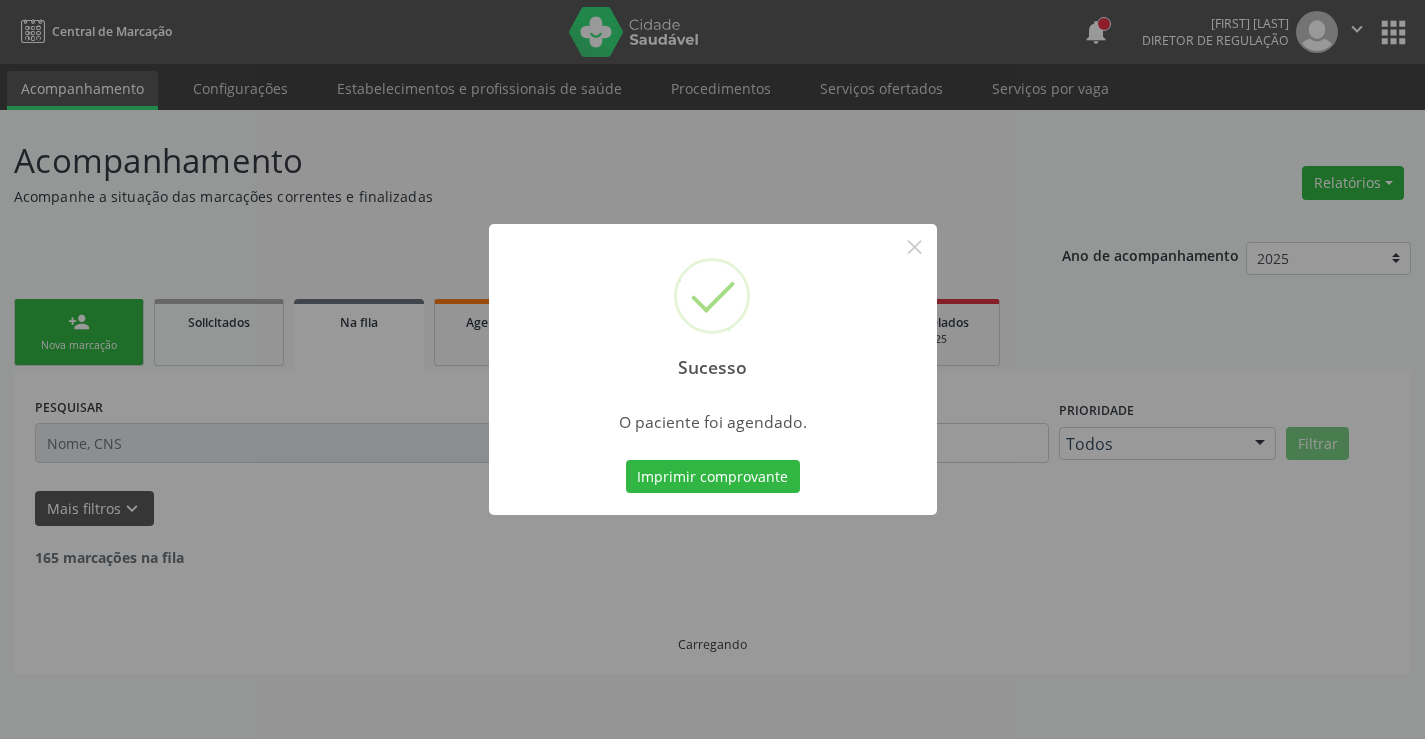scroll, scrollTop: 0, scrollLeft: 0, axis: both 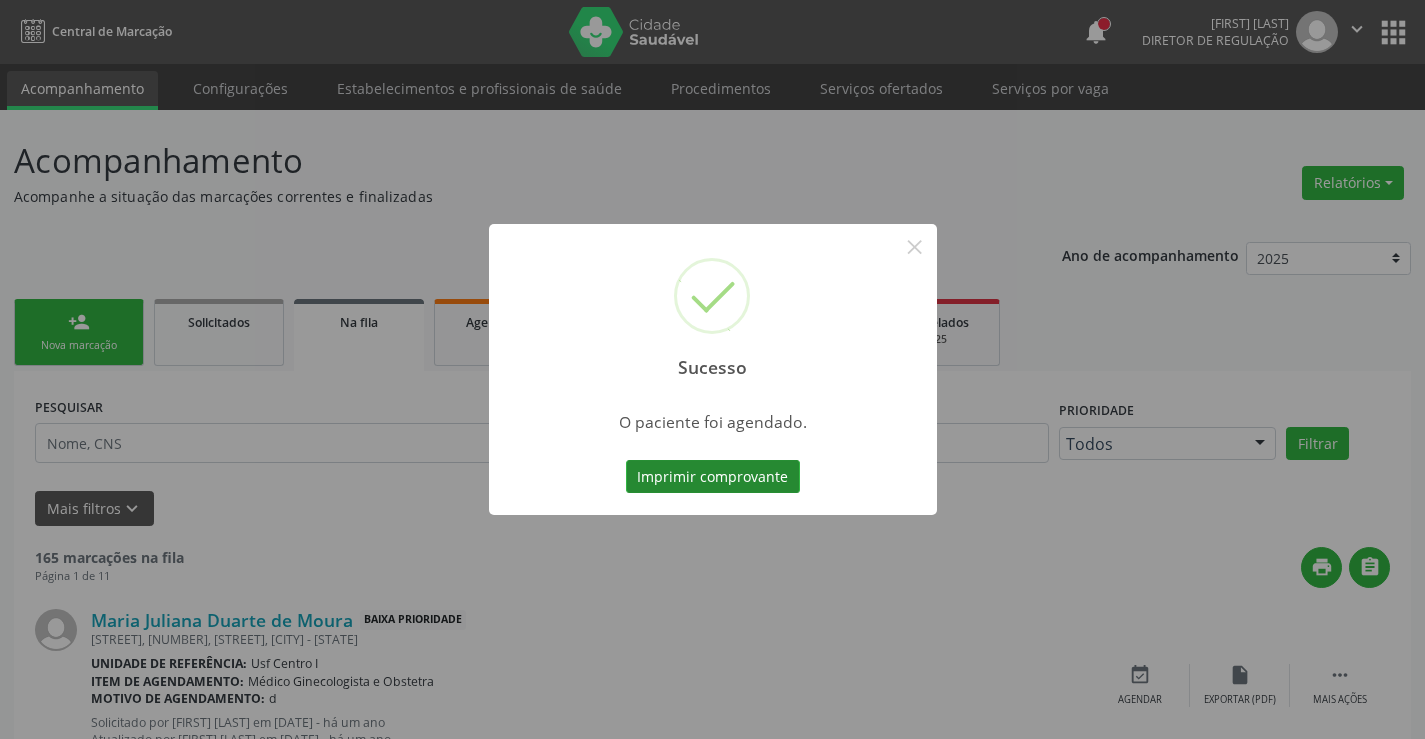 click on "Imprimir comprovante" at bounding box center (713, 477) 